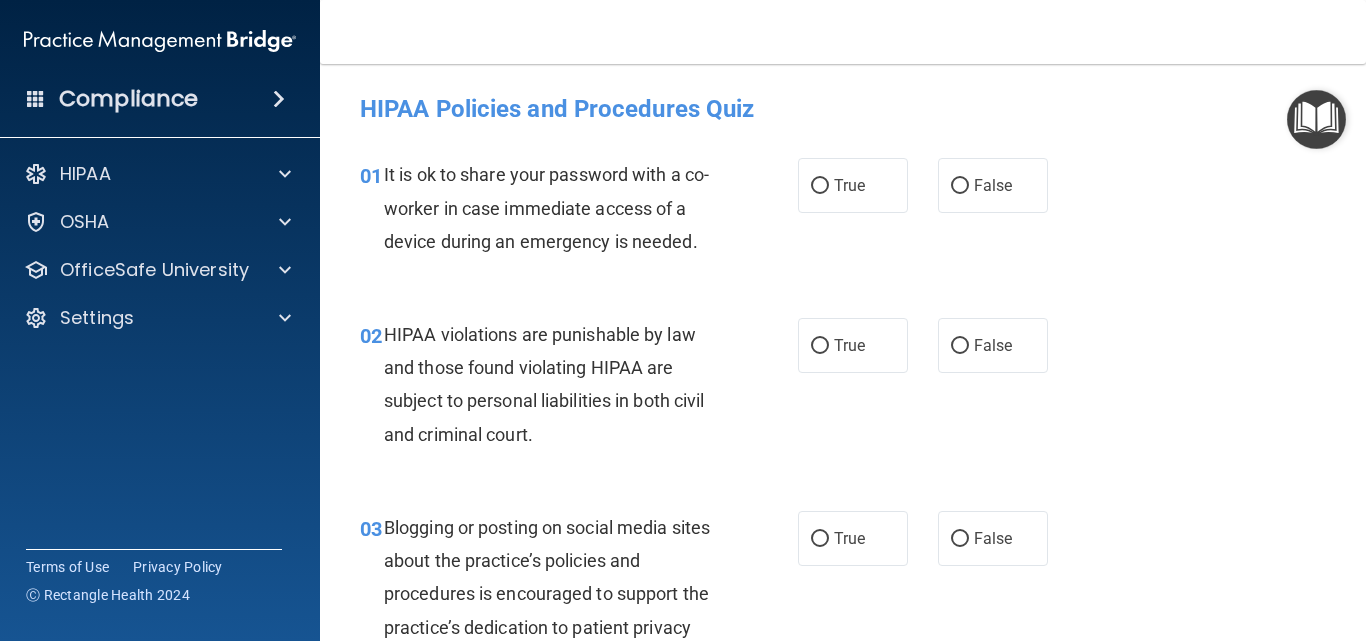 scroll, scrollTop: 0, scrollLeft: 0, axis: both 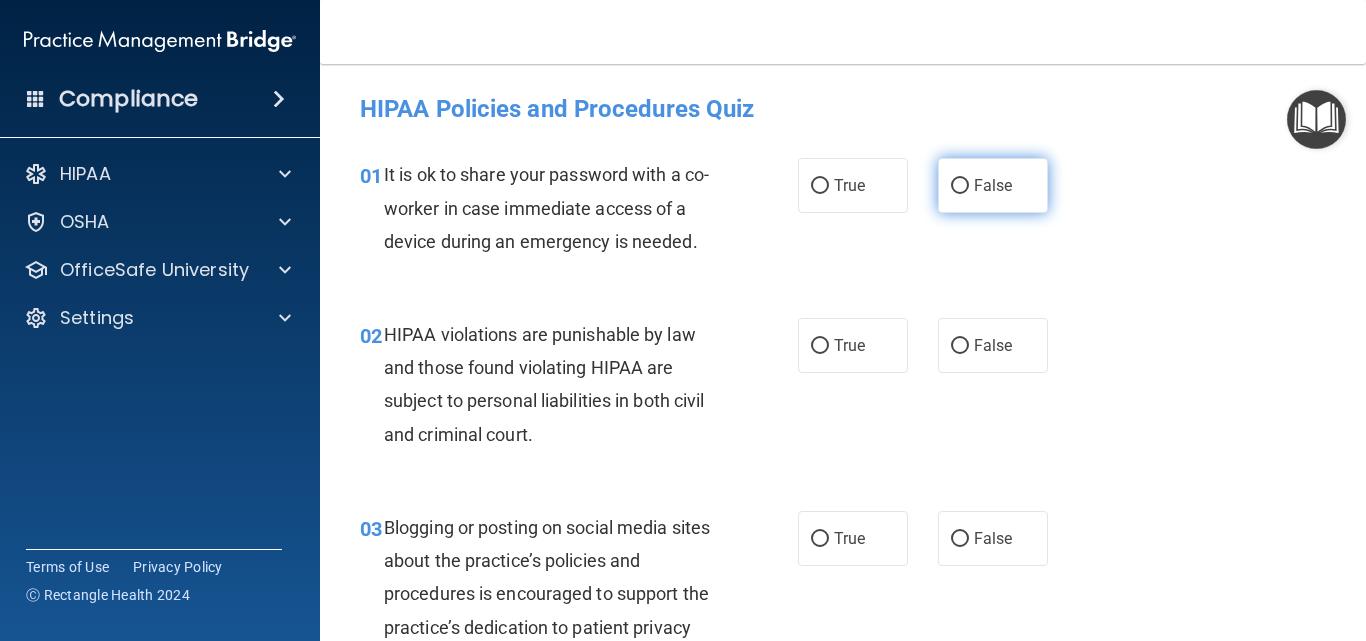 click on "False" at bounding box center [993, 185] 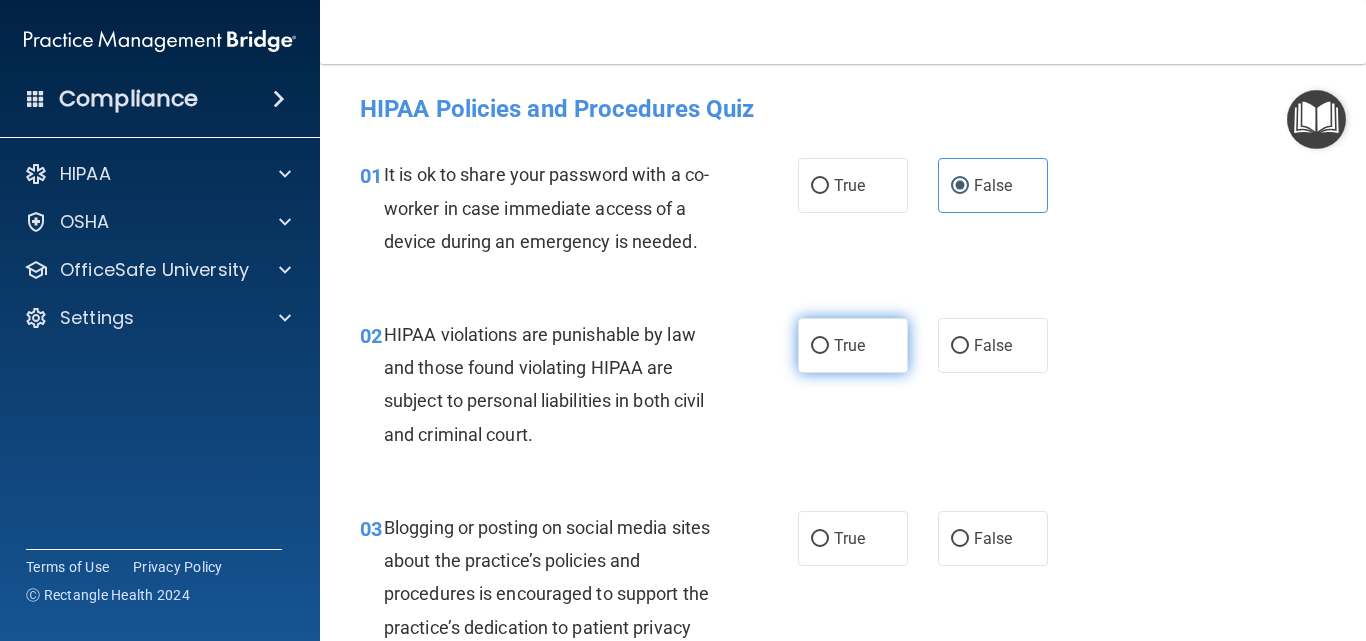 click on "True" at bounding box center (853, 345) 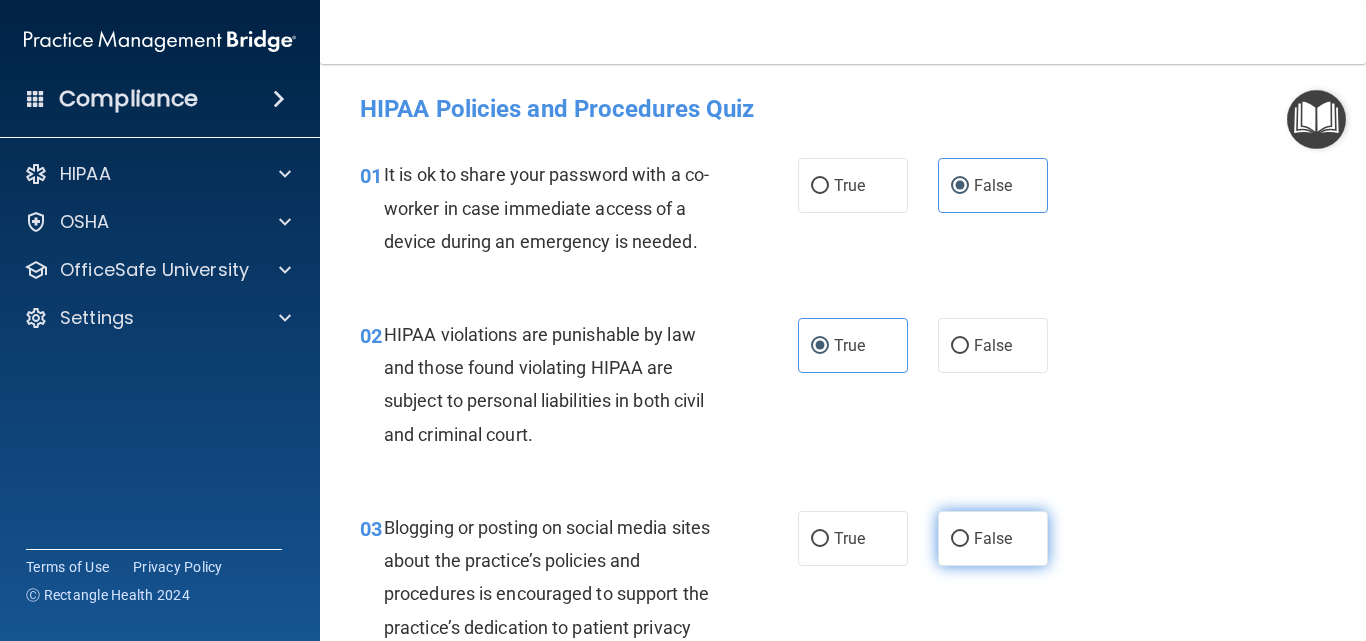 click on "False" at bounding box center [993, 538] 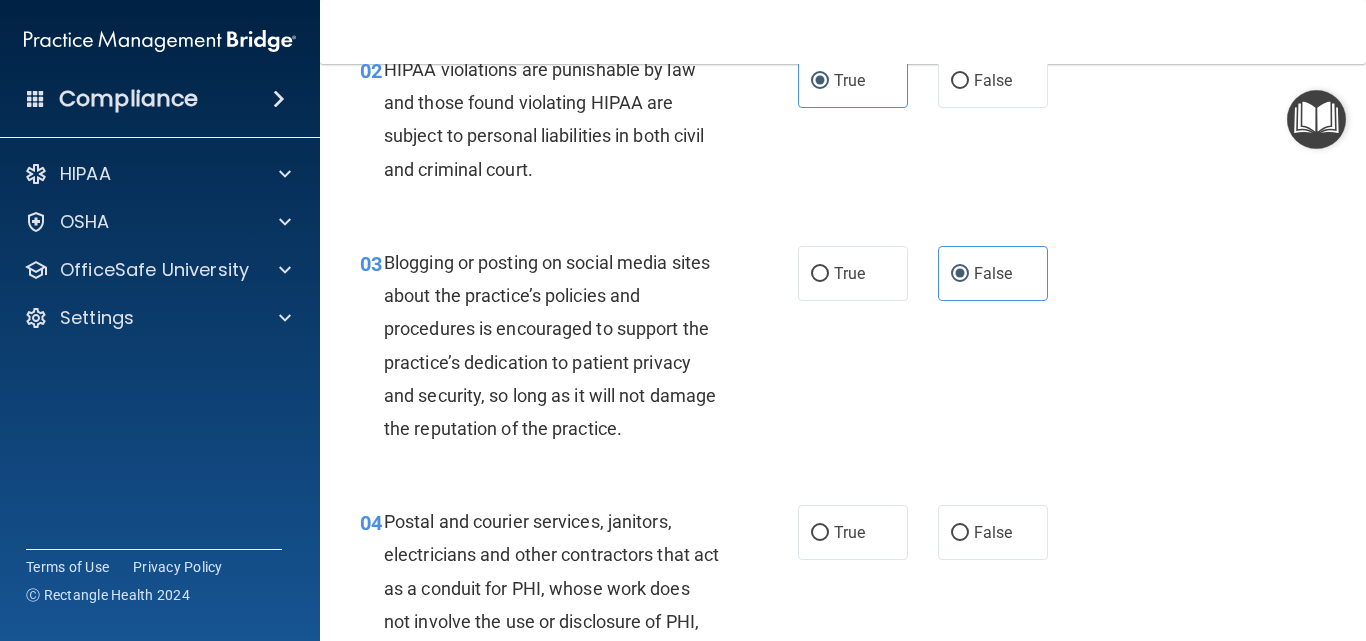 scroll, scrollTop: 300, scrollLeft: 0, axis: vertical 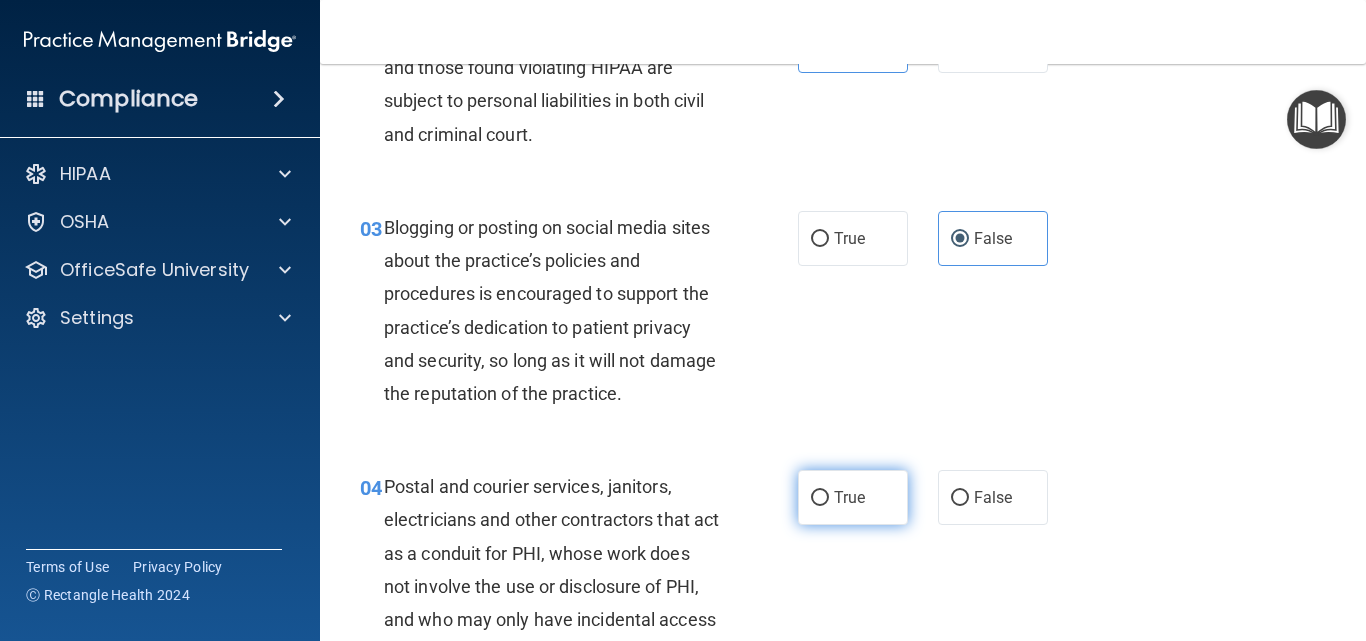 click on "True" at bounding box center [849, 497] 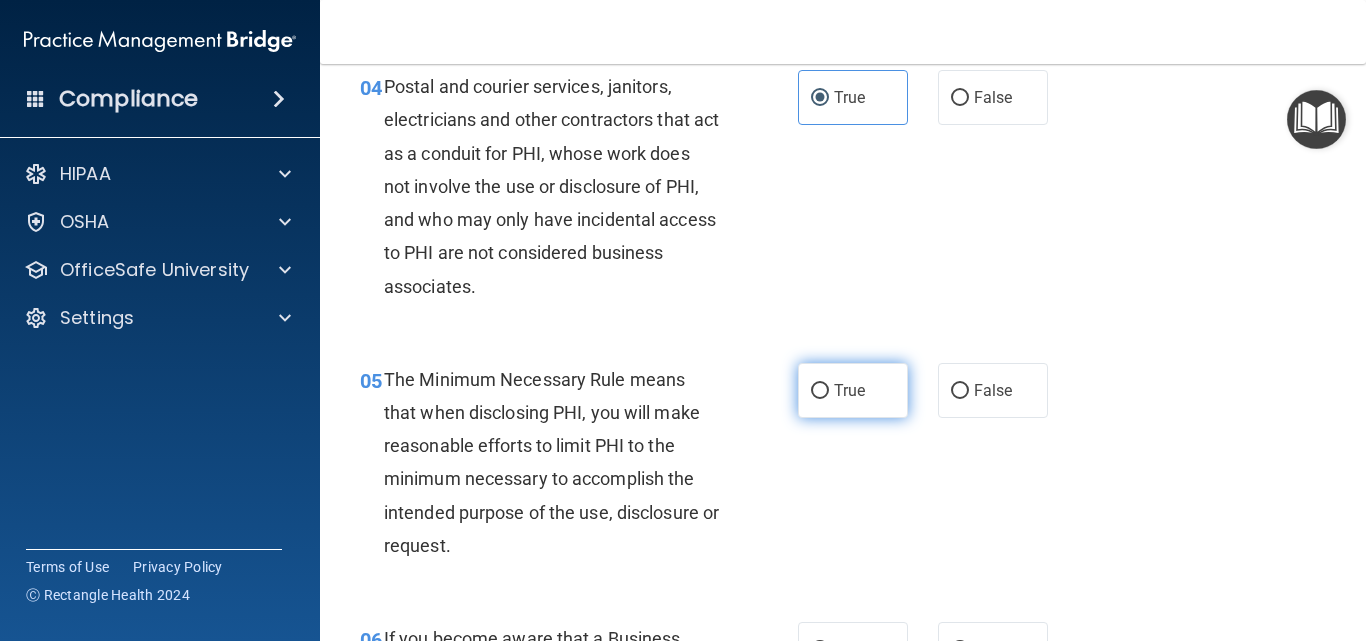 click on "True" at bounding box center [853, 390] 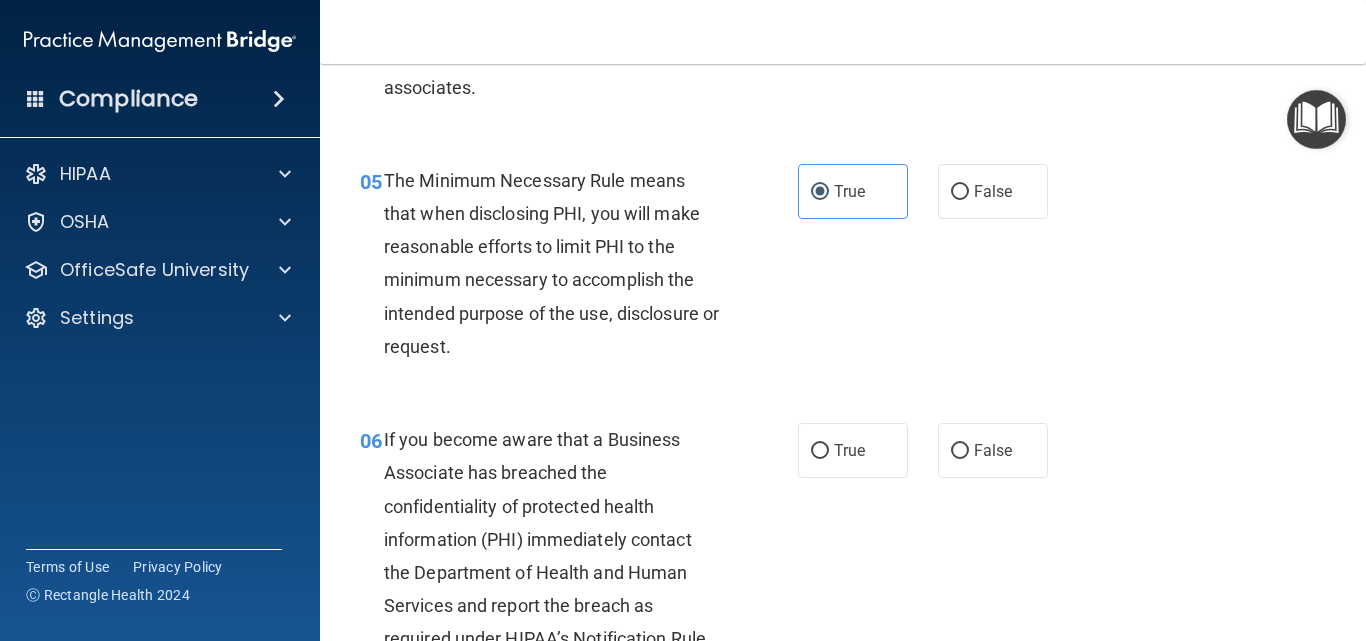 scroll, scrollTop: 900, scrollLeft: 0, axis: vertical 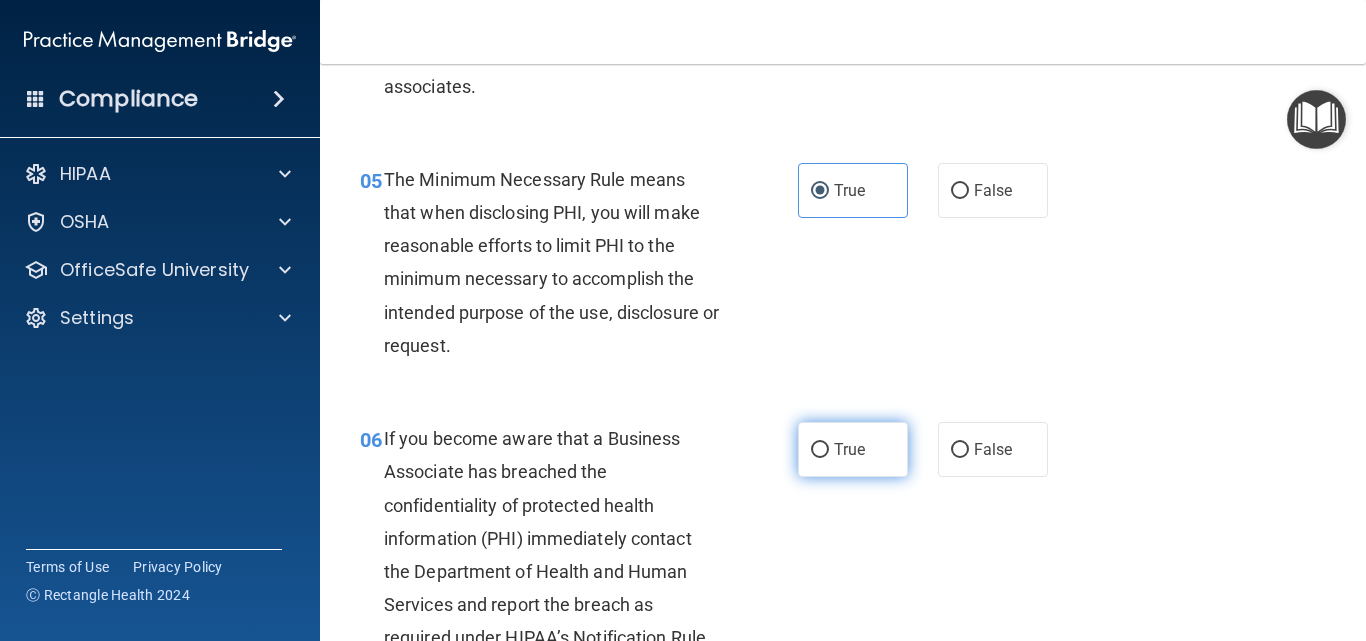 click on "True" at bounding box center [853, 449] 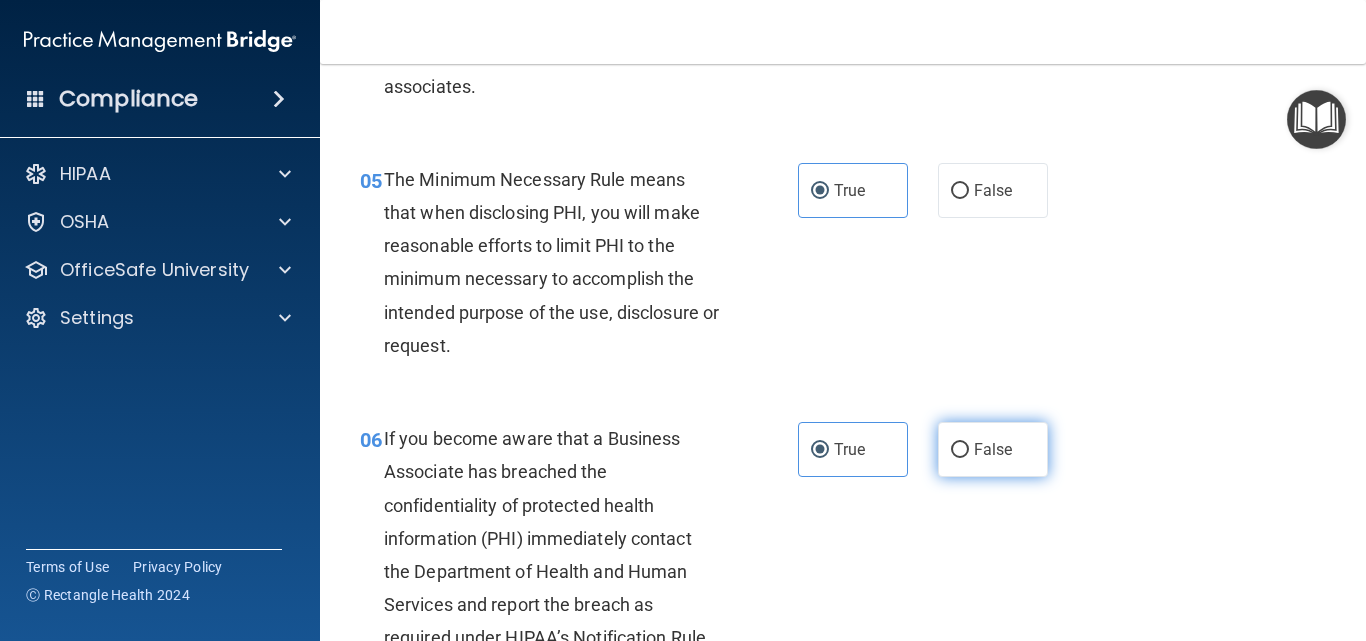 click on "False" at bounding box center [993, 449] 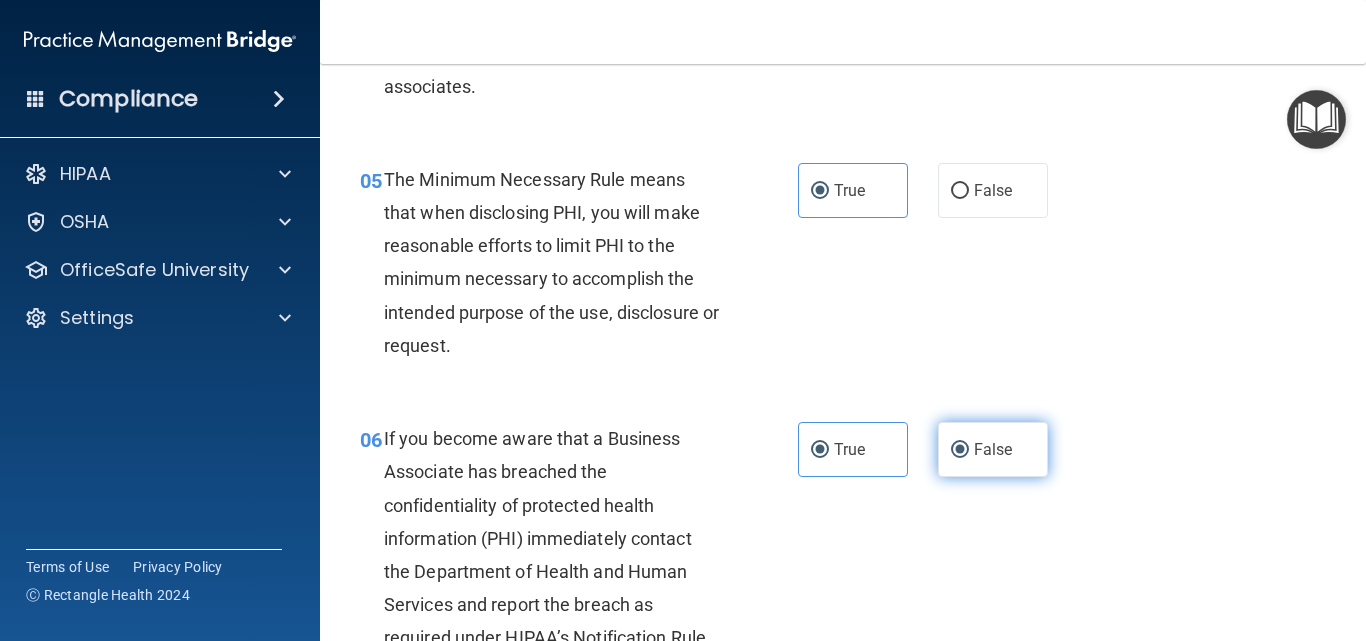 radio on "false" 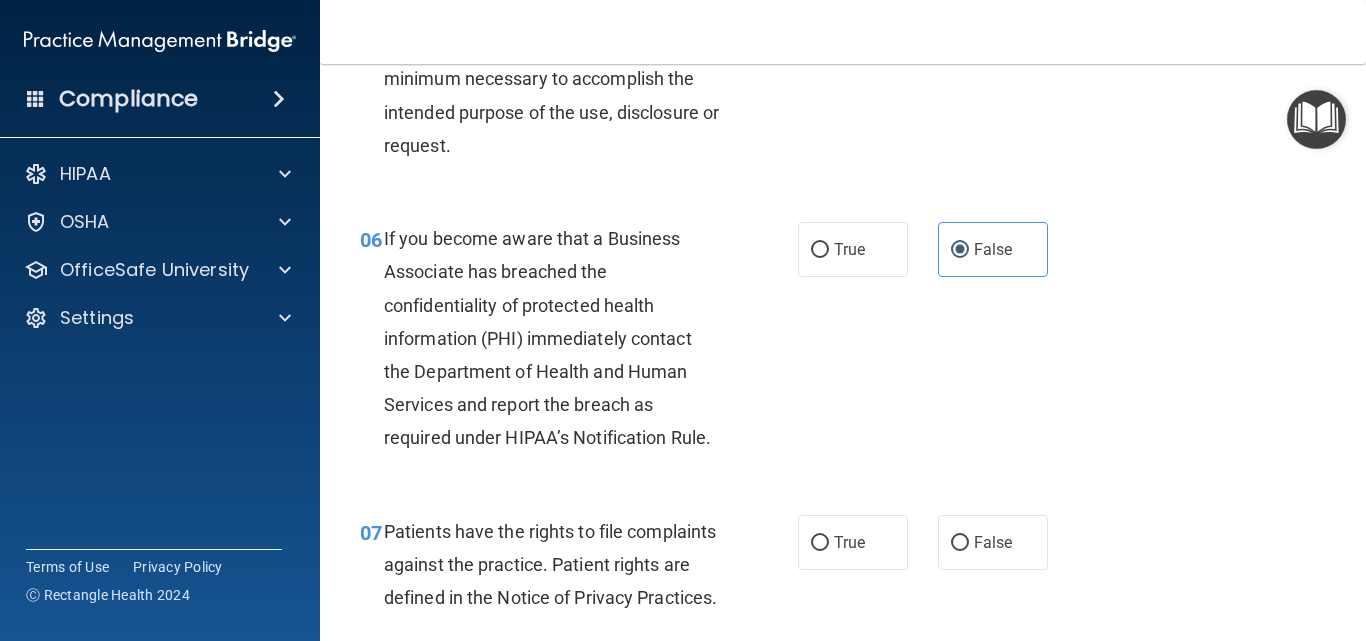 scroll, scrollTop: 1200, scrollLeft: 0, axis: vertical 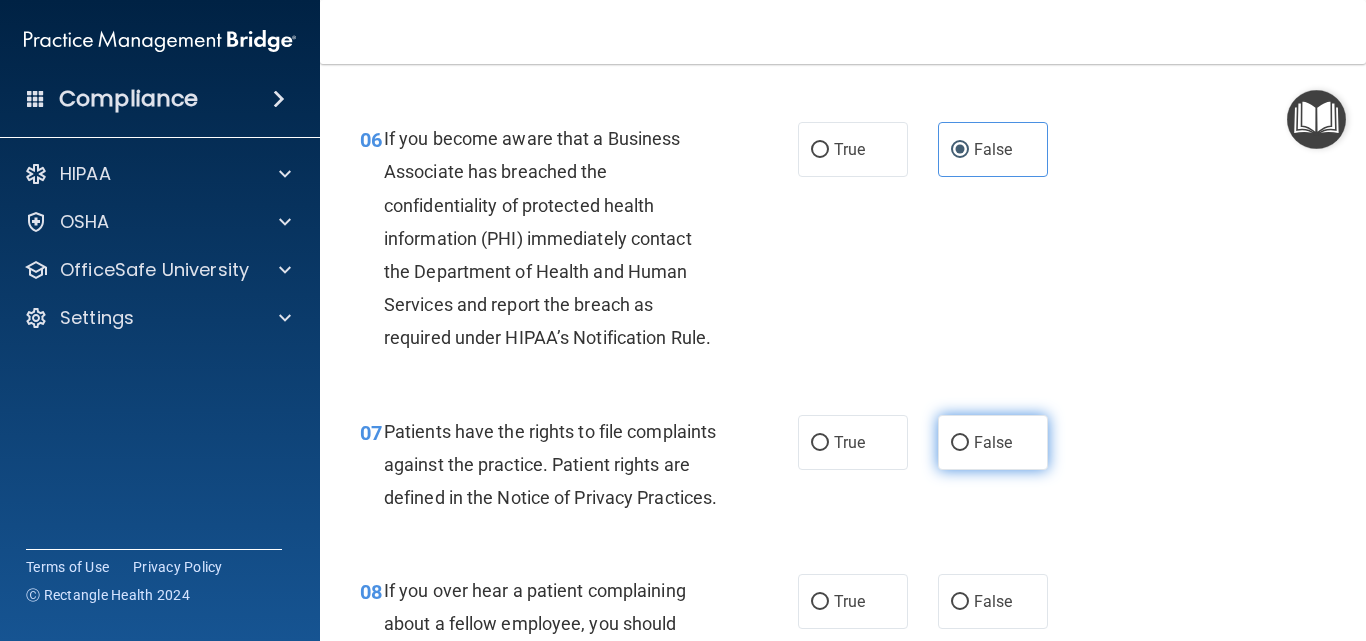 click on "False" at bounding box center (993, 442) 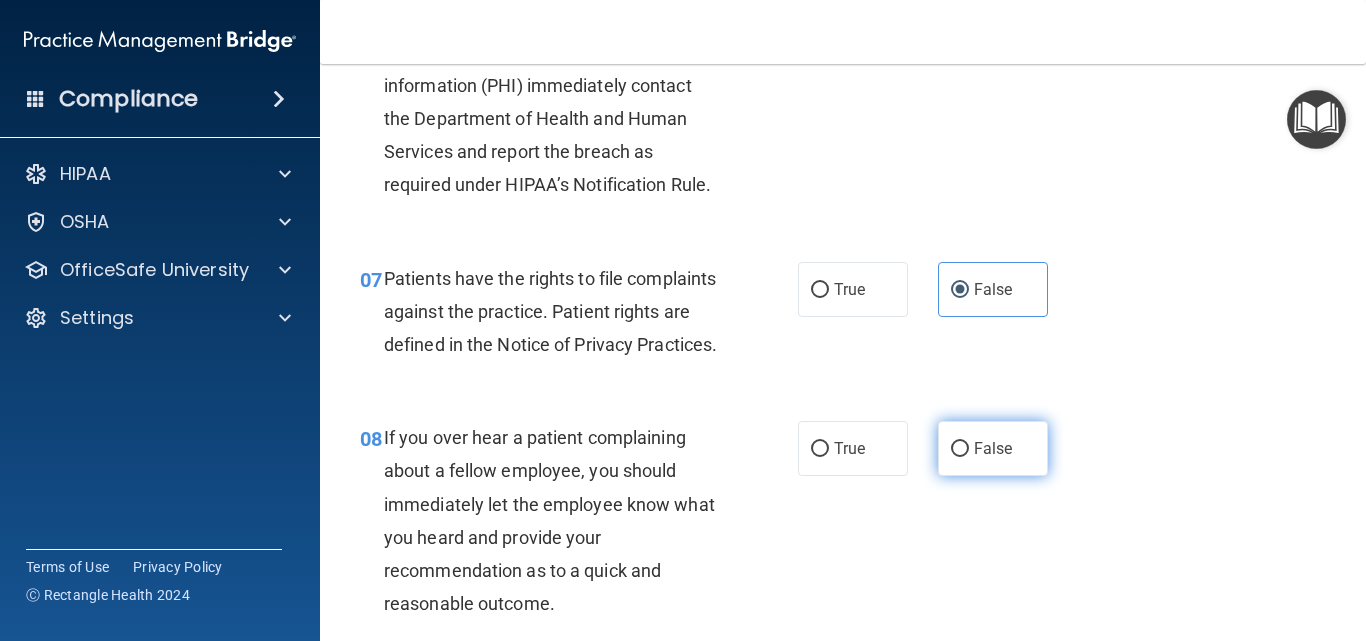 scroll, scrollTop: 1400, scrollLeft: 0, axis: vertical 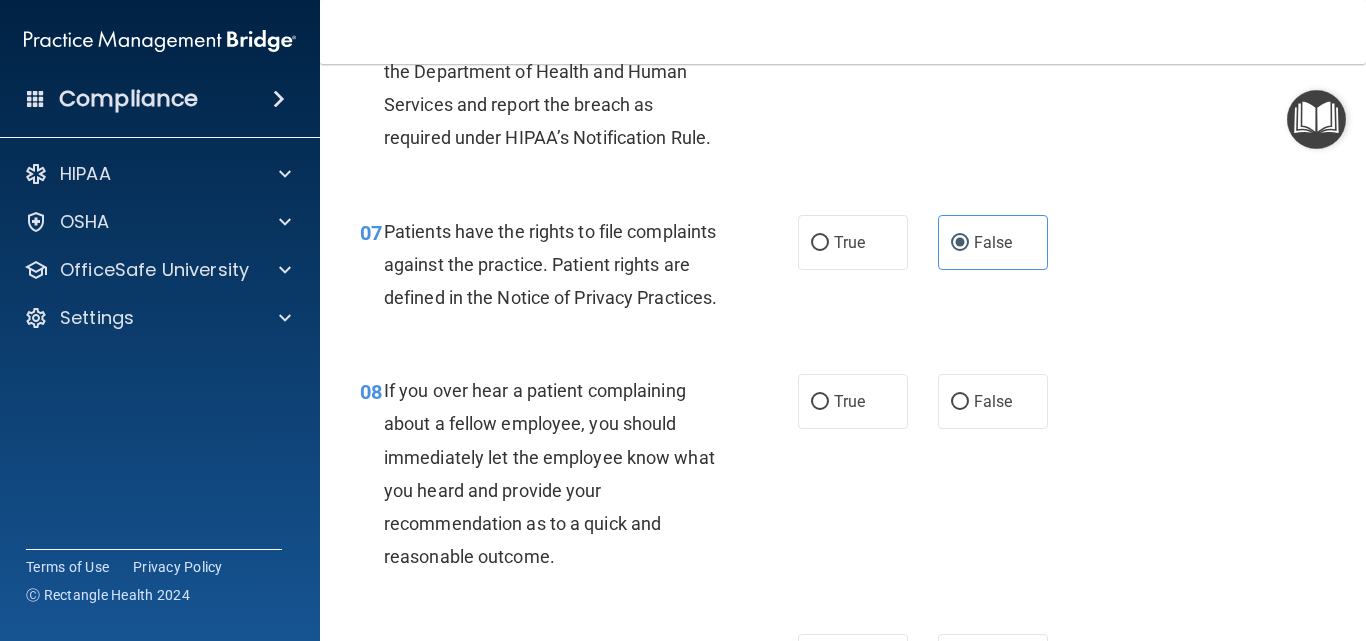 click on "-                HIPAA Policies and Procedures Quiz         This quiz doesn’t expire until [DATE]. Are you sure you want to take this quiz now?   Take the quiz anyway!                       01       It is ok to share your password with a co-worker in case immediate access of a device during an emergency is needed.                 True           False                       02       HIPAA violations are punishable by law and those found violating HIPAA are subject to personal liabilities in both civil and criminal court.                  True           False                       03       Blogging or posting on social media sites about the practice’s policies and procedures is encouraged to support the practice’s dedication to patient privacy and security, so long as it will not damage the reputation of the practice.                  True           False                       04                       True           False                       05                       True           False" at bounding box center (843, 352) 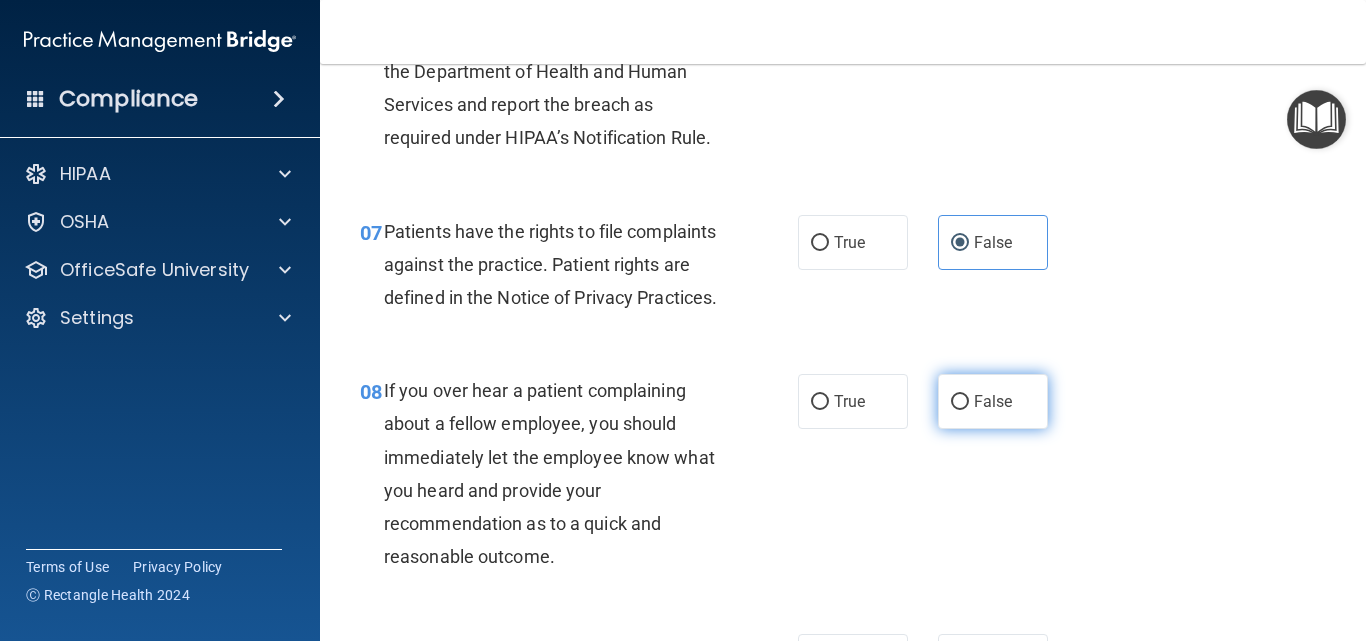 click on "False" at bounding box center (993, 401) 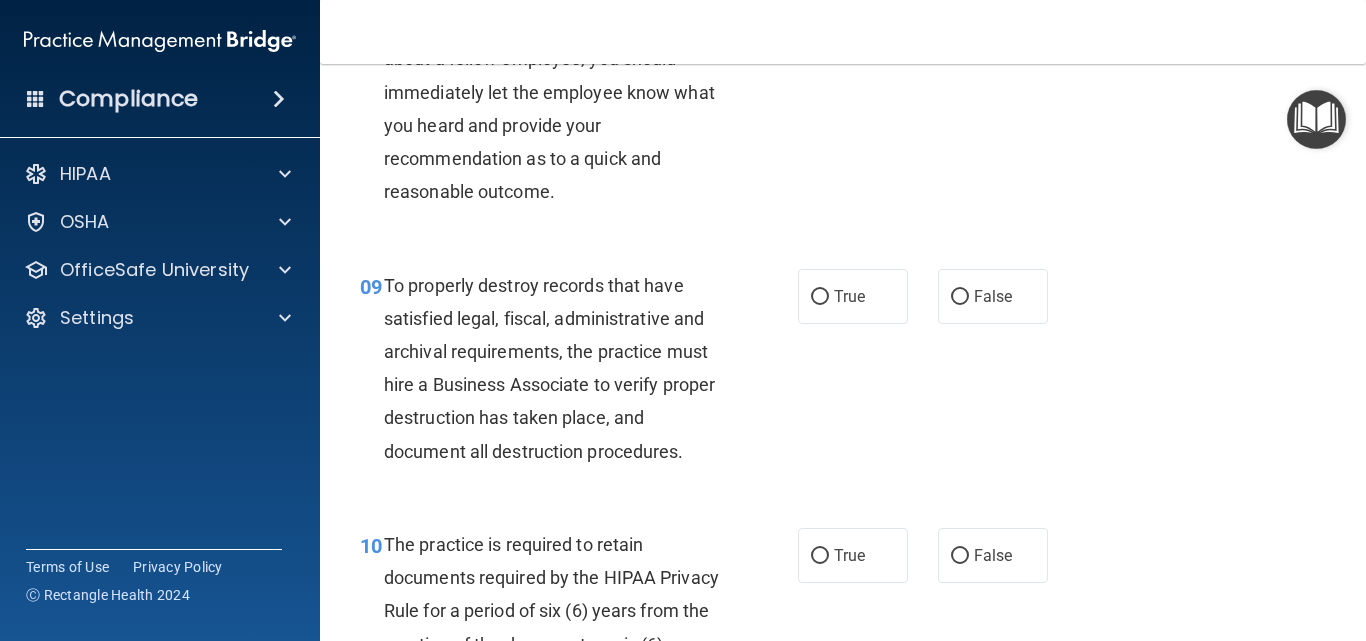 scroll, scrollTop: 1800, scrollLeft: 0, axis: vertical 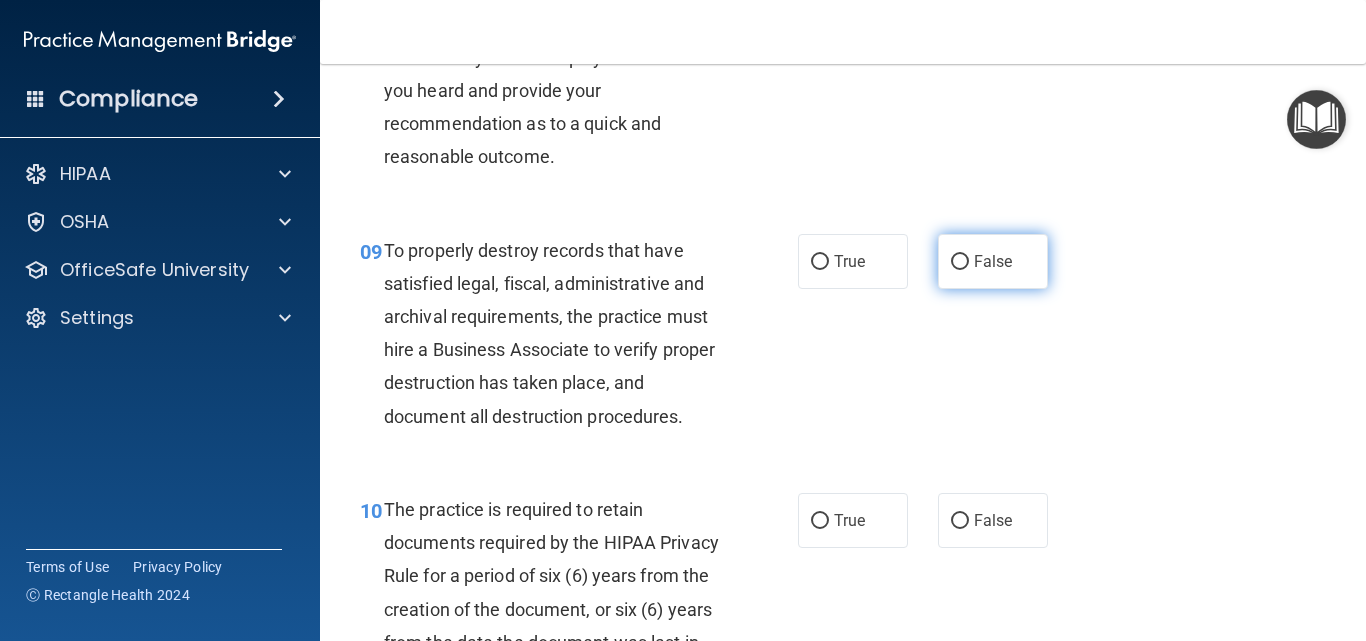 click on "False" at bounding box center [960, 262] 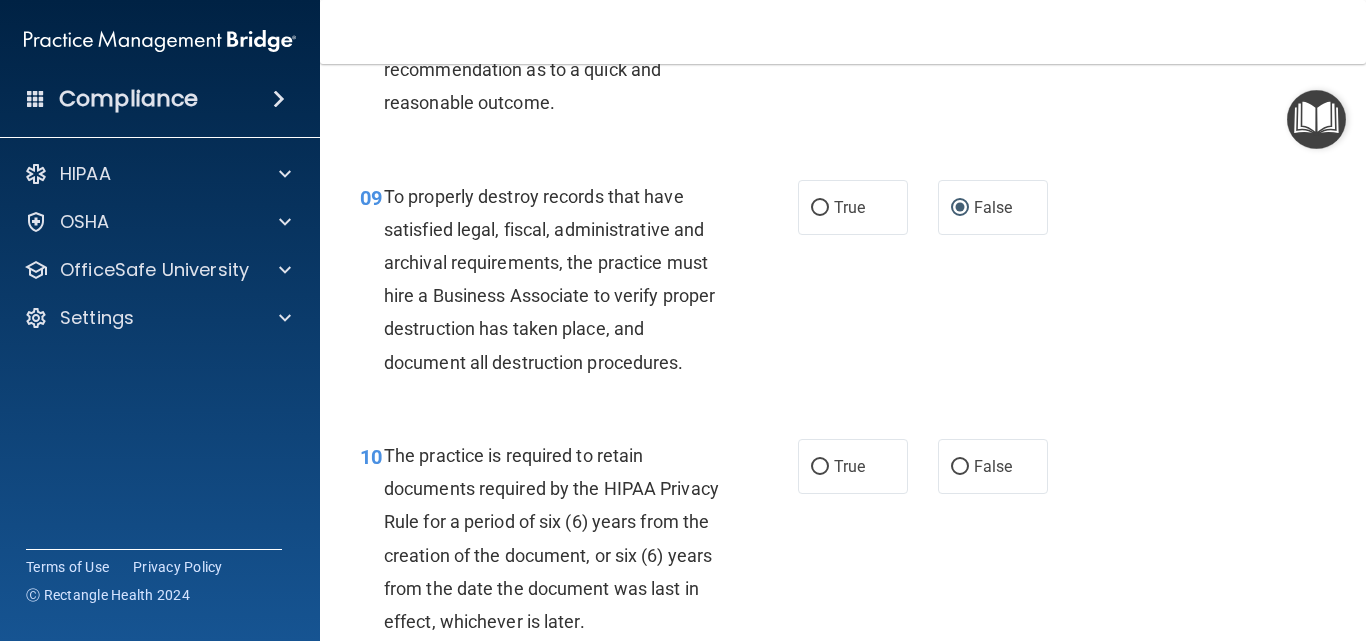scroll, scrollTop: 1900, scrollLeft: 0, axis: vertical 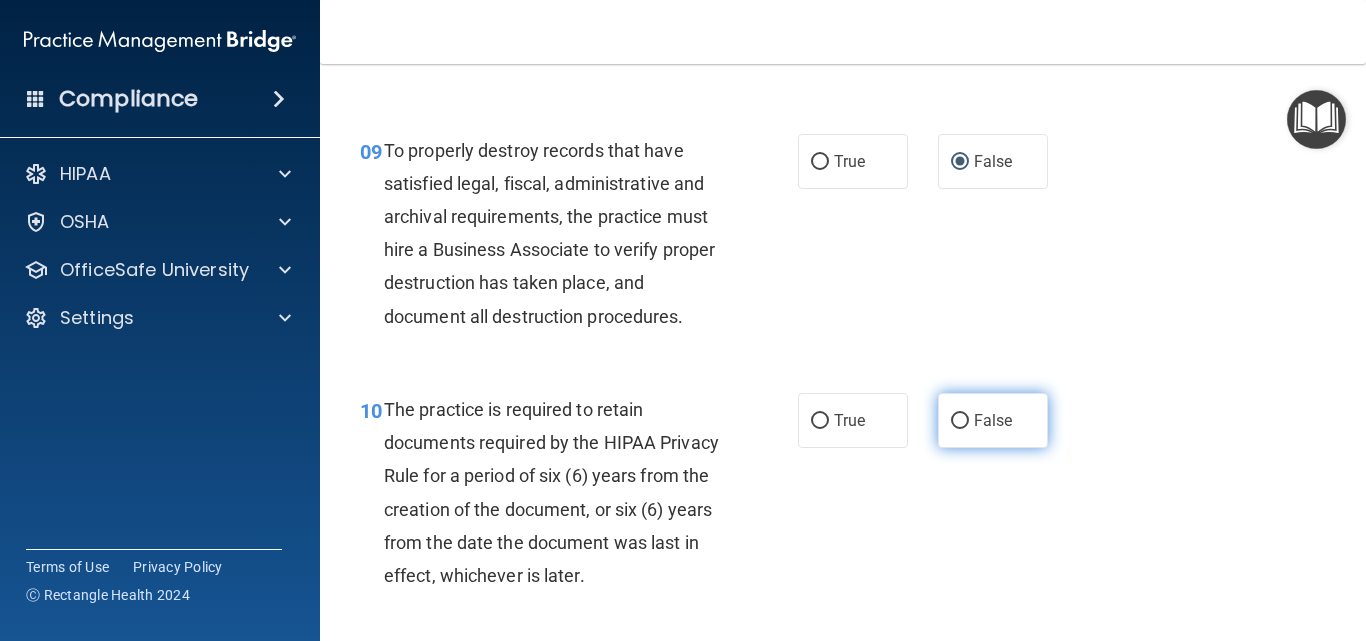 click on "False" at bounding box center (993, 420) 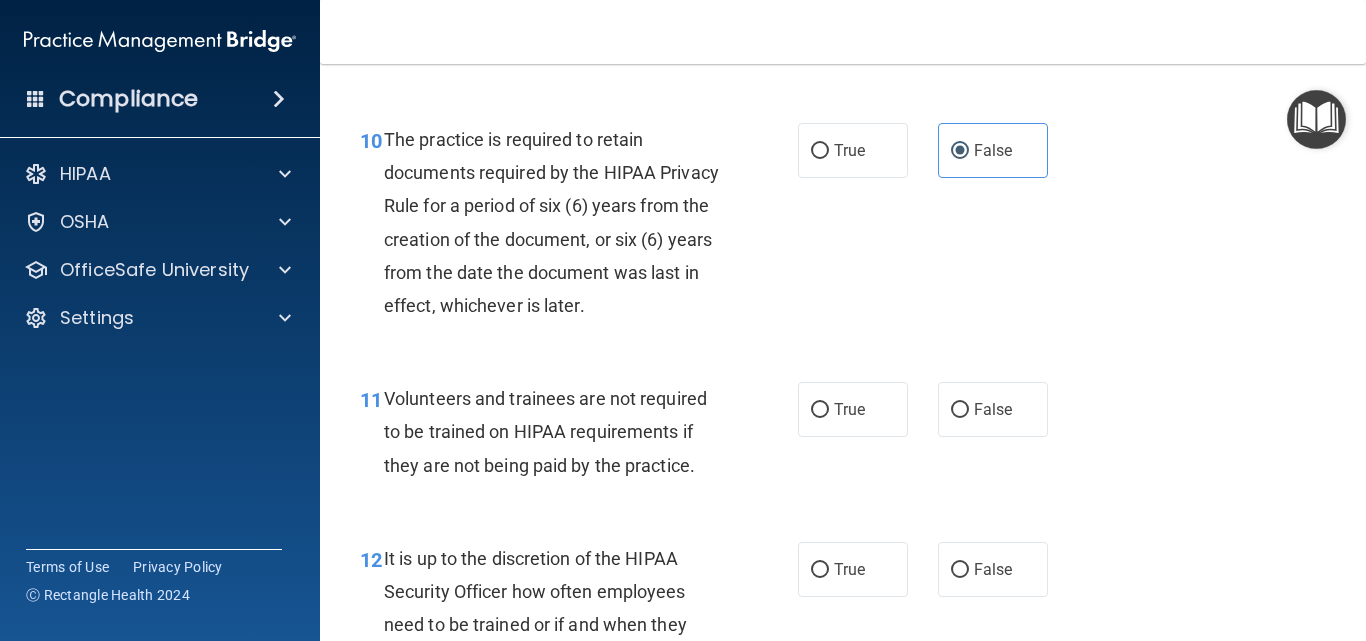 scroll, scrollTop: 2300, scrollLeft: 0, axis: vertical 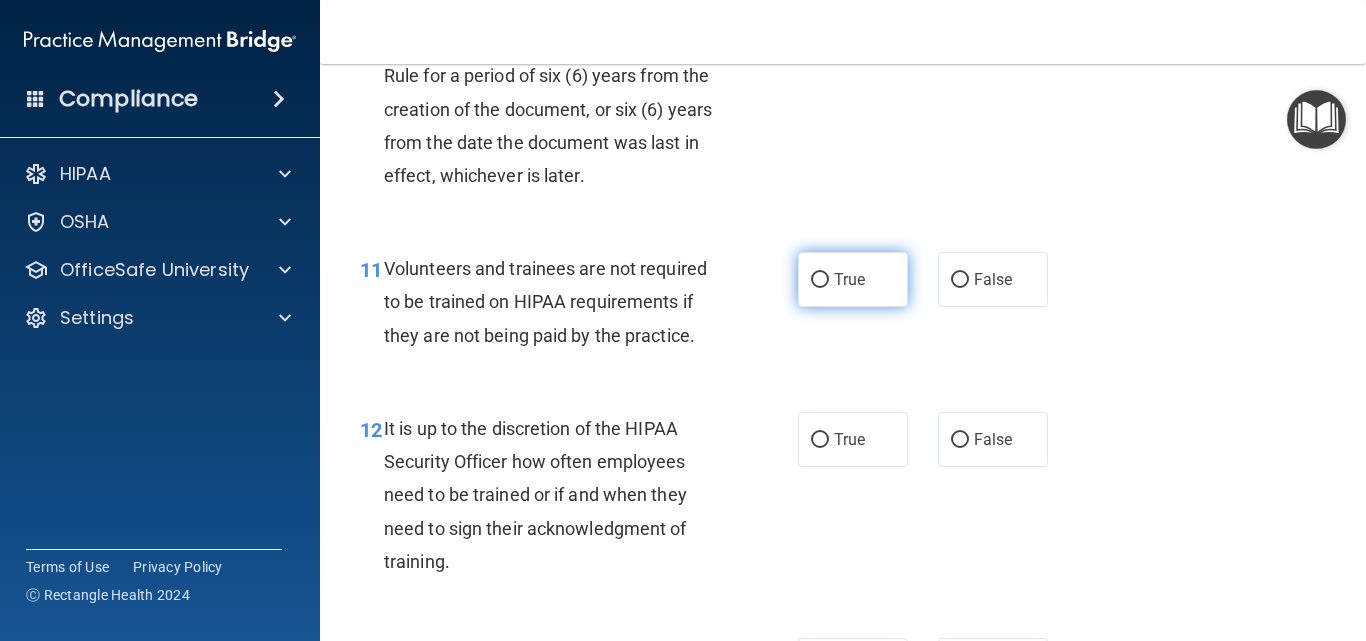 click on "True" at bounding box center [853, 279] 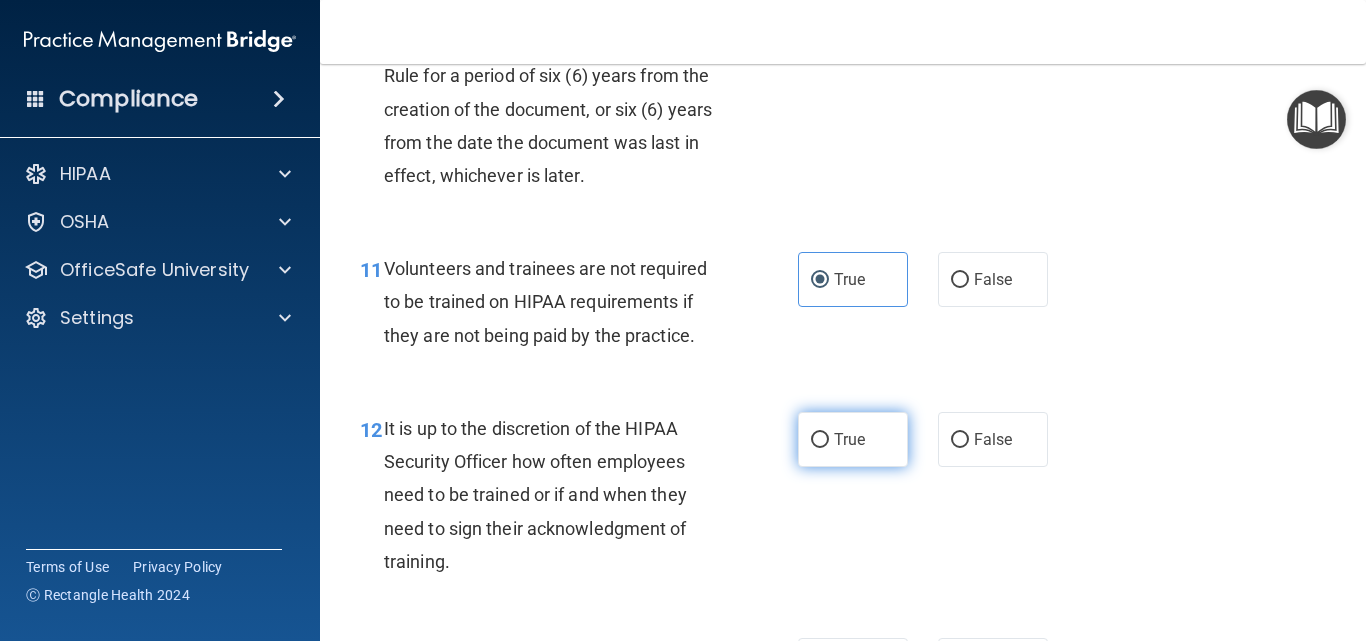 click on "True" at bounding box center [853, 439] 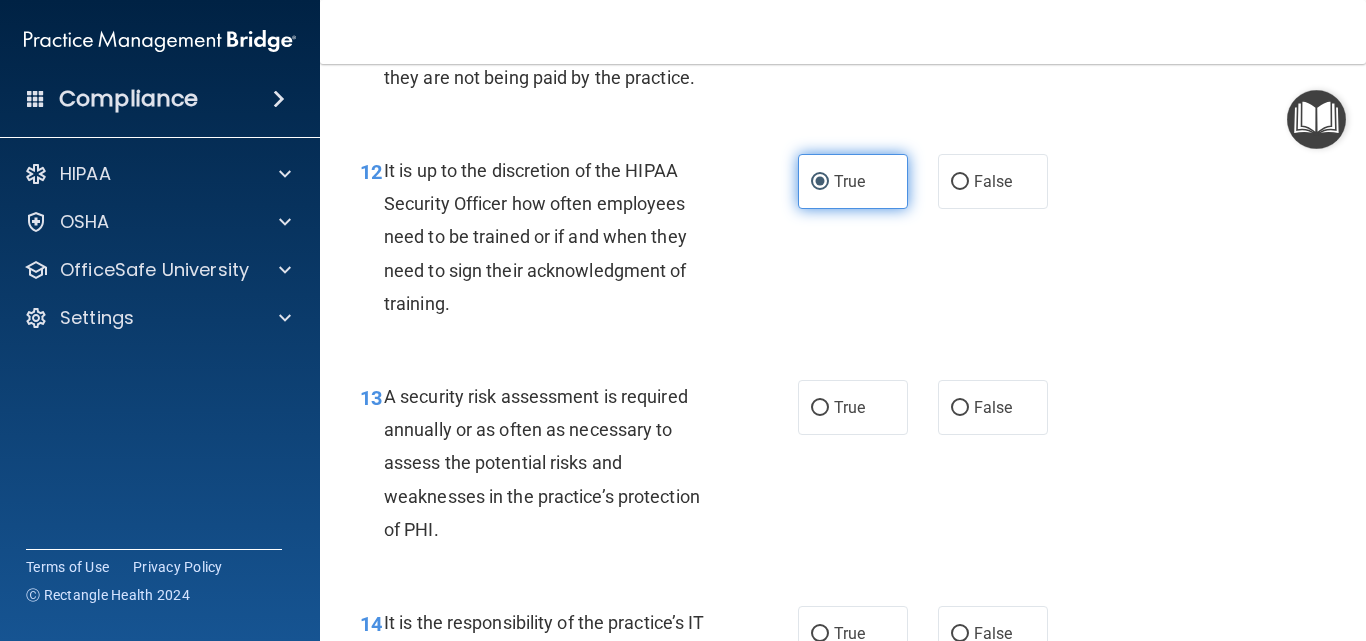 scroll, scrollTop: 2600, scrollLeft: 0, axis: vertical 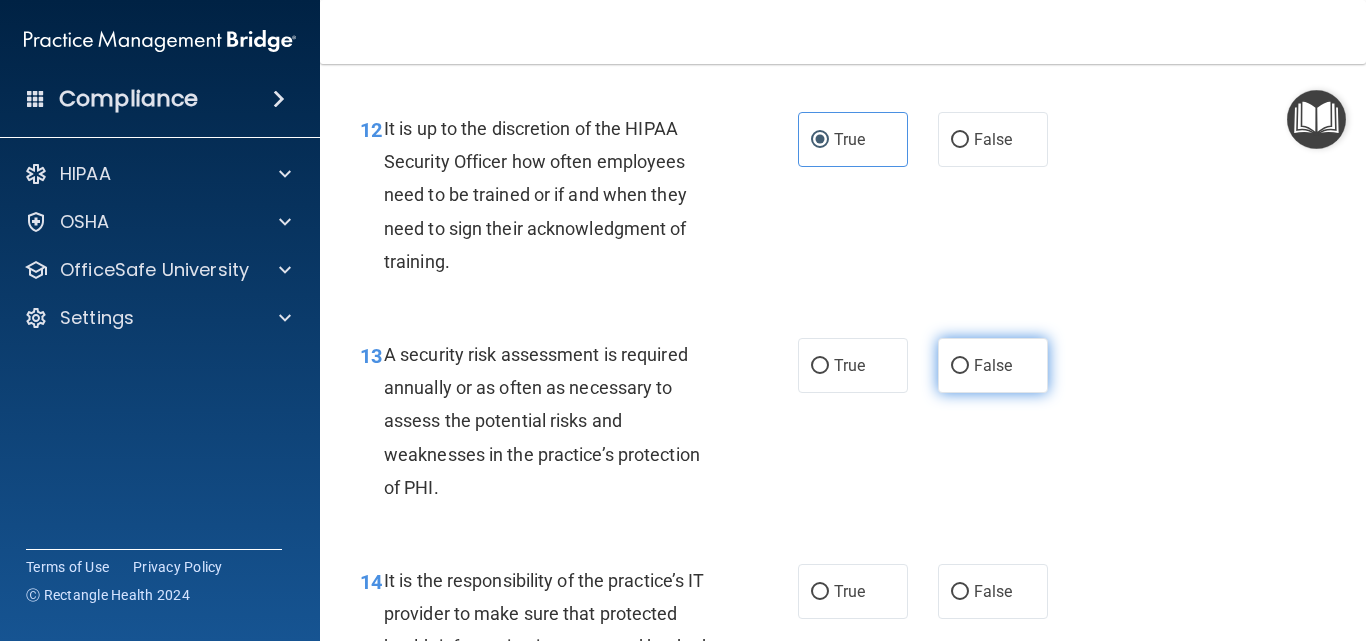 click on "False" at bounding box center [993, 365] 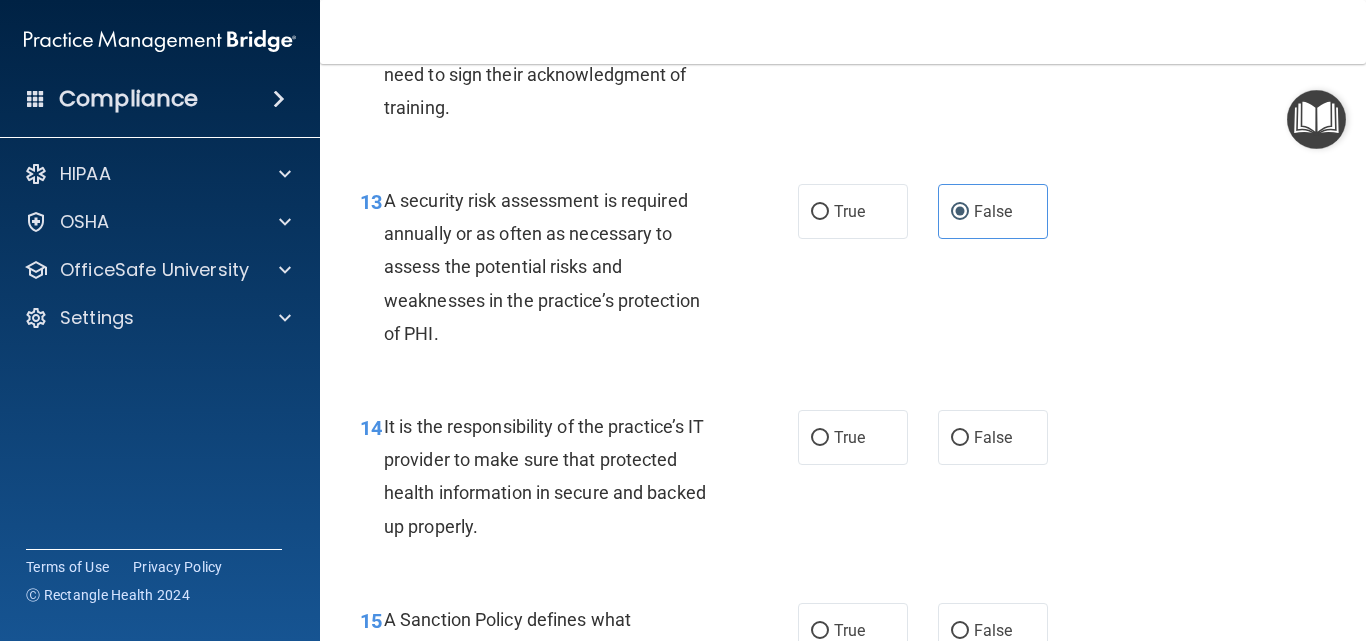 scroll, scrollTop: 2800, scrollLeft: 0, axis: vertical 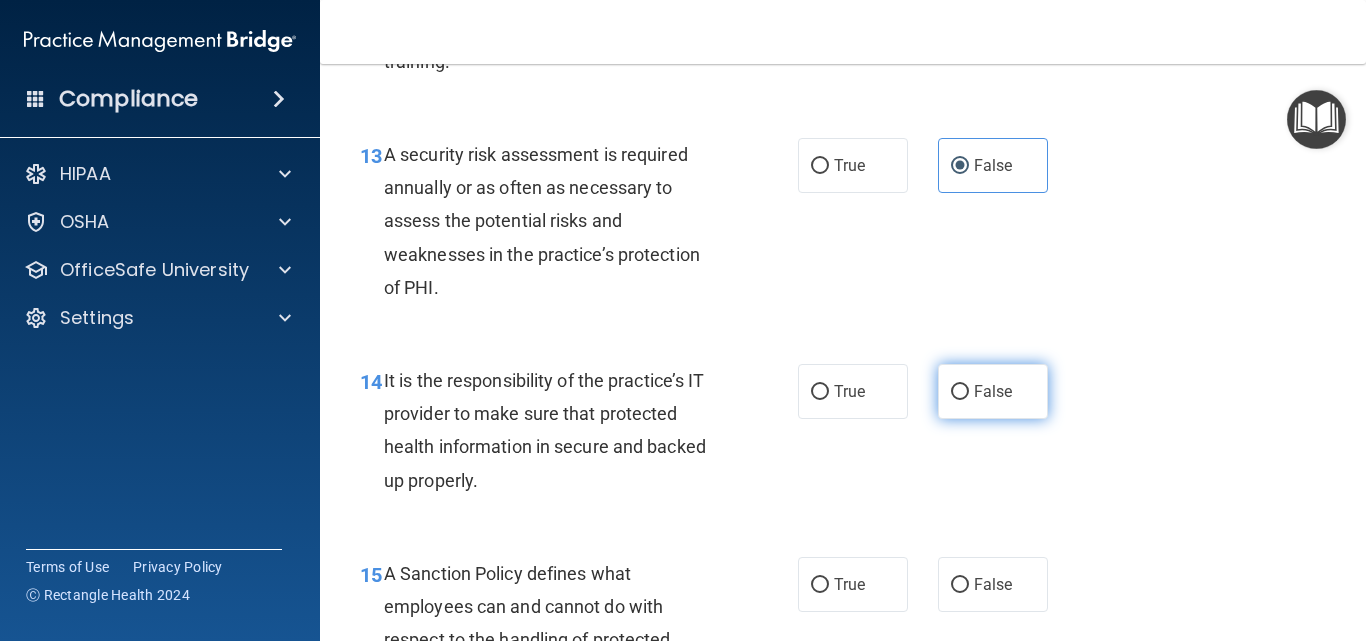 click on "False" at bounding box center [993, 391] 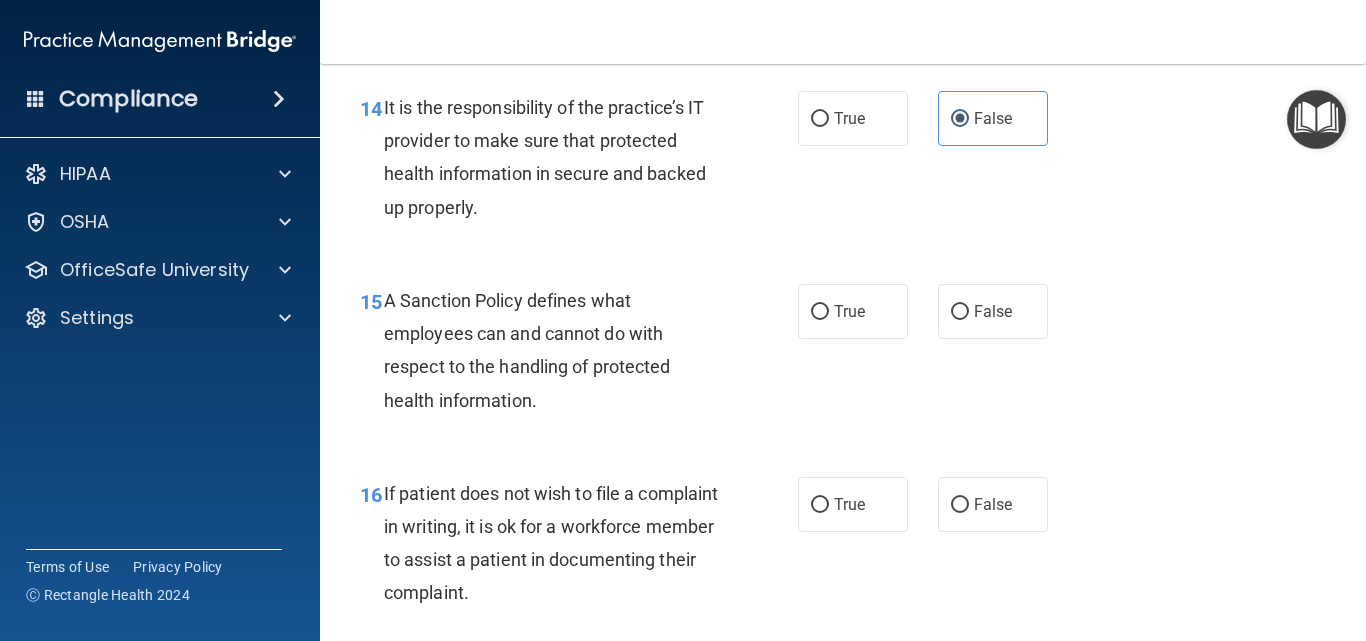 scroll, scrollTop: 3100, scrollLeft: 0, axis: vertical 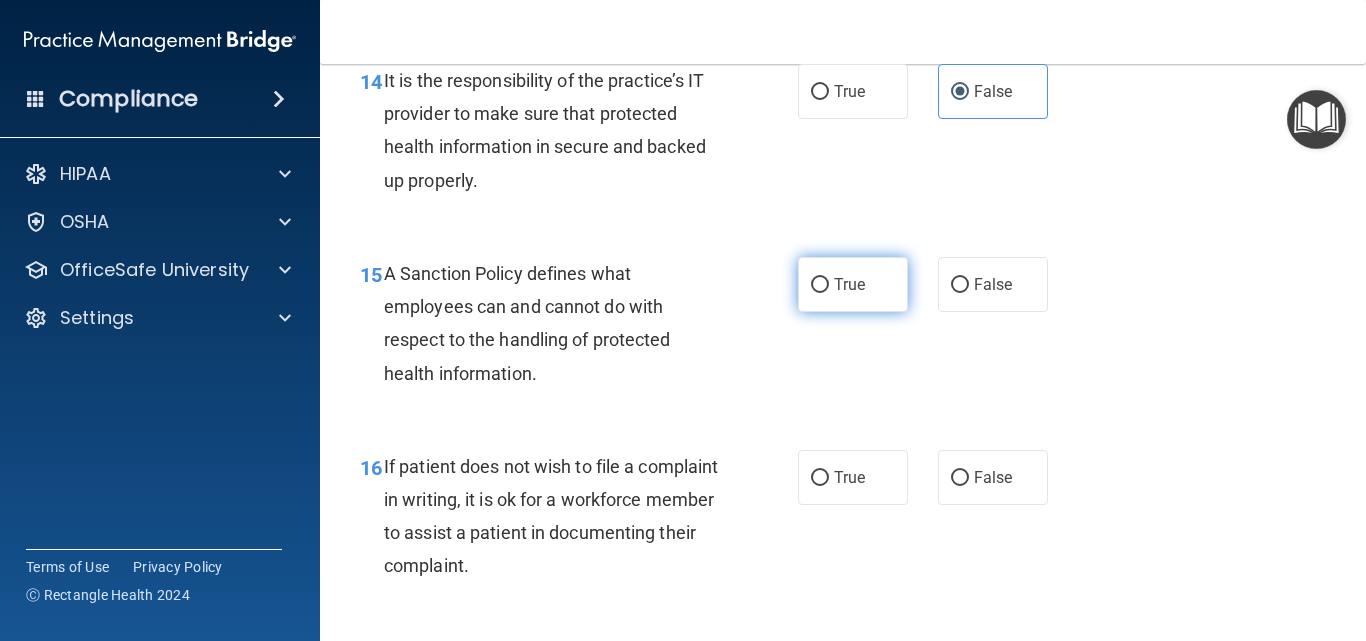 click on "True" at bounding box center [849, 284] 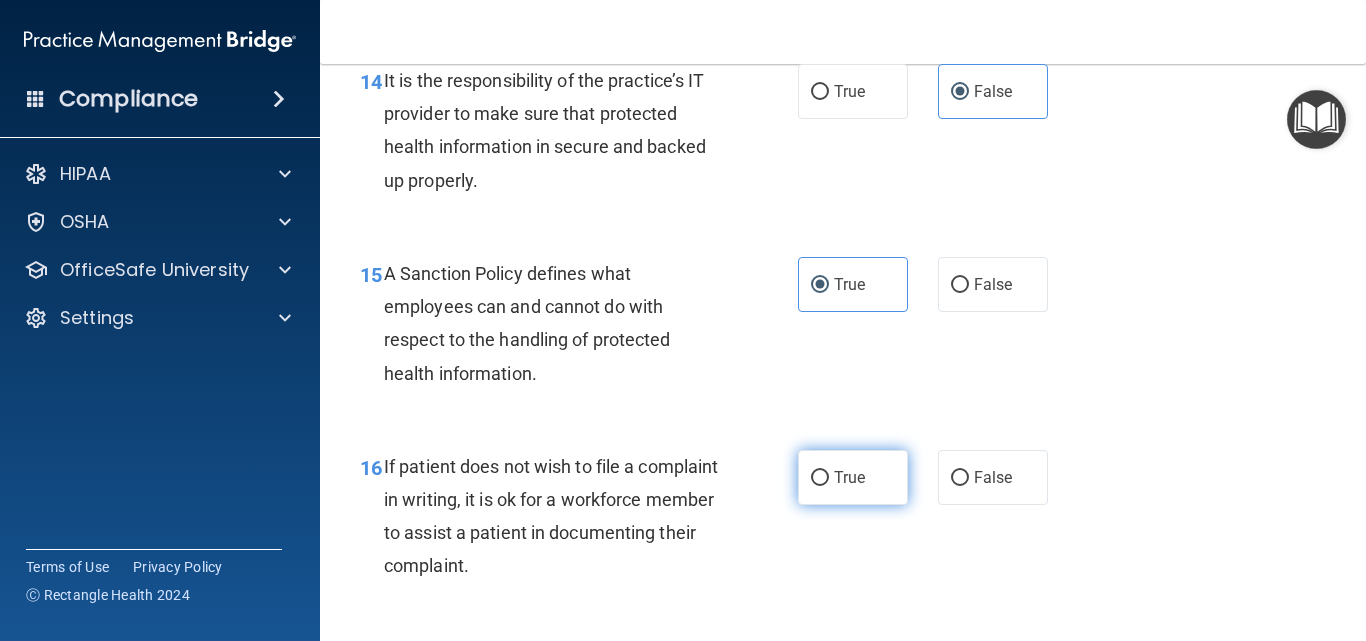 click on "True" at bounding box center (853, 477) 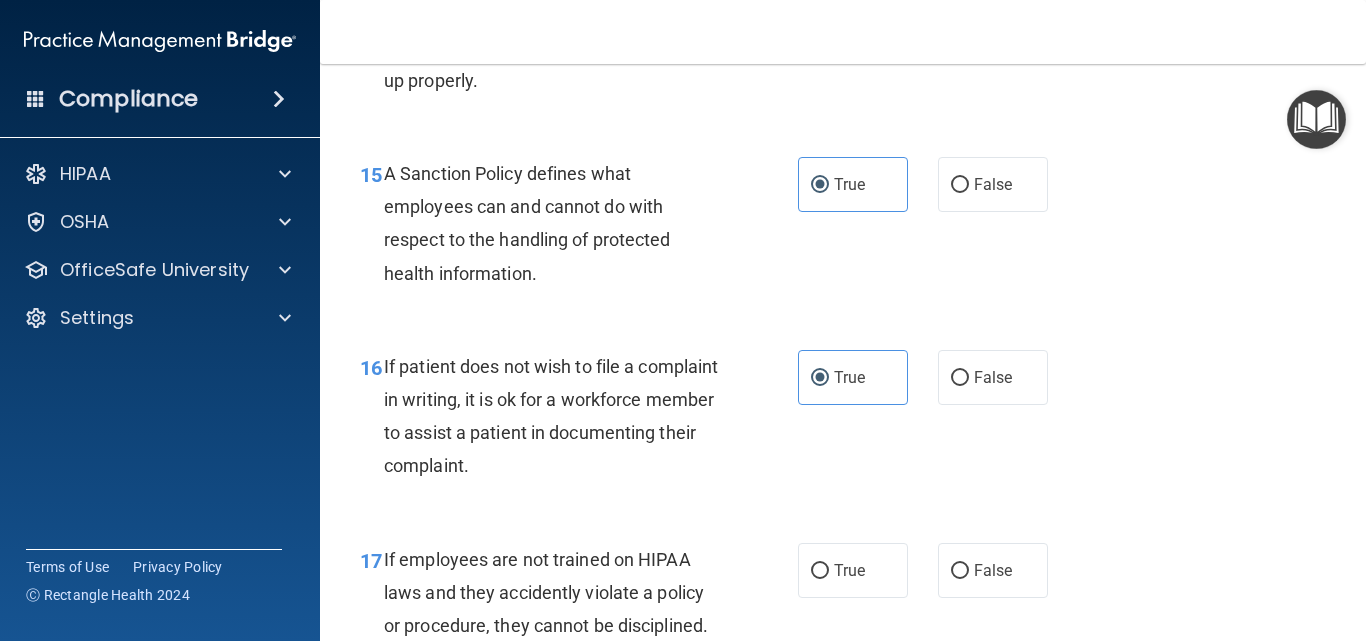 scroll, scrollTop: 3300, scrollLeft: 0, axis: vertical 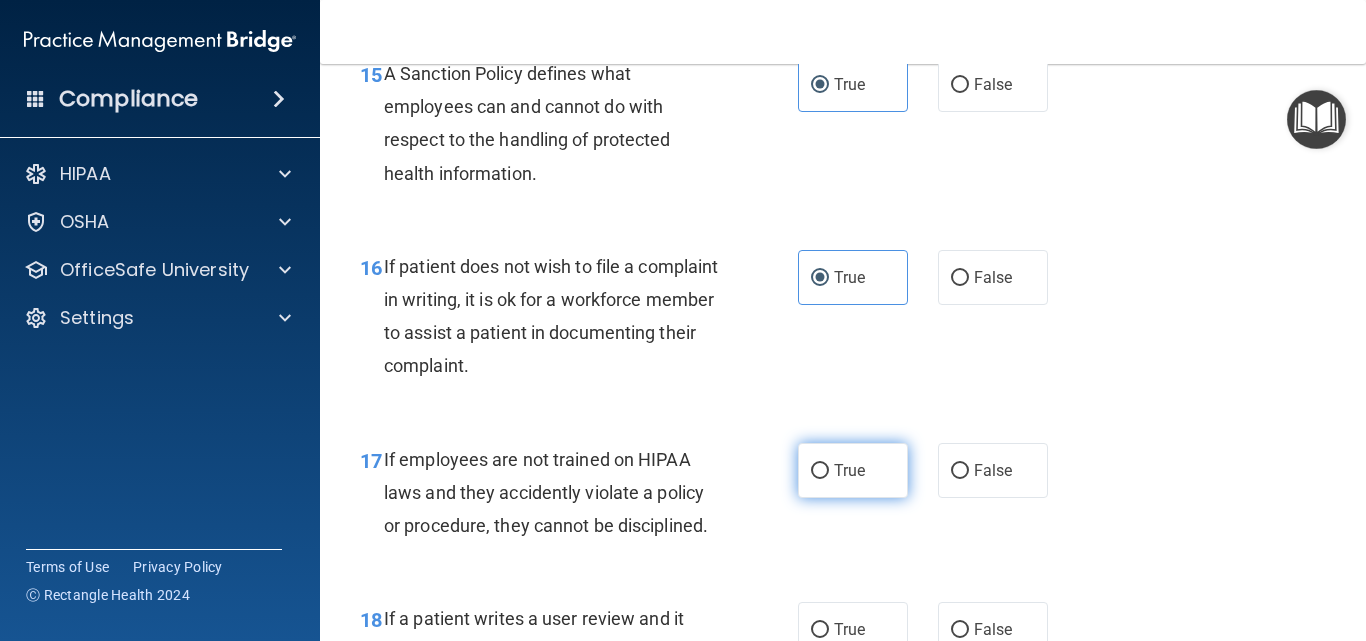 click on "True" at bounding box center [849, 470] 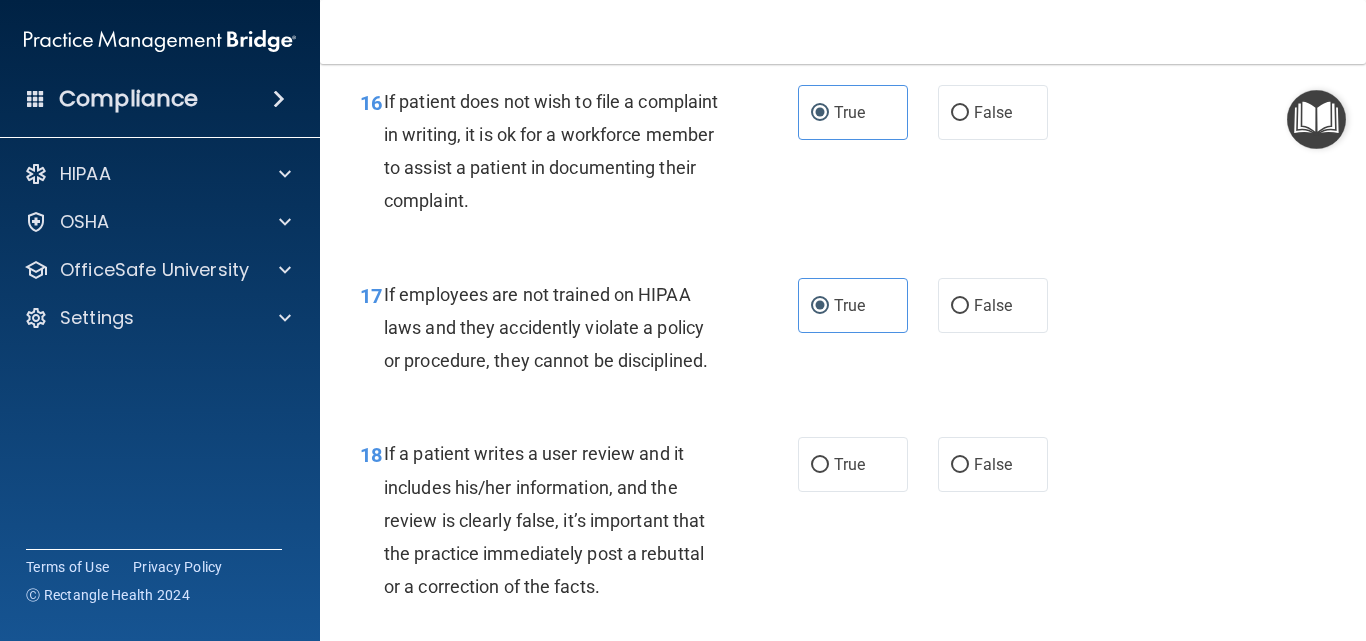 scroll, scrollTop: 3500, scrollLeft: 0, axis: vertical 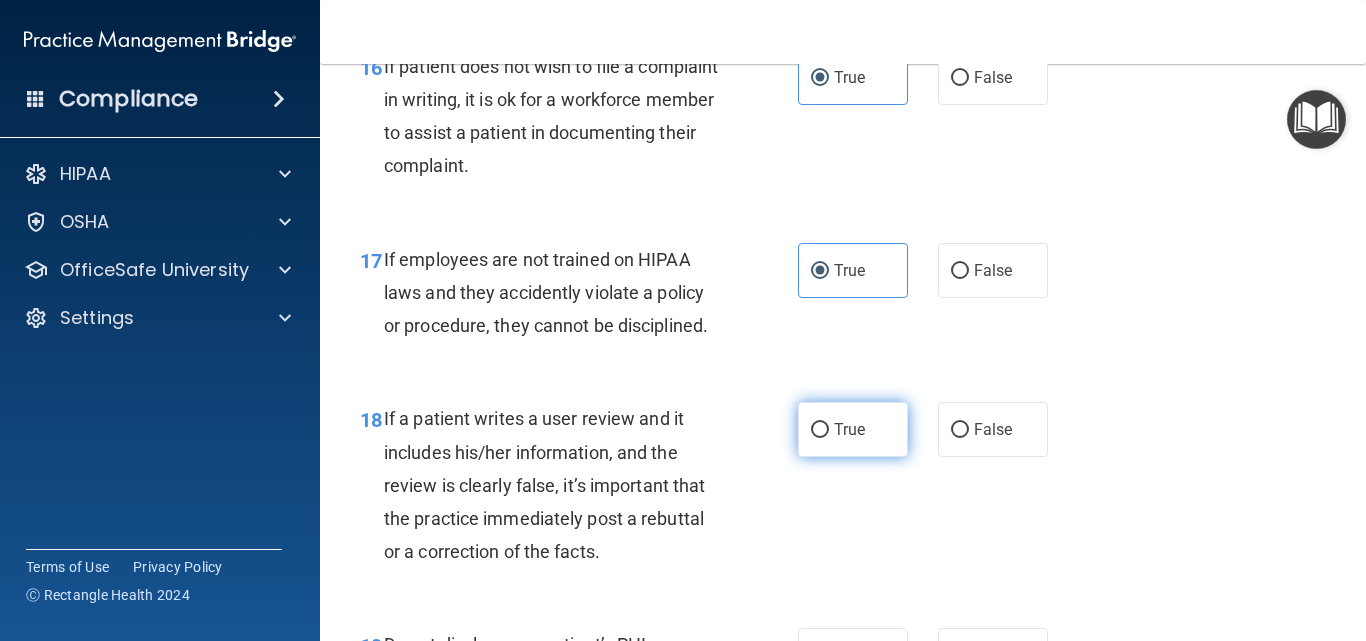 click on "True" at bounding box center (849, 429) 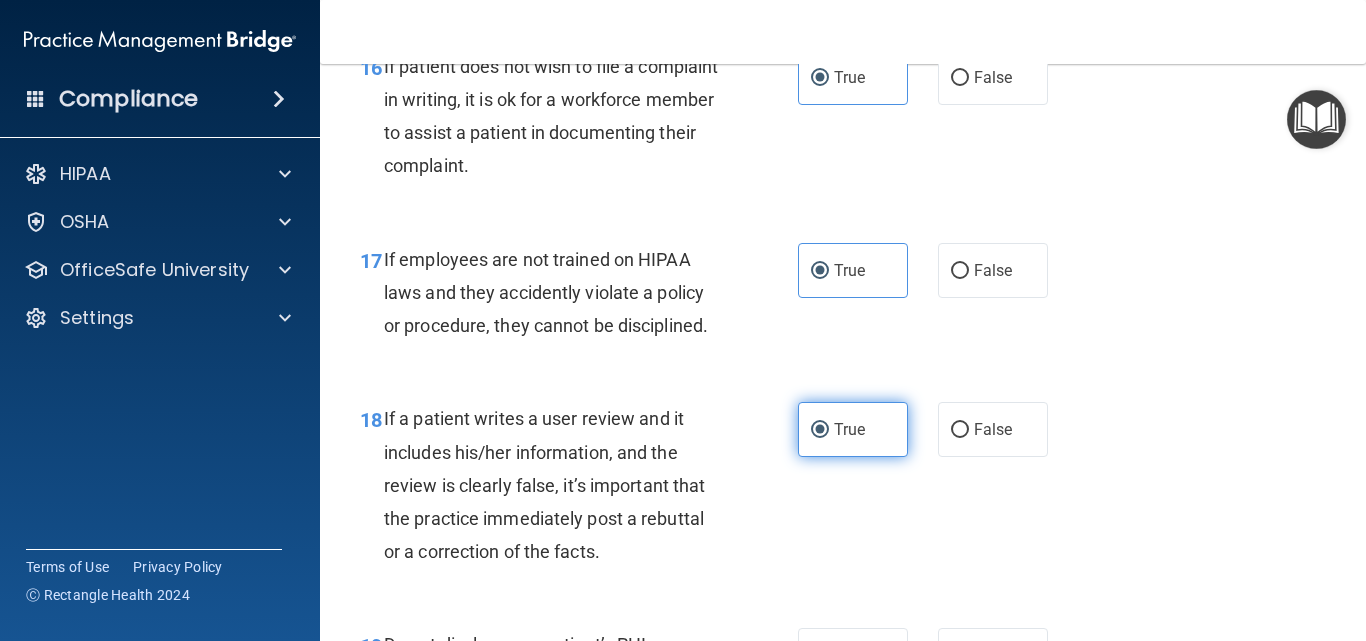 scroll, scrollTop: 3700, scrollLeft: 0, axis: vertical 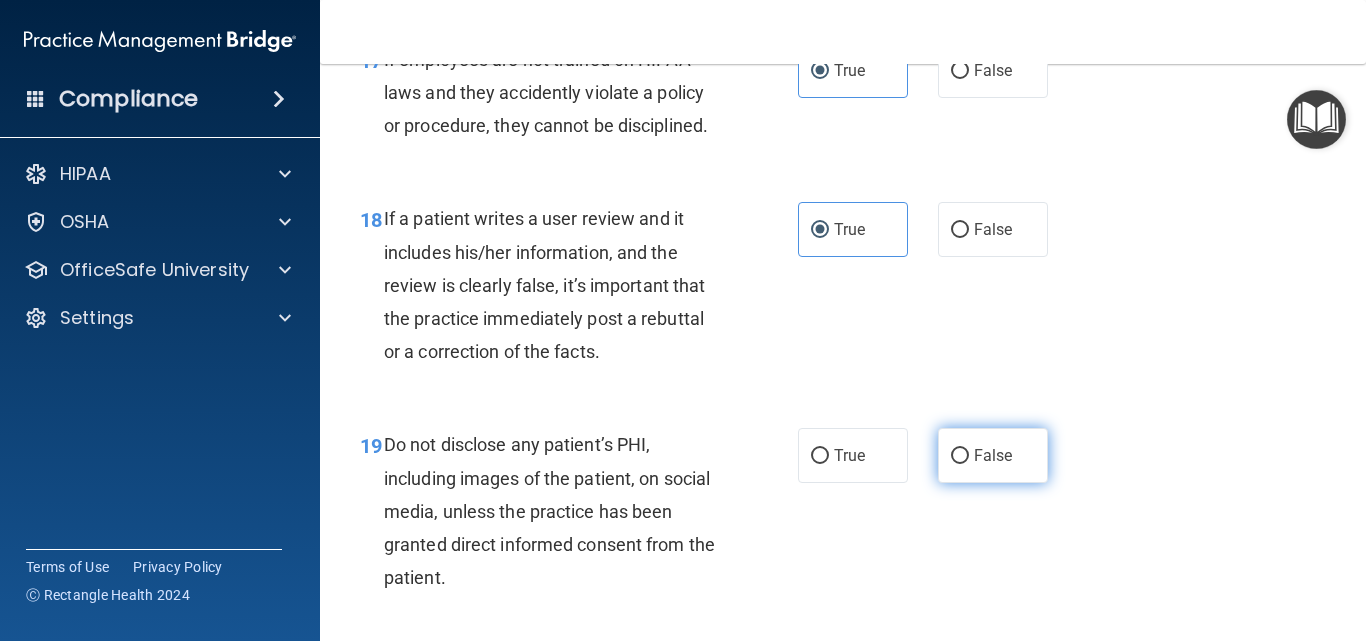 click on "False" at bounding box center (960, 456) 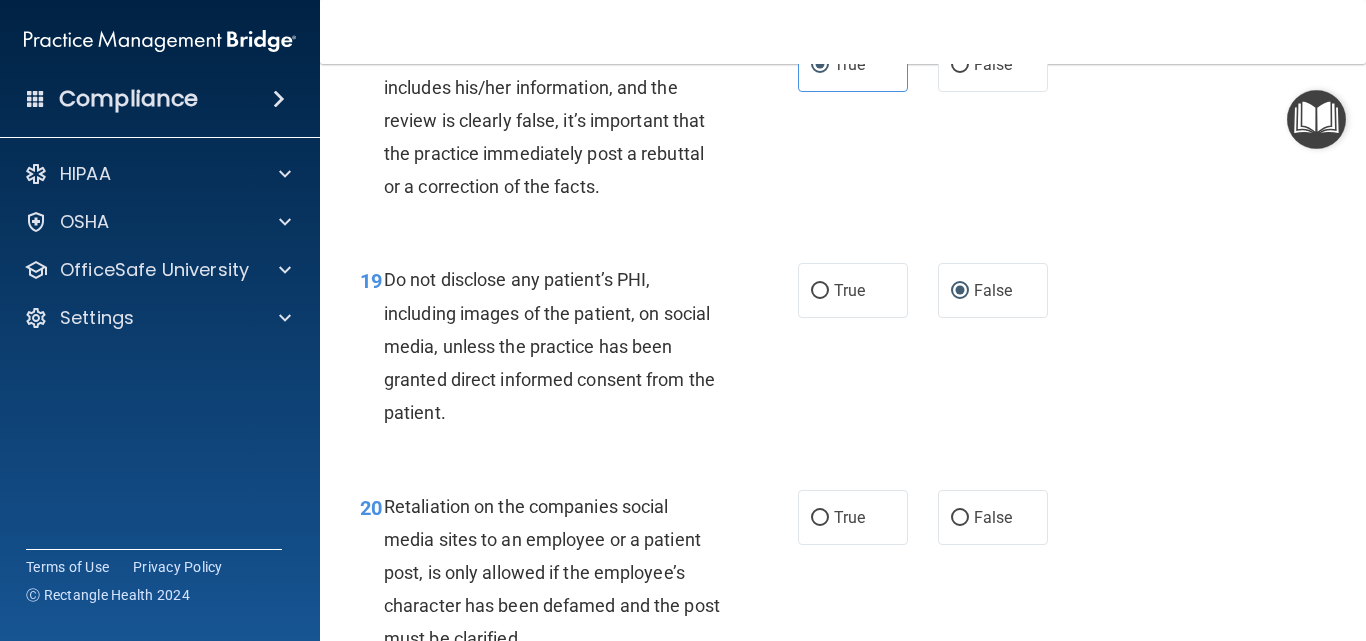 scroll, scrollTop: 3900, scrollLeft: 0, axis: vertical 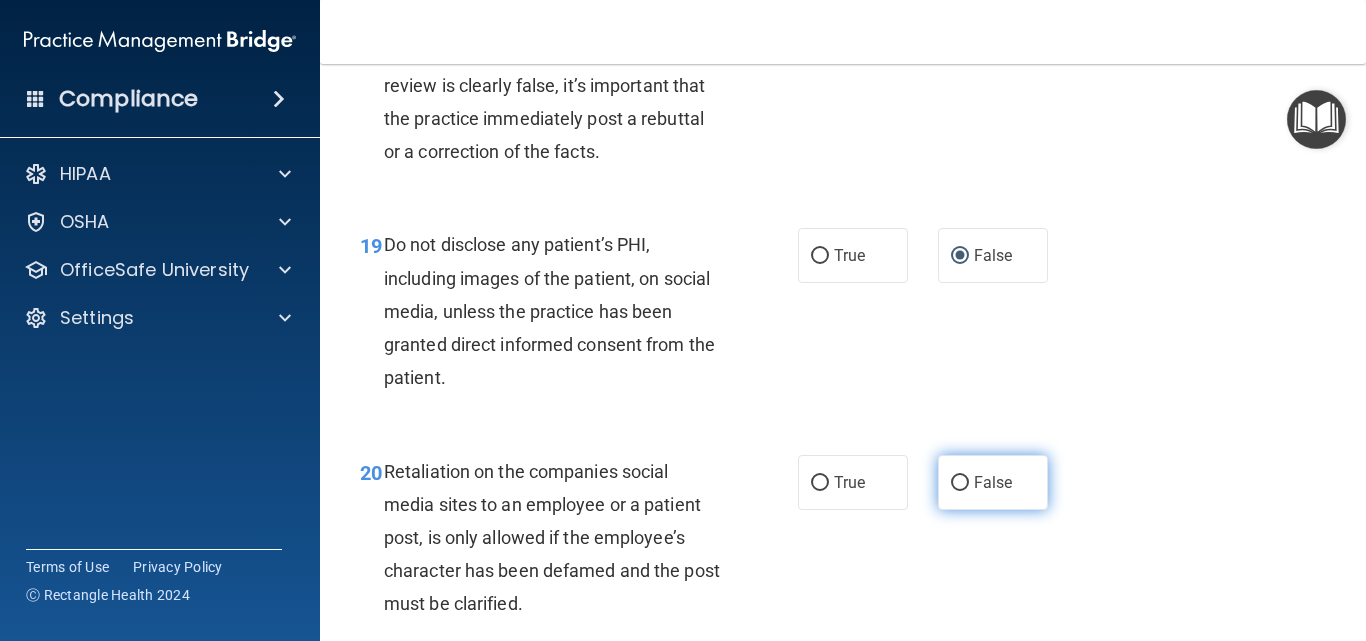click on "False" at bounding box center (960, 483) 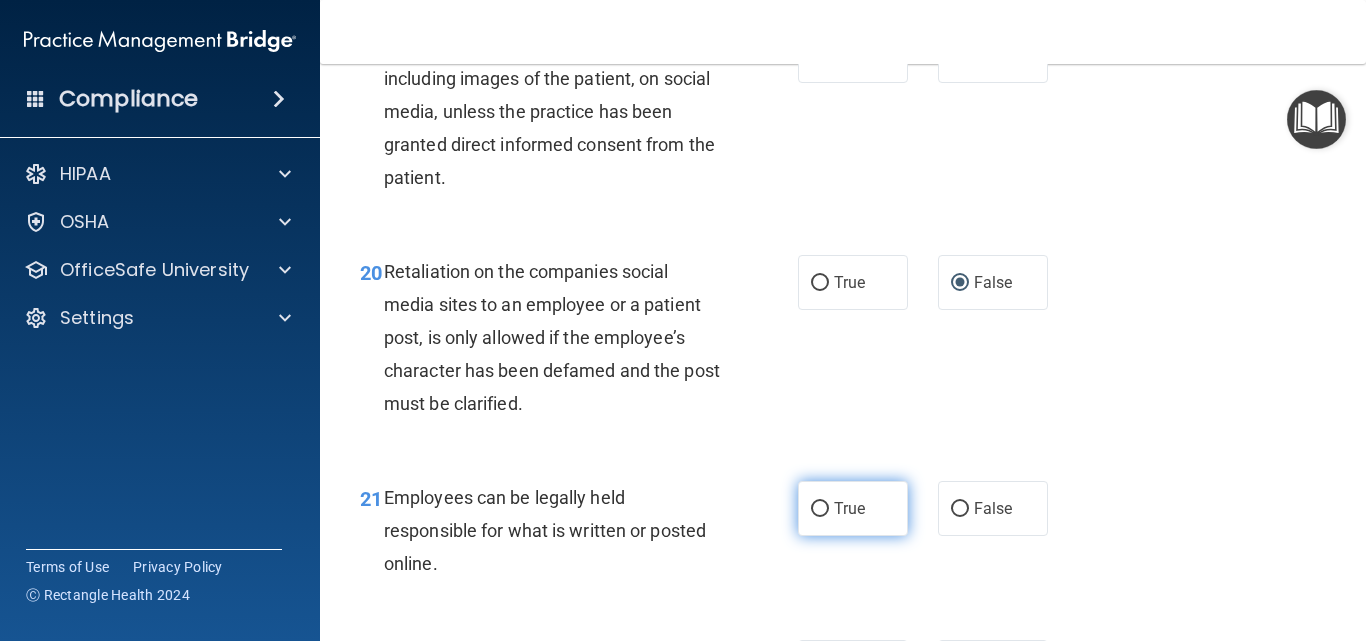scroll, scrollTop: 4200, scrollLeft: 0, axis: vertical 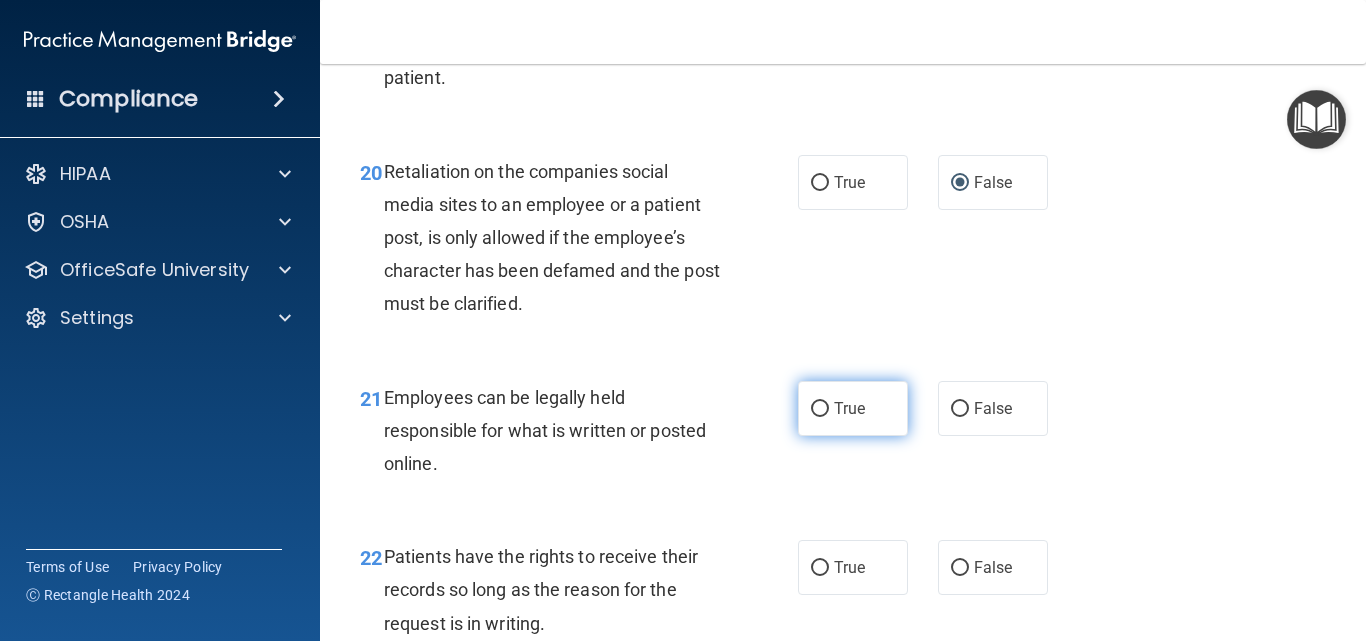 click on "True" at bounding box center (853, 408) 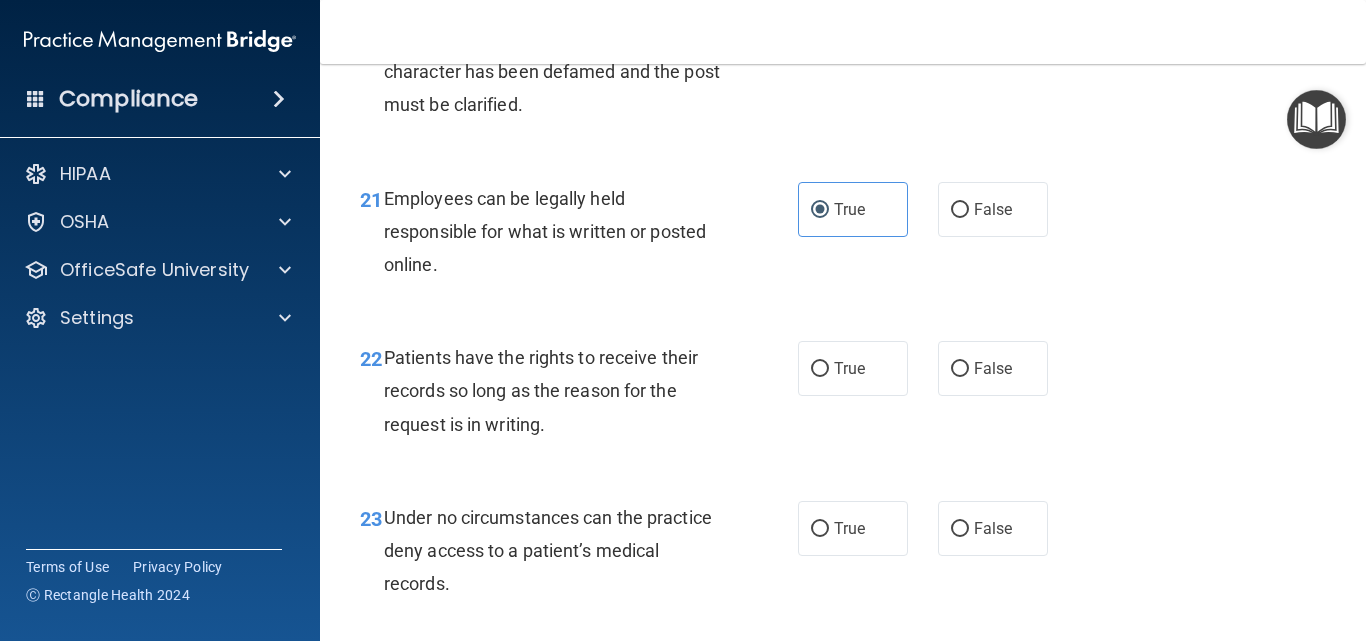 scroll, scrollTop: 4400, scrollLeft: 0, axis: vertical 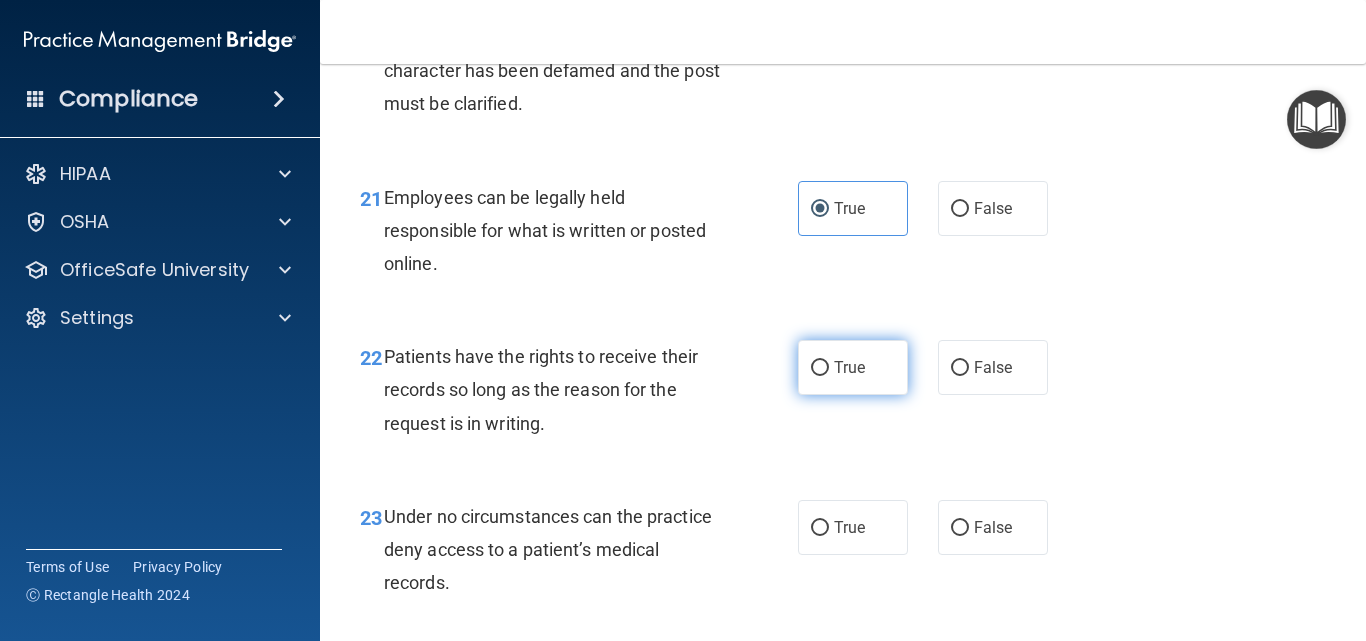 click on "True" at bounding box center [853, 367] 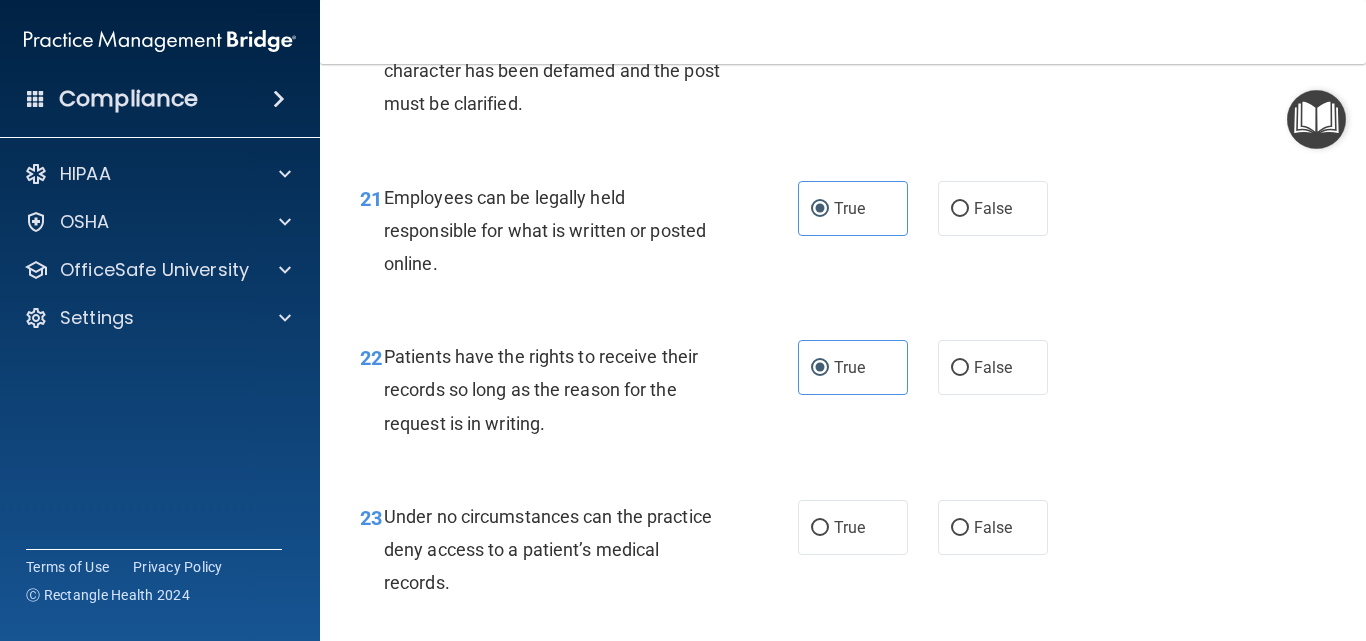 scroll, scrollTop: 4500, scrollLeft: 0, axis: vertical 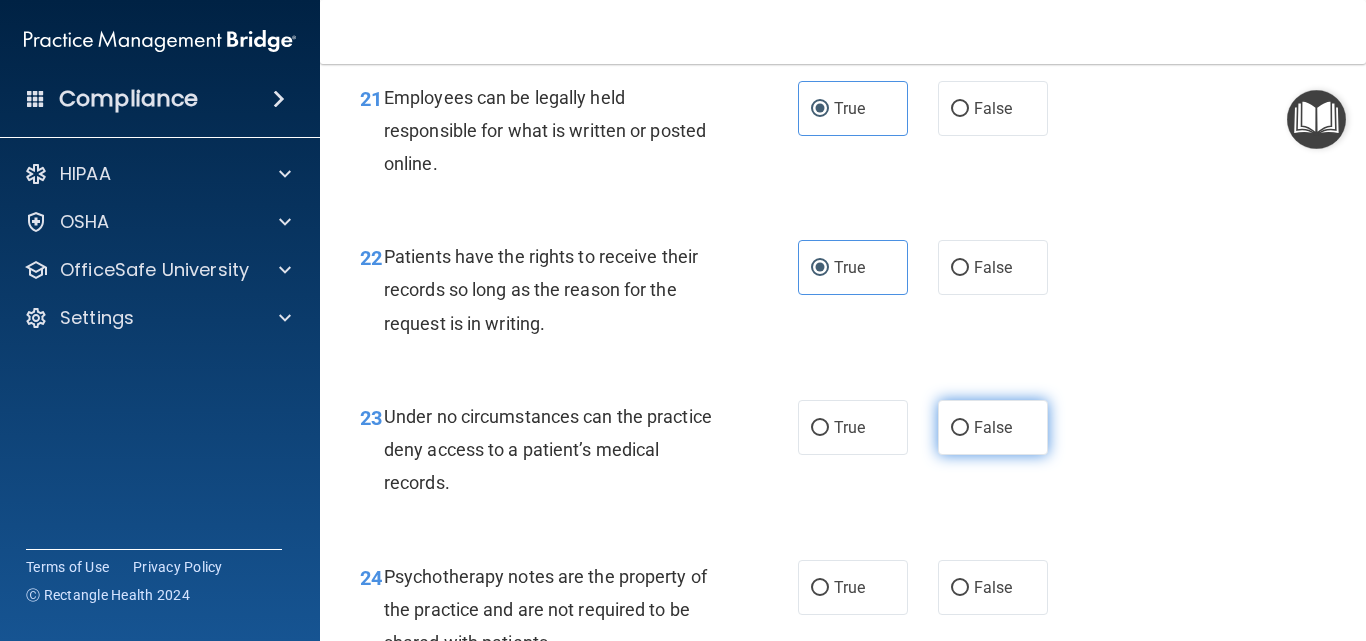 click on "False" at bounding box center (993, 427) 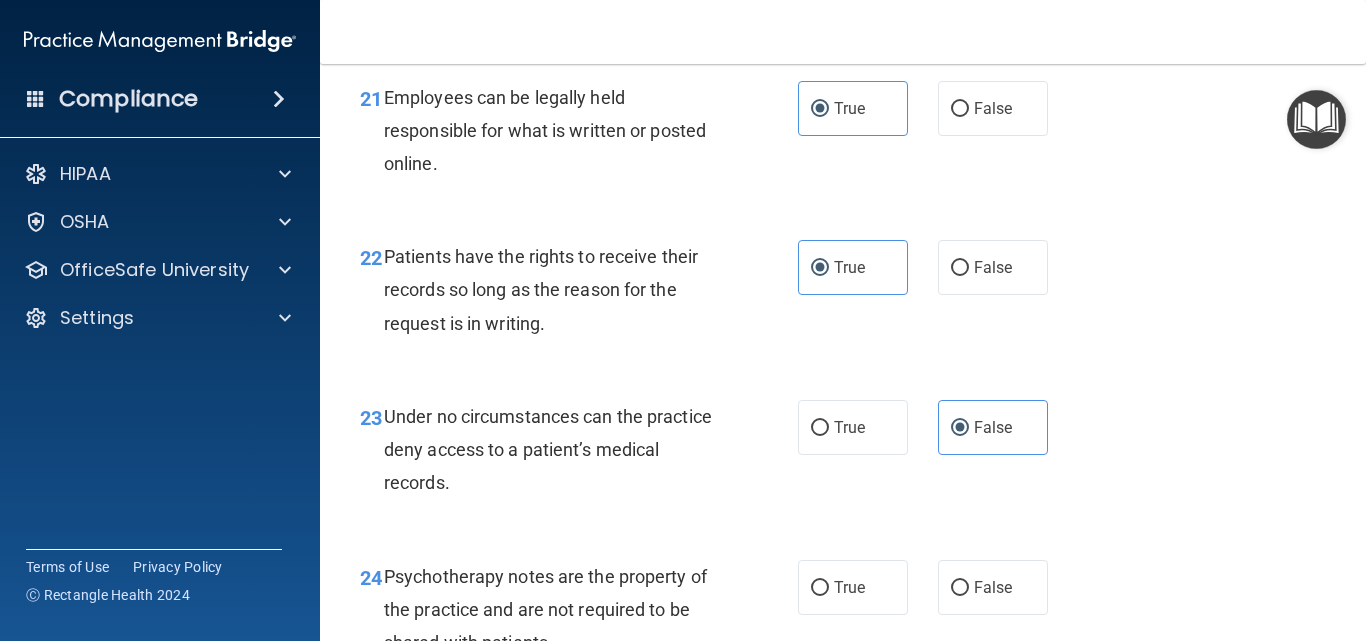 scroll, scrollTop: 4700, scrollLeft: 0, axis: vertical 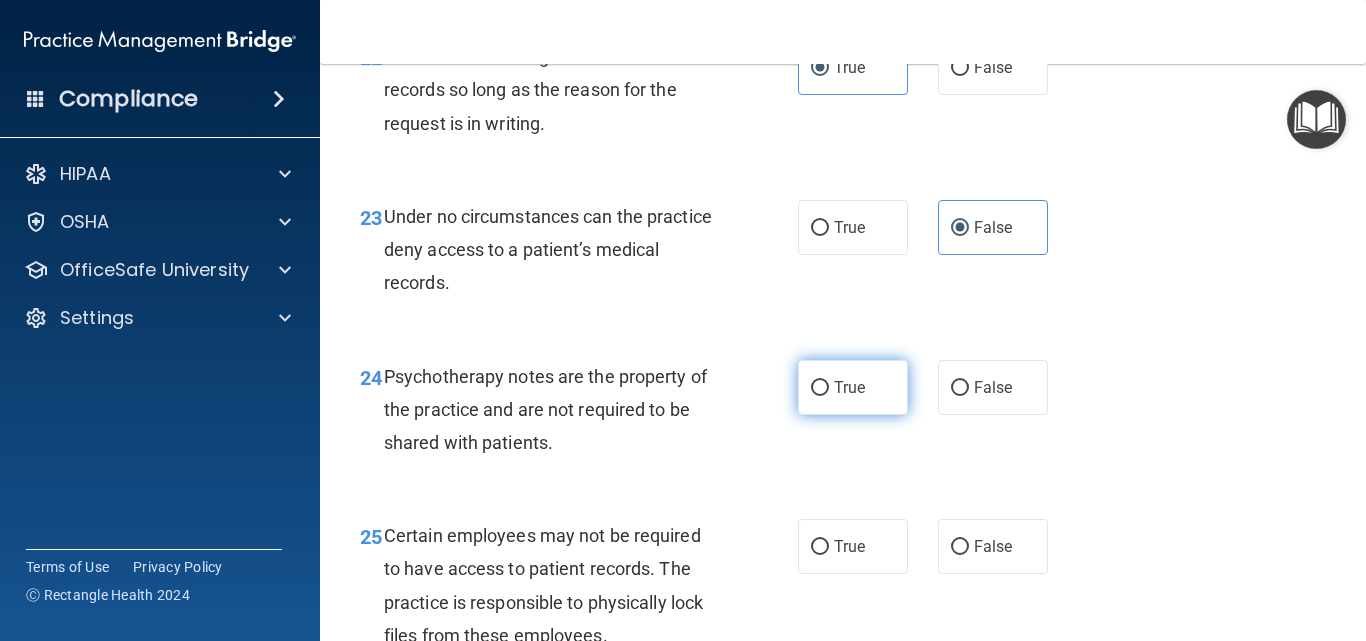 click on "True" at bounding box center [849, 387] 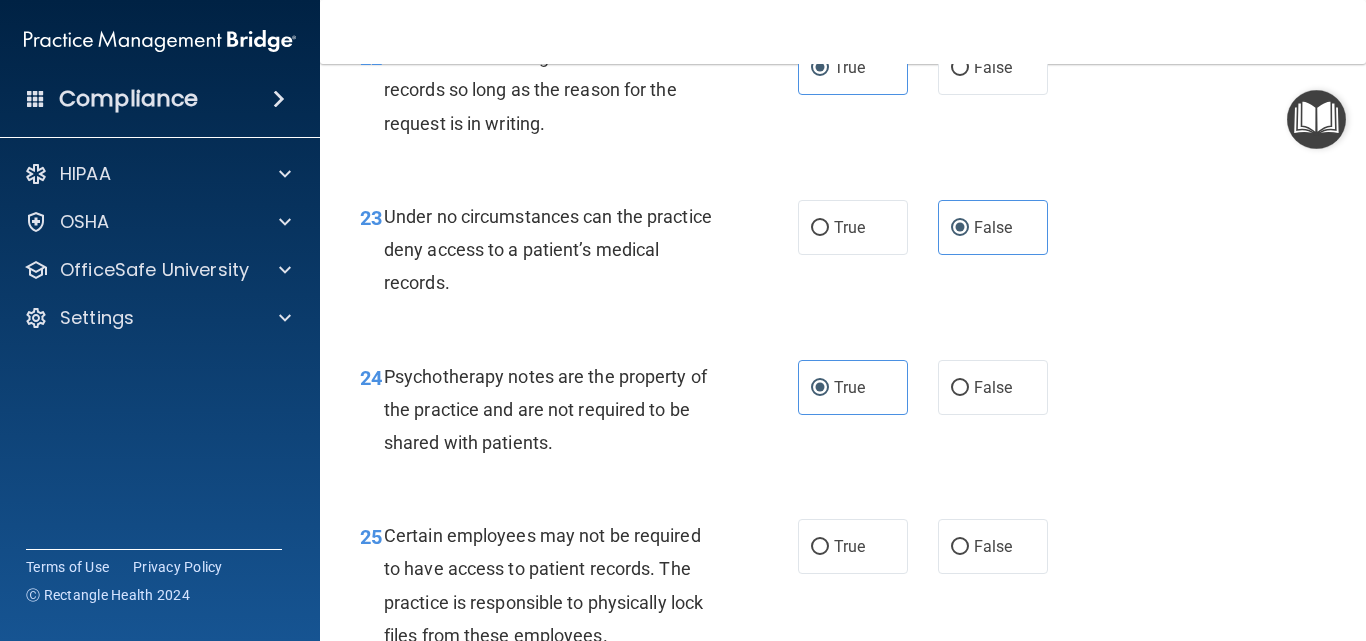 scroll, scrollTop: 4800, scrollLeft: 0, axis: vertical 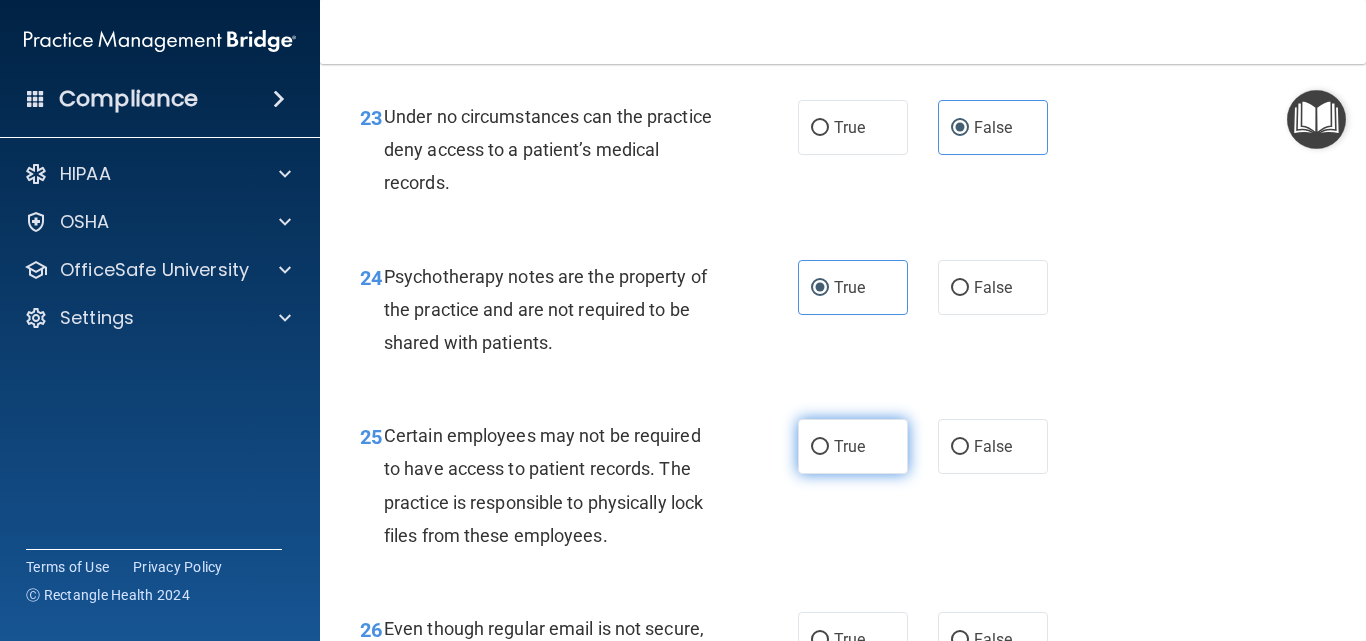 click on "True" at bounding box center [849, 446] 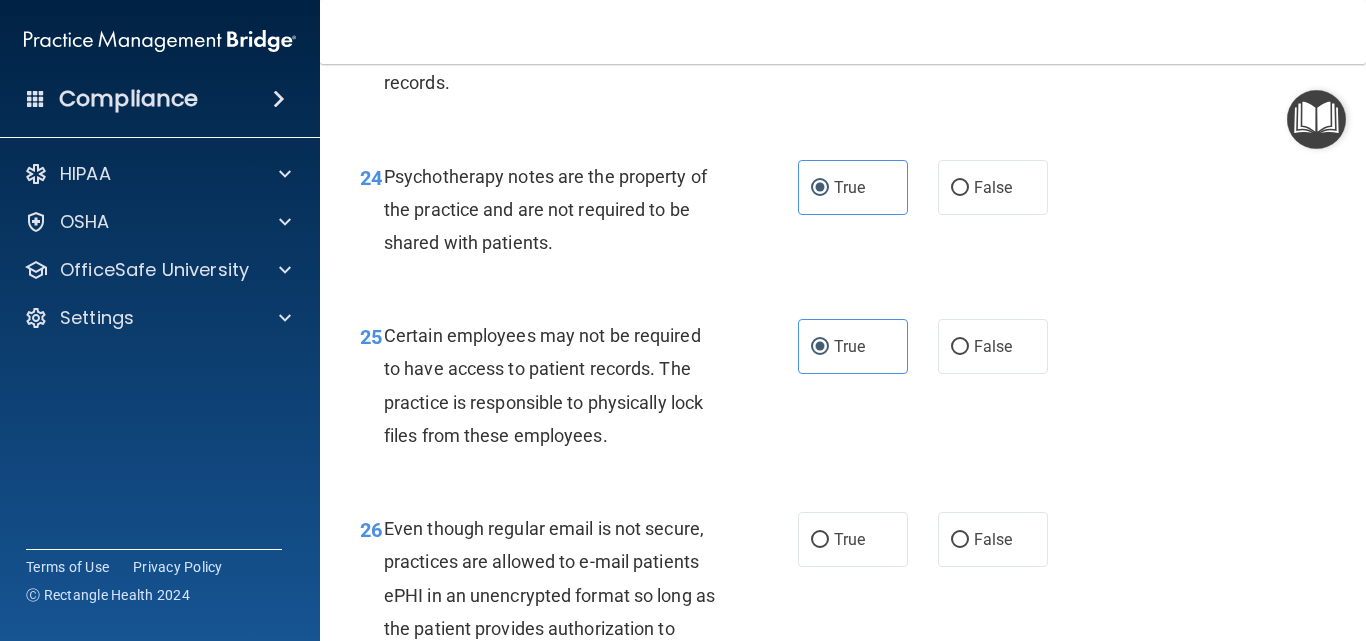 scroll, scrollTop: 5000, scrollLeft: 0, axis: vertical 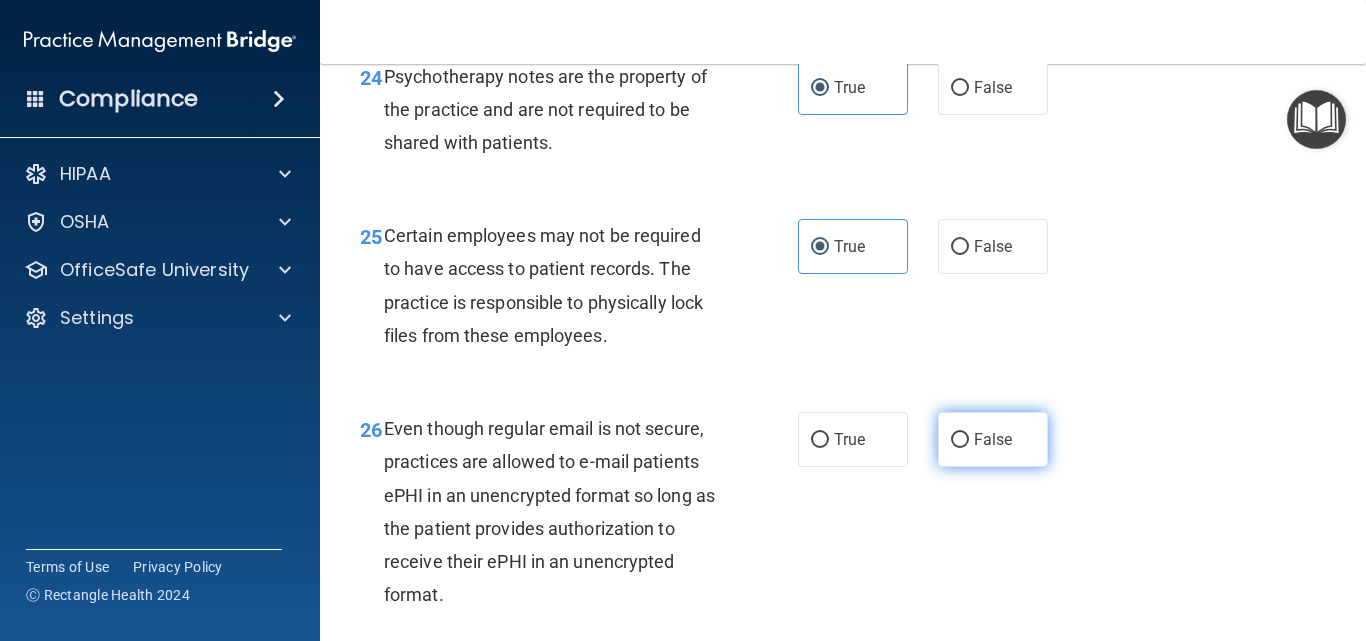 click on "False" at bounding box center (993, 439) 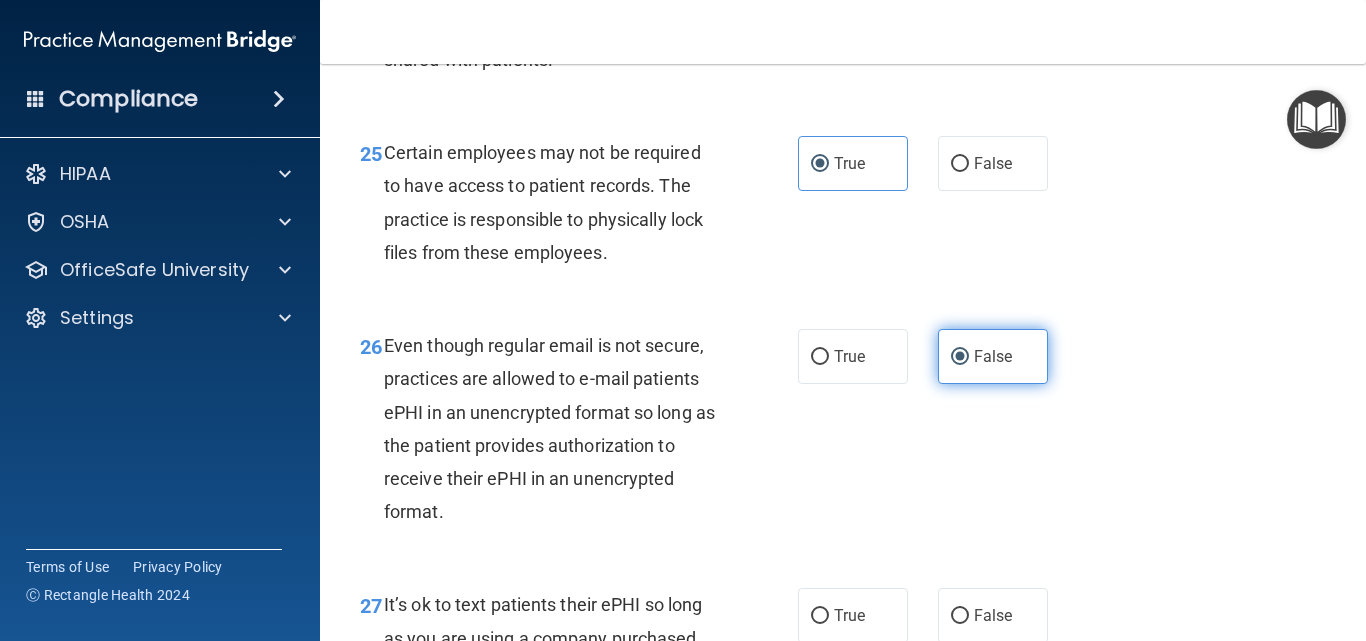 scroll, scrollTop: 5200, scrollLeft: 0, axis: vertical 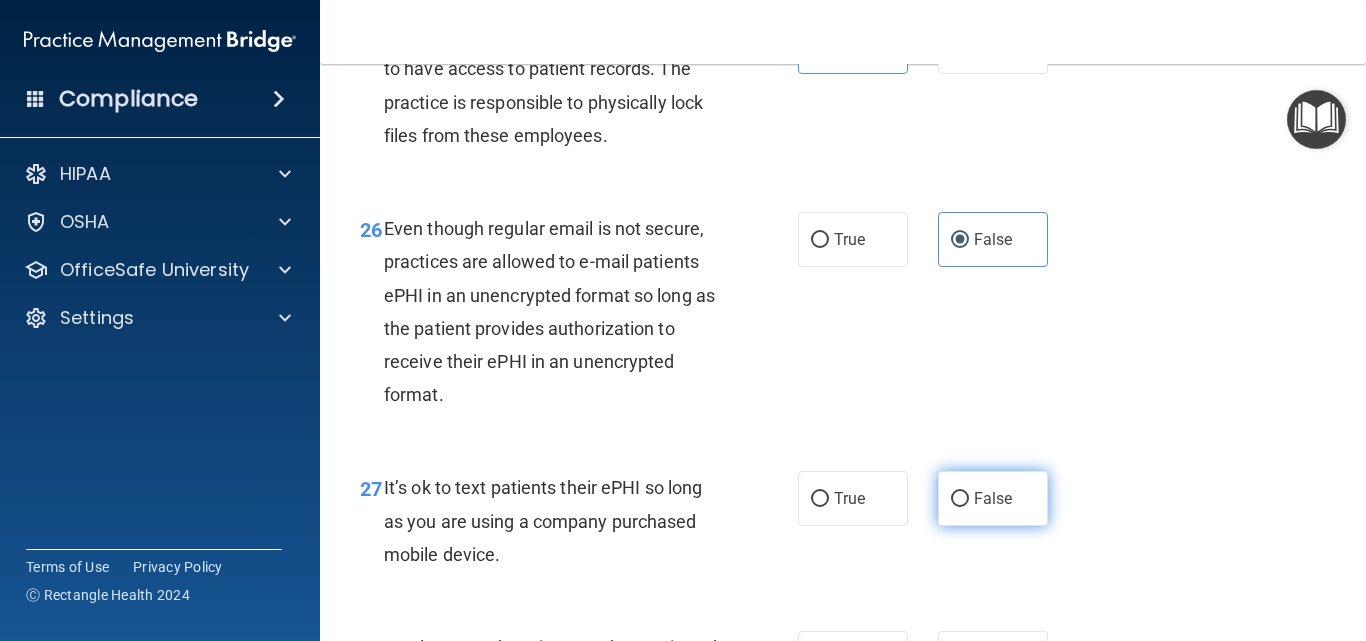 click on "False" at bounding box center (993, 498) 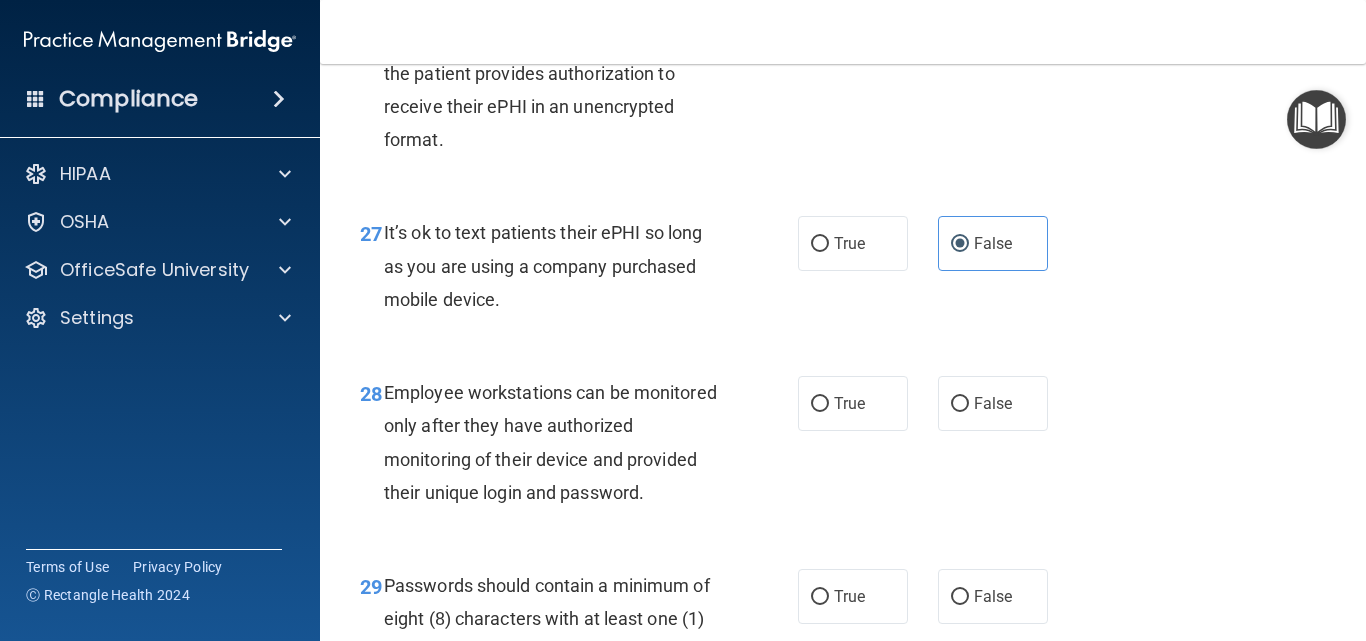 scroll, scrollTop: 5500, scrollLeft: 0, axis: vertical 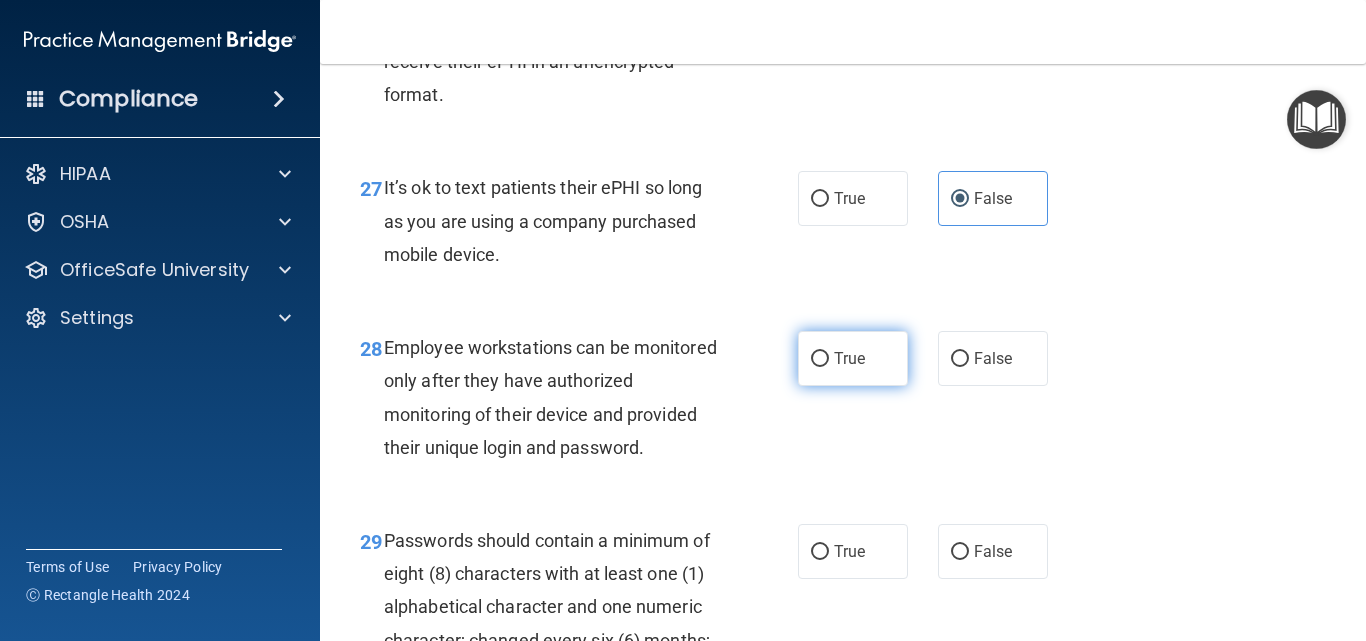 click on "True" at bounding box center [853, 358] 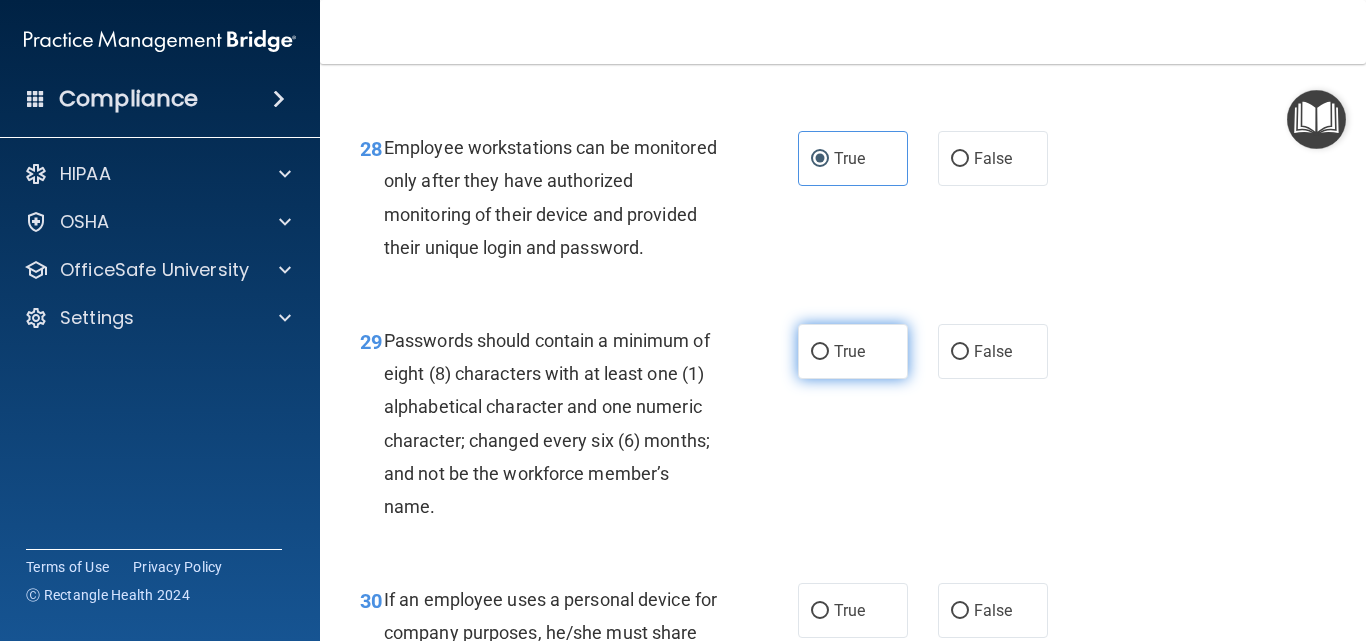 click on "True" at bounding box center [853, 351] 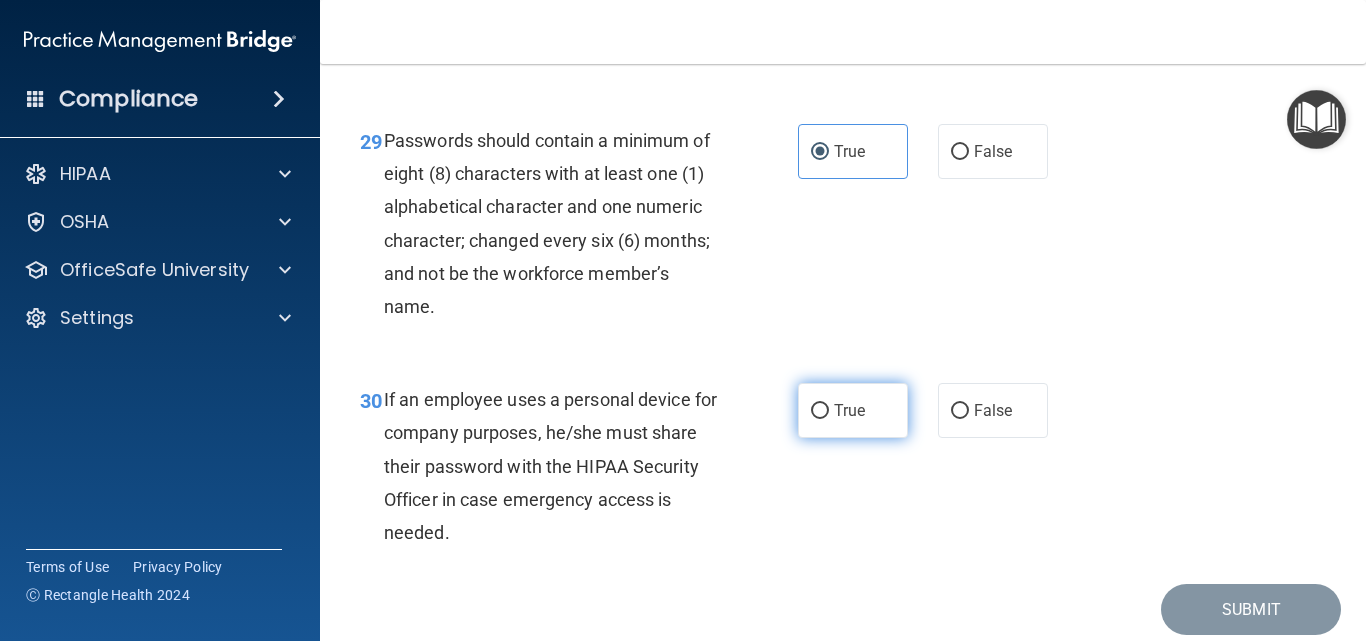 click on "True" at bounding box center (853, 410) 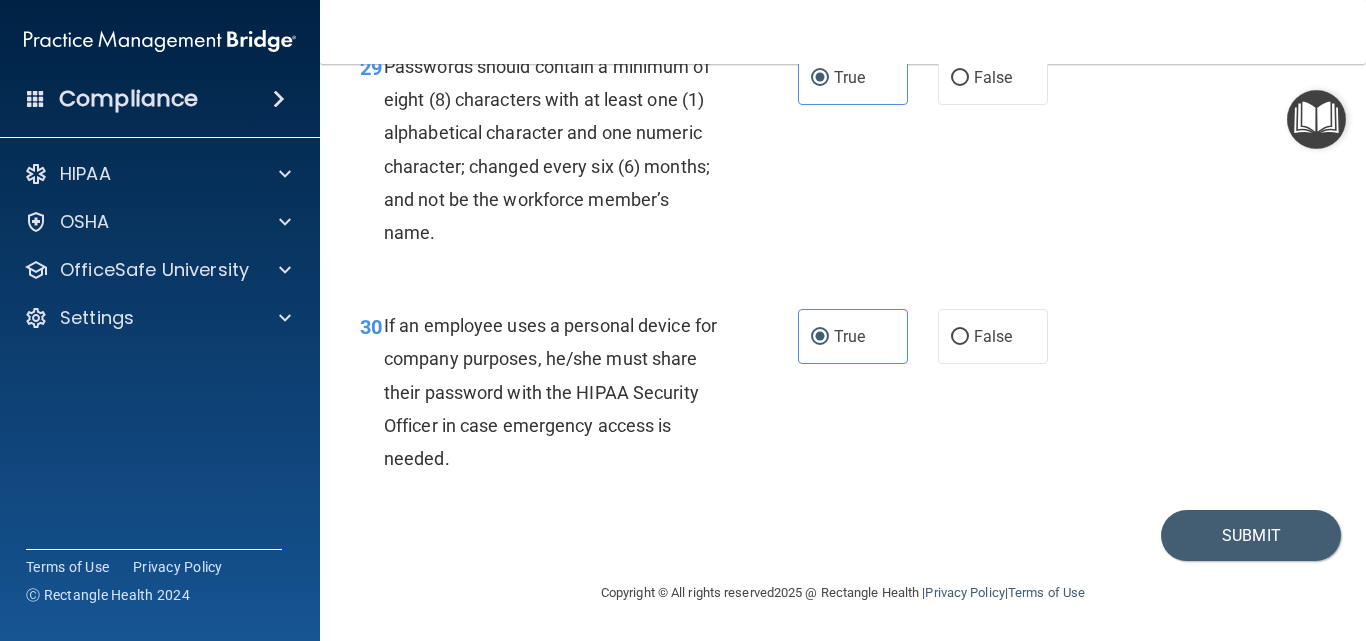 scroll, scrollTop: 6040, scrollLeft: 0, axis: vertical 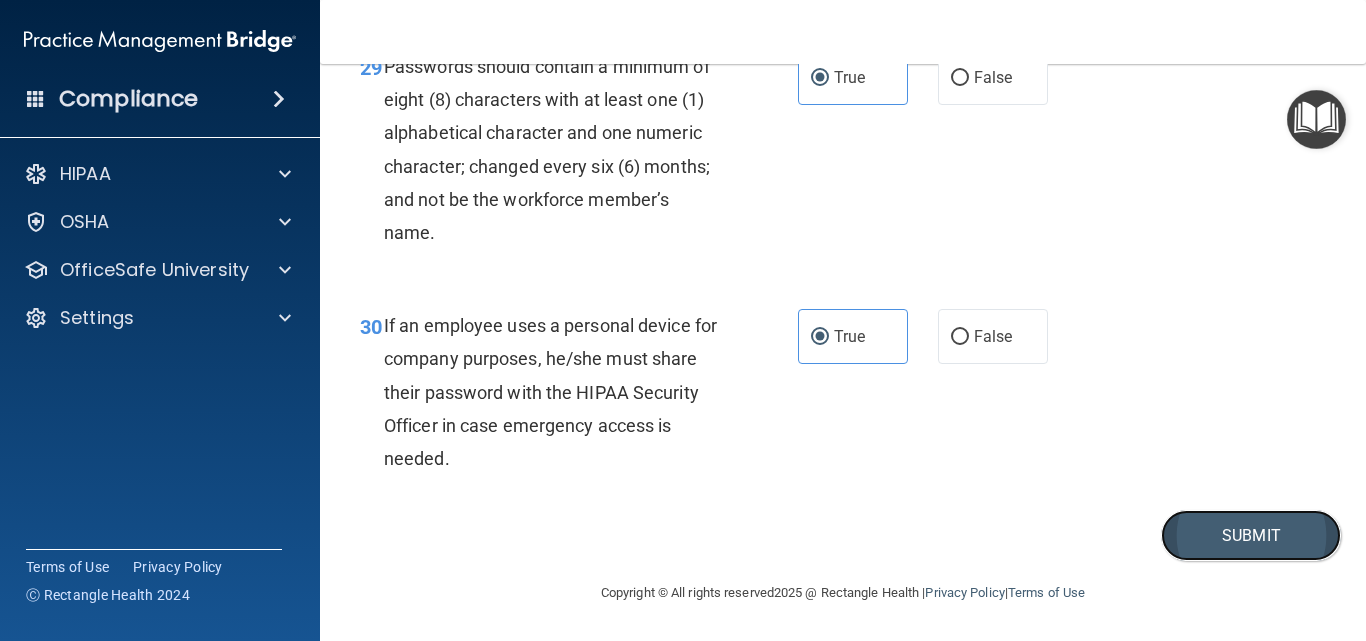 click on "Submit" at bounding box center [1251, 535] 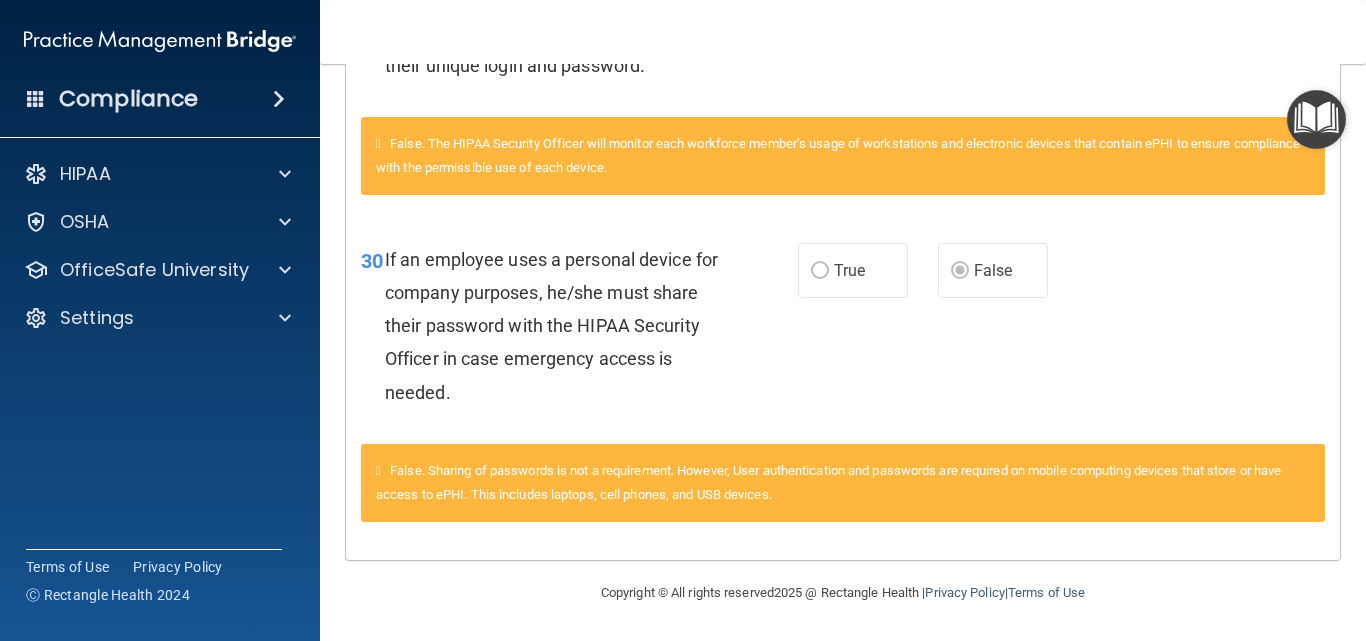 scroll, scrollTop: 3900, scrollLeft: 0, axis: vertical 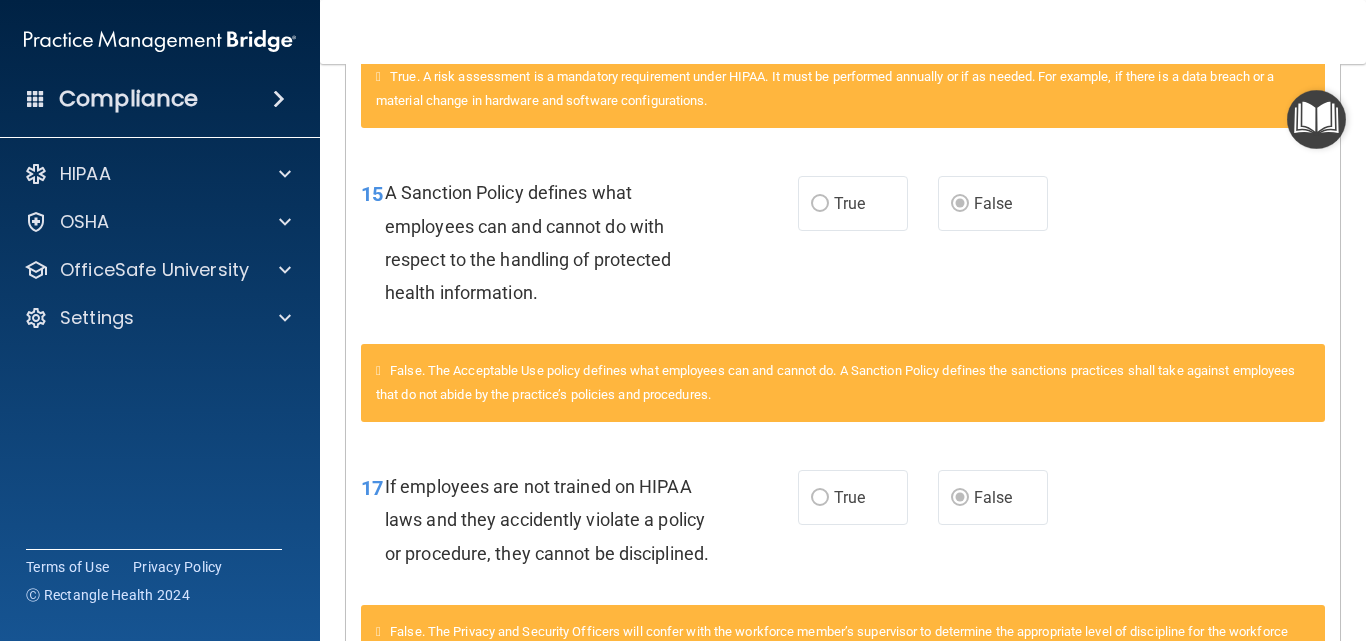 drag, startPoint x: 1222, startPoint y: 203, endPoint x: 1138, endPoint y: 48, distance: 176.29805 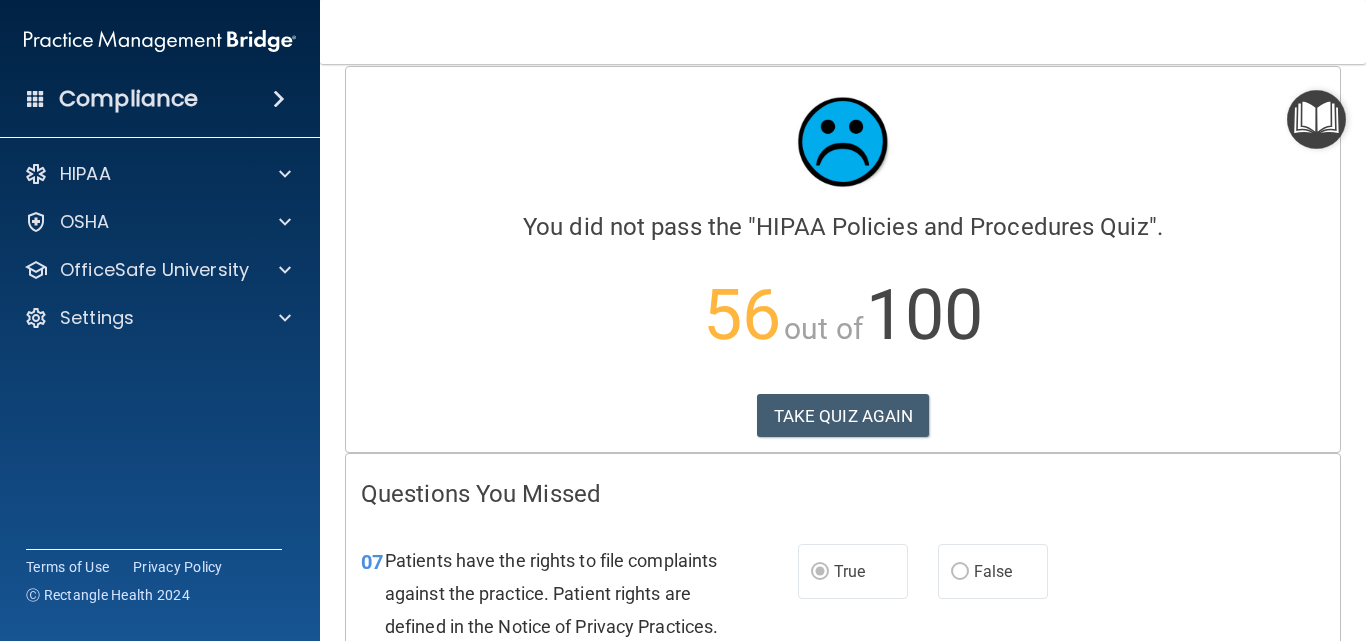 scroll, scrollTop: 0, scrollLeft: 0, axis: both 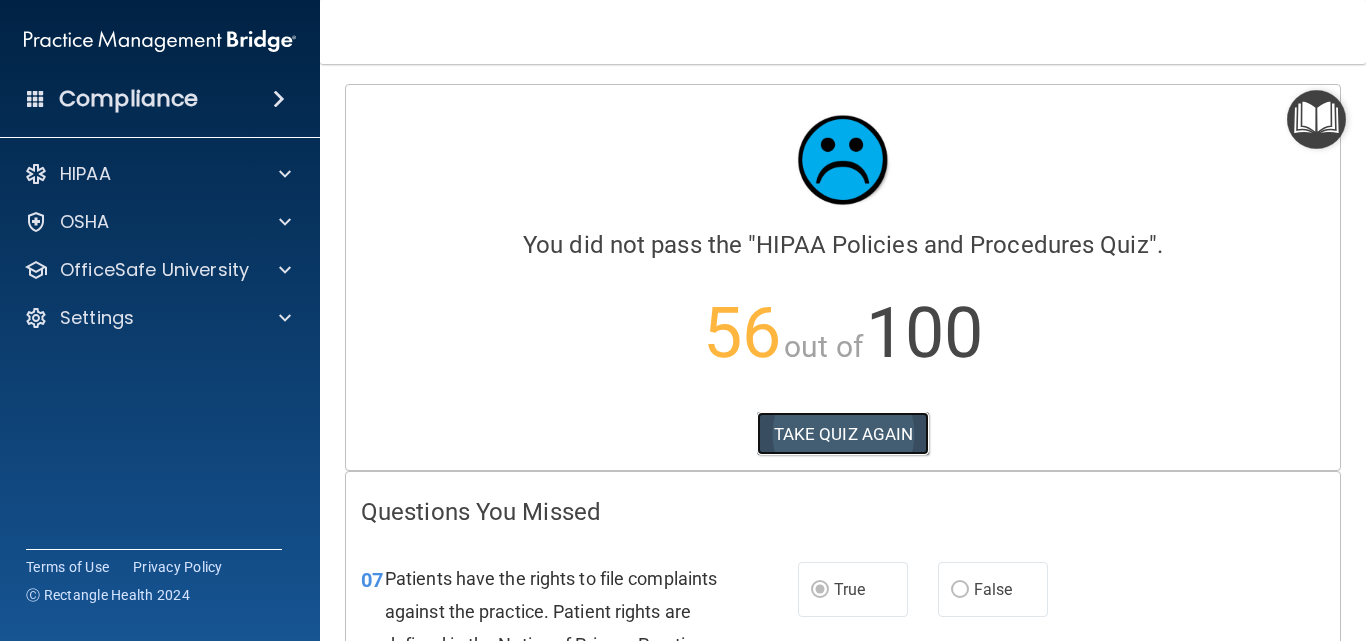 click on "TAKE QUIZ AGAIN" at bounding box center [843, 434] 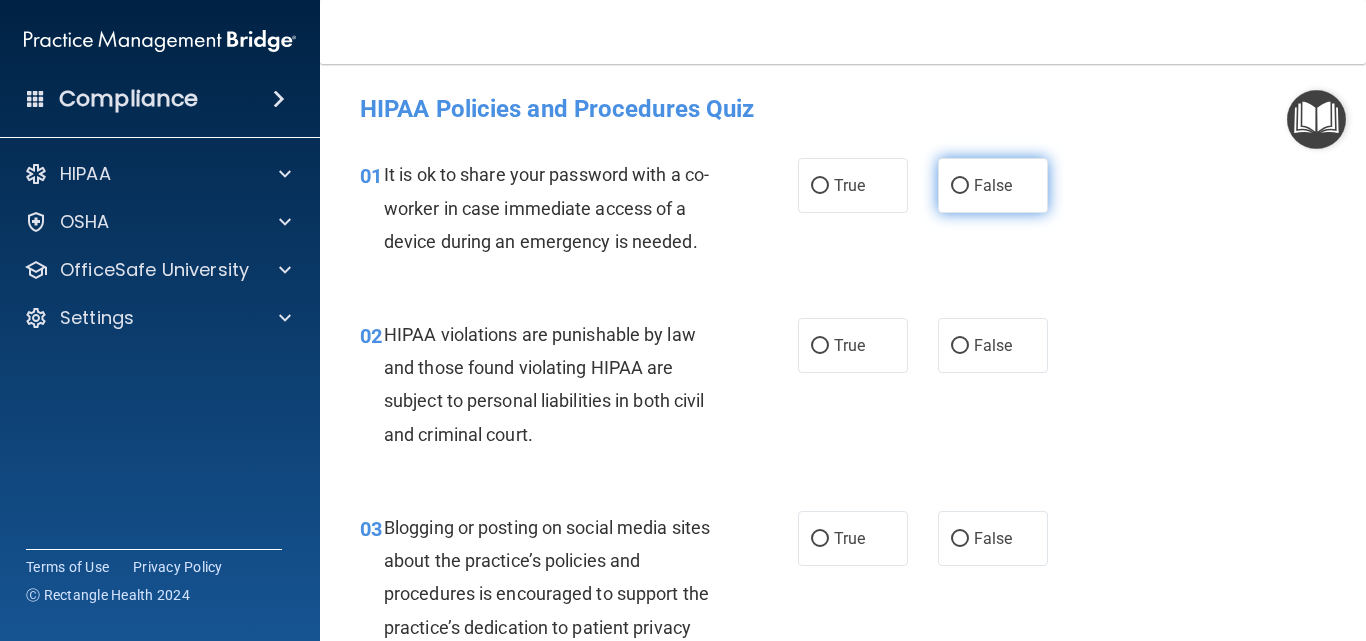 click on "False" at bounding box center (993, 185) 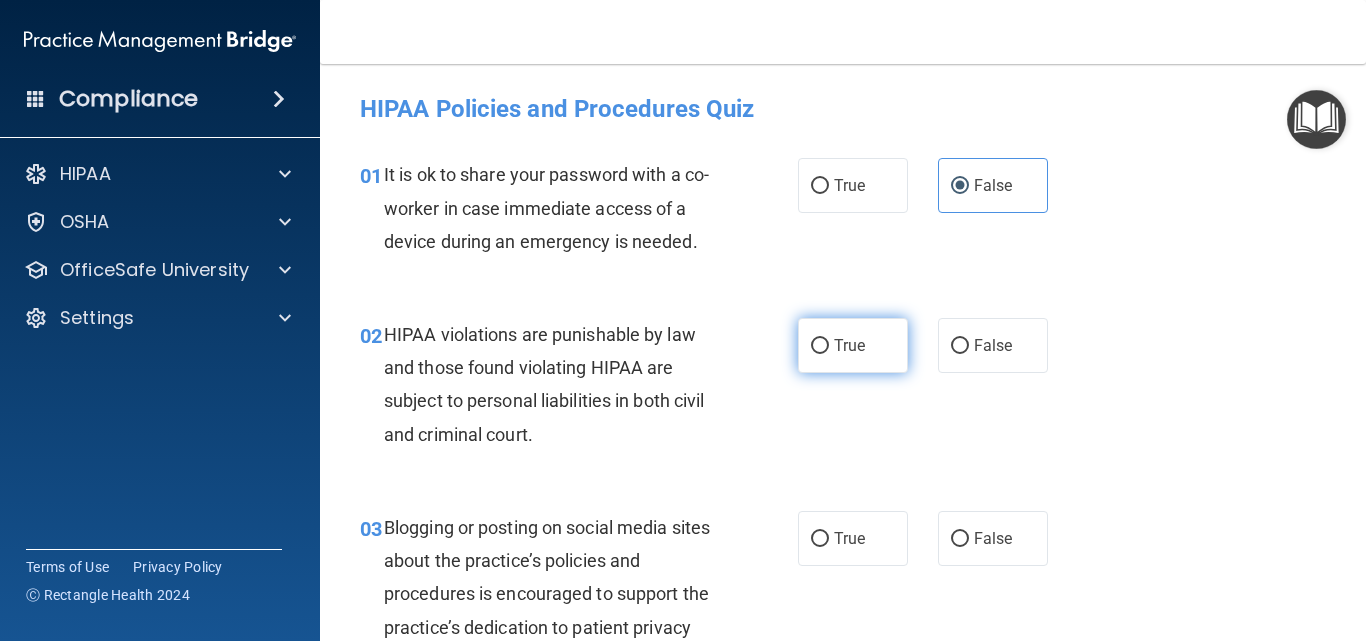 click on "True" at bounding box center [849, 345] 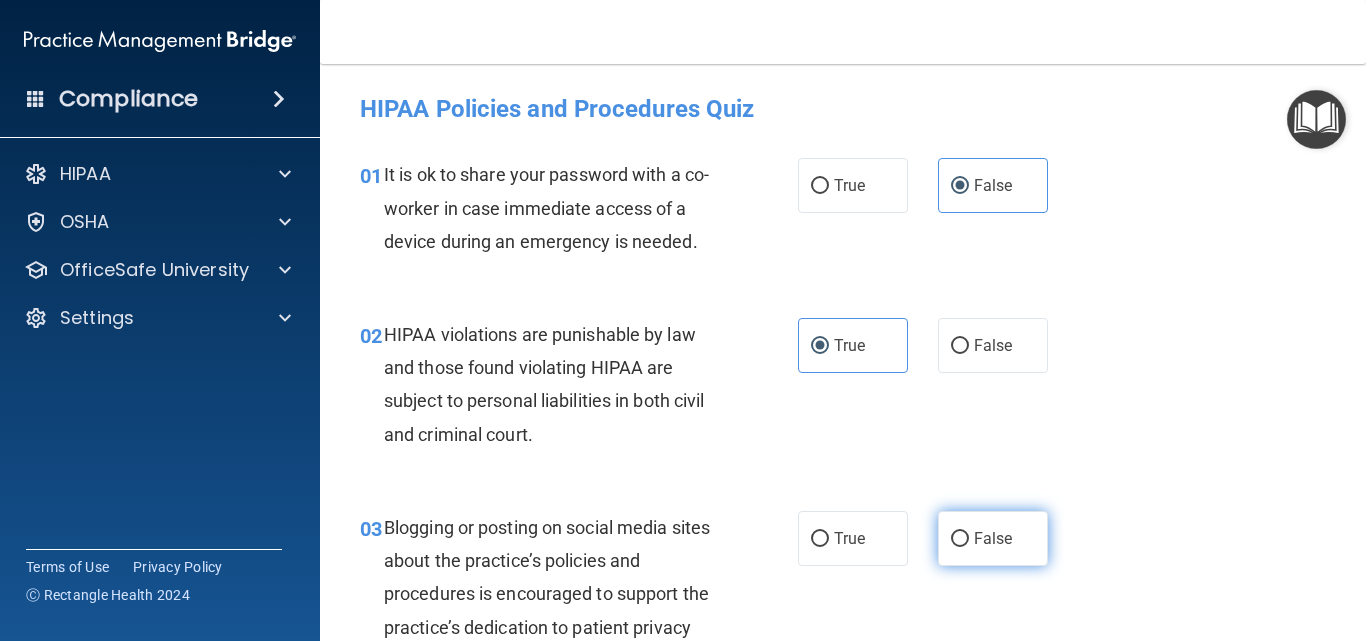 click on "False" at bounding box center (993, 538) 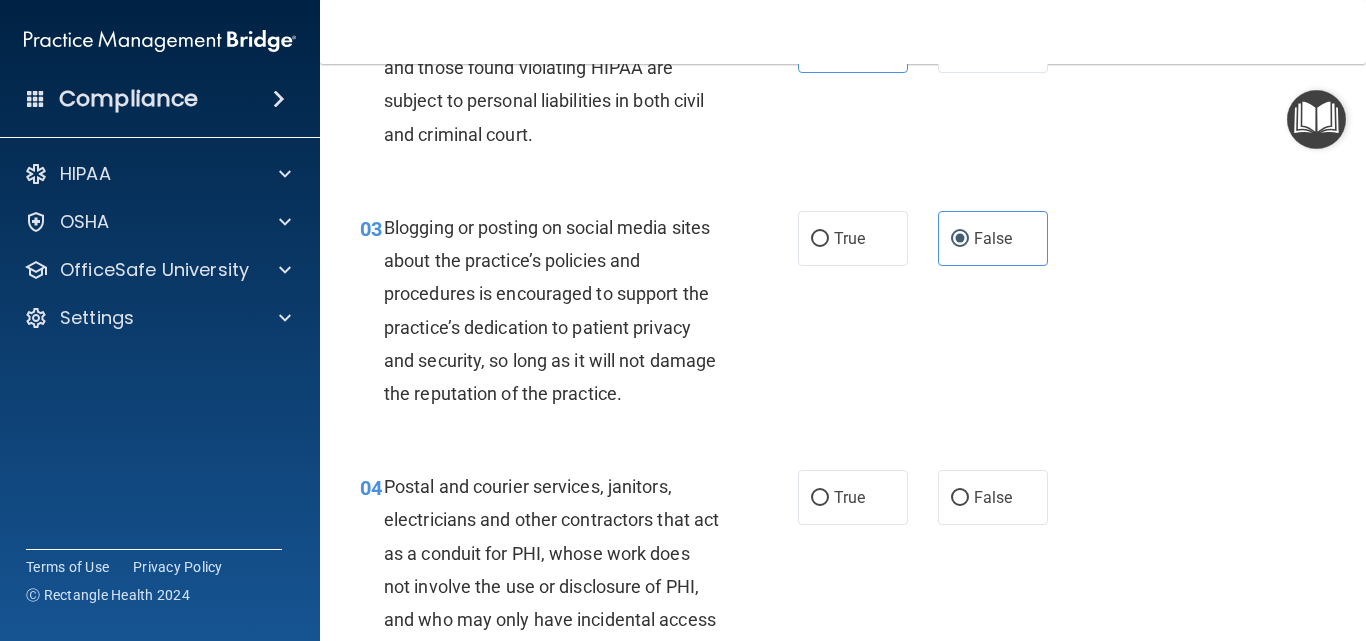 scroll, scrollTop: 400, scrollLeft: 0, axis: vertical 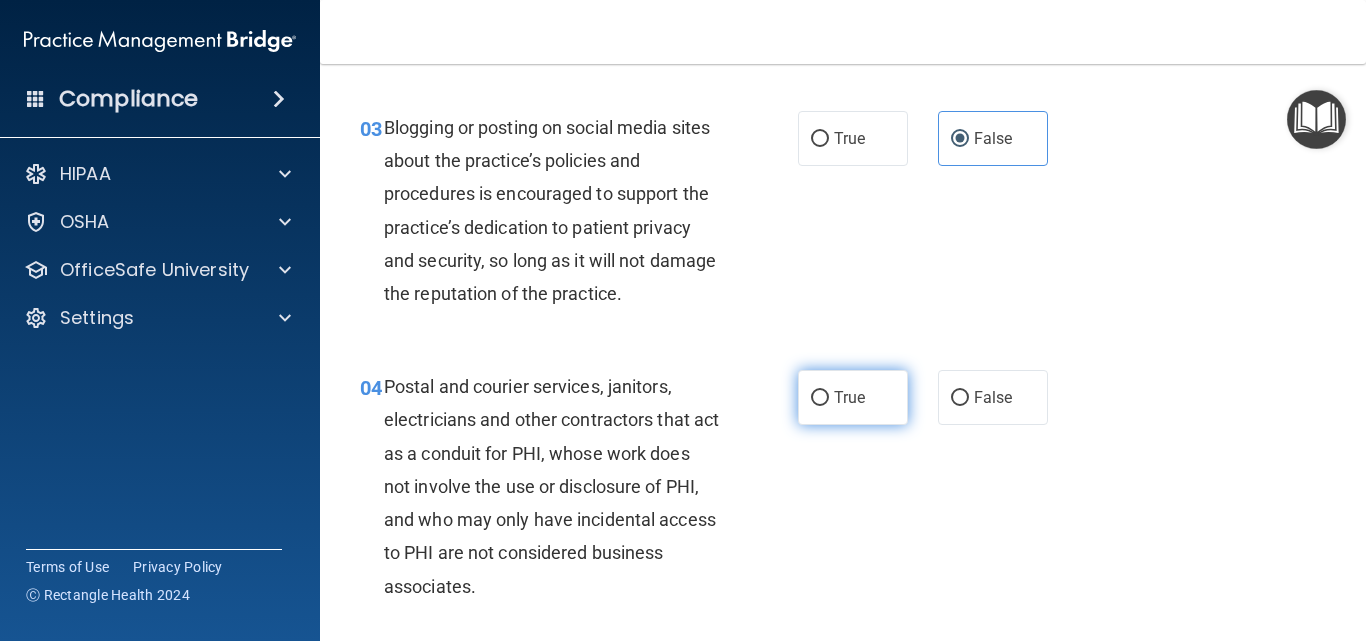 click on "True" at bounding box center (849, 397) 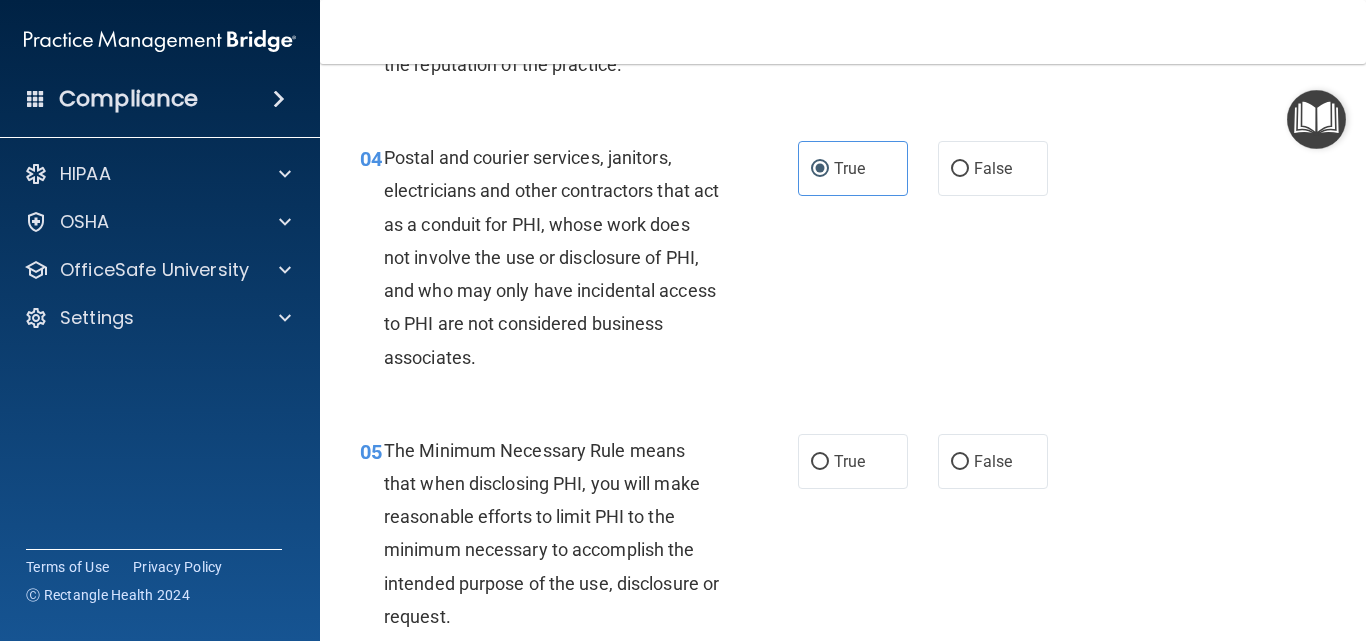 scroll, scrollTop: 700, scrollLeft: 0, axis: vertical 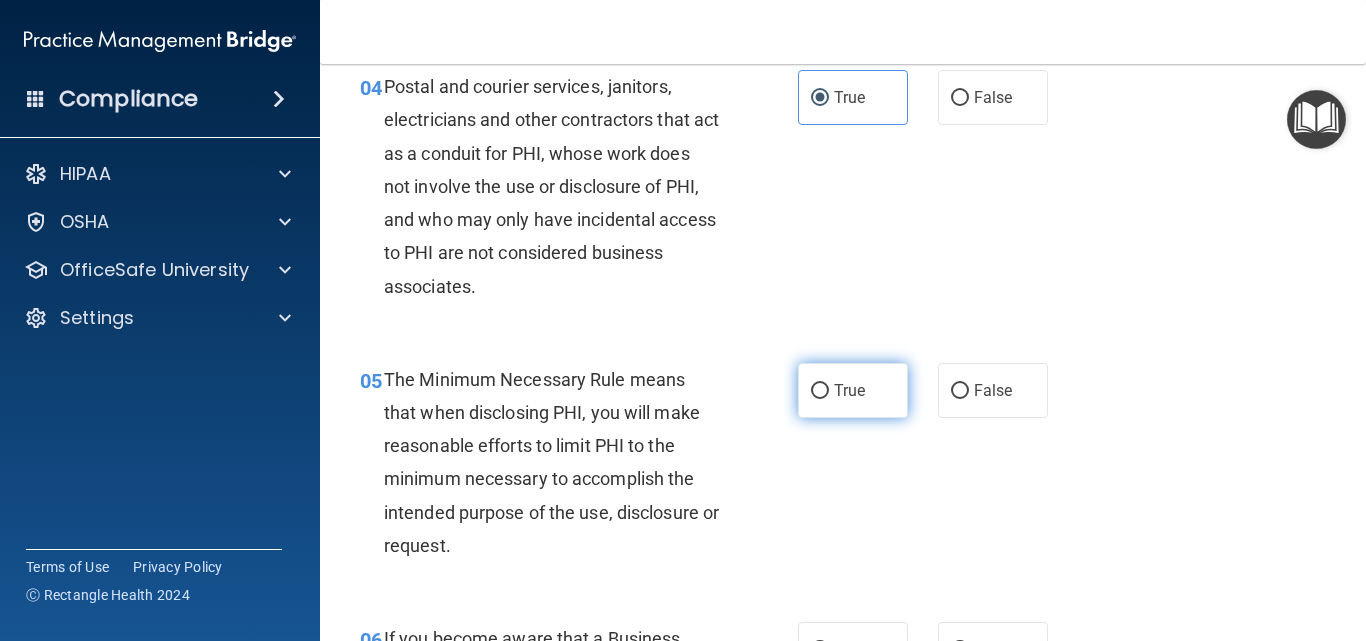 click on "True" at bounding box center [853, 390] 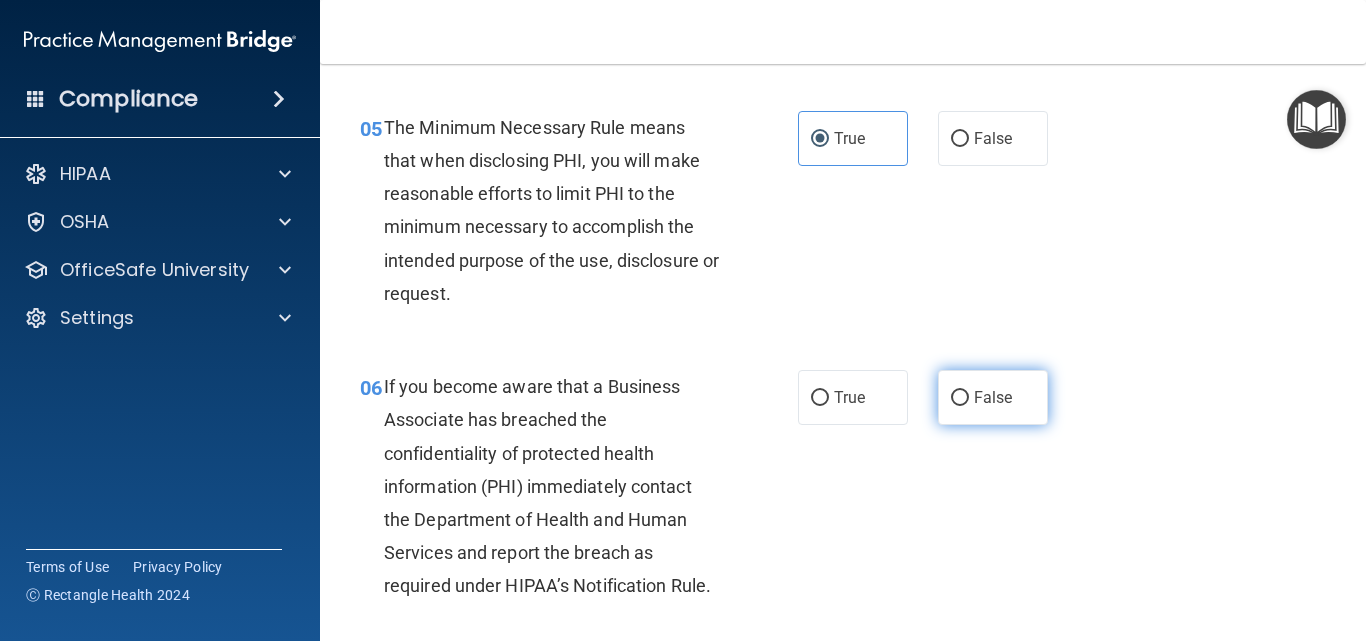 scroll, scrollTop: 1000, scrollLeft: 0, axis: vertical 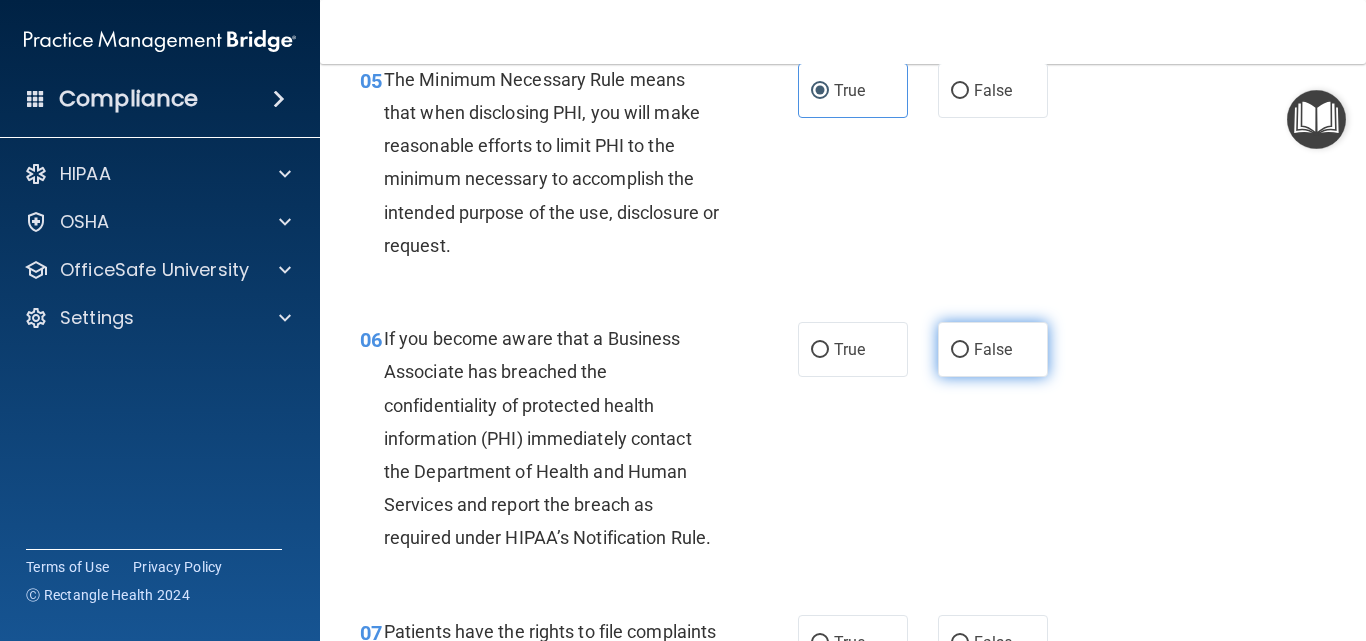 click on "06       If you become aware that a Business Associate has breached the confidentiality of protected health information (PHI) immediately contact the Department of Health and Human Services and report the breach as required under HIPAA’s Notification Rule.                  True           False" at bounding box center [843, 443] 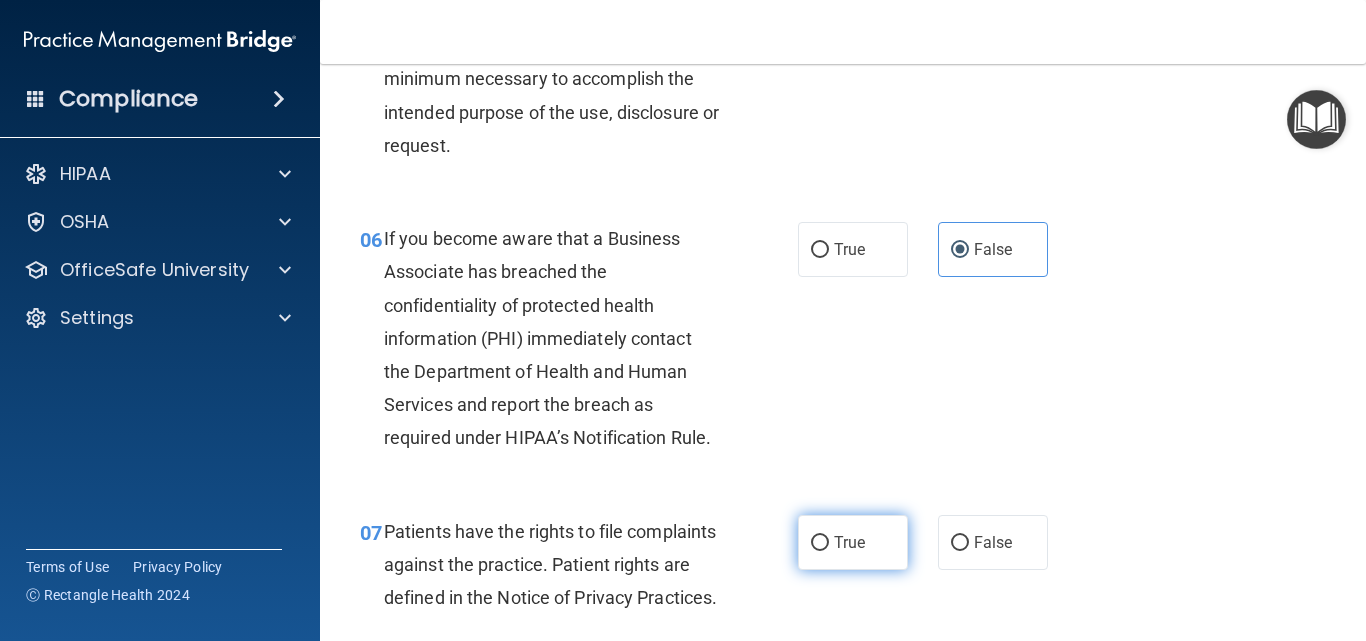 click on "07       Patients have the rights to file complaints against the practice.  Patient rights are defined in the Notice of Privacy Practices.                 True           False" at bounding box center (843, 570) 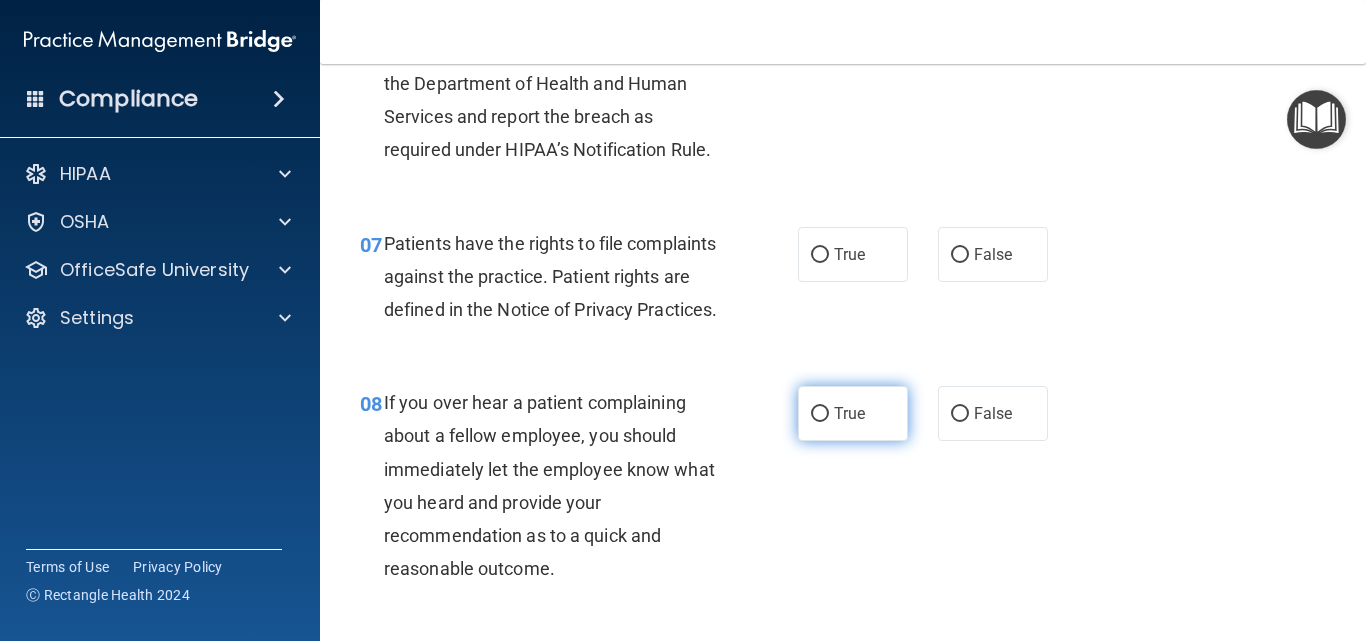 scroll, scrollTop: 1400, scrollLeft: 0, axis: vertical 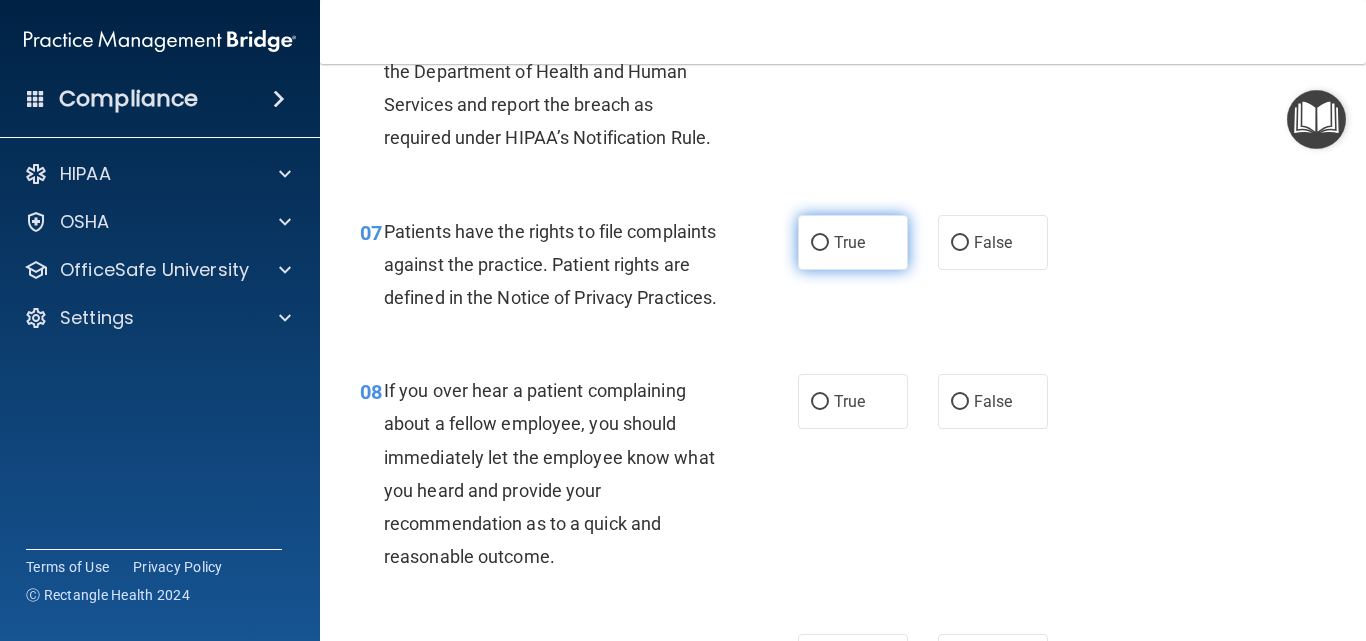 click on "True" at bounding box center [853, 242] 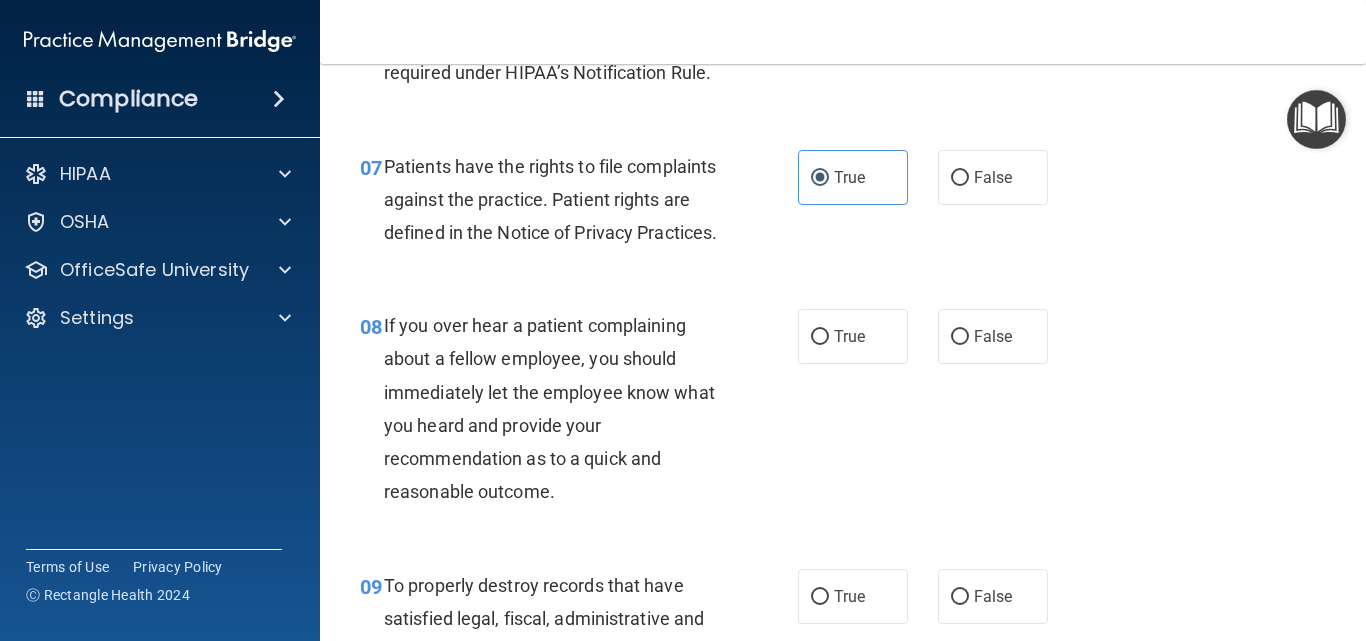 scroll, scrollTop: 1500, scrollLeft: 0, axis: vertical 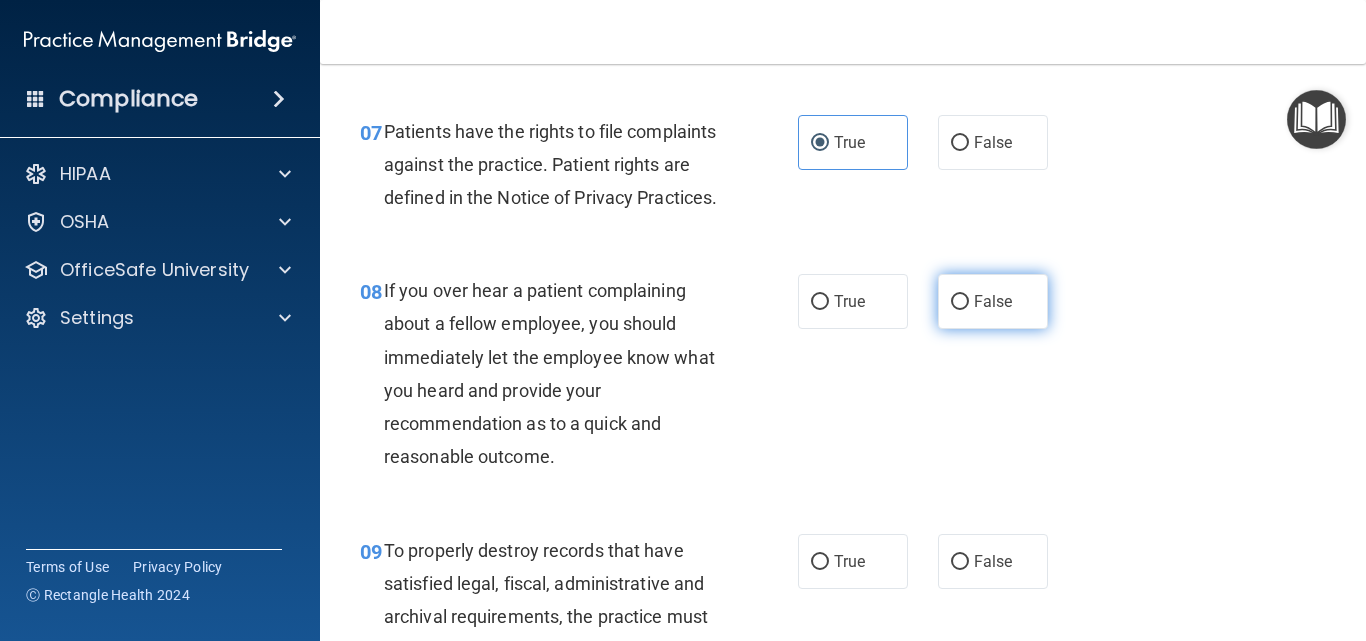 drag, startPoint x: 950, startPoint y: 328, endPoint x: 944, endPoint y: 344, distance: 17.088007 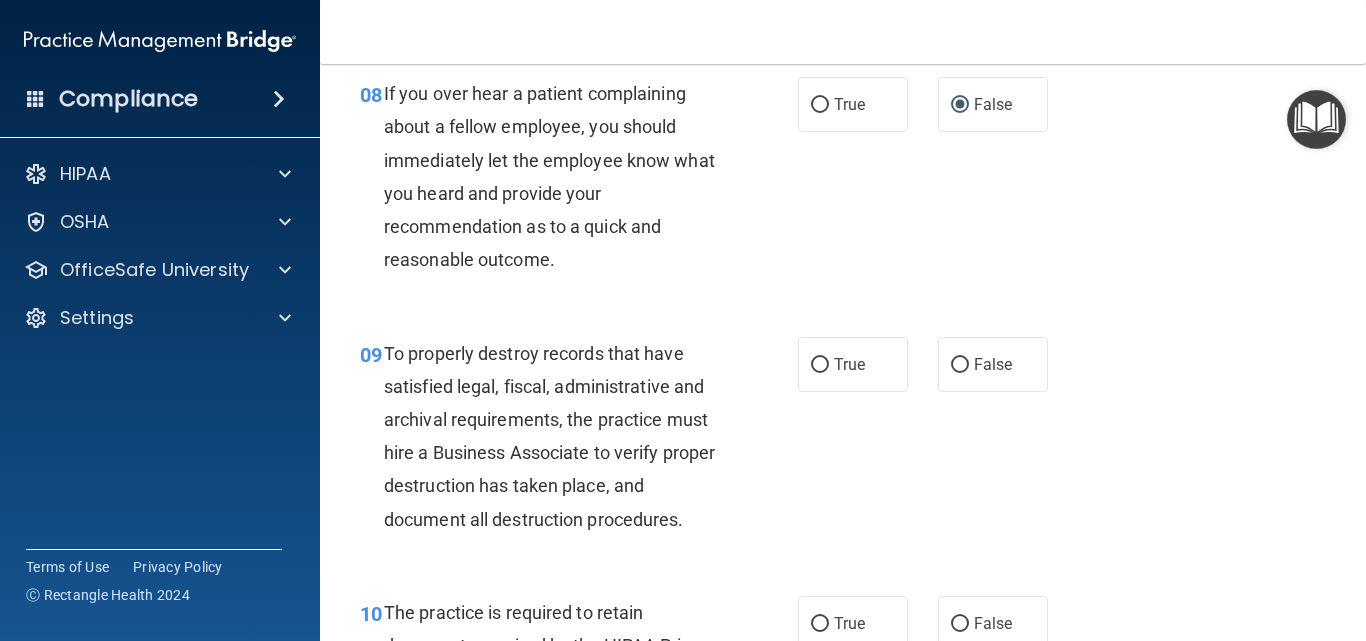 scroll, scrollTop: 1700, scrollLeft: 0, axis: vertical 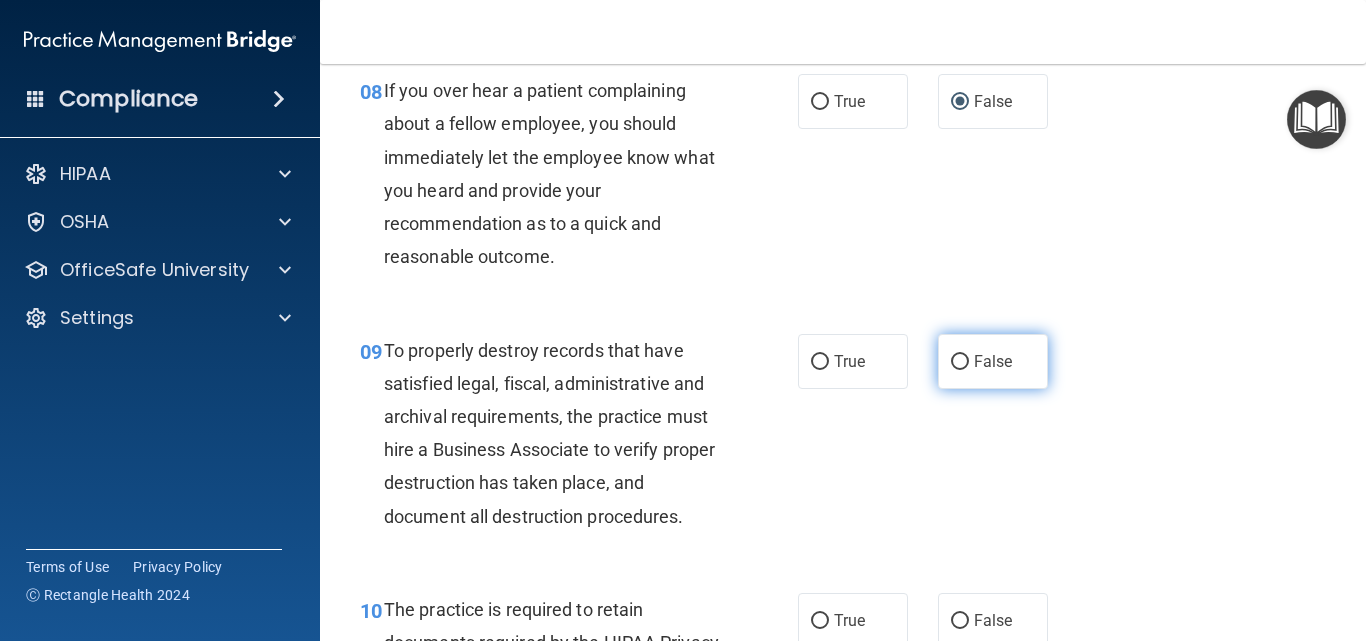 click on "False" at bounding box center [993, 361] 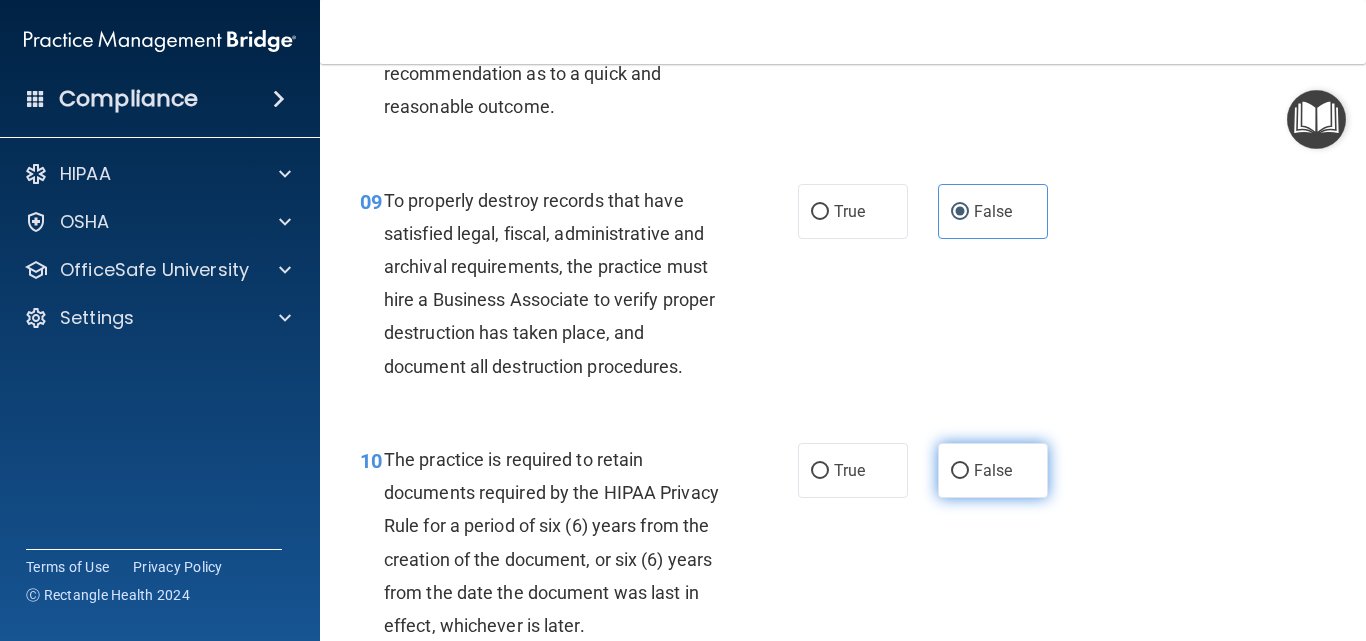 scroll, scrollTop: 1900, scrollLeft: 0, axis: vertical 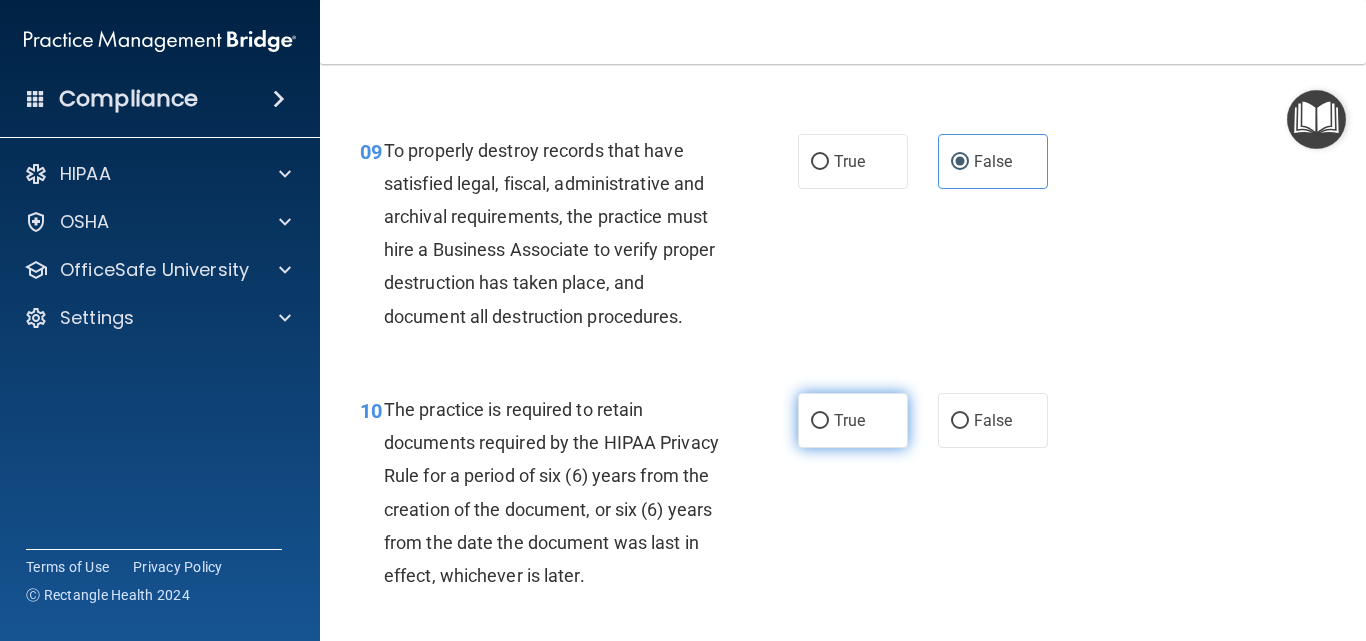 click on "True" at bounding box center (853, 420) 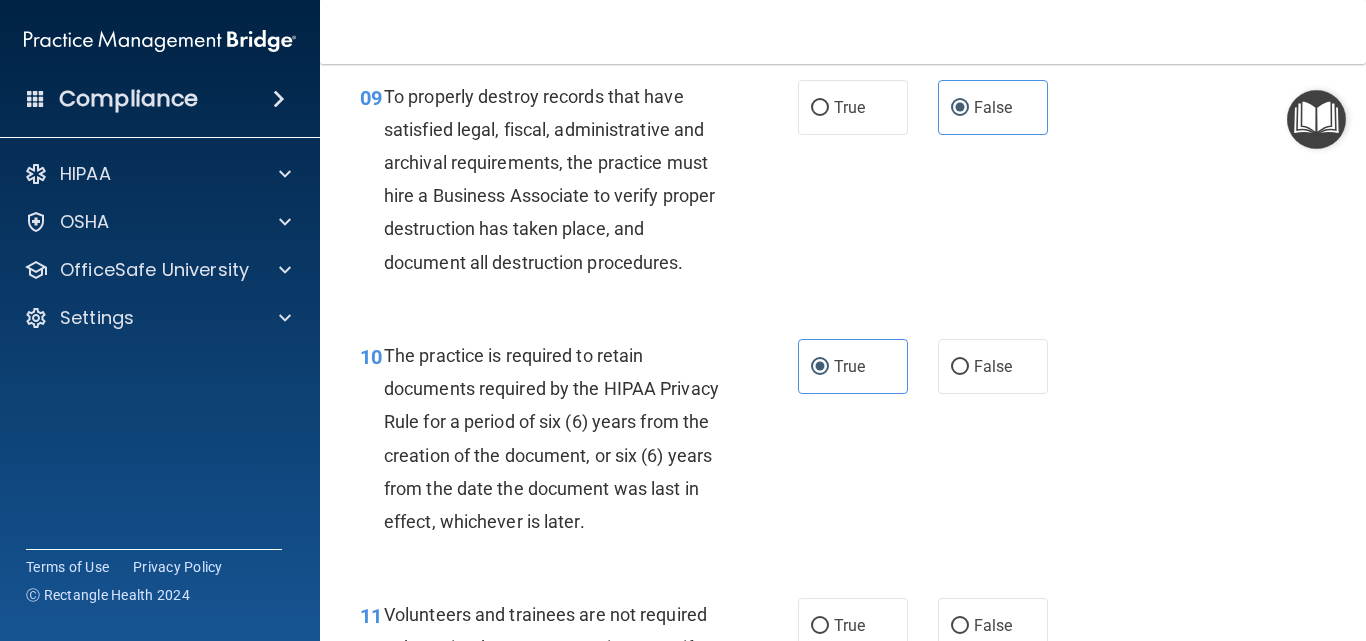 scroll, scrollTop: 2100, scrollLeft: 0, axis: vertical 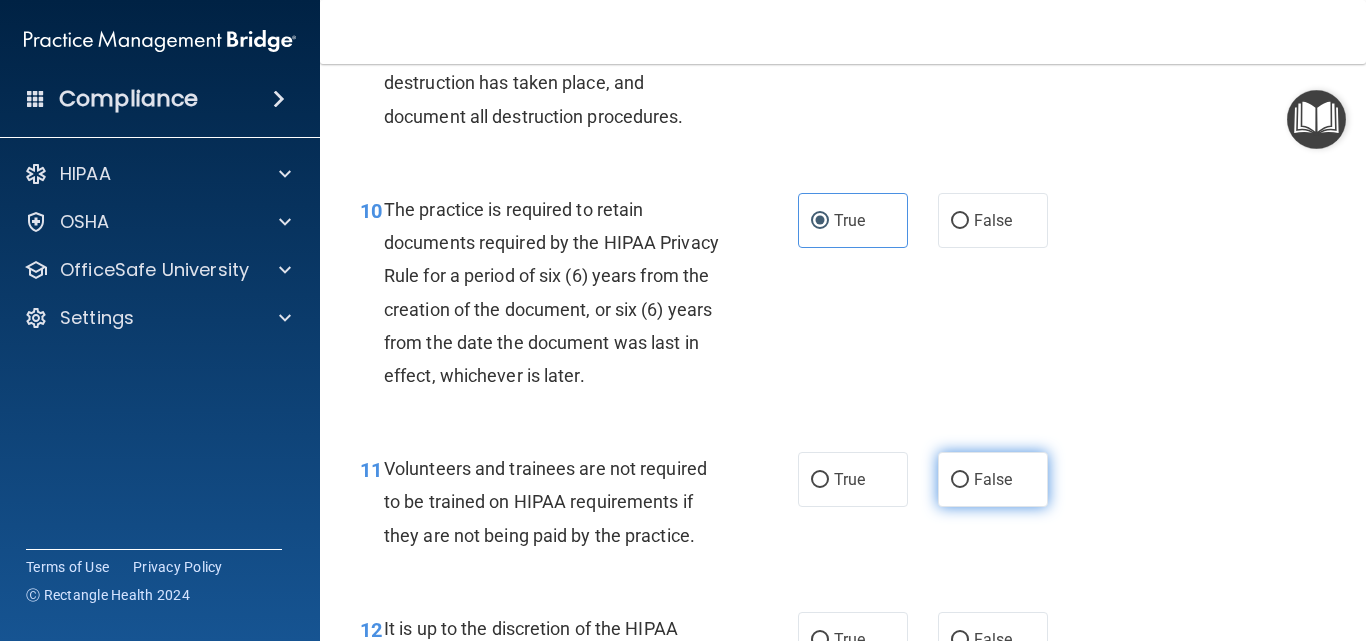 click on "False" at bounding box center (960, 480) 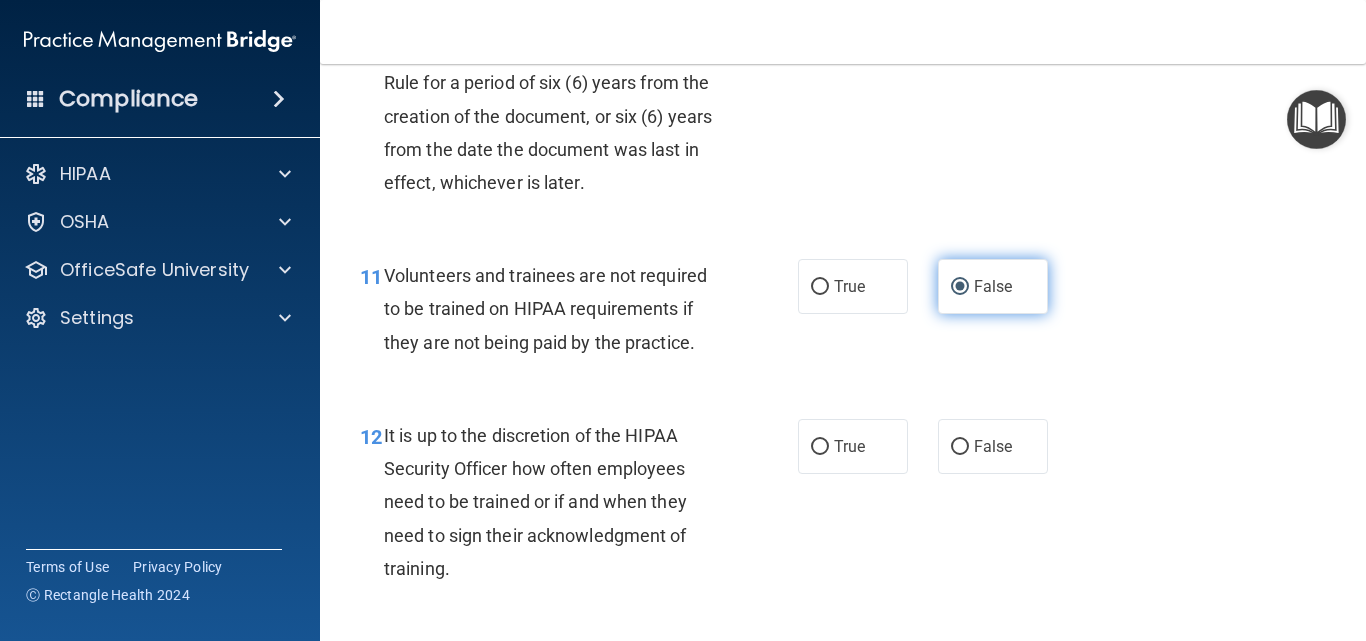 scroll, scrollTop: 2300, scrollLeft: 0, axis: vertical 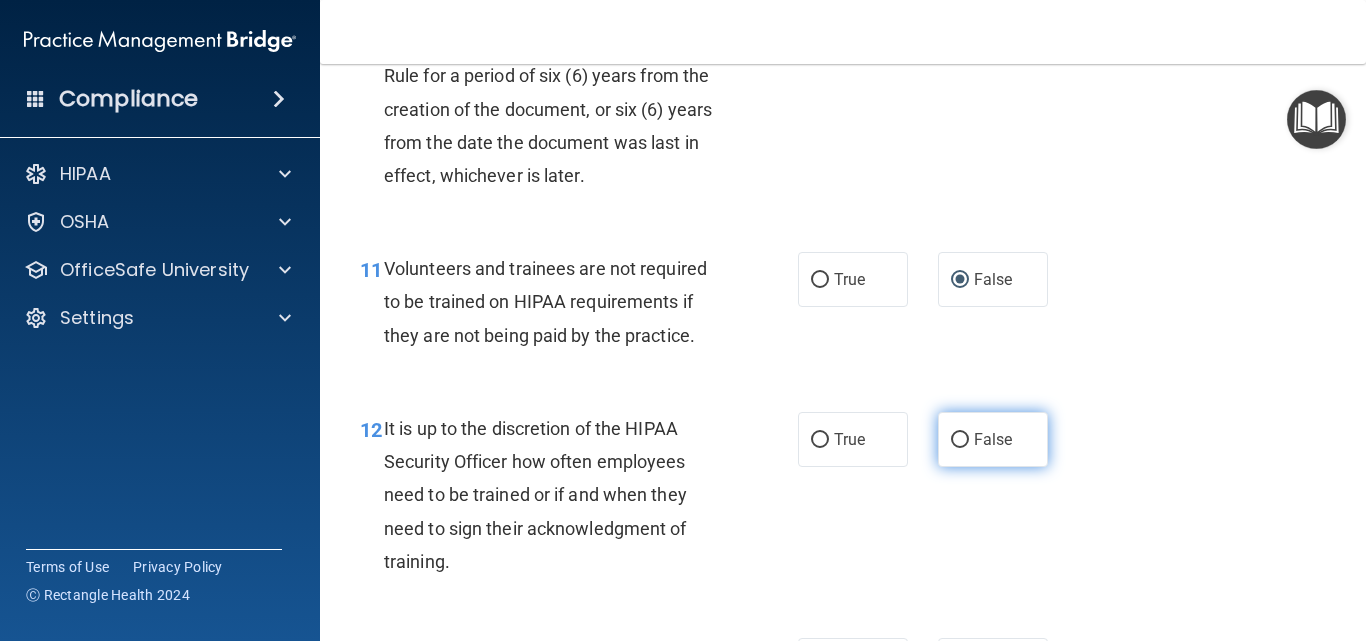 click on "False" at bounding box center (960, 440) 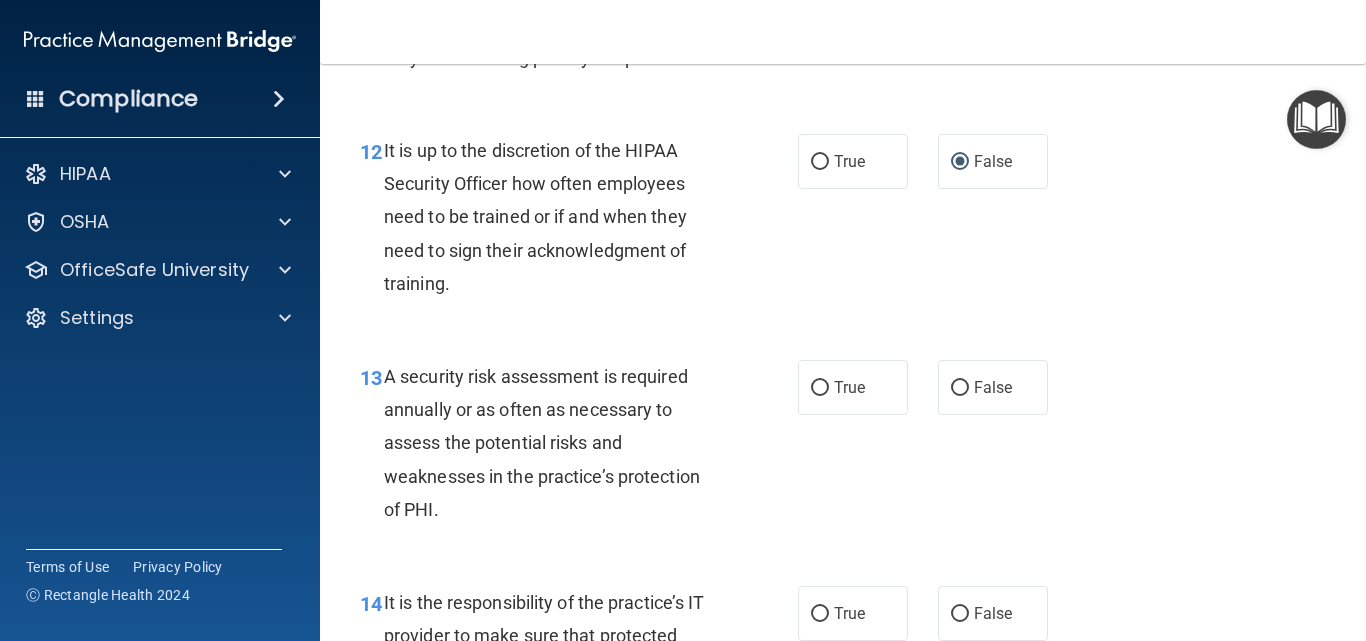 scroll, scrollTop: 2600, scrollLeft: 0, axis: vertical 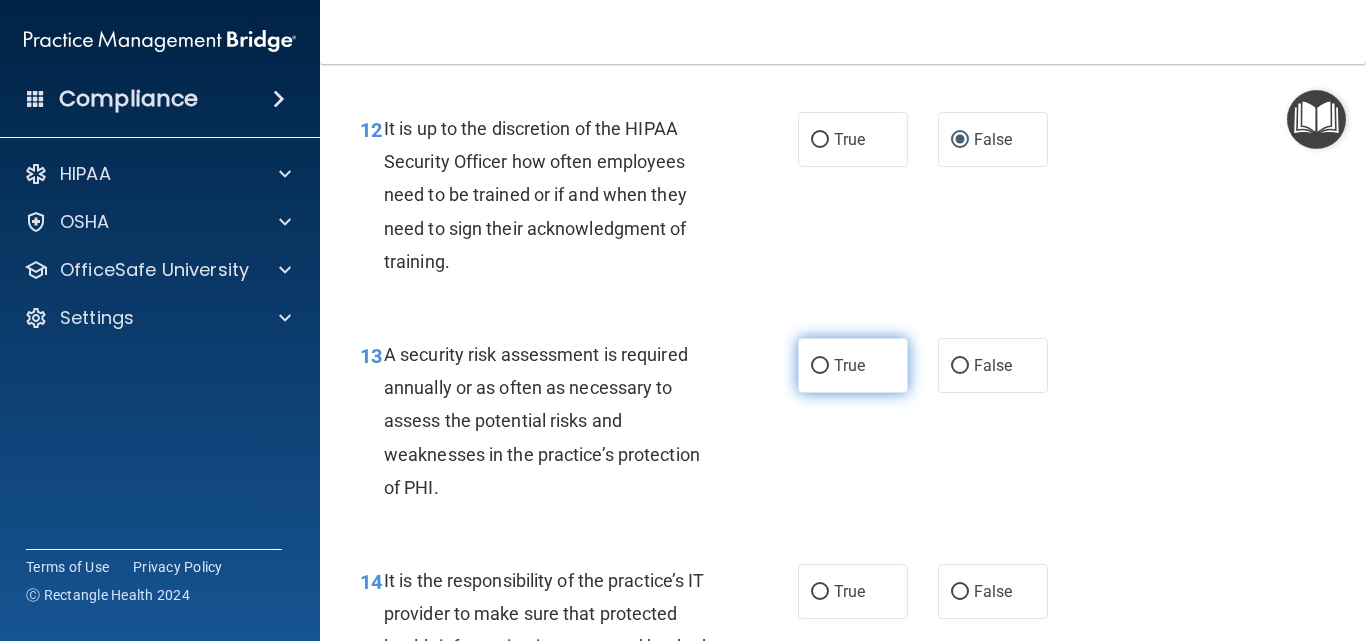 click on "True" at bounding box center (849, 365) 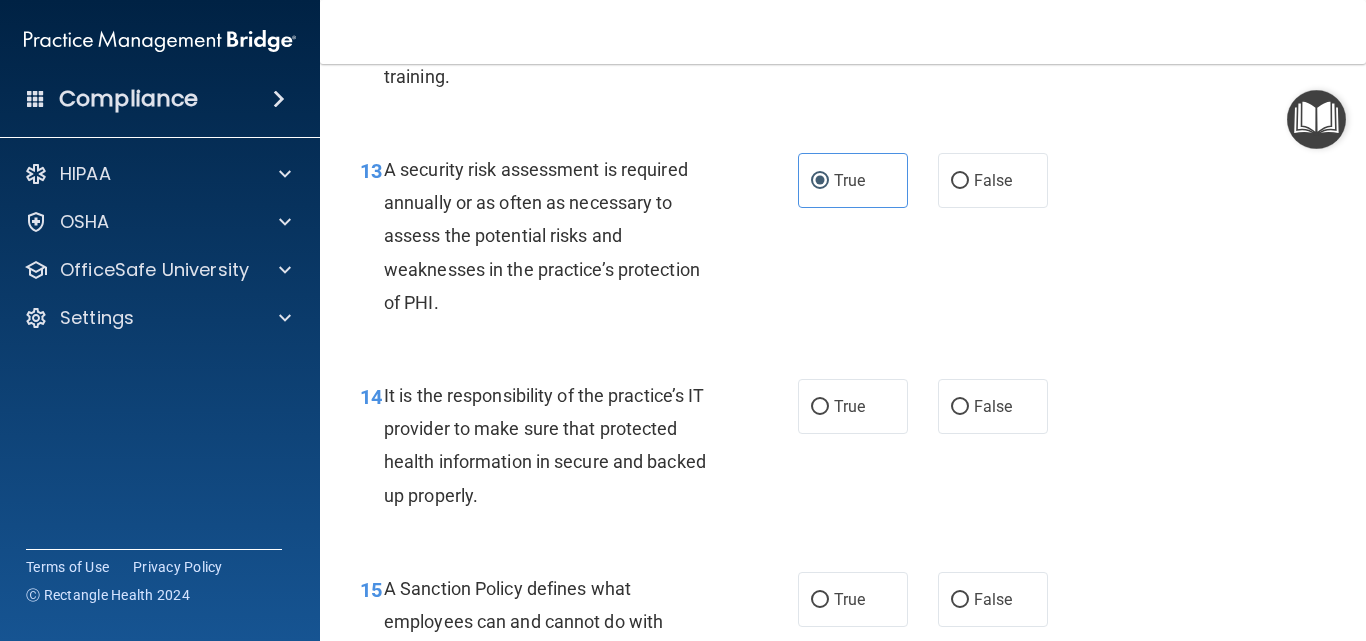 scroll, scrollTop: 2800, scrollLeft: 0, axis: vertical 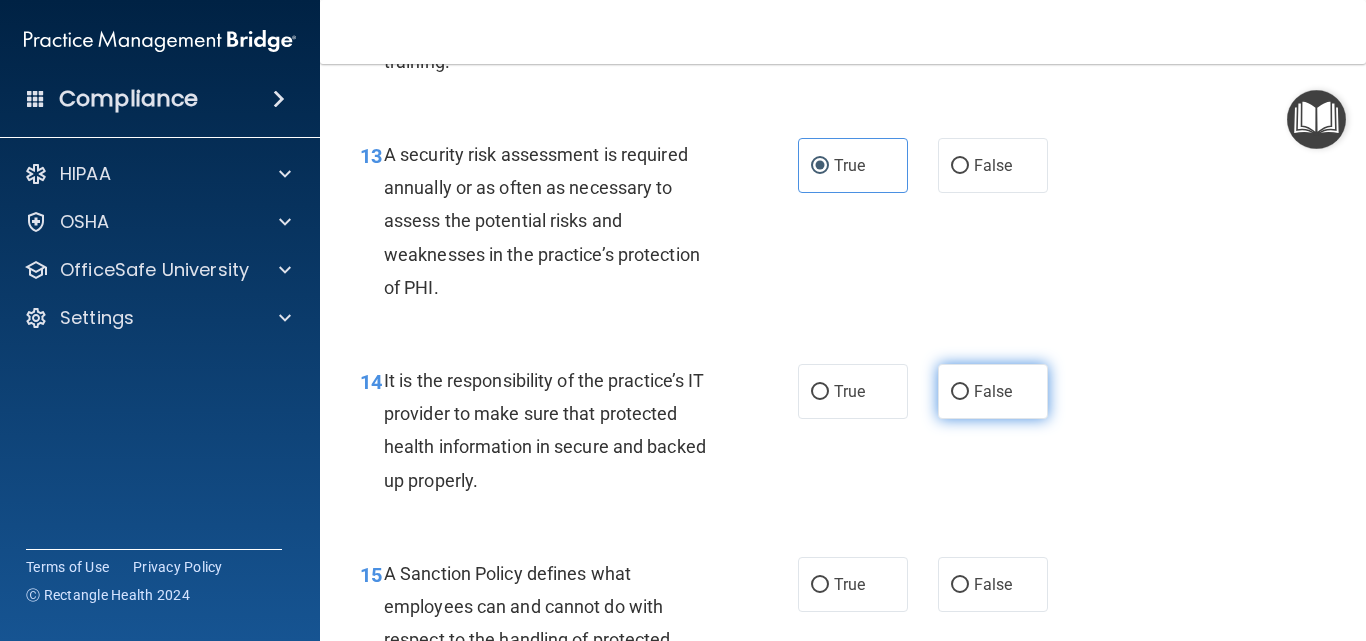 click on "False" at bounding box center (993, 391) 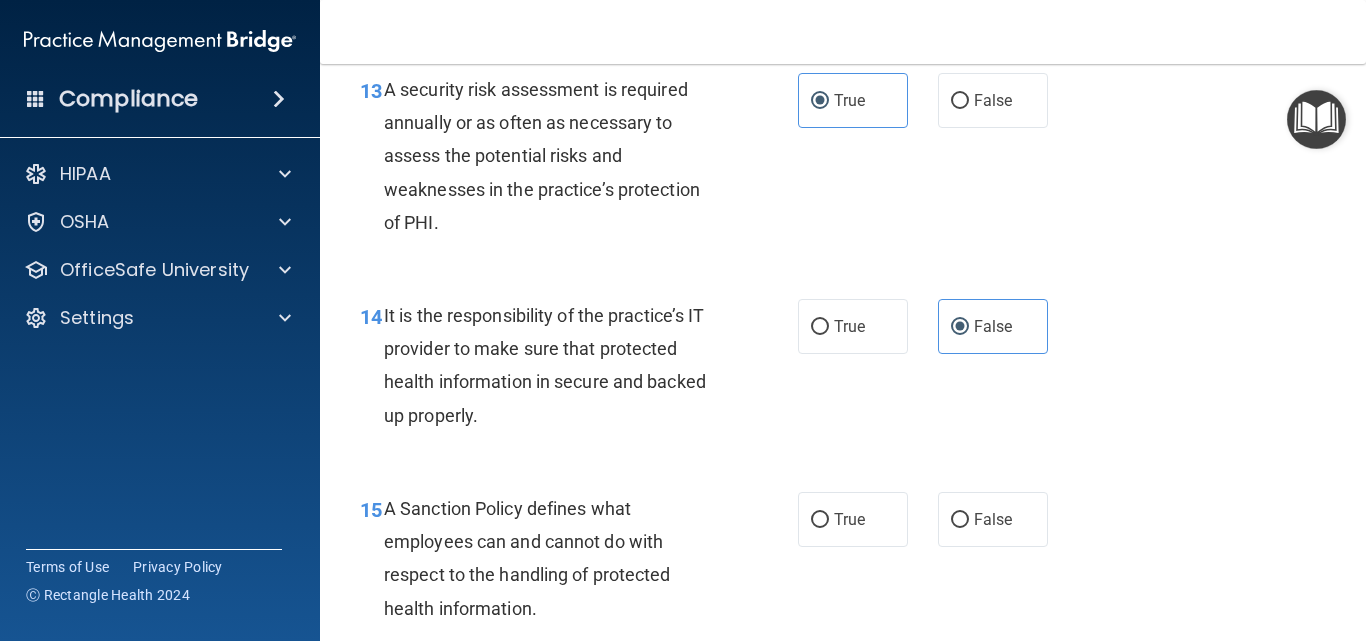 scroll, scrollTop: 2900, scrollLeft: 0, axis: vertical 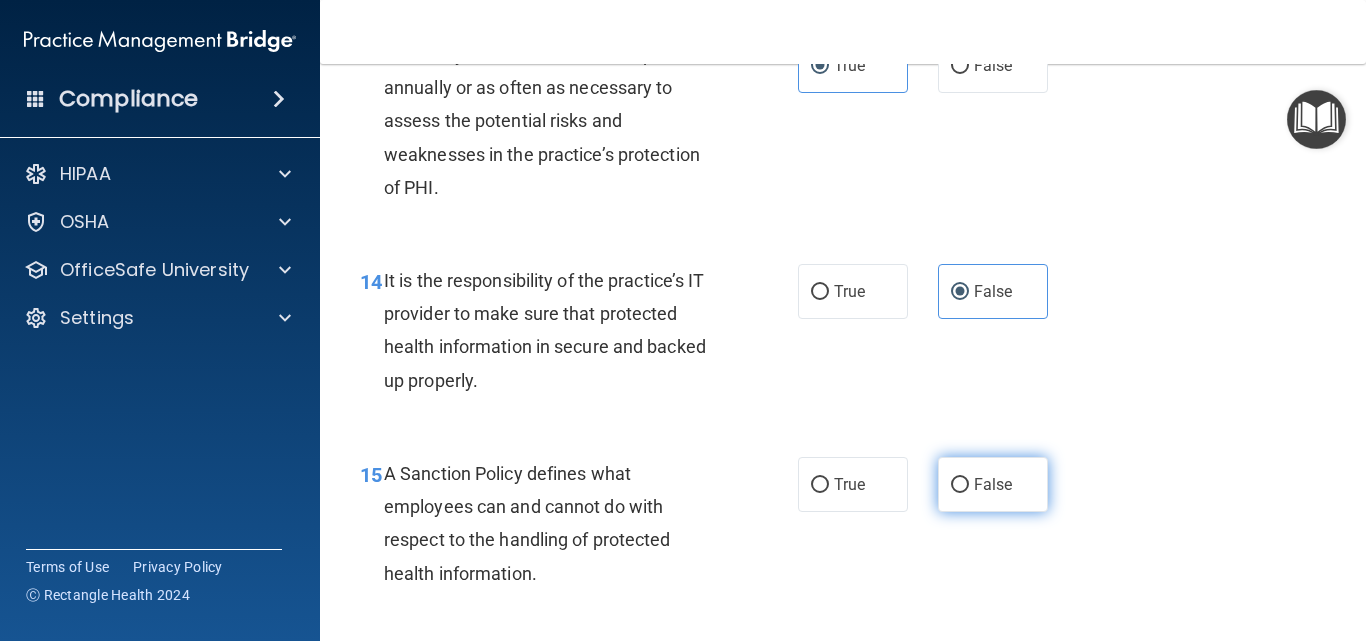click on "False" at bounding box center [993, 484] 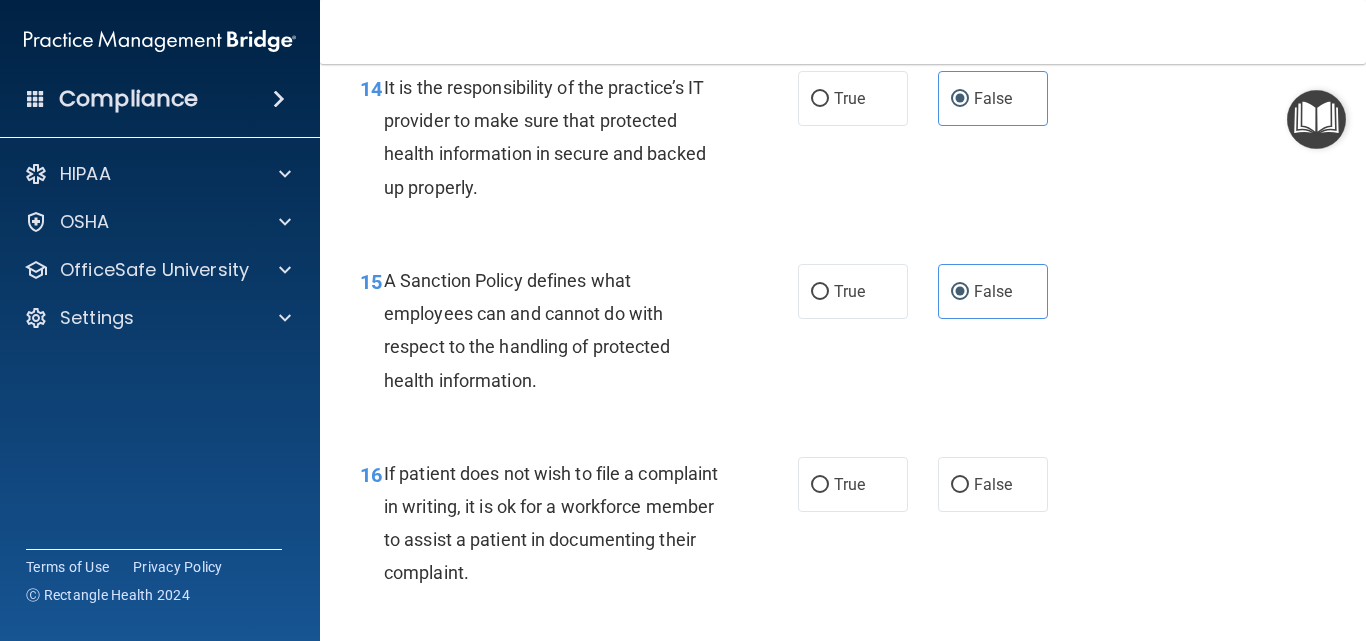 scroll, scrollTop: 3100, scrollLeft: 0, axis: vertical 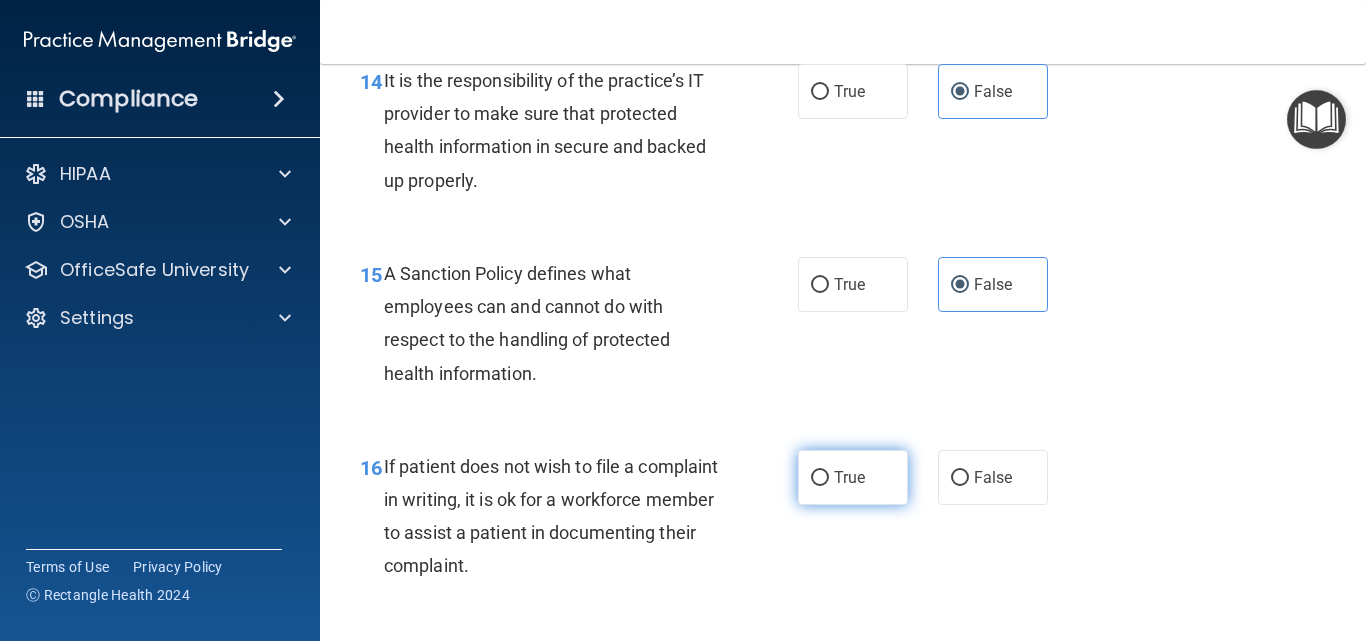 click on "True" at bounding box center (853, 477) 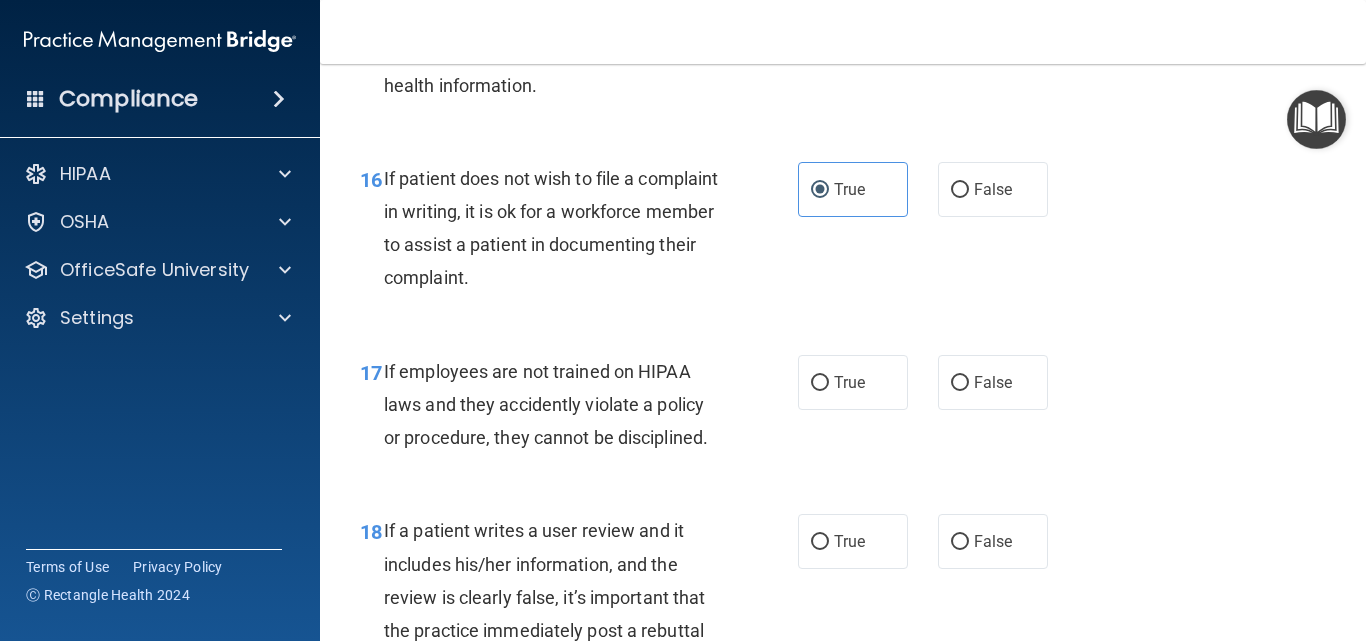 scroll, scrollTop: 3400, scrollLeft: 0, axis: vertical 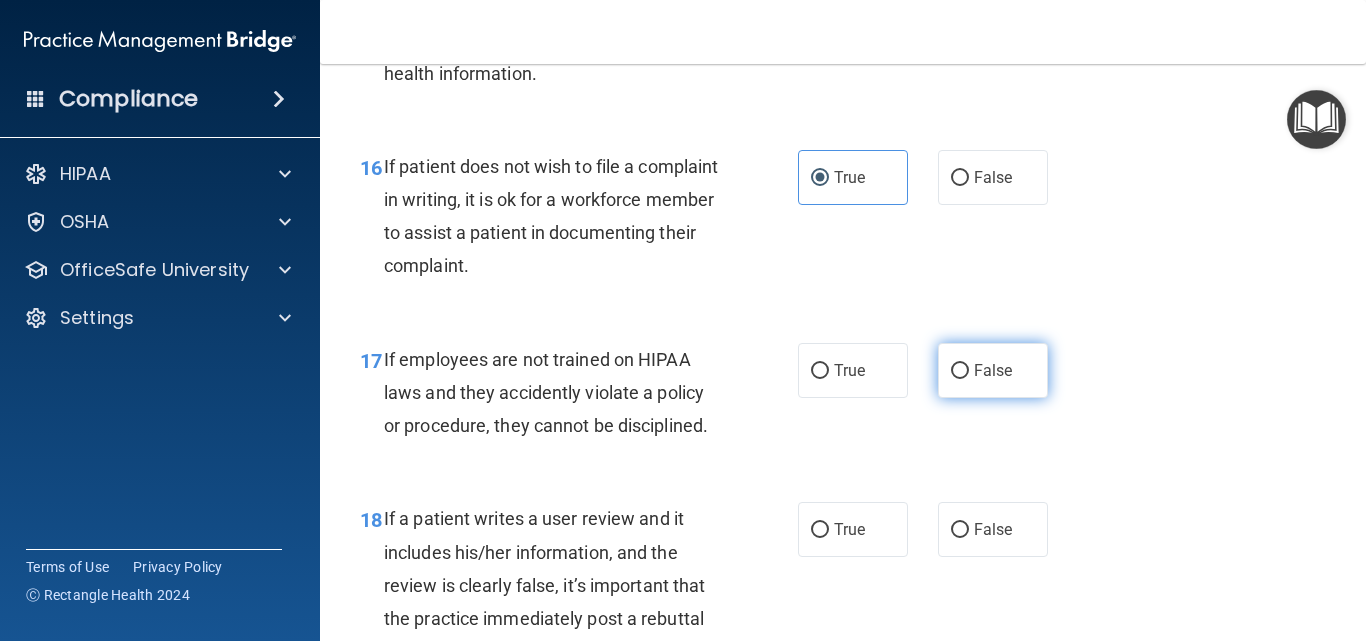 click on "False" at bounding box center (993, 370) 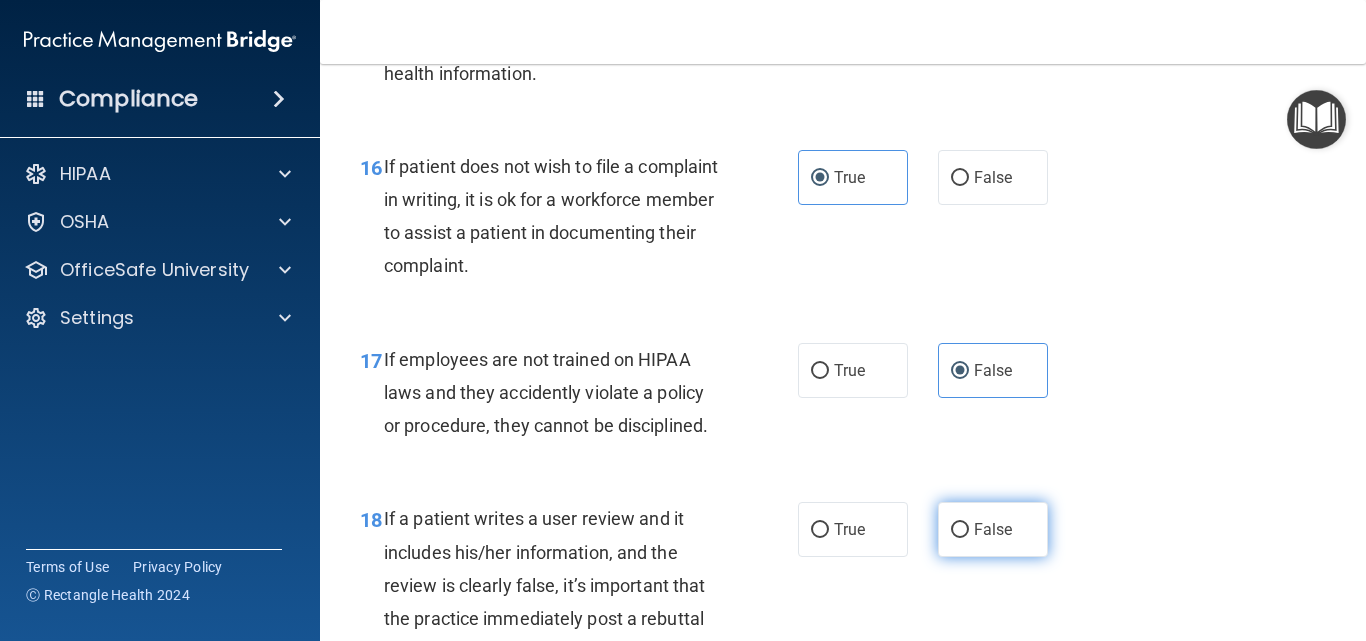 click on "False" at bounding box center [993, 529] 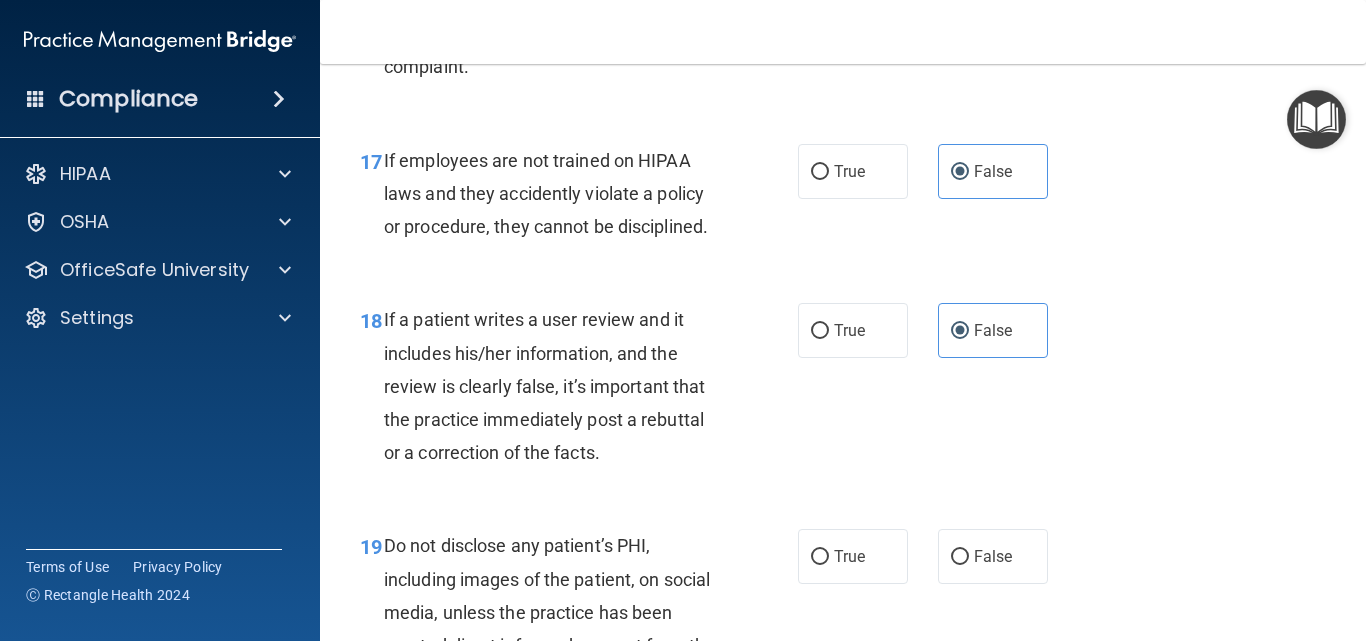 scroll, scrollTop: 3600, scrollLeft: 0, axis: vertical 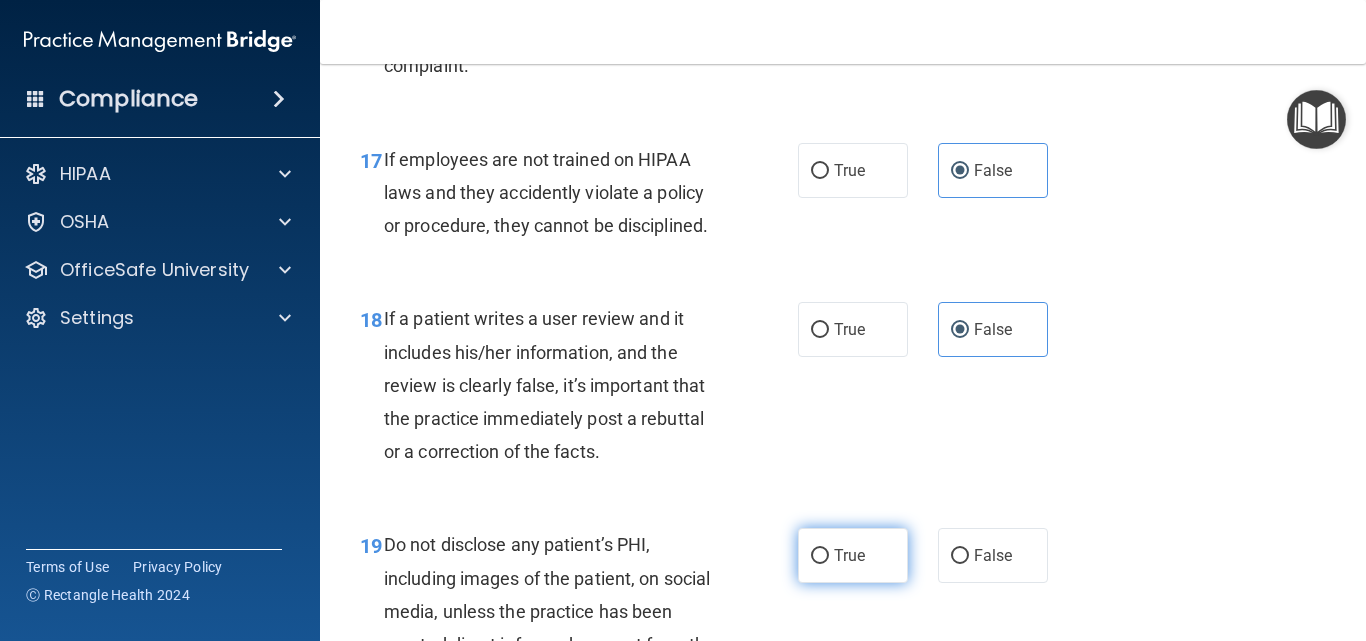 click on "True" at bounding box center [853, 555] 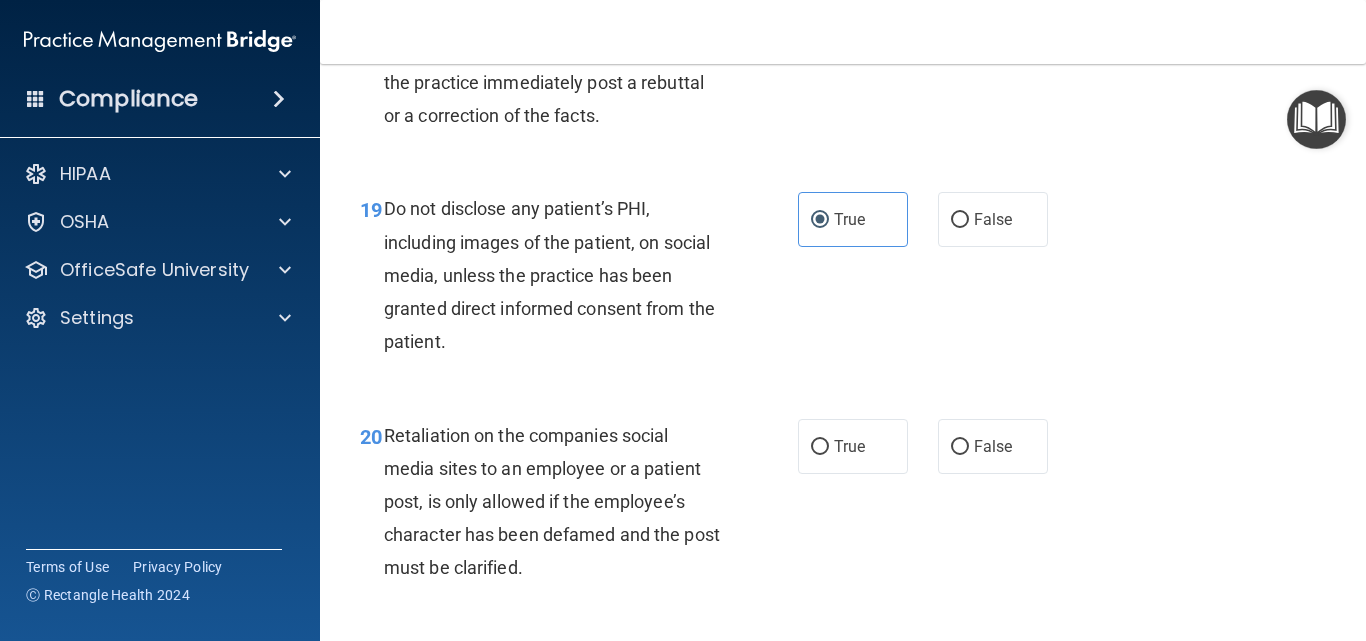 scroll, scrollTop: 4000, scrollLeft: 0, axis: vertical 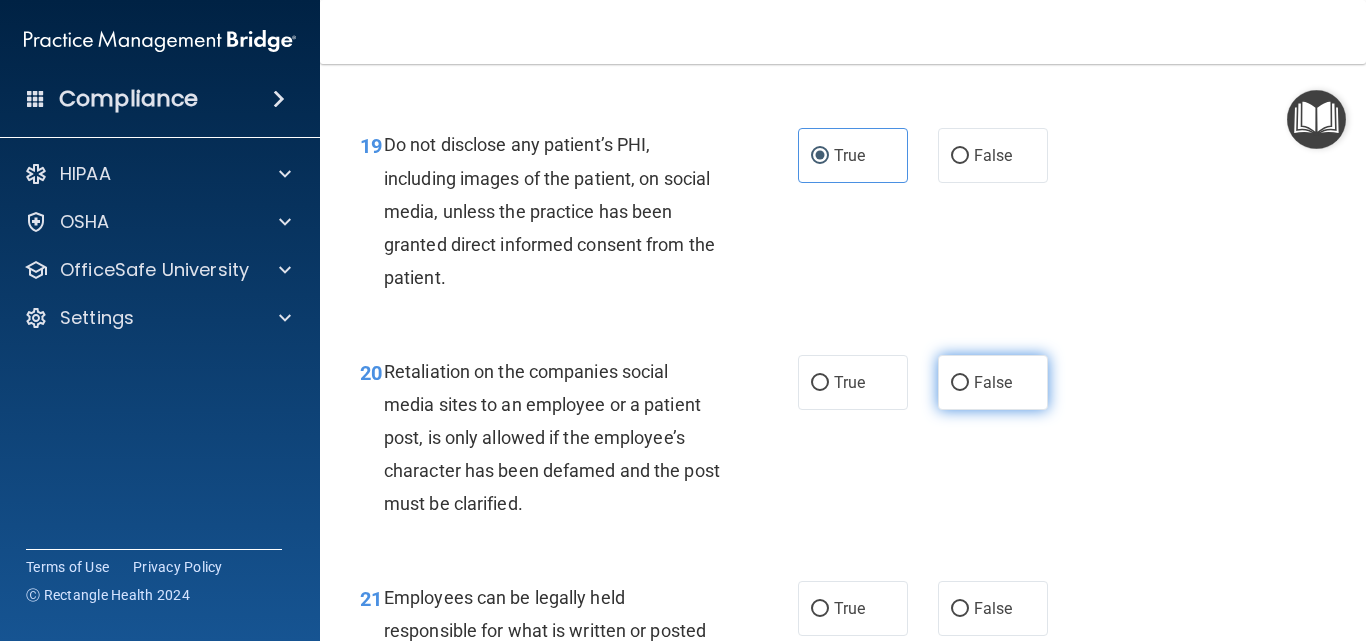 click on "False" at bounding box center [993, 382] 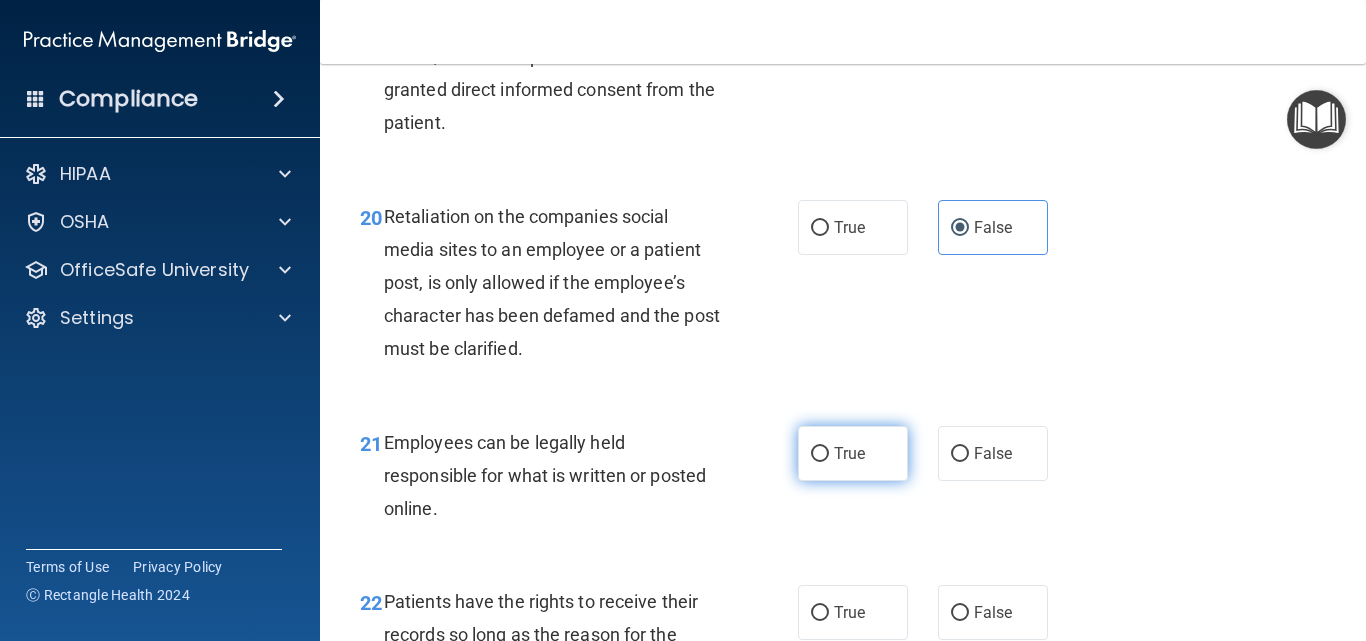 scroll, scrollTop: 4200, scrollLeft: 0, axis: vertical 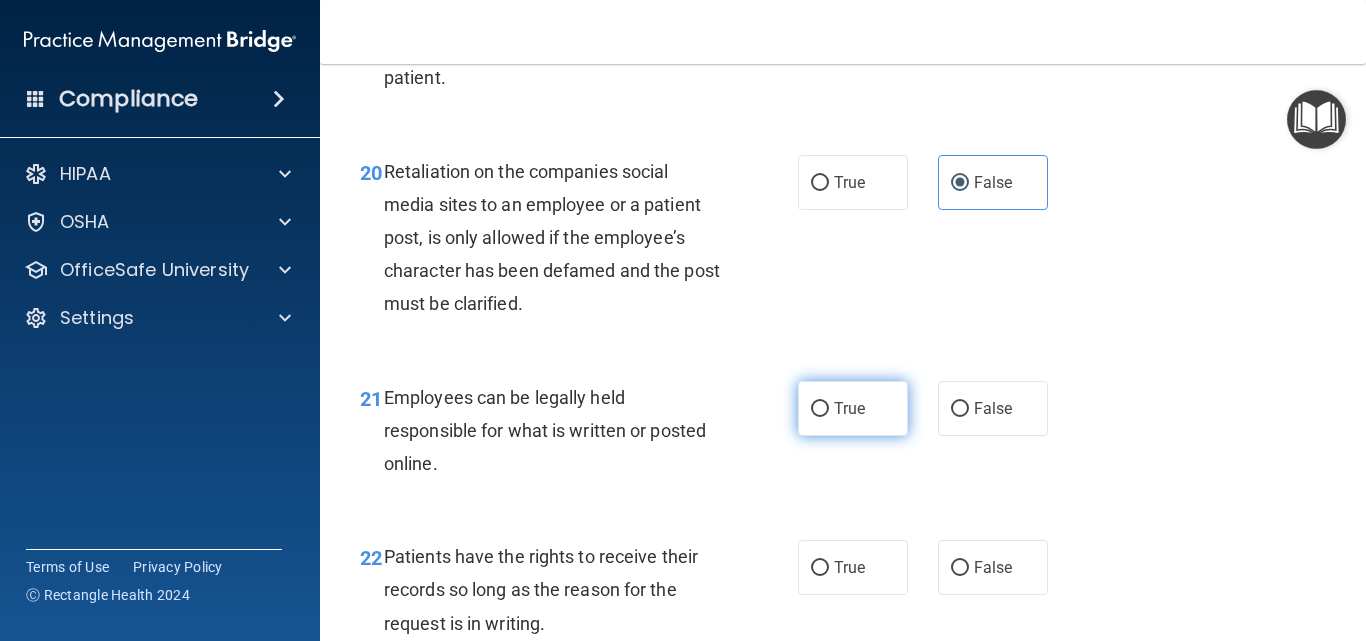 click on "True" at bounding box center [849, 408] 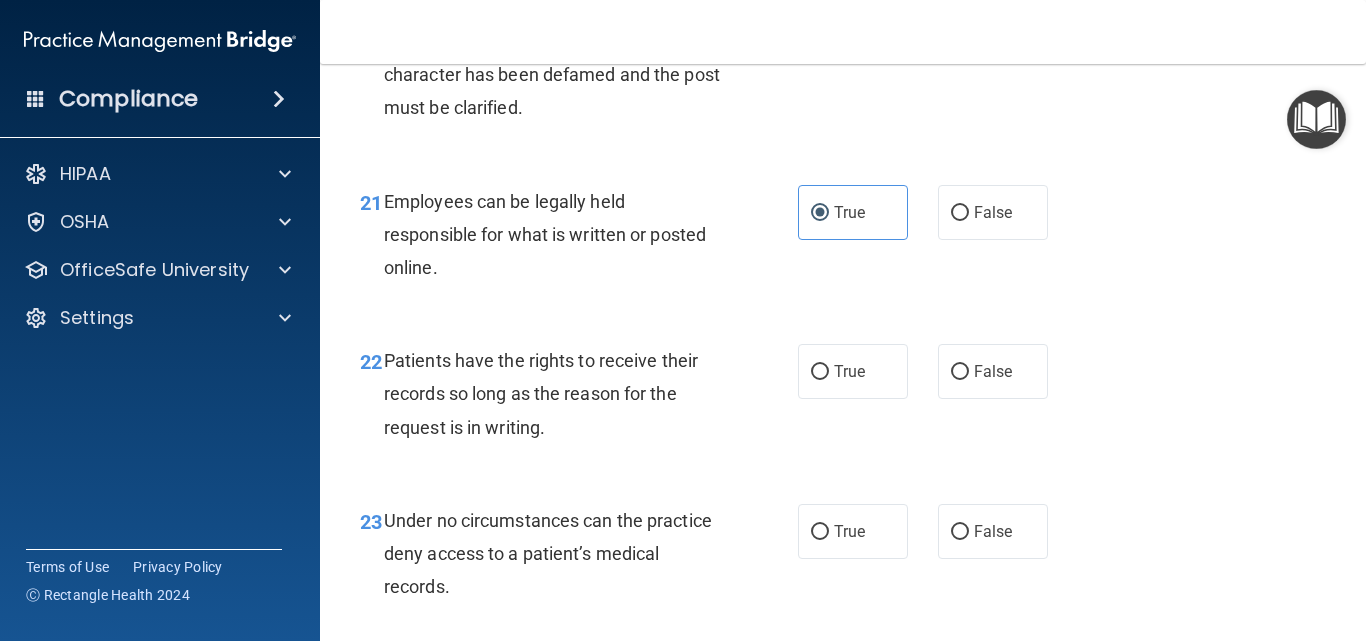 scroll, scrollTop: 4400, scrollLeft: 0, axis: vertical 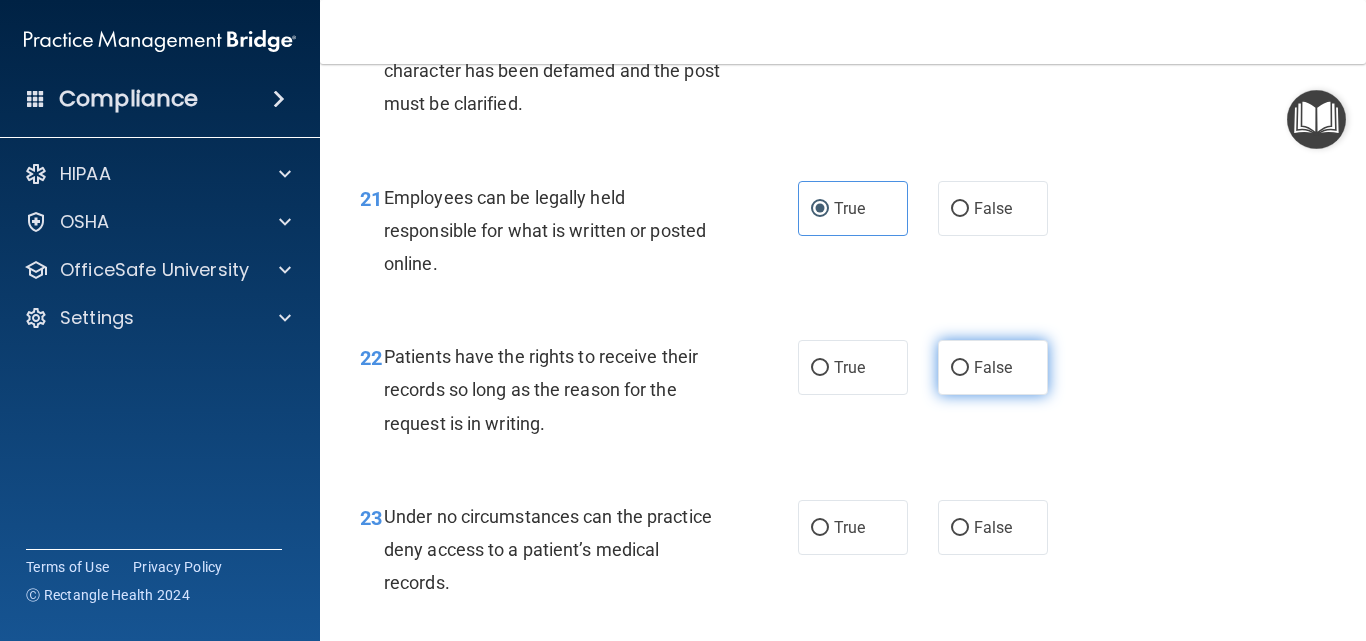 click on "False" at bounding box center [993, 367] 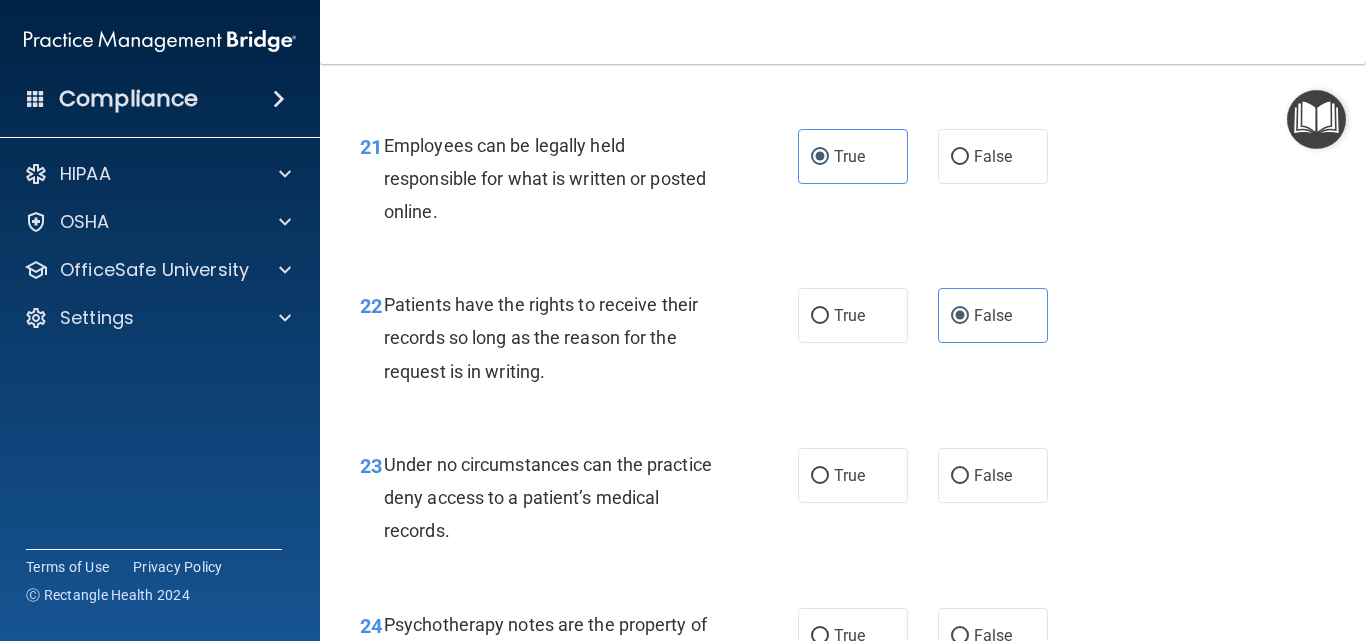 scroll, scrollTop: 4500, scrollLeft: 0, axis: vertical 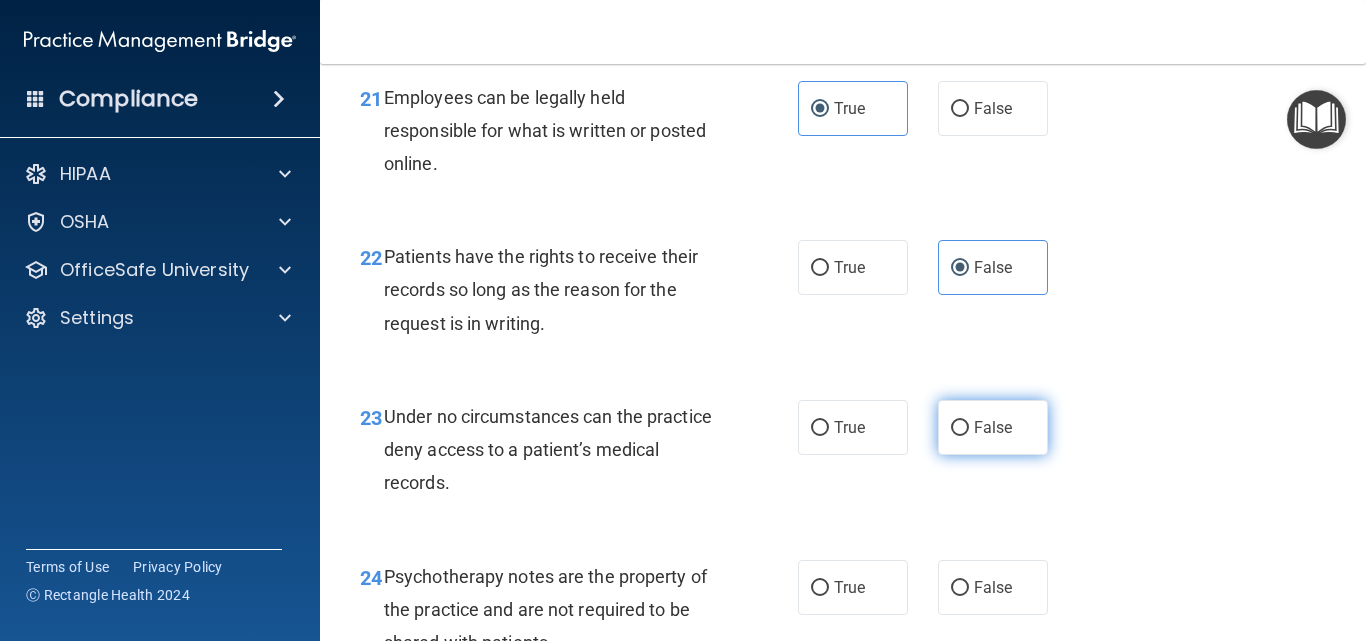 click on "False" at bounding box center [993, 427] 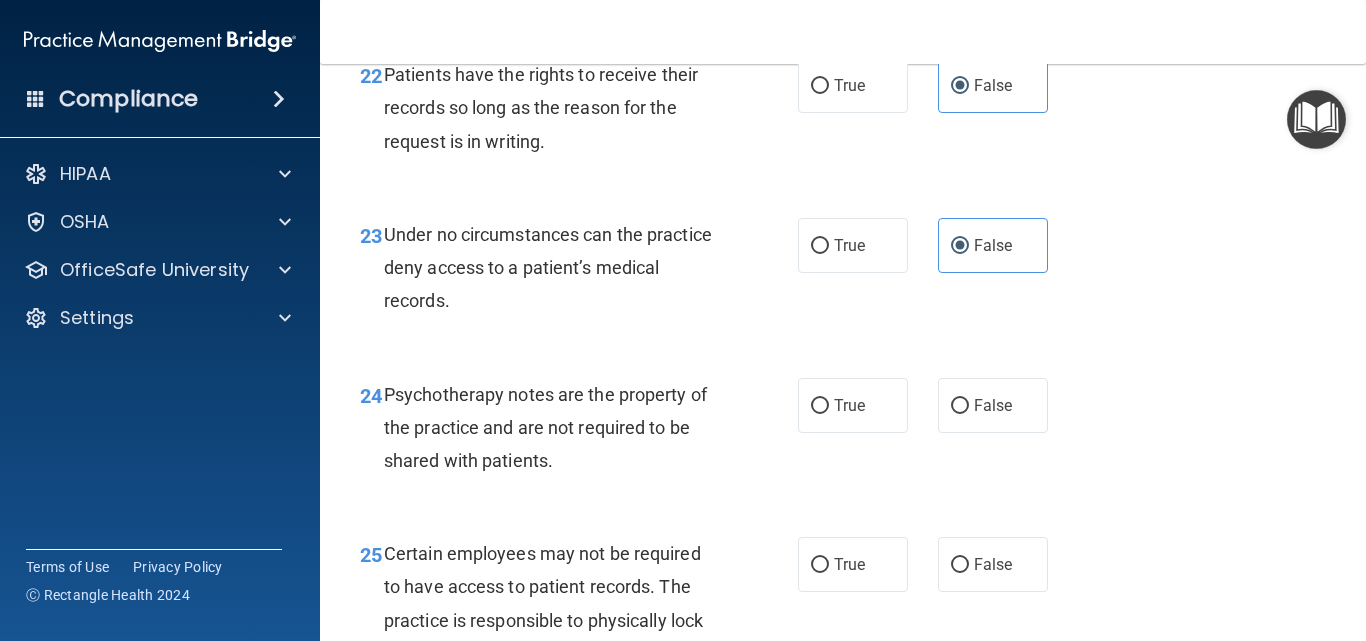 scroll, scrollTop: 4700, scrollLeft: 0, axis: vertical 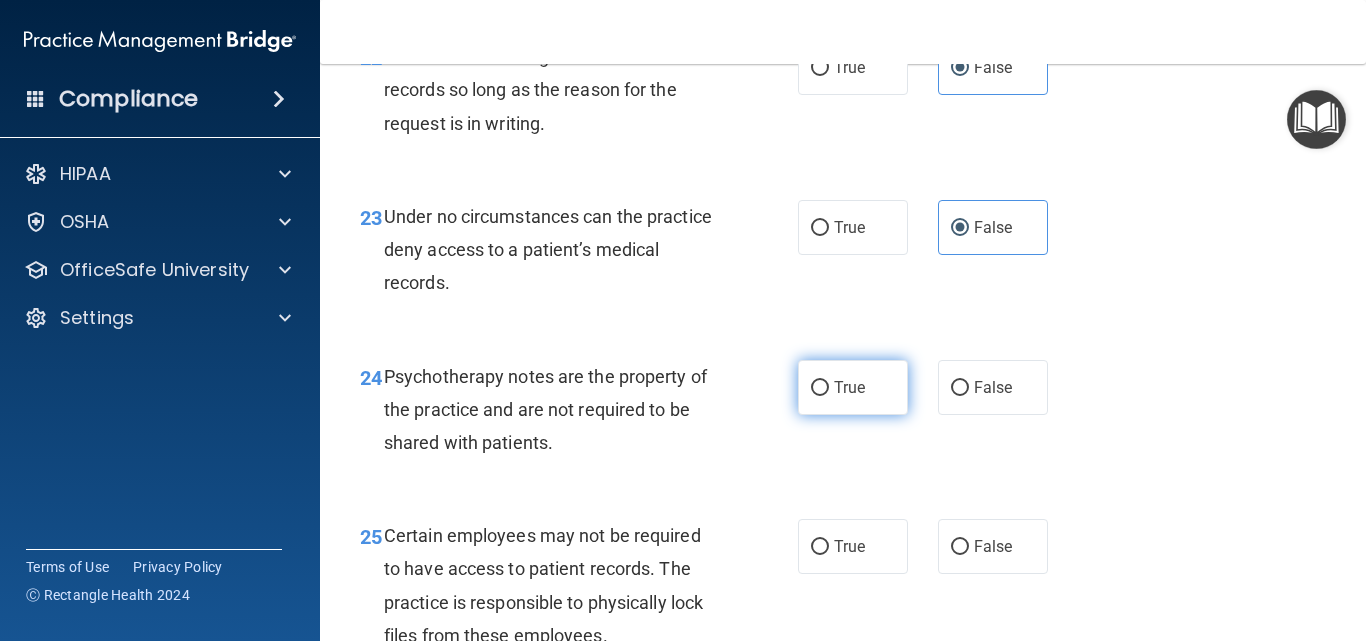 click on "True" at bounding box center [853, 387] 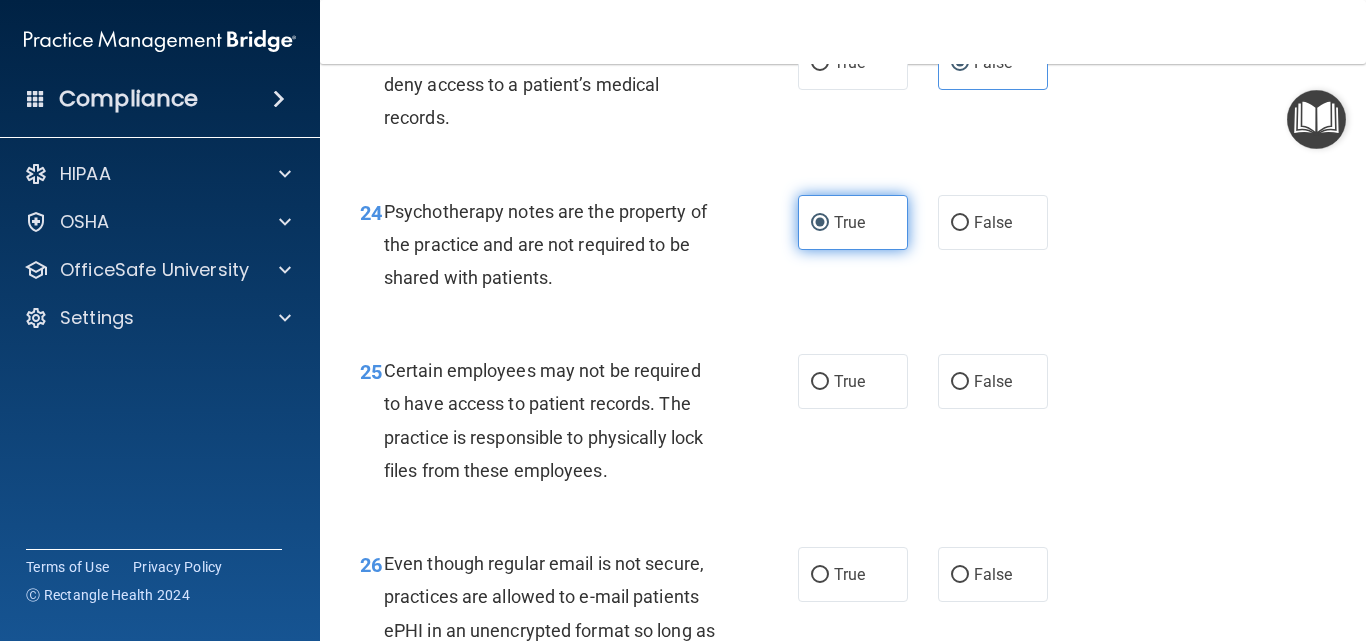 scroll, scrollTop: 4900, scrollLeft: 0, axis: vertical 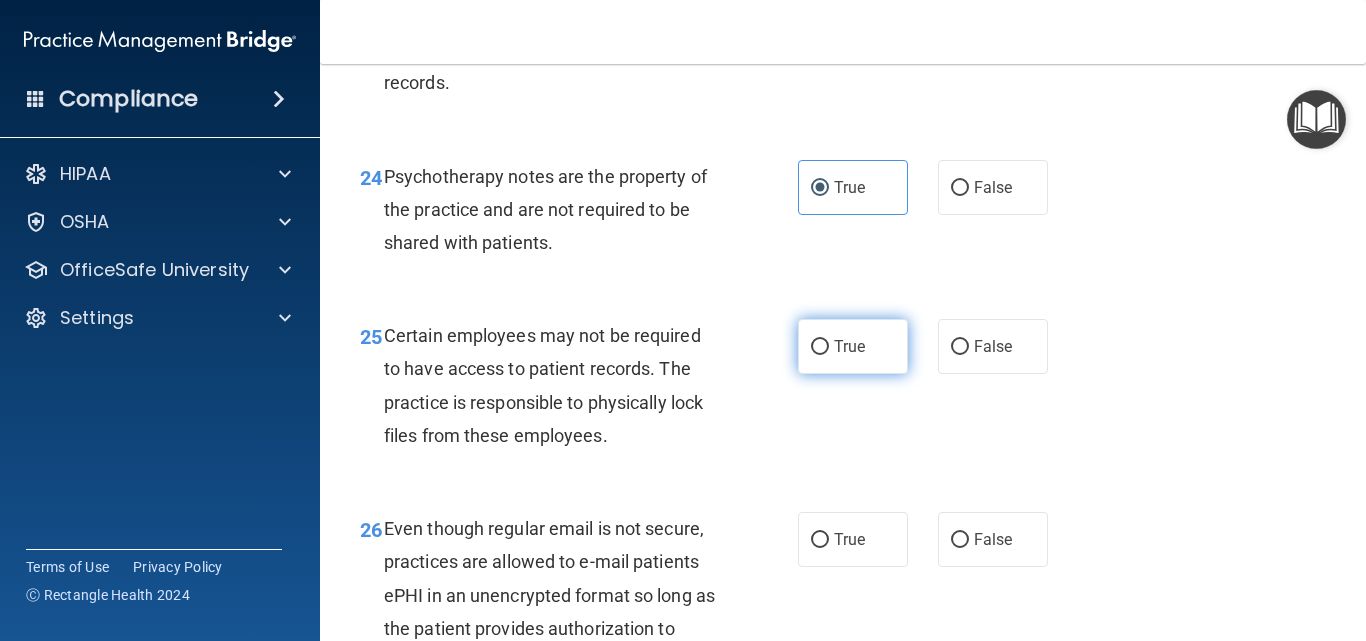 click on "True" at bounding box center (853, 346) 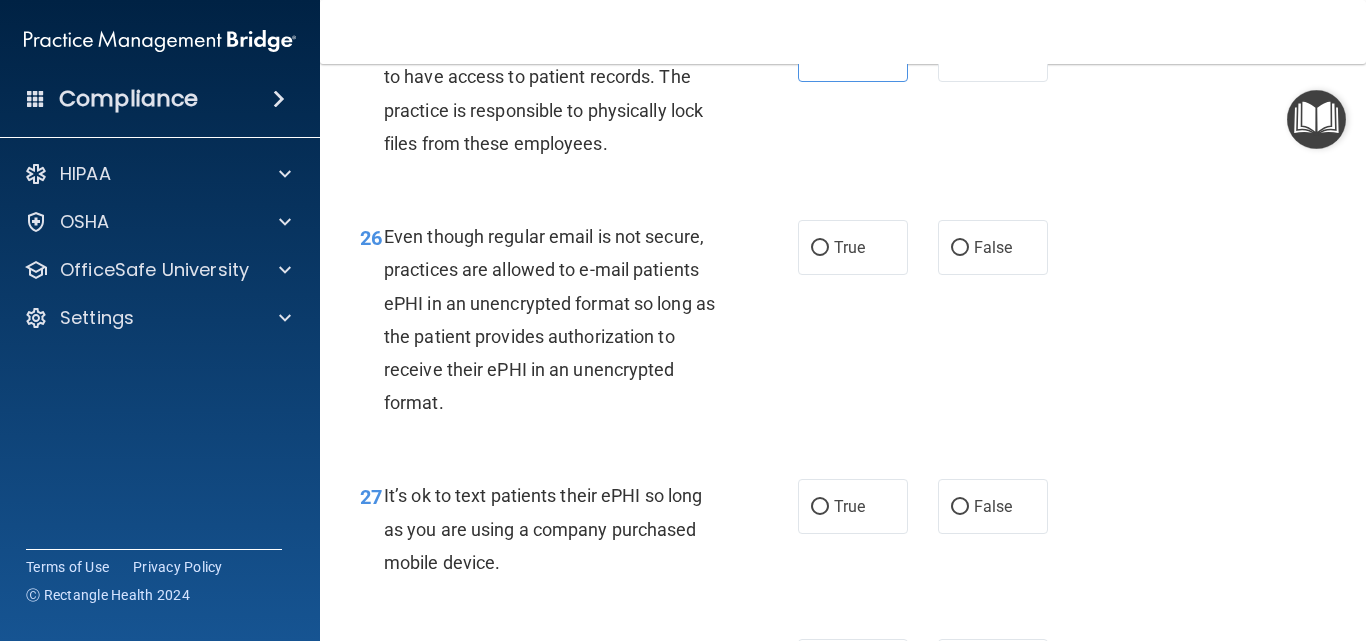 scroll, scrollTop: 5200, scrollLeft: 0, axis: vertical 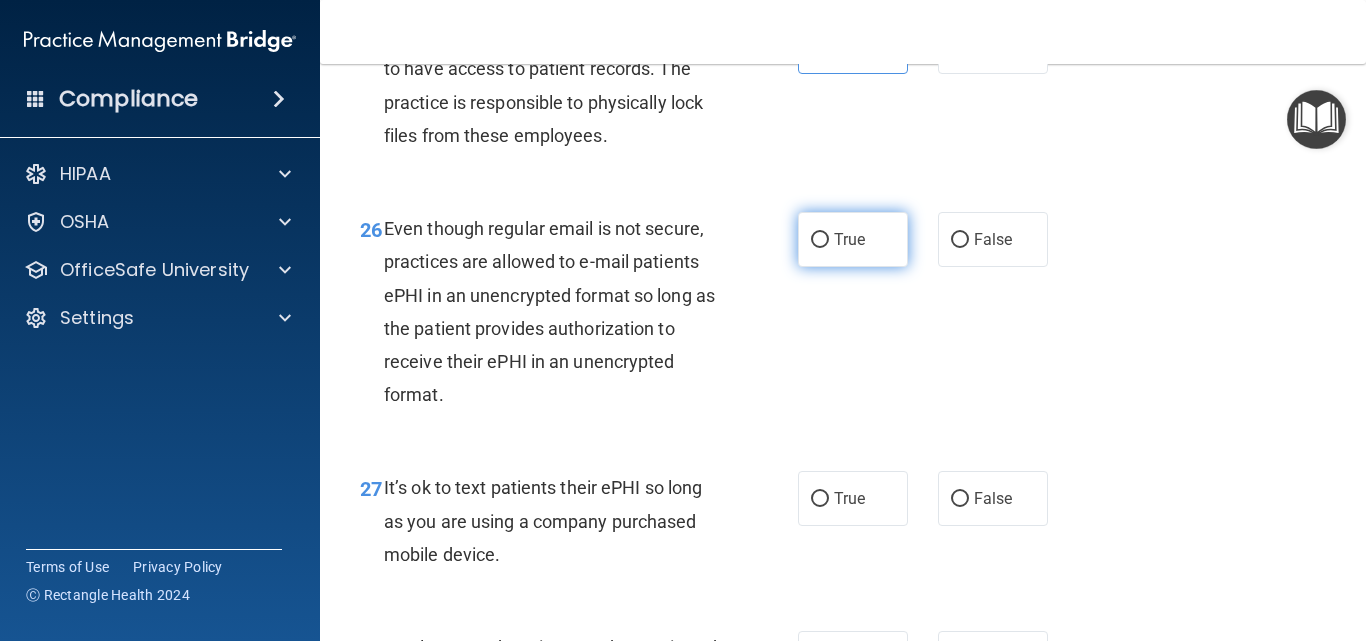 click on "True" at bounding box center (849, 239) 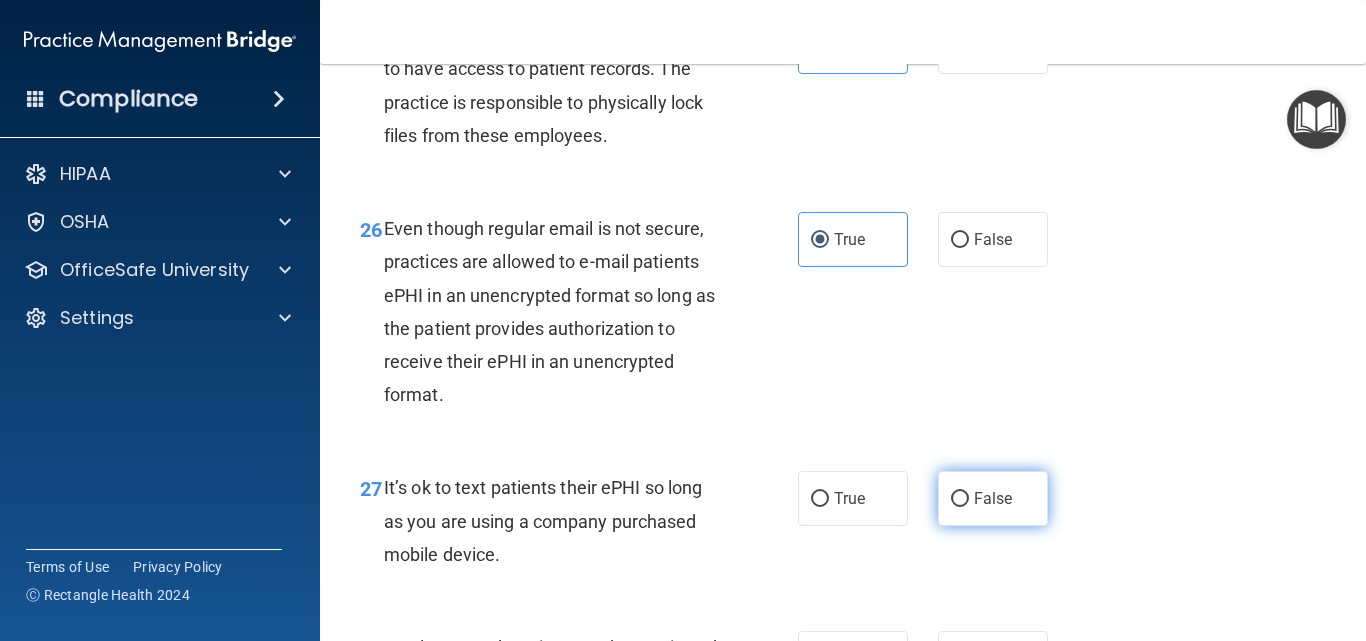 click on "False" at bounding box center (960, 499) 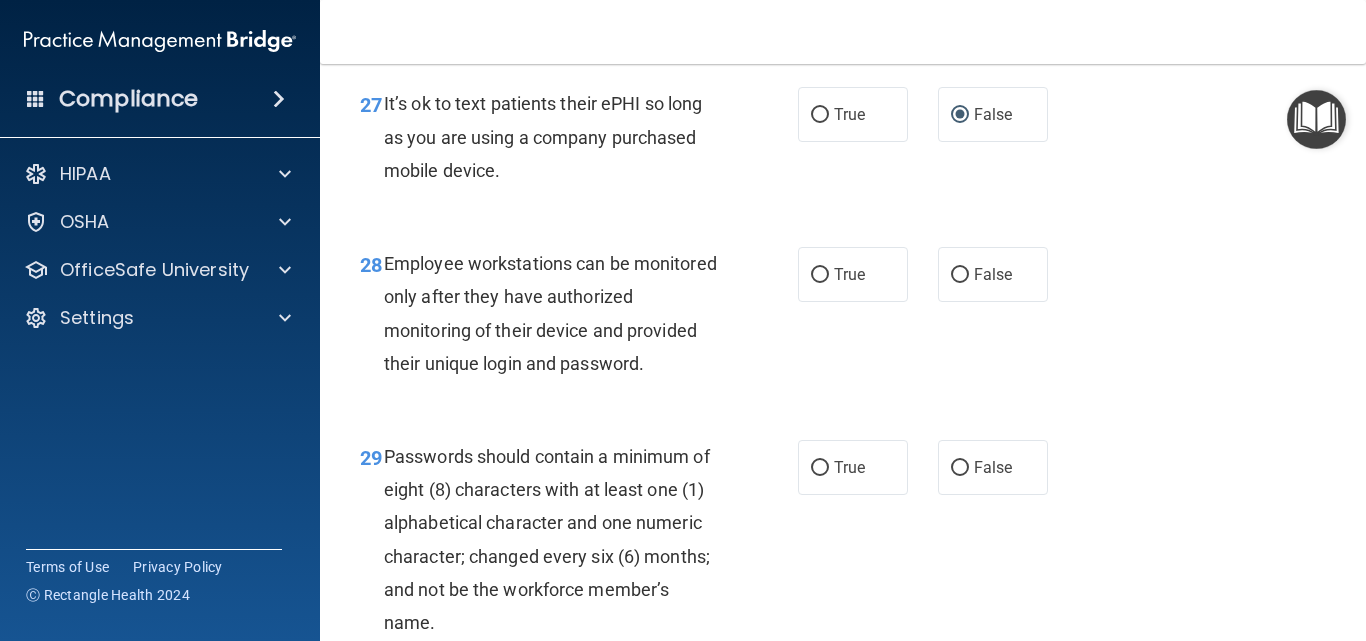 scroll, scrollTop: 5600, scrollLeft: 0, axis: vertical 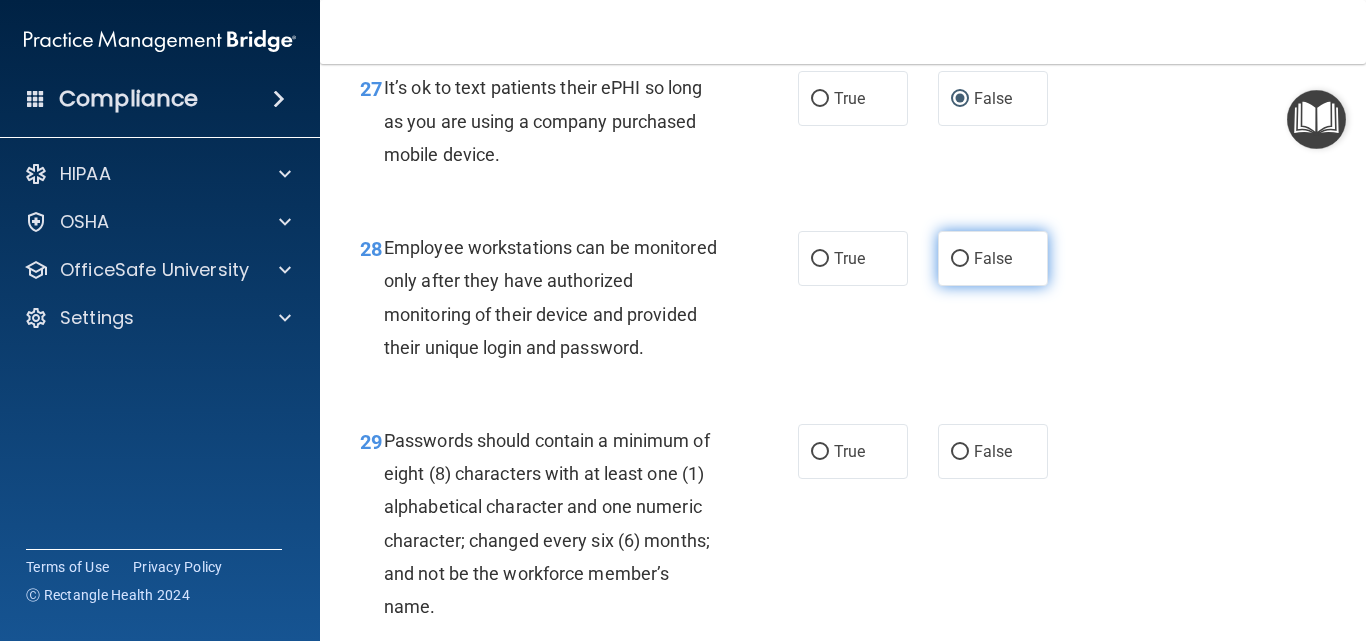 click on "False" at bounding box center (993, 258) 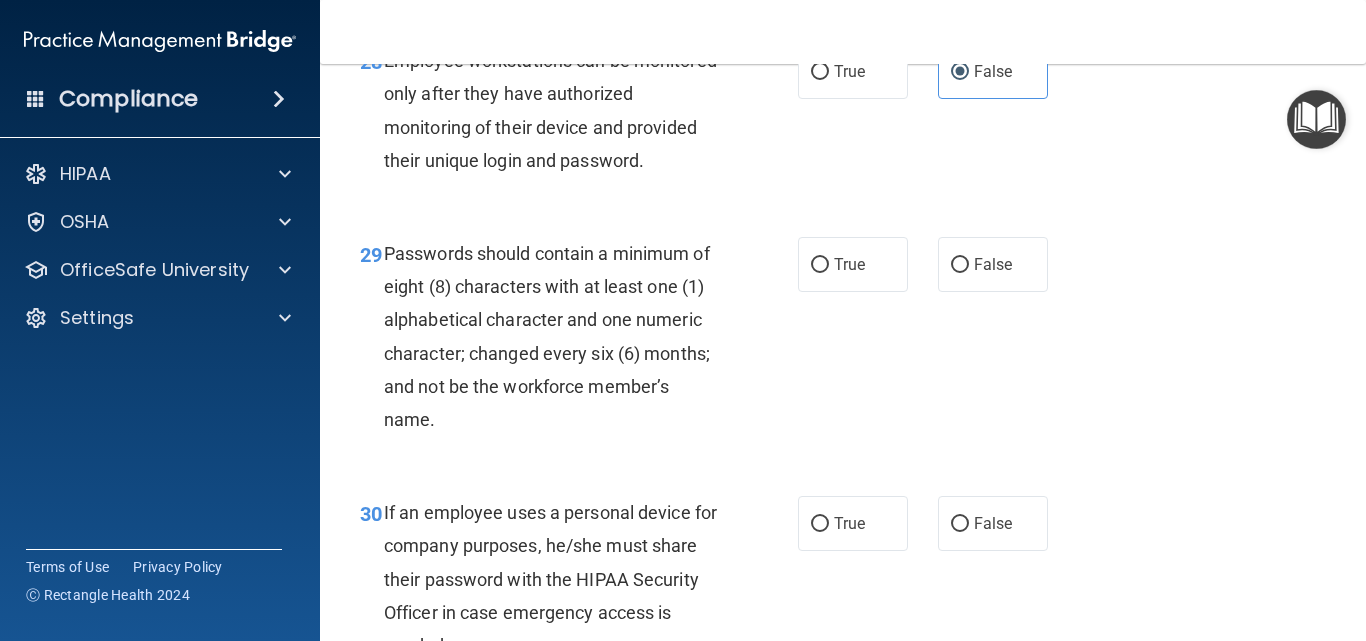 scroll, scrollTop: 5800, scrollLeft: 0, axis: vertical 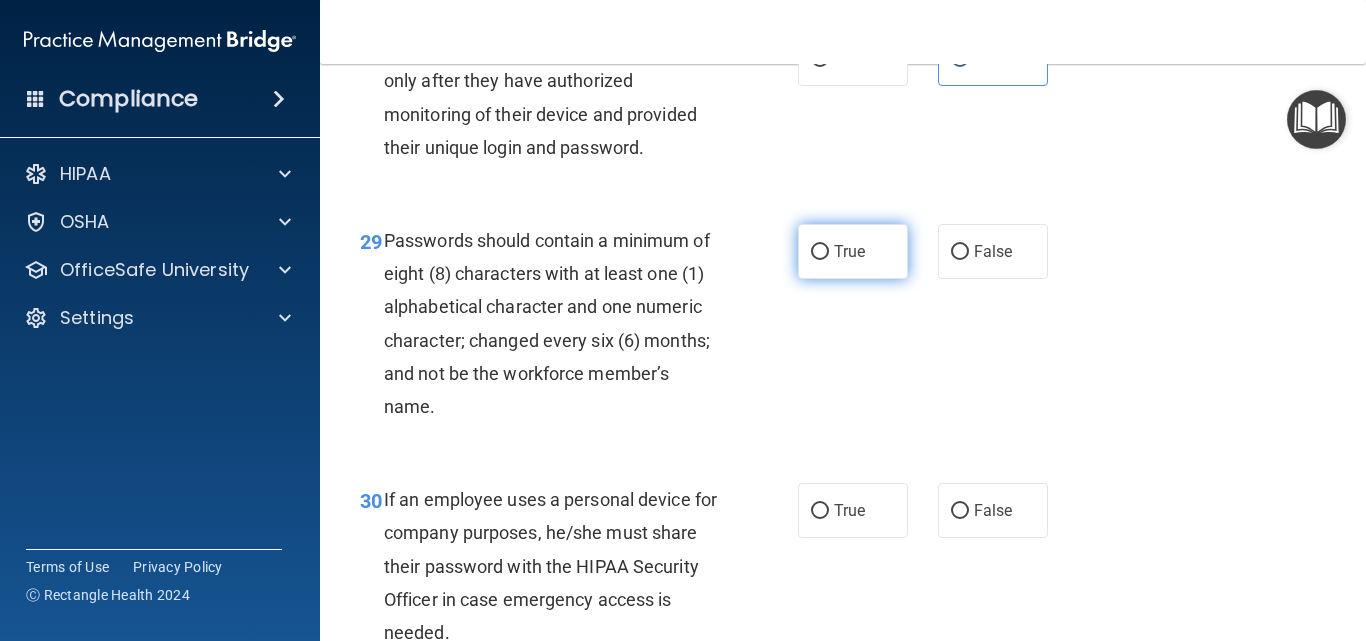 click on "True" at bounding box center (853, 251) 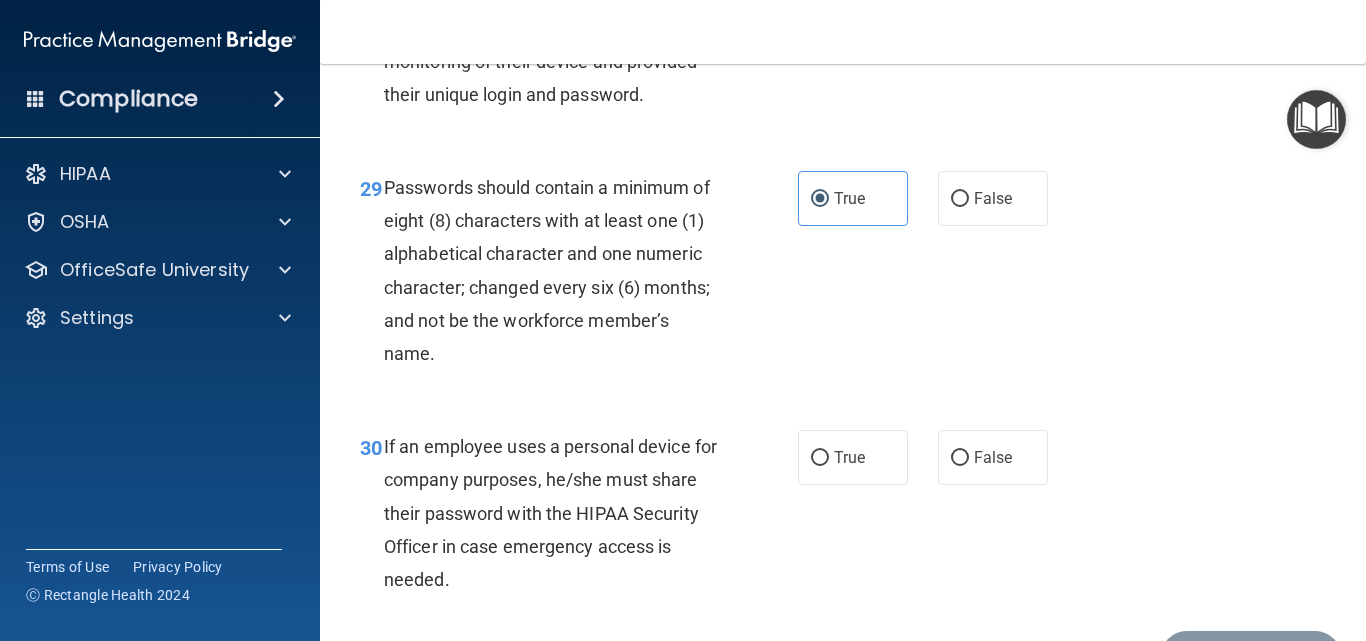 scroll, scrollTop: 6000, scrollLeft: 0, axis: vertical 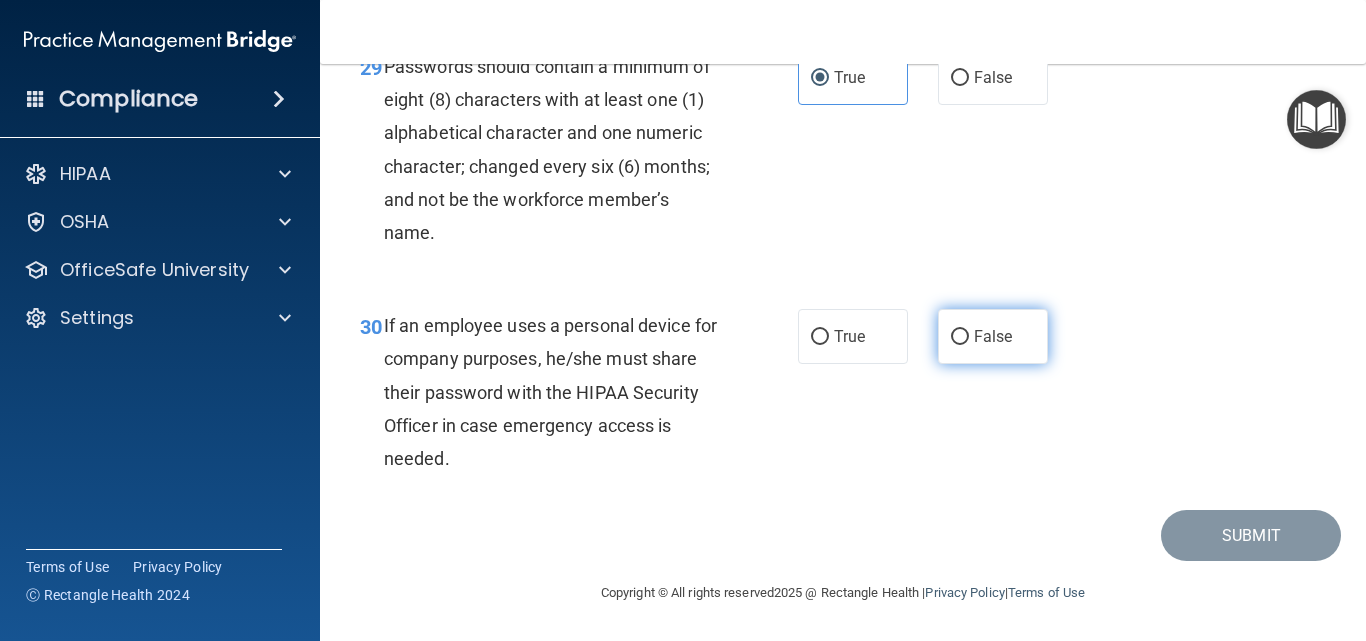 click on "False" at bounding box center (993, 336) 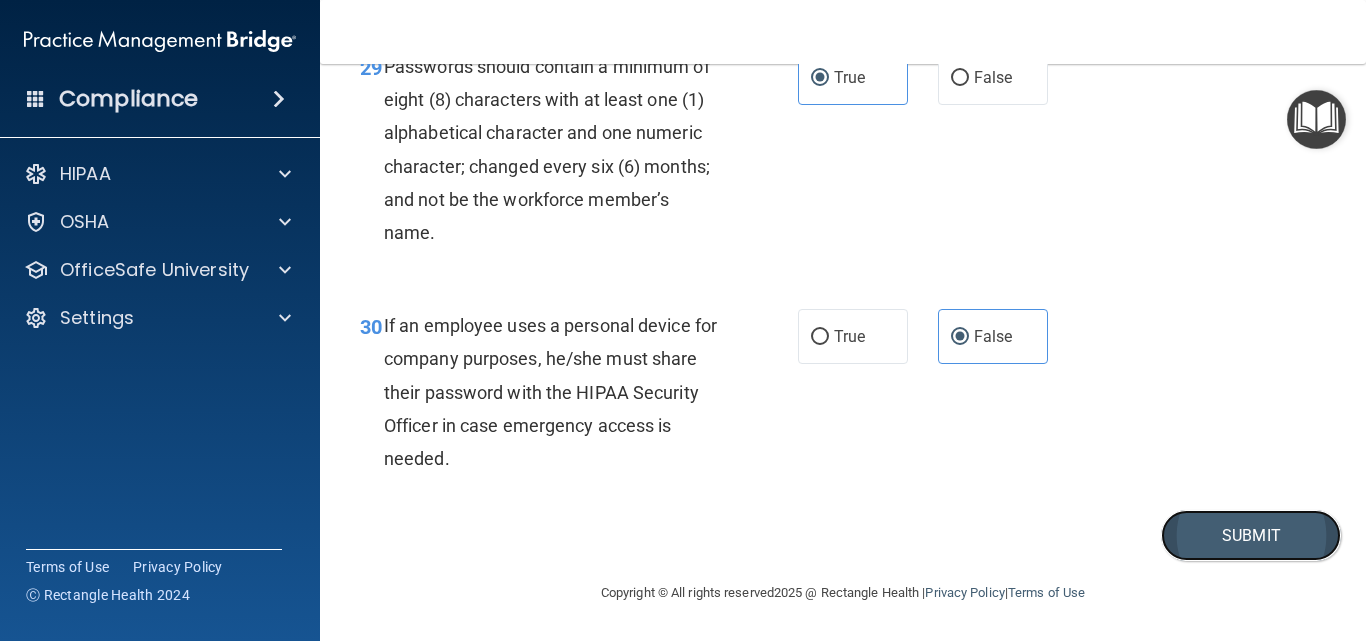 click on "Submit" at bounding box center [1251, 535] 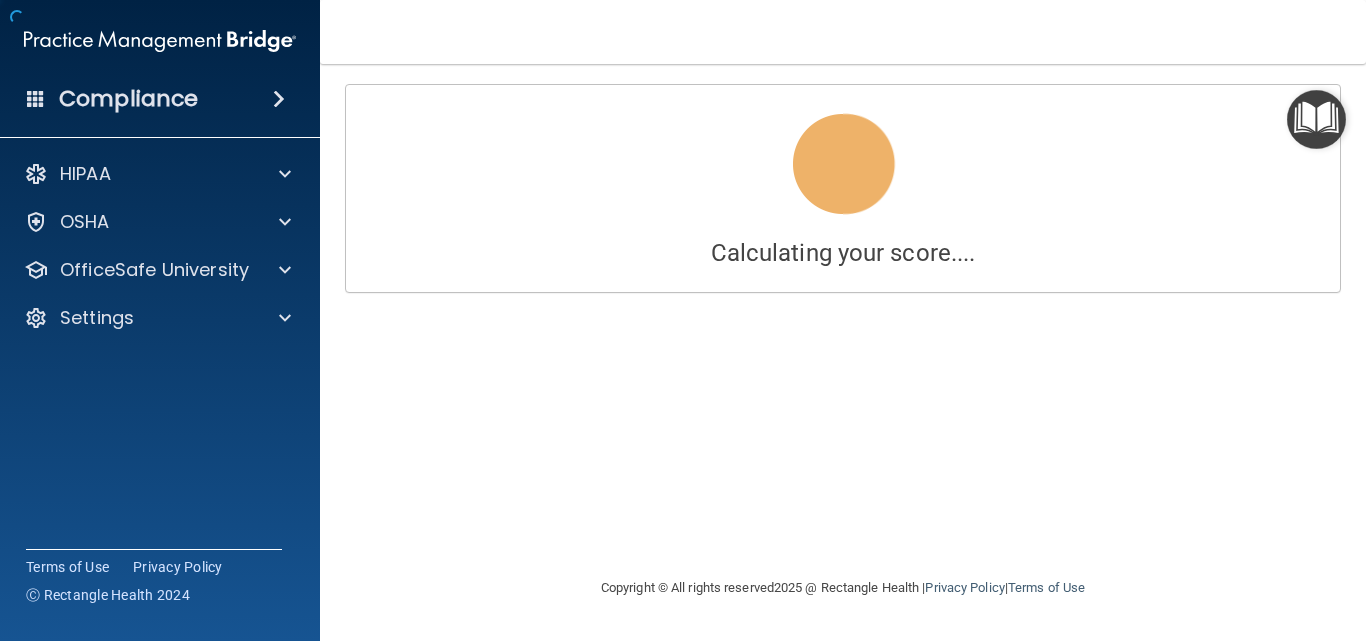 scroll, scrollTop: 0, scrollLeft: 0, axis: both 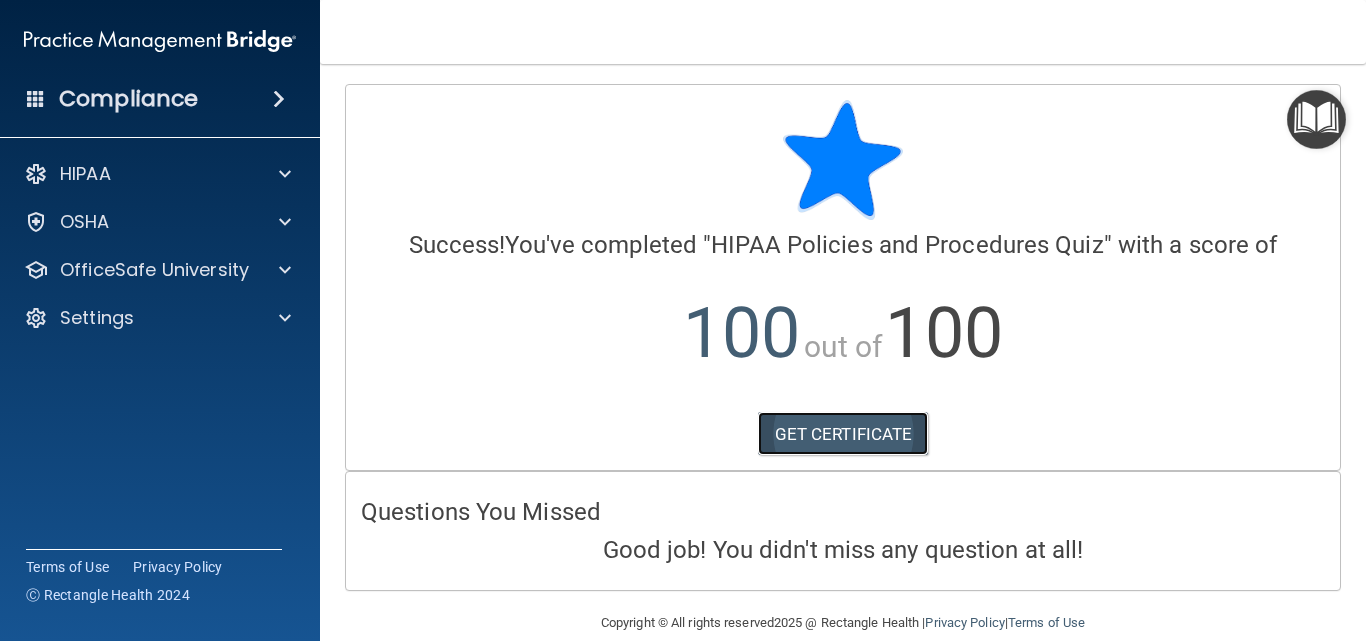 click on "GET CERTIFICATE" at bounding box center [843, 434] 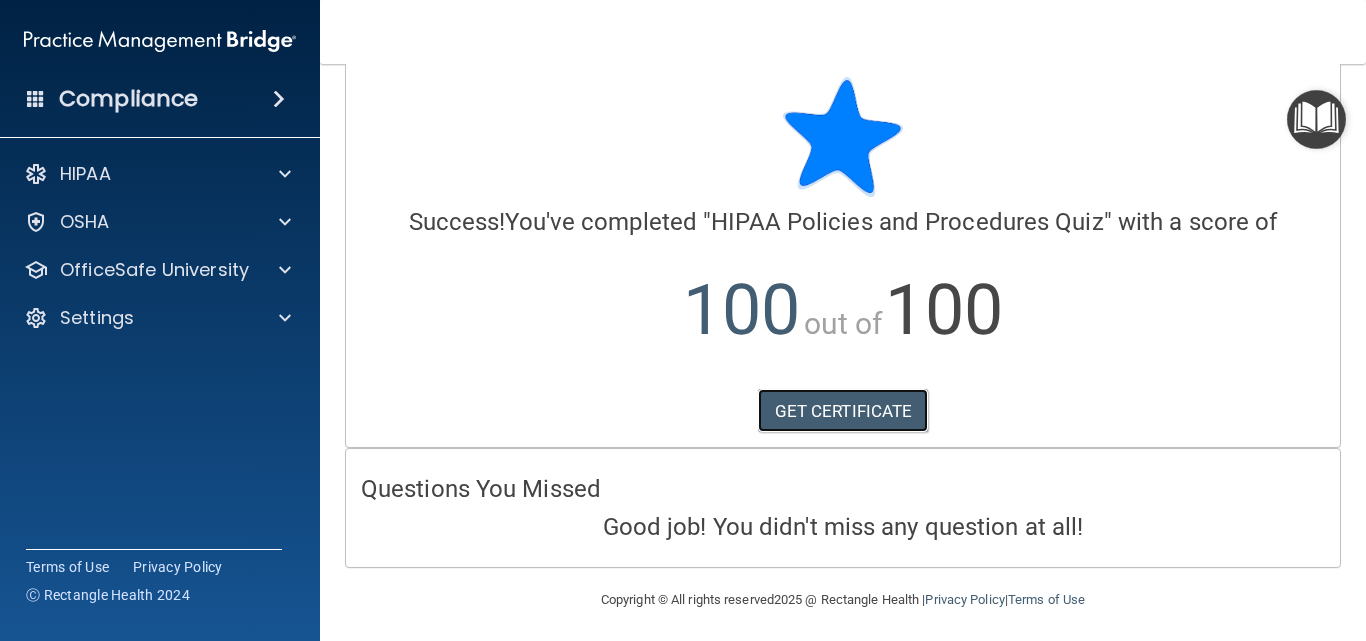 scroll, scrollTop: 30, scrollLeft: 0, axis: vertical 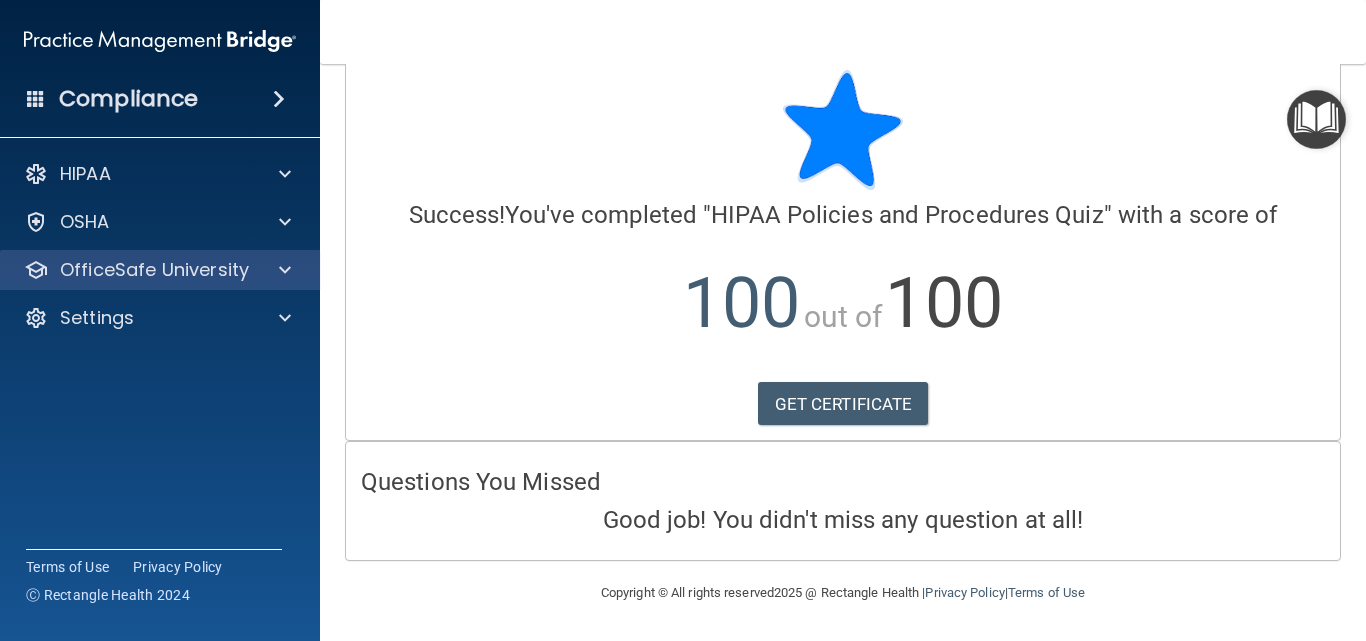 click on "OfficeSafe University" at bounding box center (160, 270) 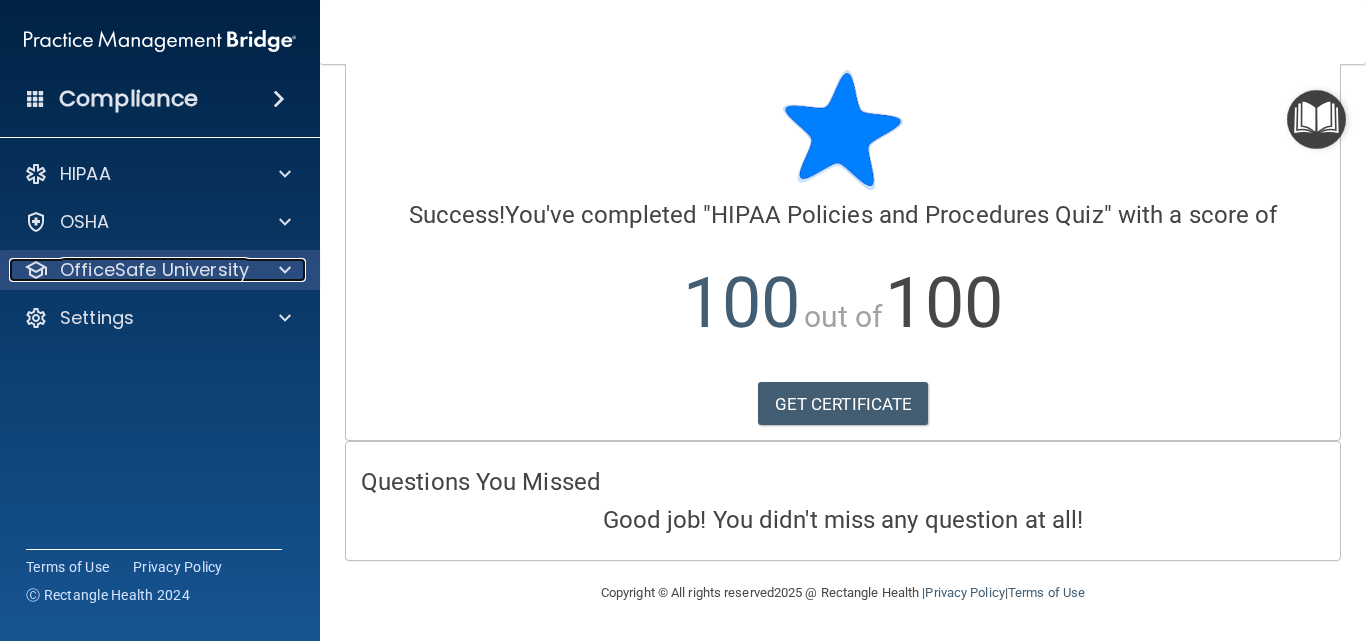 click on "OfficeSafe University" at bounding box center [133, 270] 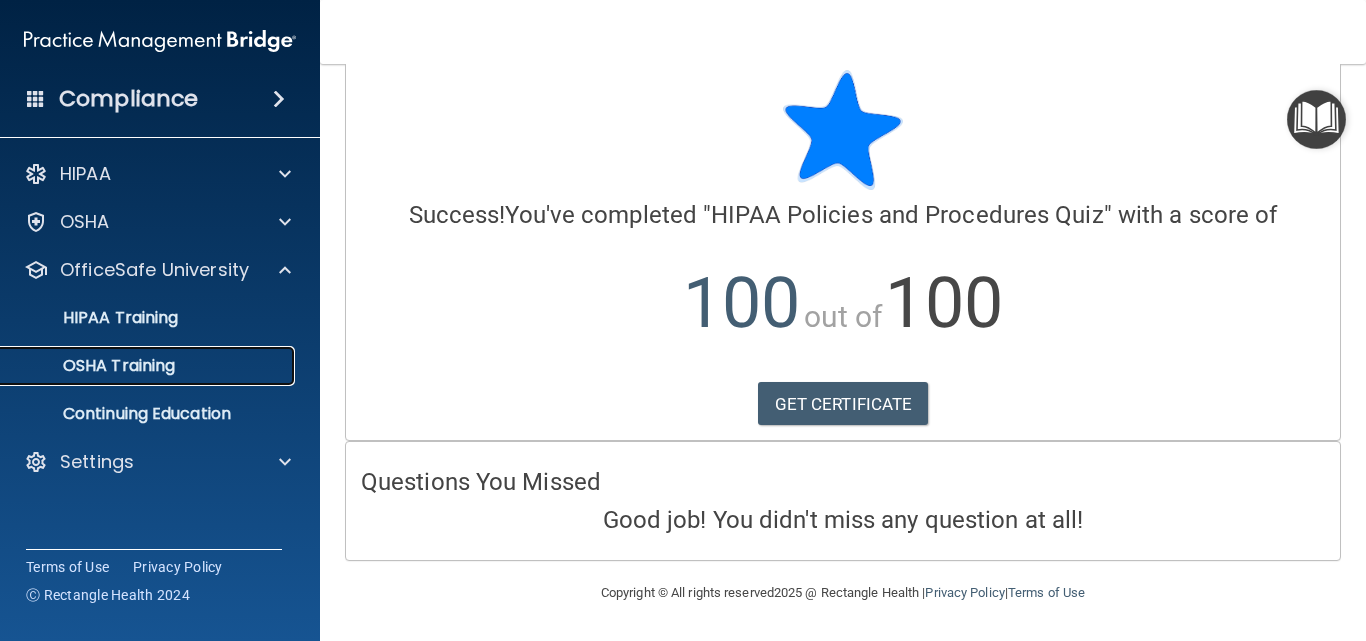 click on "OSHA Training" at bounding box center (94, 366) 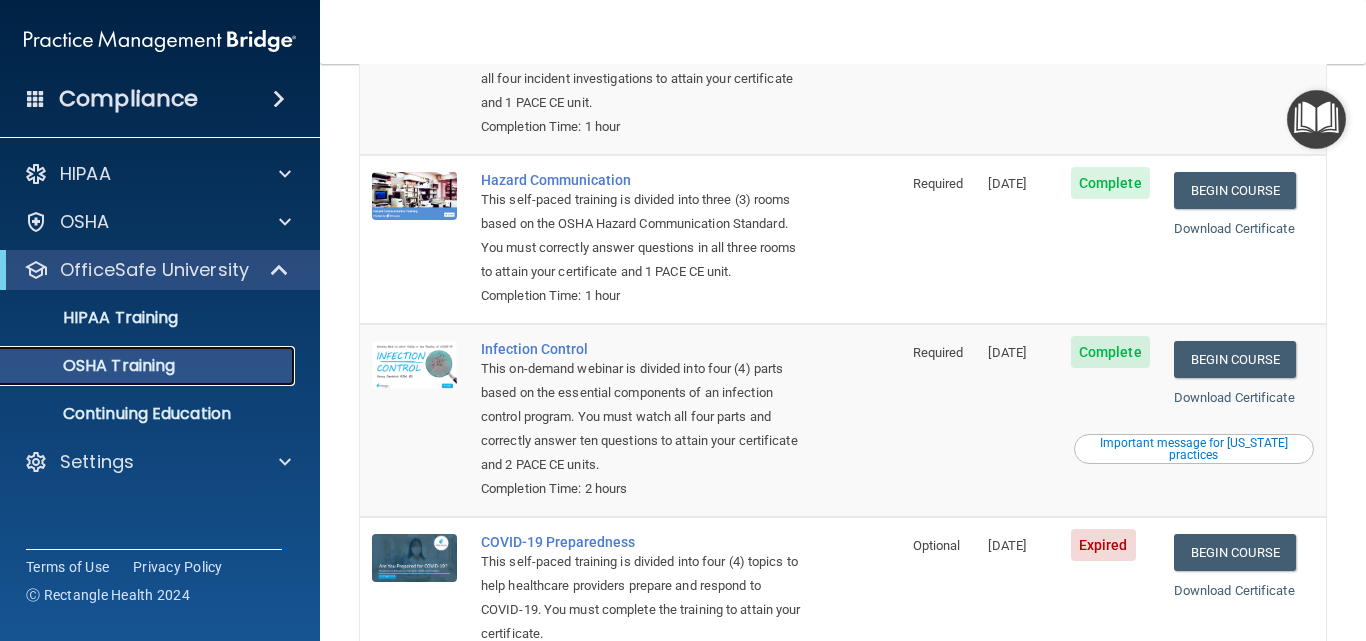 scroll, scrollTop: 339, scrollLeft: 0, axis: vertical 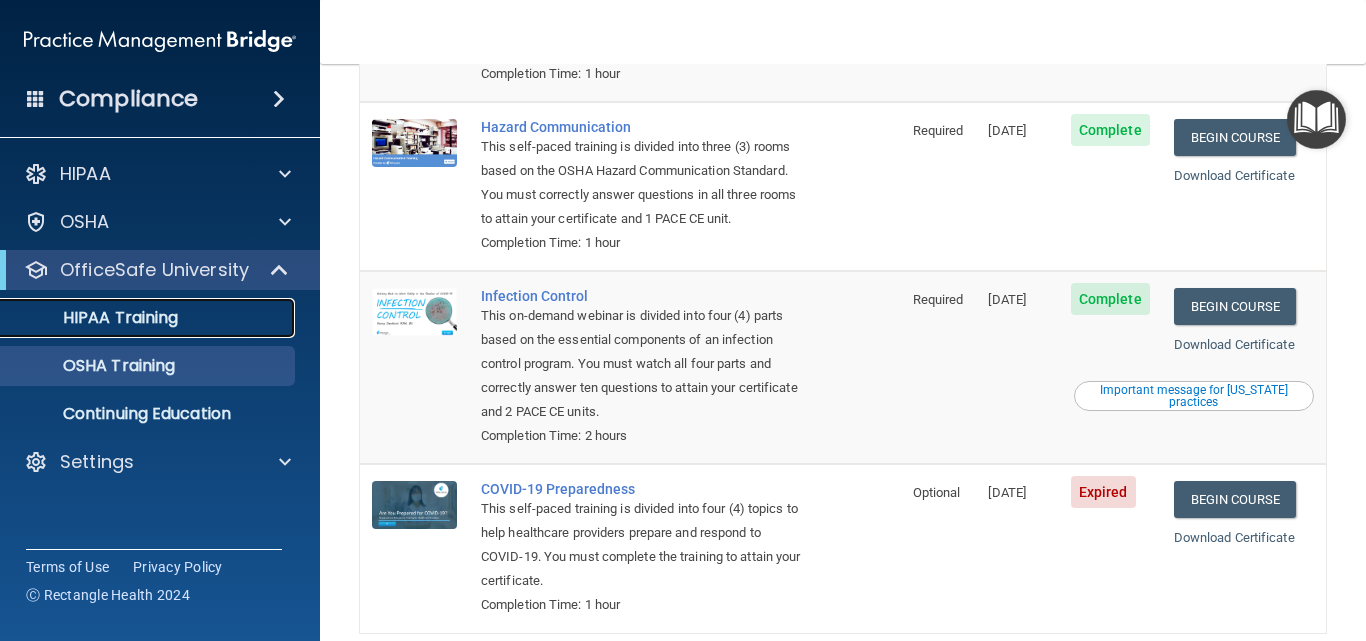 click on "HIPAA Training" at bounding box center (95, 318) 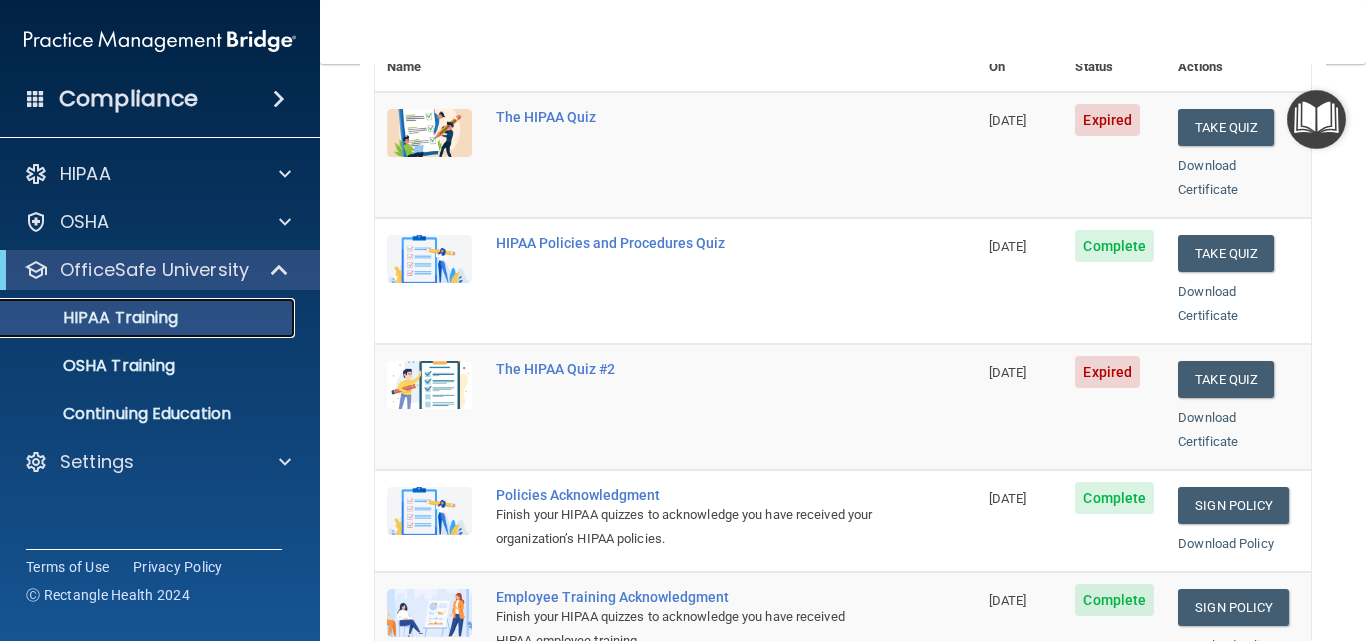 scroll, scrollTop: 239, scrollLeft: 0, axis: vertical 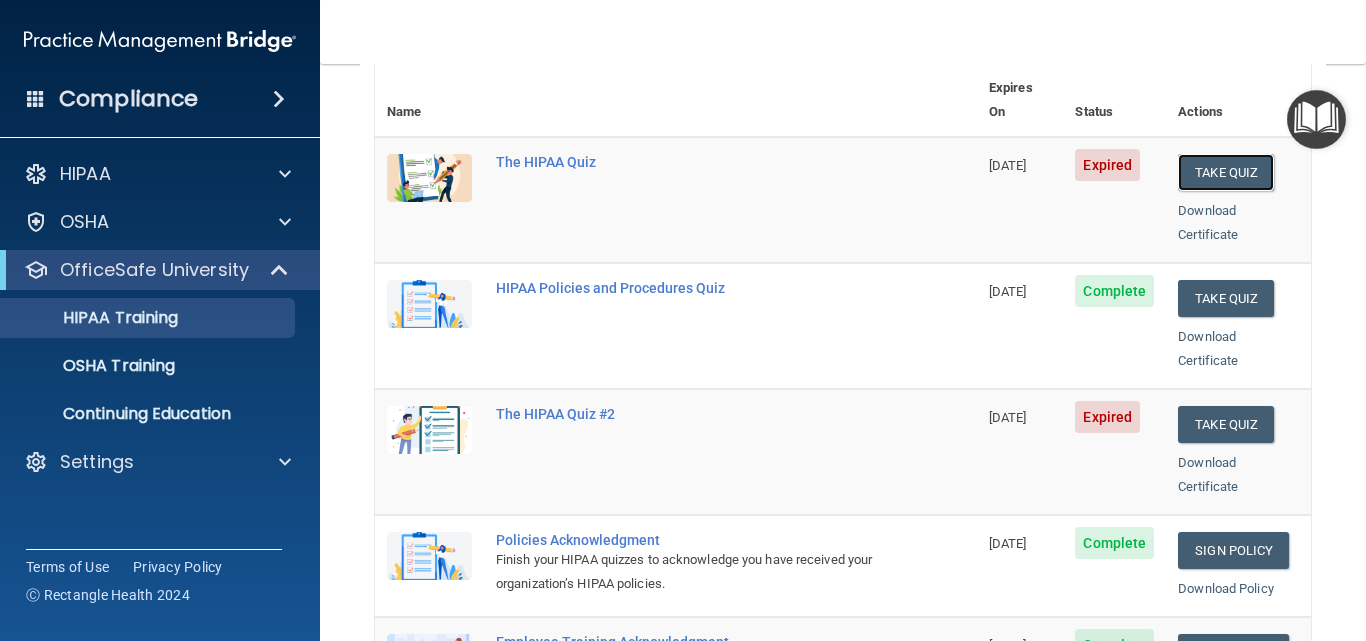drag, startPoint x: 1191, startPoint y: 140, endPoint x: 1184, endPoint y: 128, distance: 13.892444 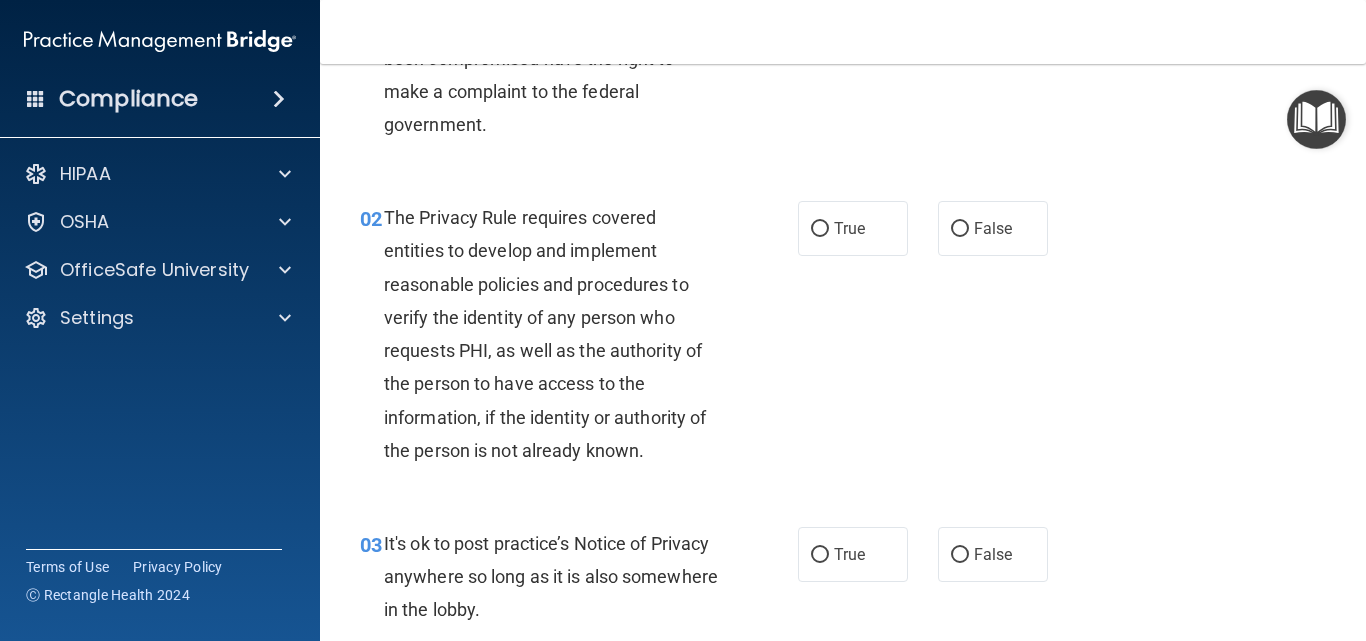 scroll, scrollTop: 0, scrollLeft: 0, axis: both 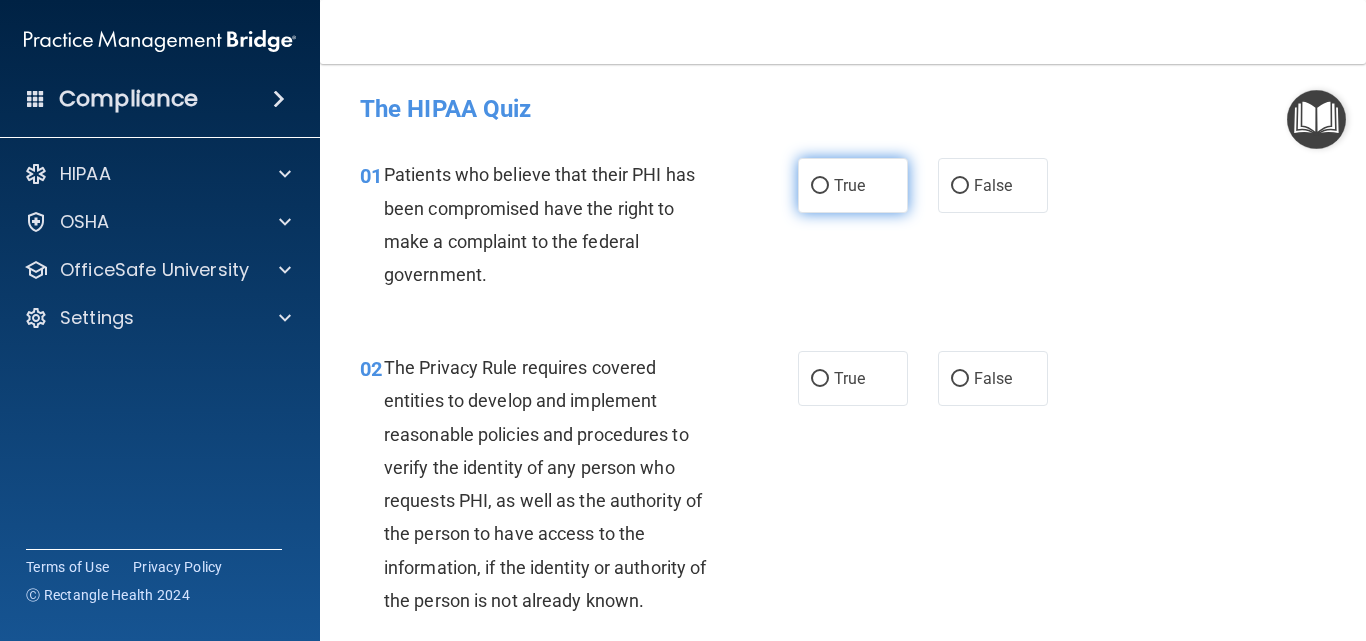 click on "True" at bounding box center (853, 185) 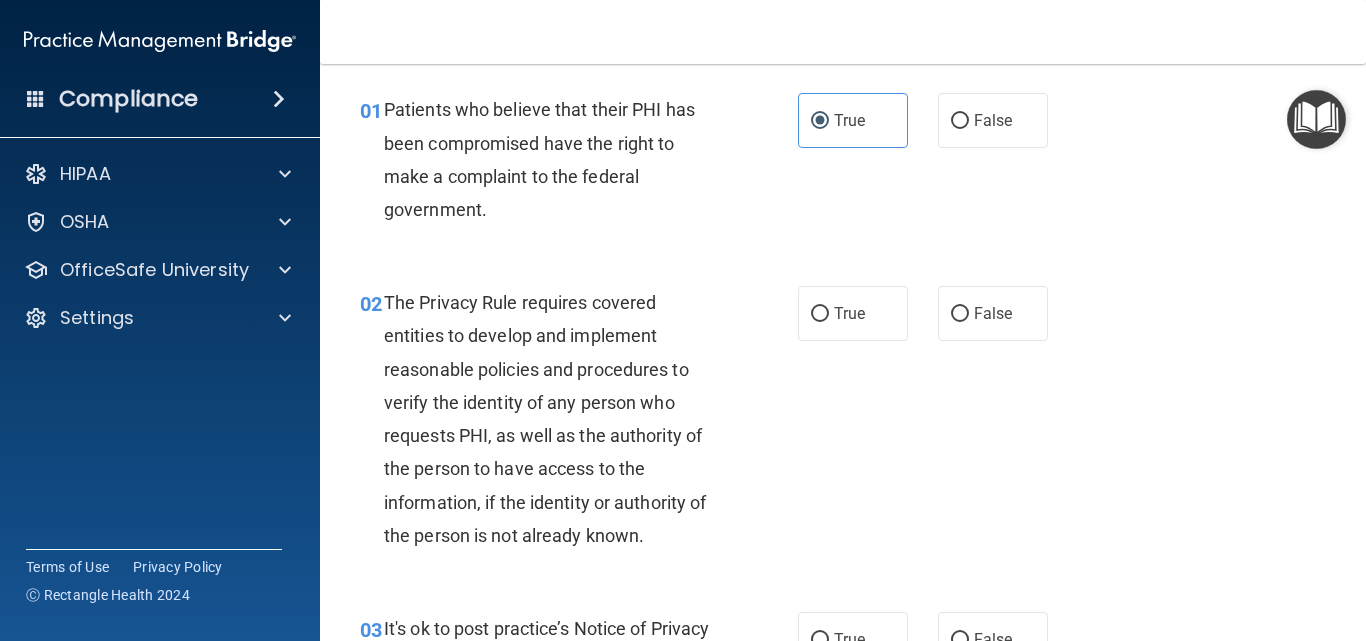scroll, scrollTop: 100, scrollLeft: 0, axis: vertical 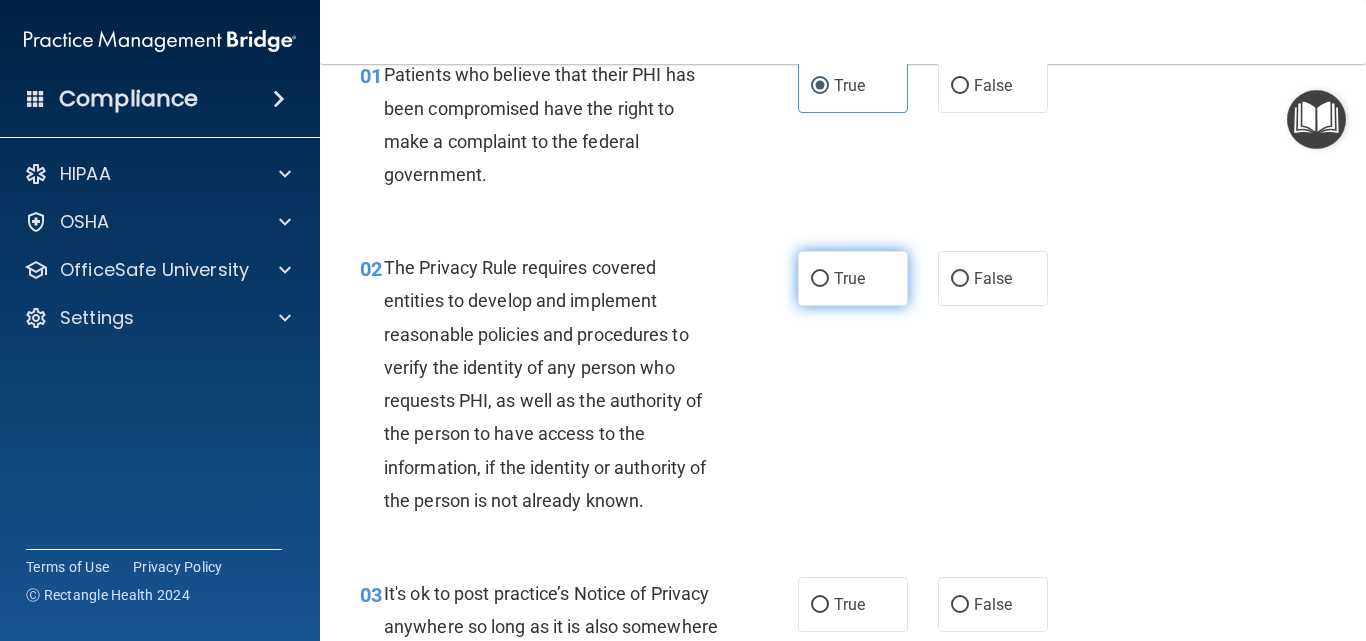 click on "True" at bounding box center (853, 278) 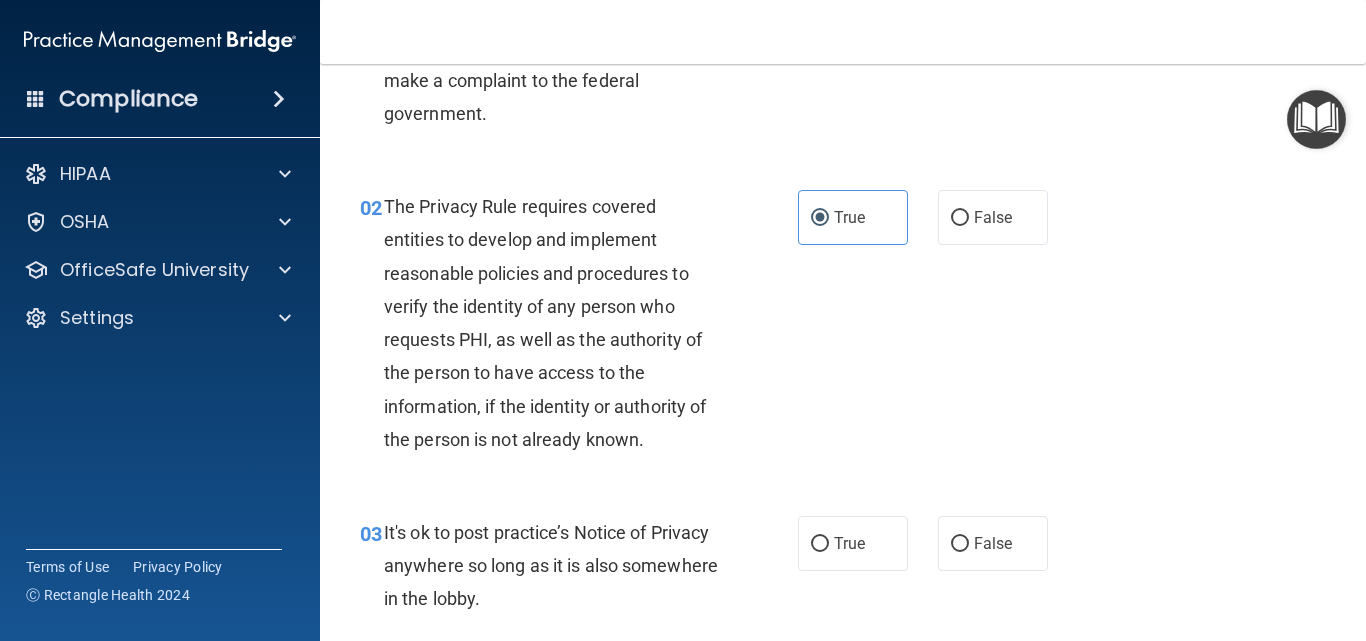 scroll, scrollTop: 300, scrollLeft: 0, axis: vertical 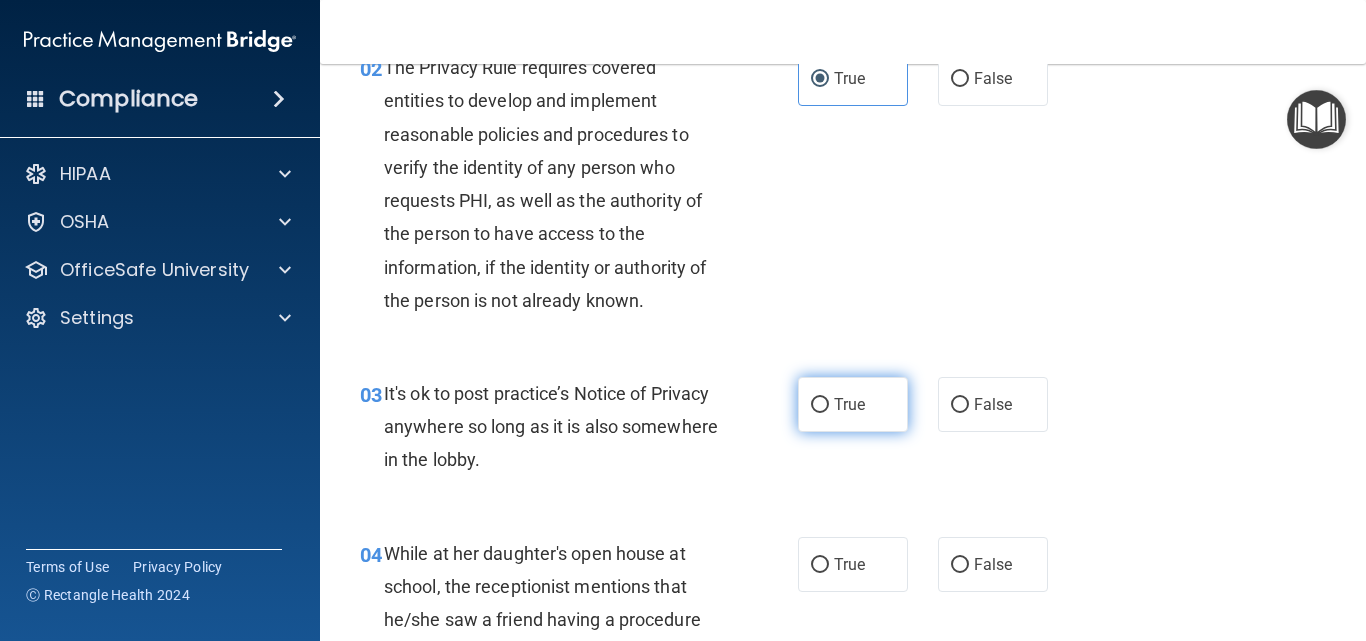 click on "True" at bounding box center [853, 404] 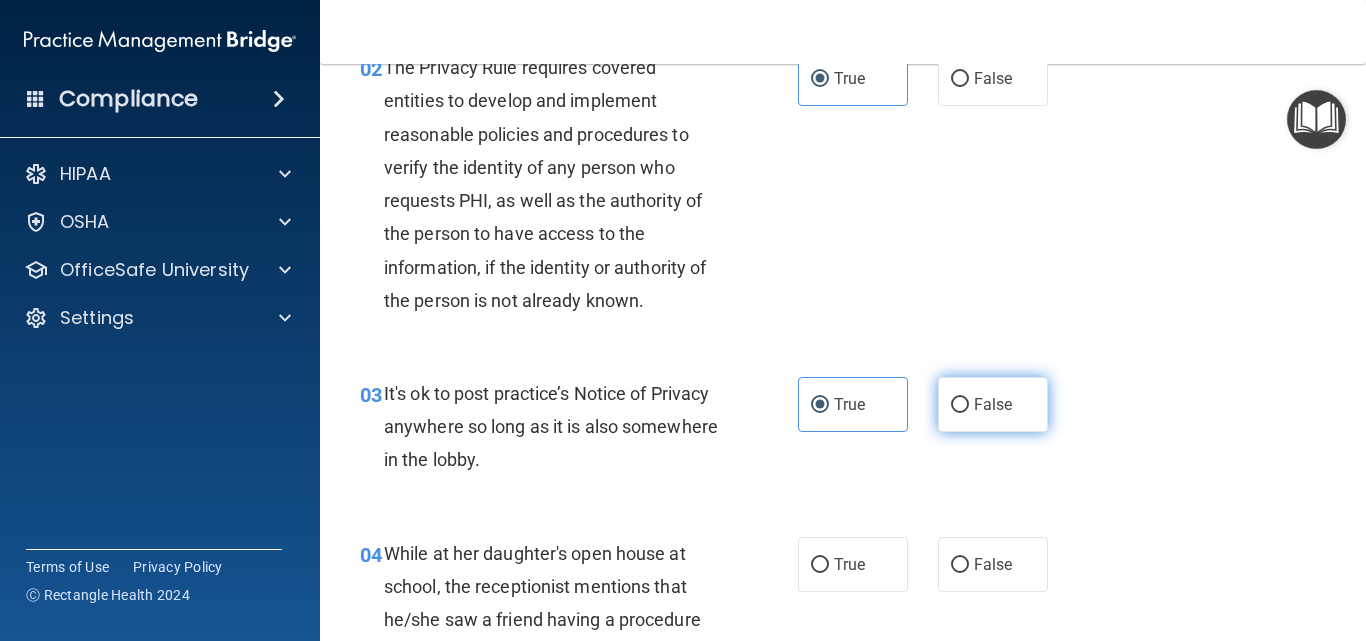 click on "False" at bounding box center (993, 404) 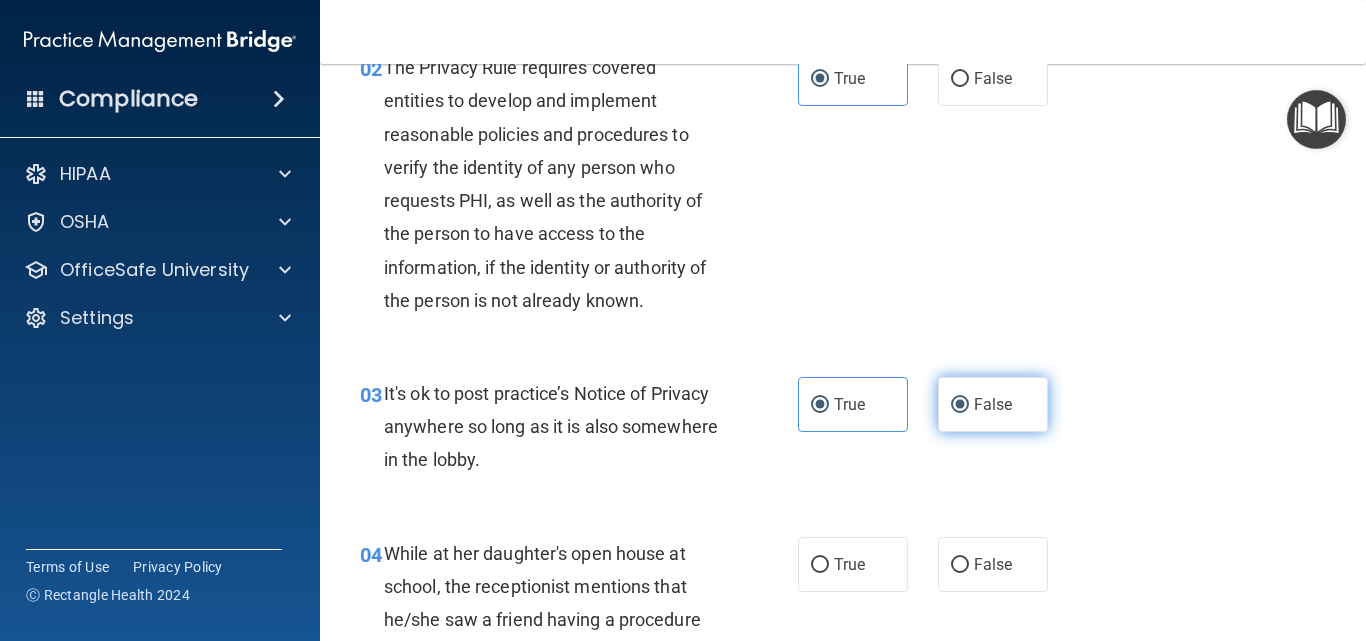 radio on "false" 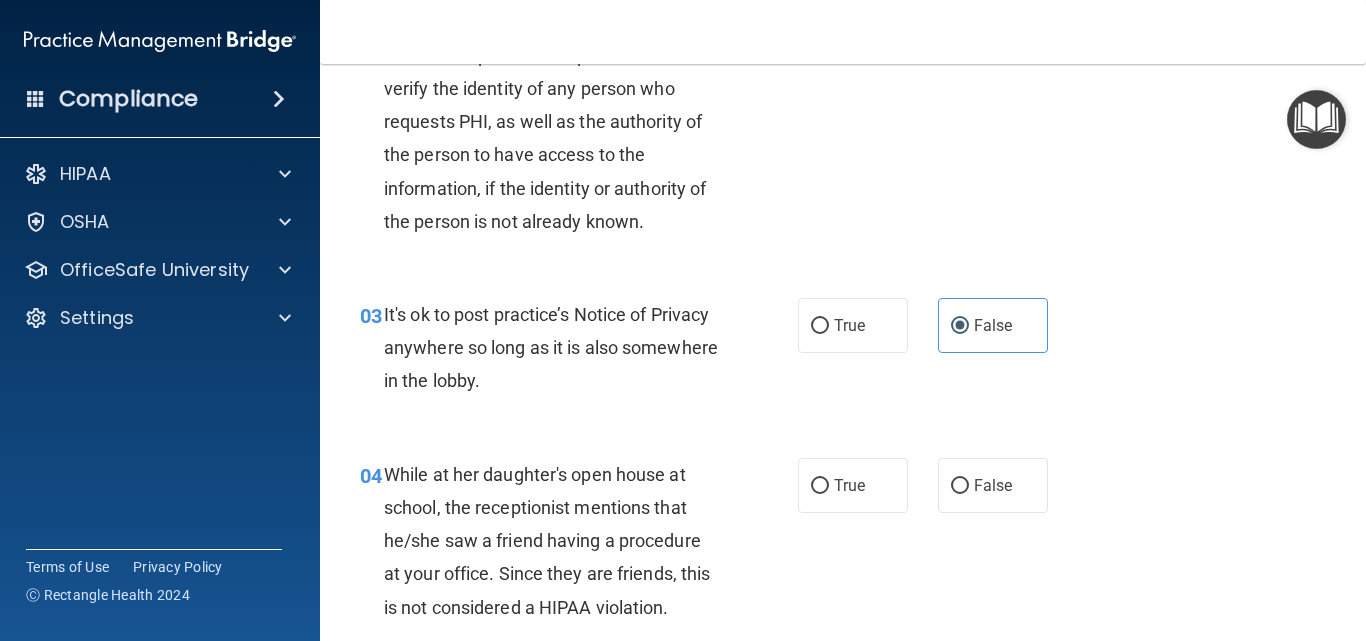 scroll, scrollTop: 500, scrollLeft: 0, axis: vertical 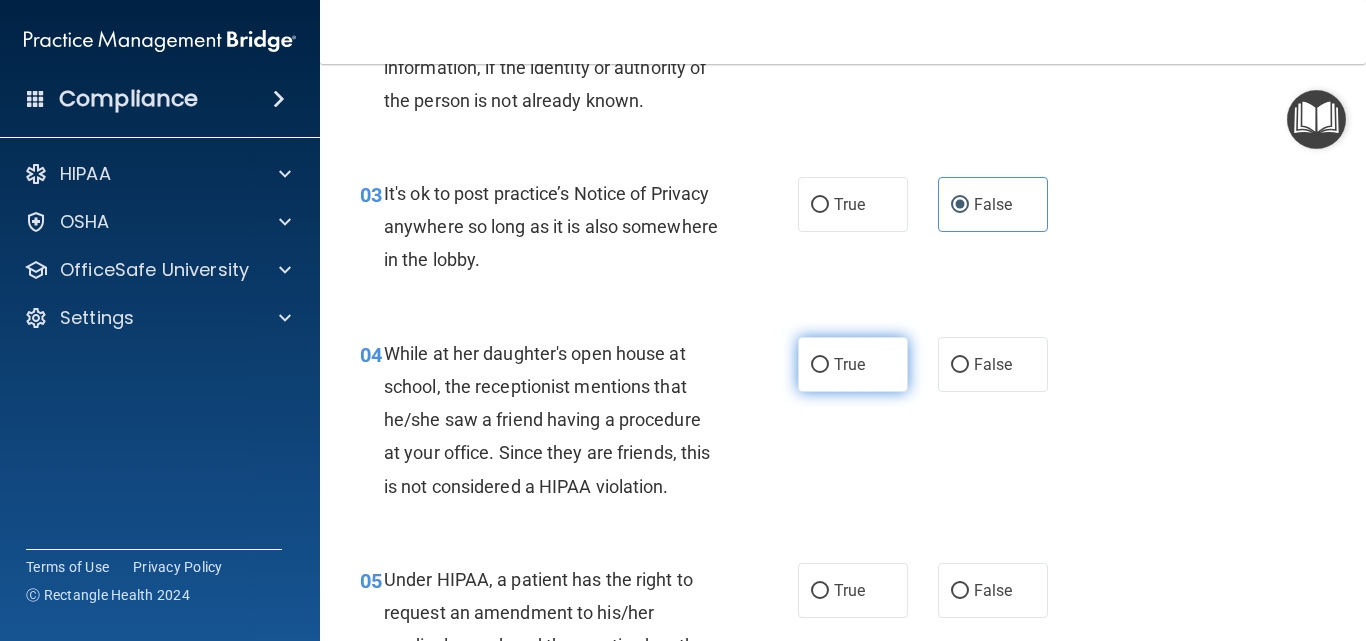 click on "True" at bounding box center (849, 364) 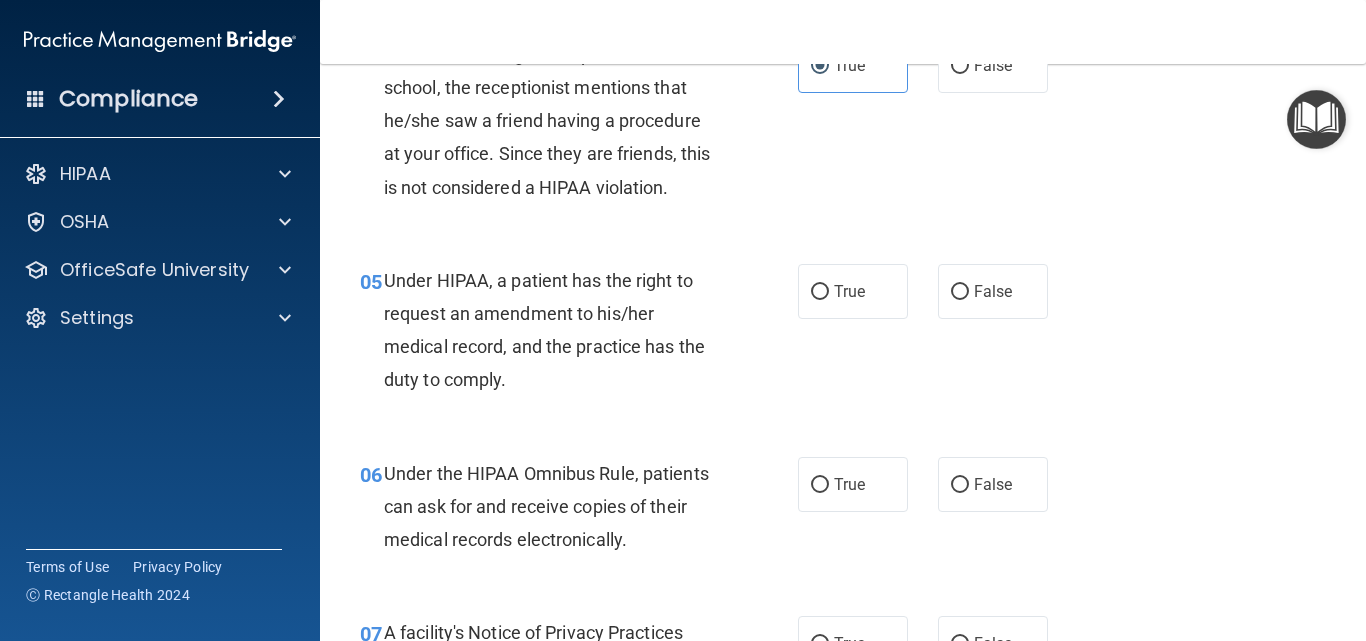 scroll, scrollTop: 800, scrollLeft: 0, axis: vertical 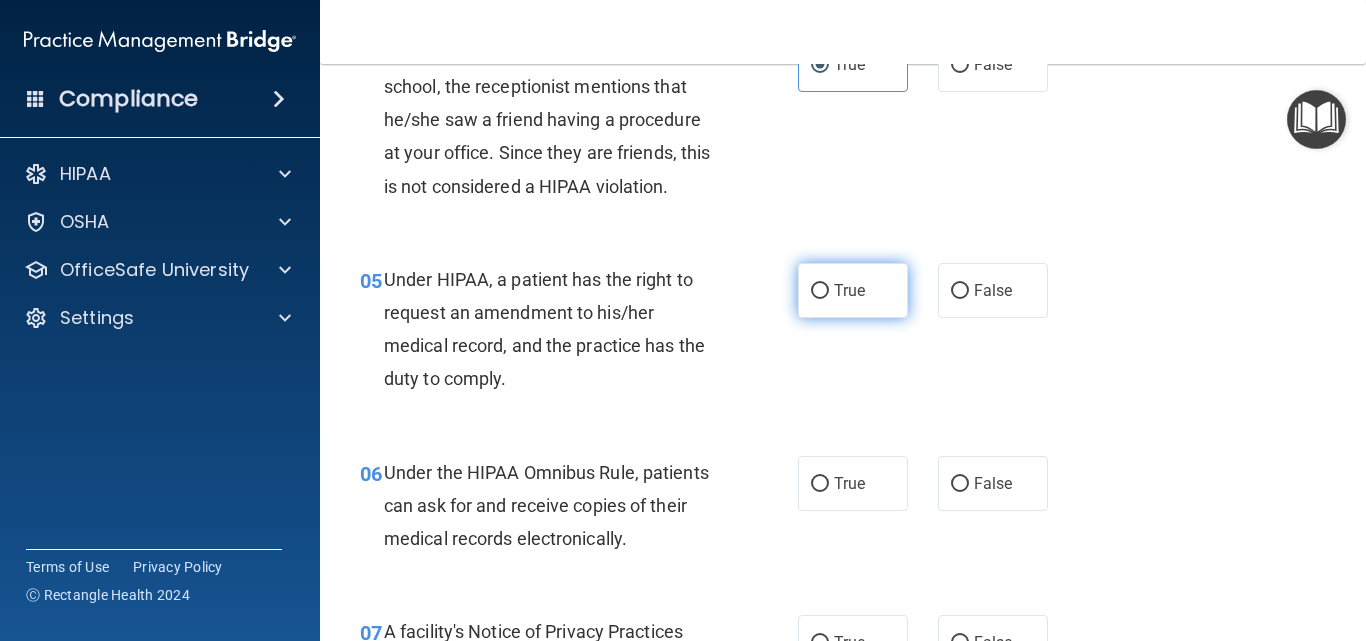 click on "True" at bounding box center (820, 291) 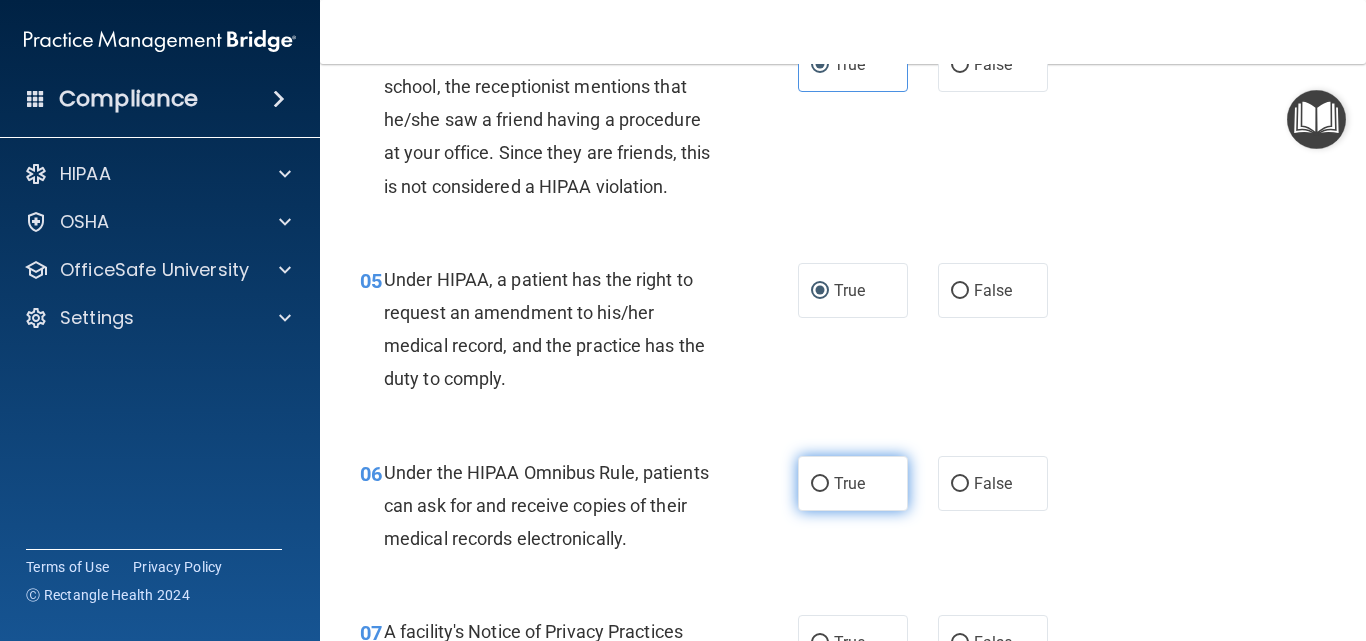 click on "True" at bounding box center [853, 483] 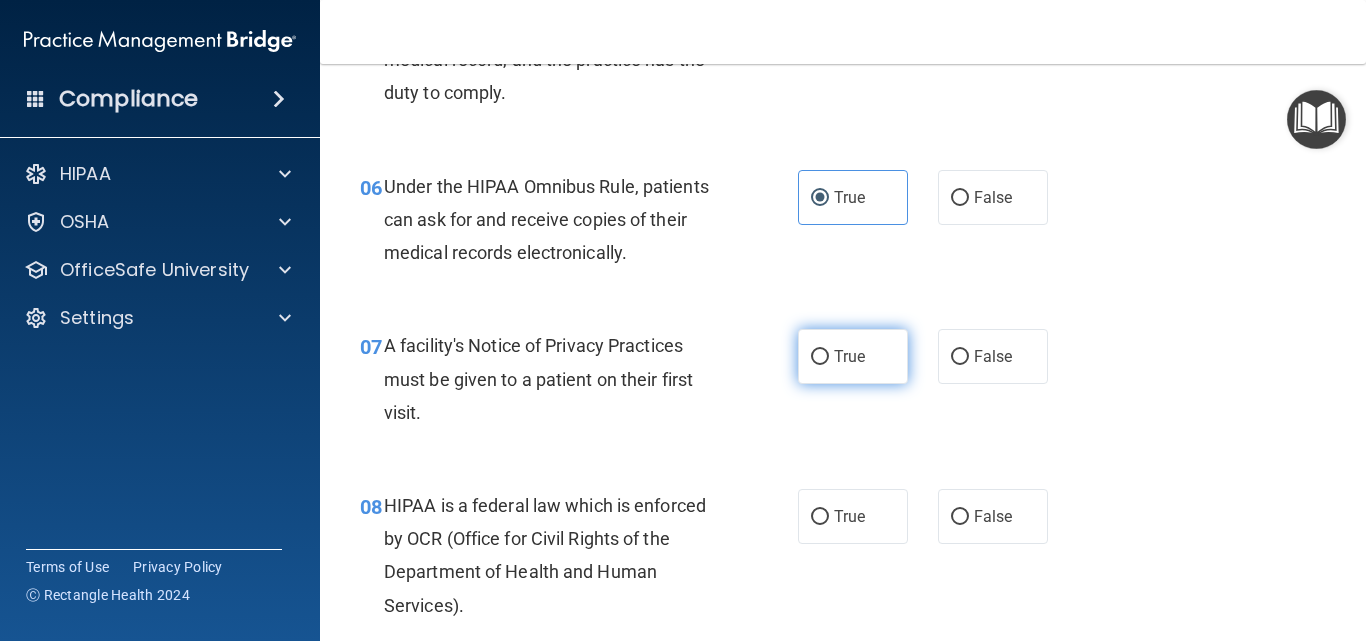 scroll, scrollTop: 1100, scrollLeft: 0, axis: vertical 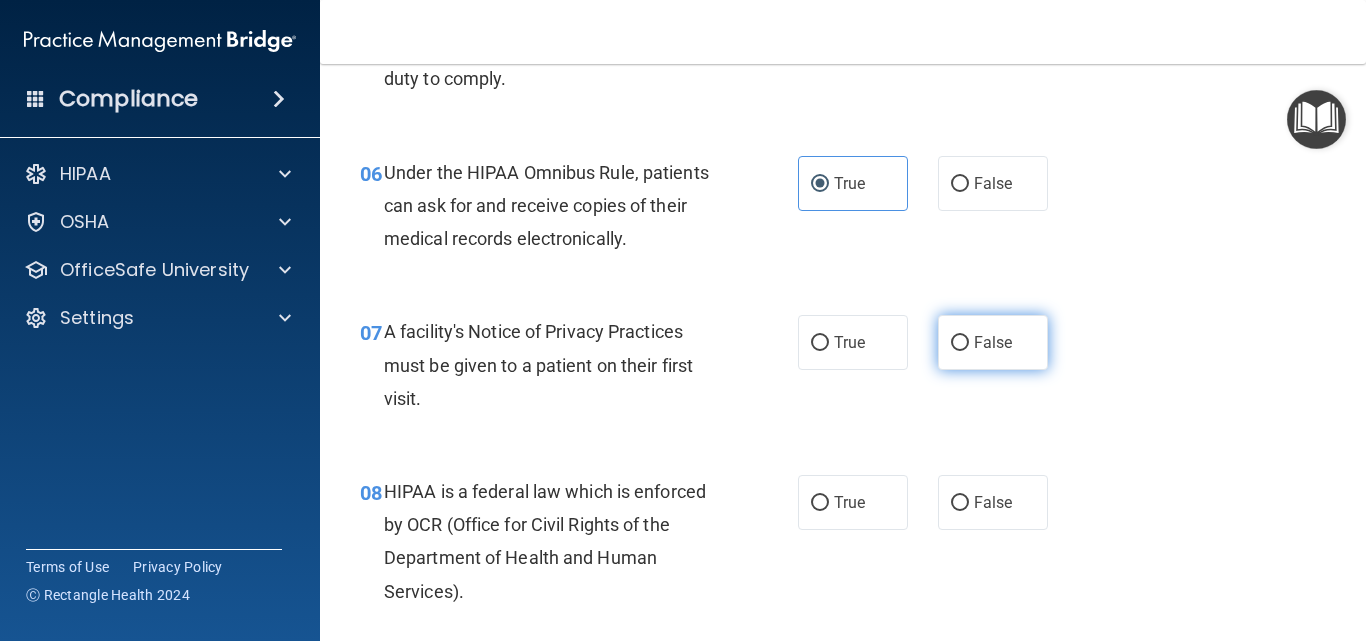 click on "False" at bounding box center (993, 342) 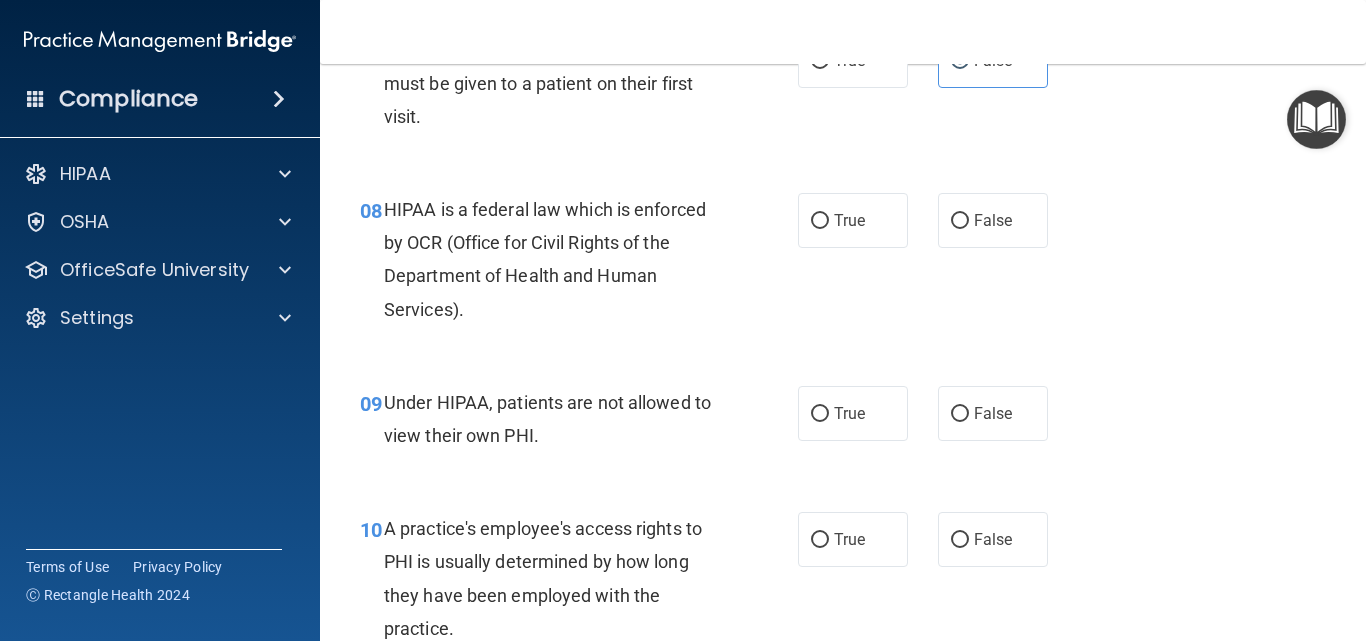scroll, scrollTop: 1400, scrollLeft: 0, axis: vertical 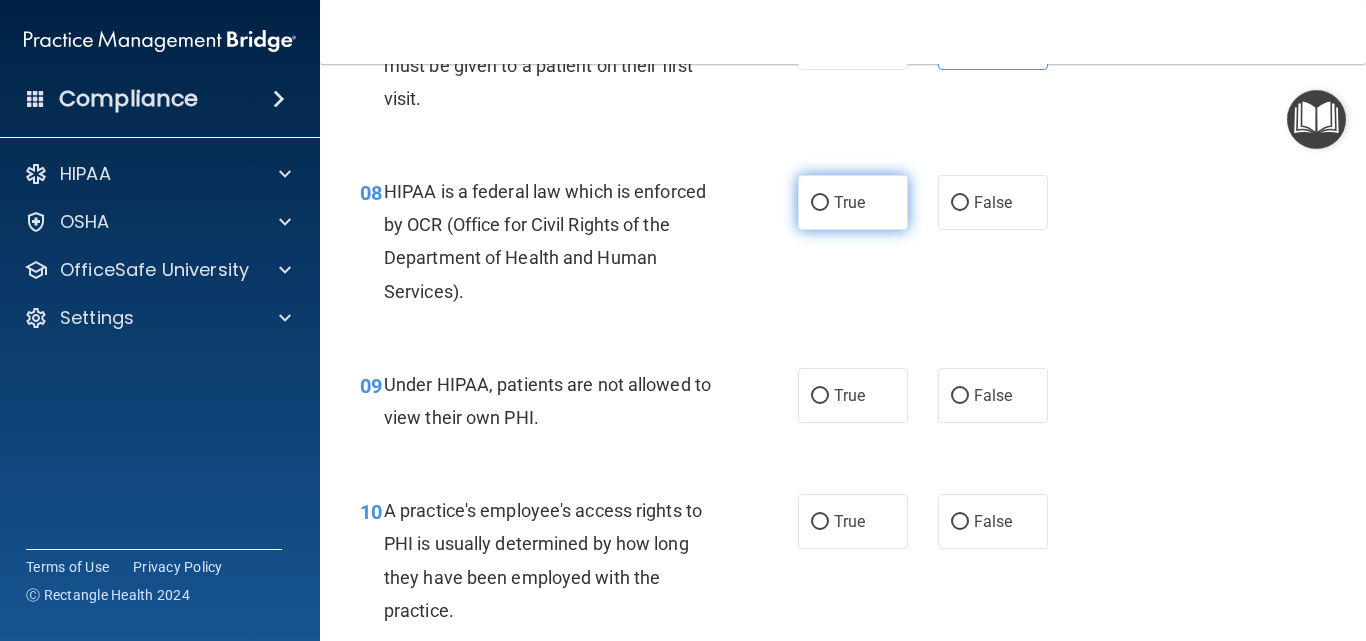 click on "True" at bounding box center (853, 202) 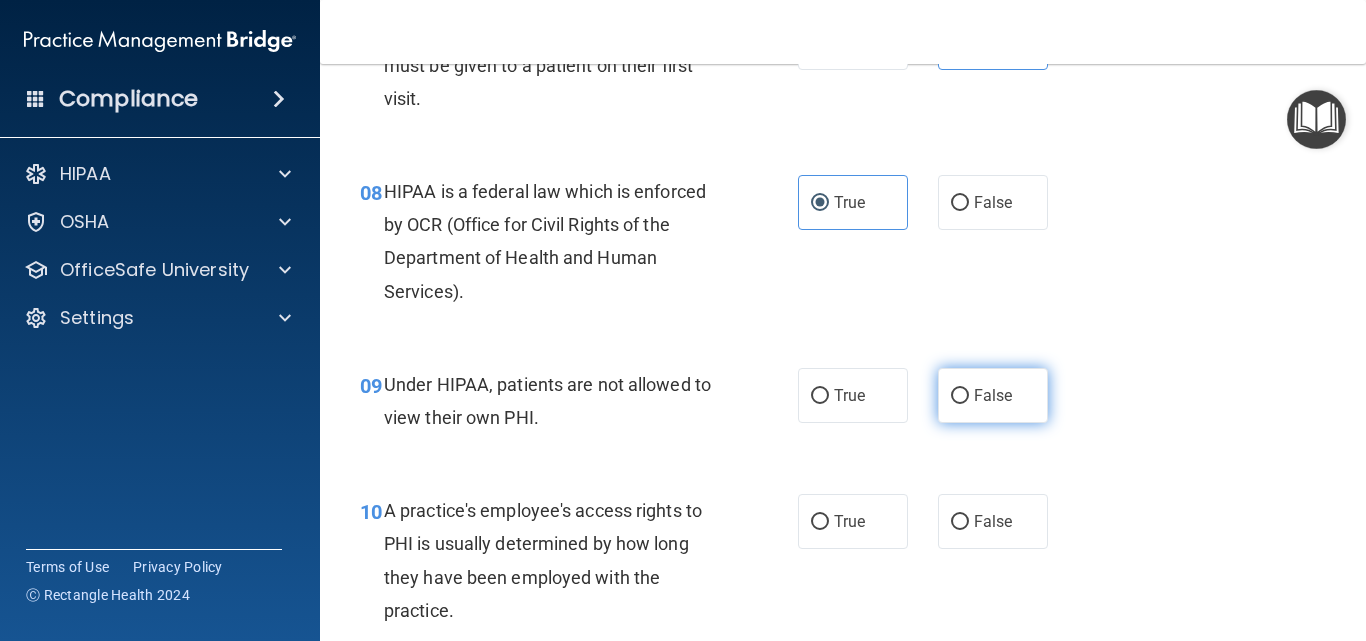 click on "False" at bounding box center [993, 395] 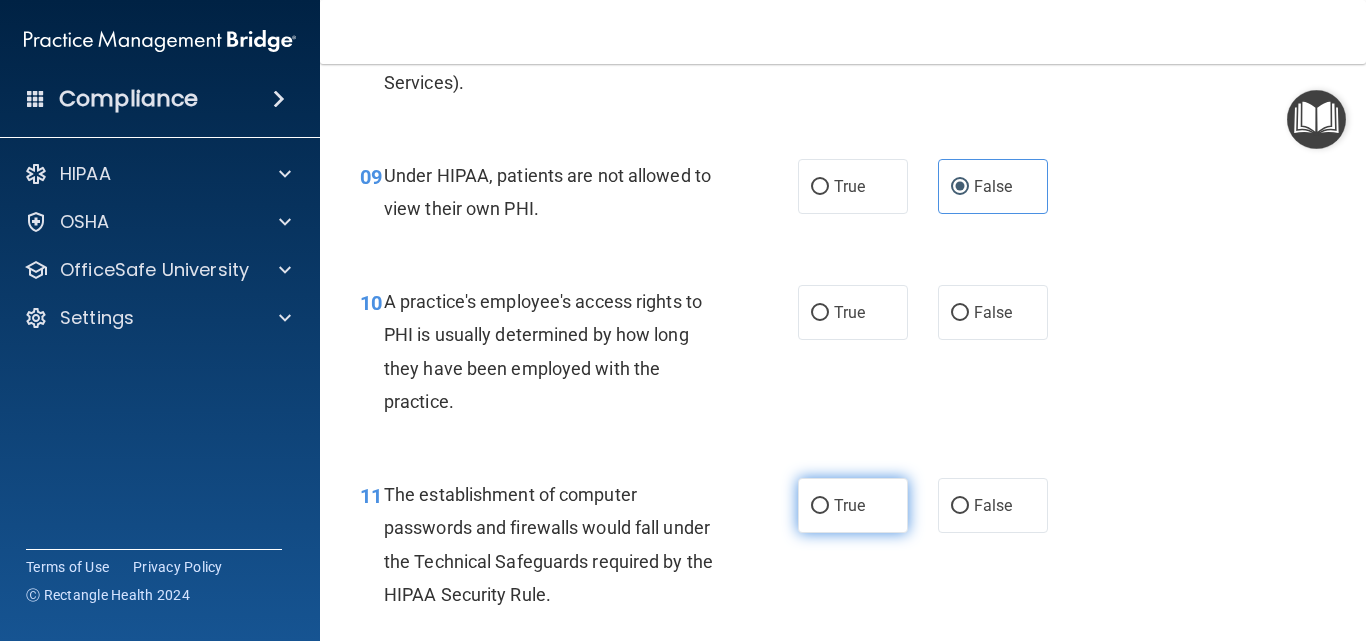 scroll, scrollTop: 1700, scrollLeft: 0, axis: vertical 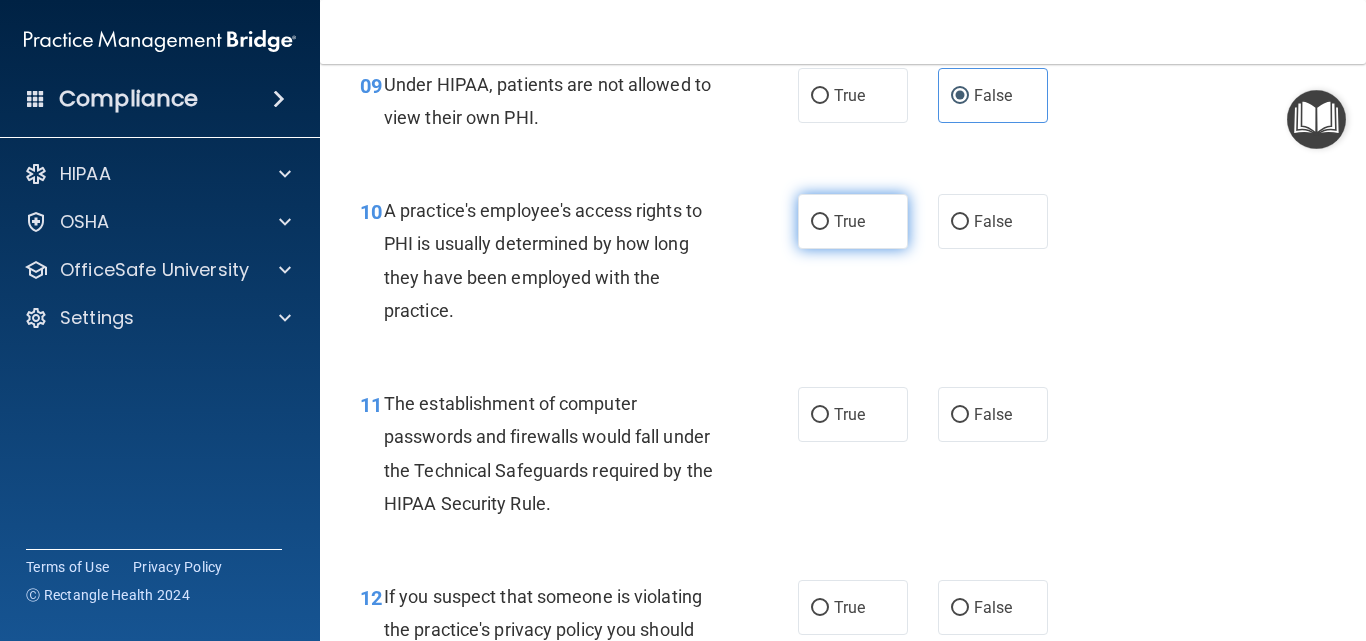 click on "True" at bounding box center [853, 221] 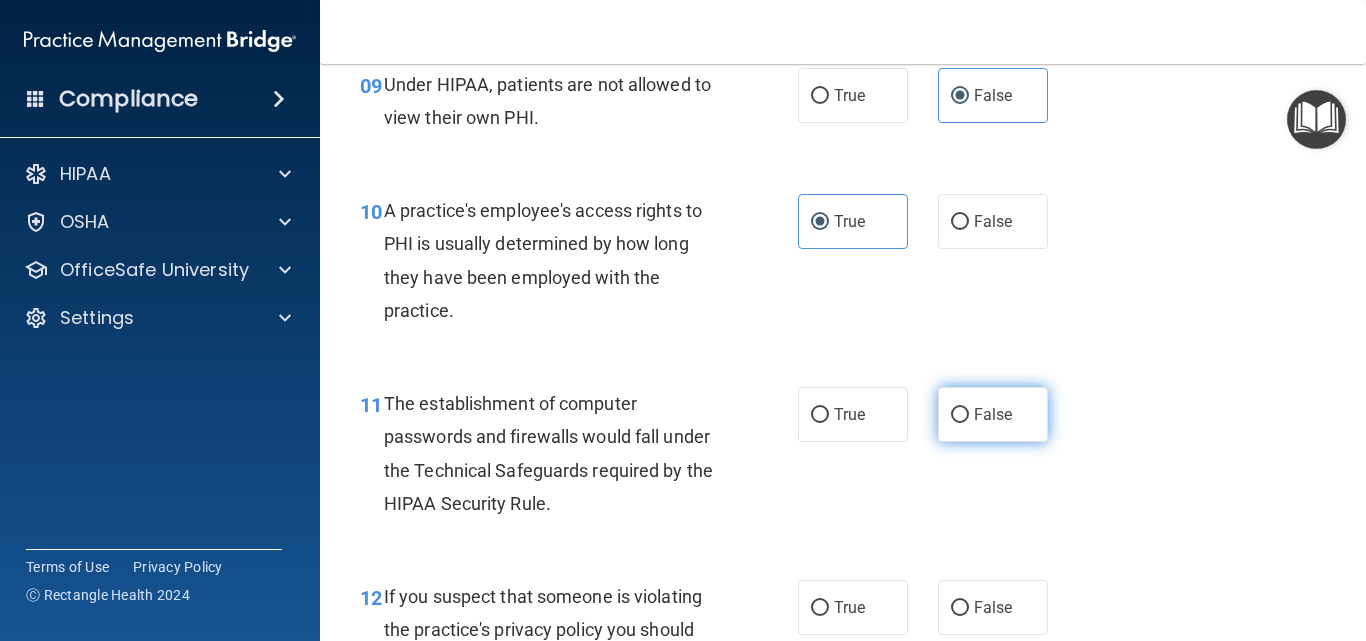 click on "False" at bounding box center (960, 415) 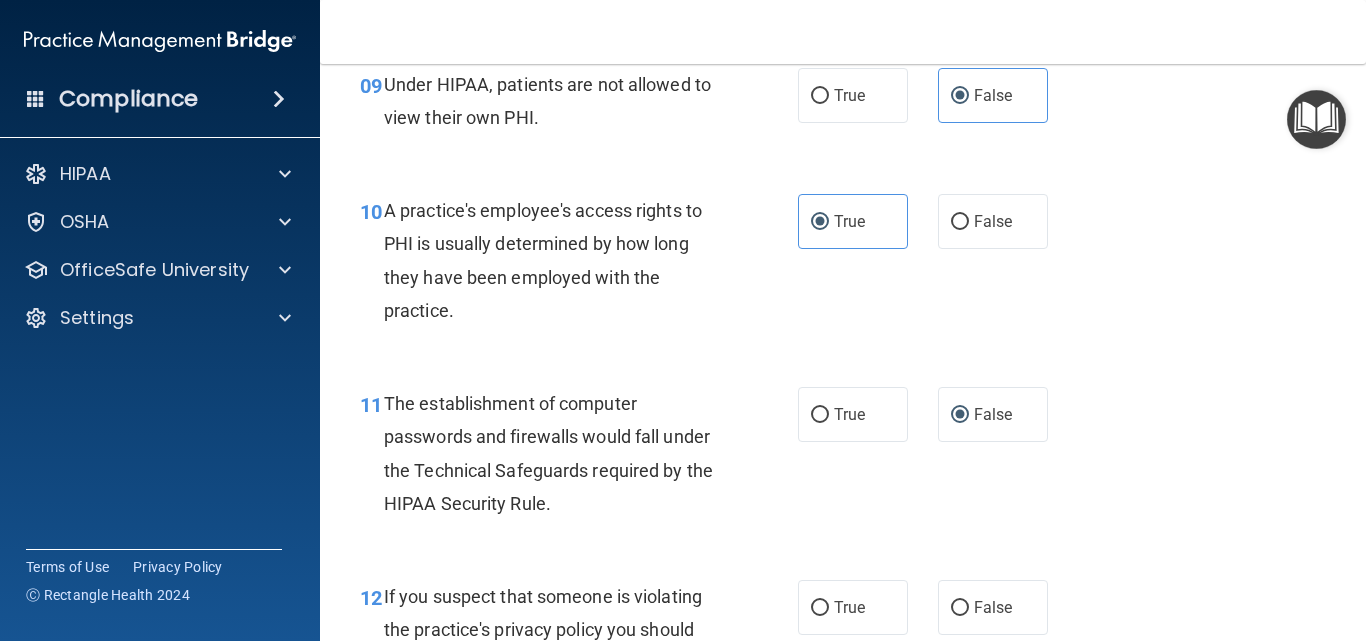 scroll, scrollTop: 1800, scrollLeft: 0, axis: vertical 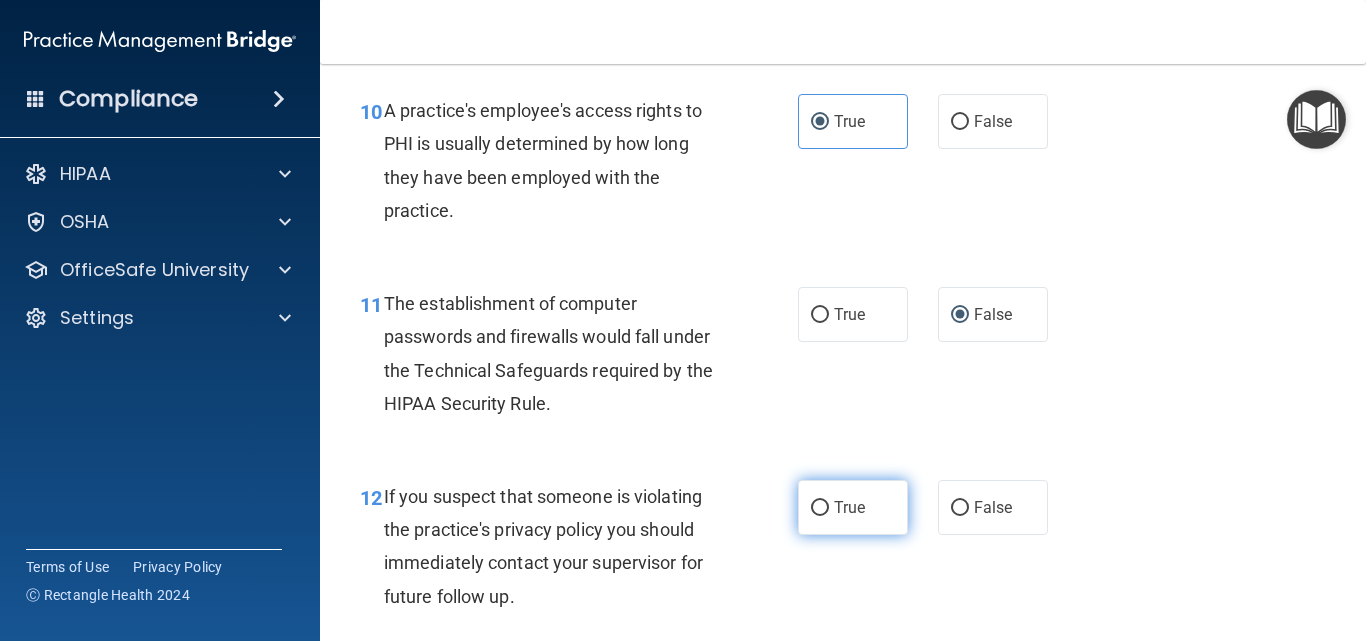 click on "True" at bounding box center [849, 507] 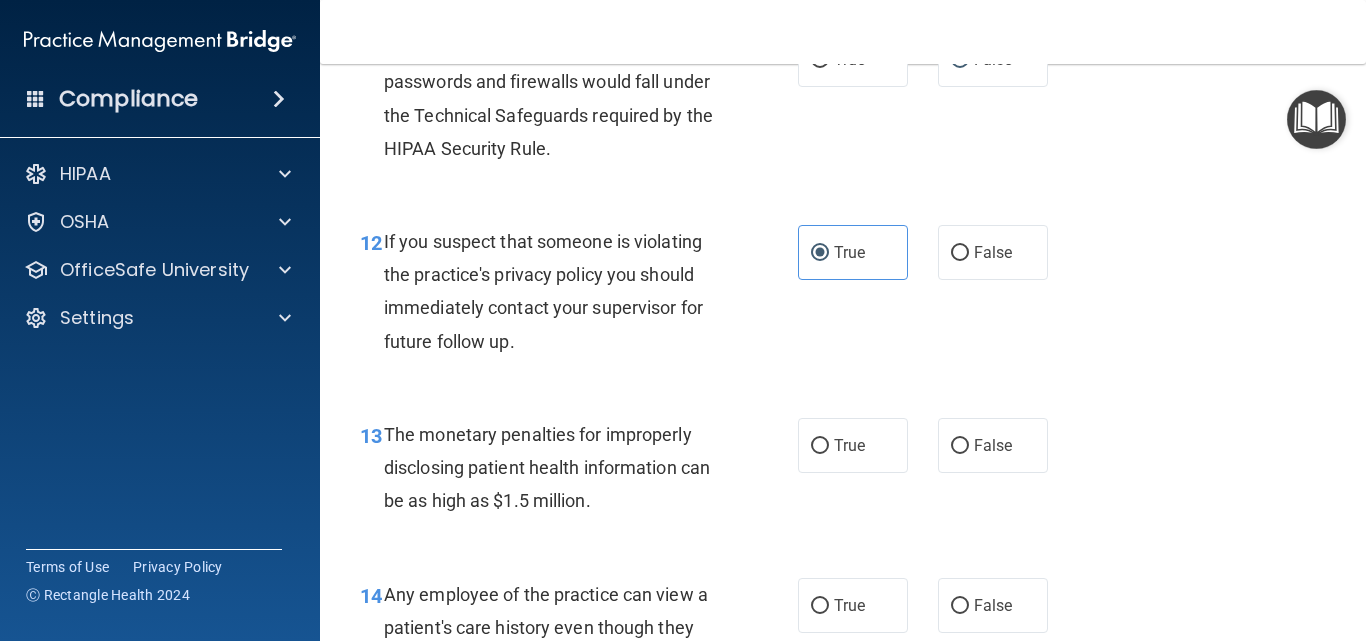 scroll, scrollTop: 2100, scrollLeft: 0, axis: vertical 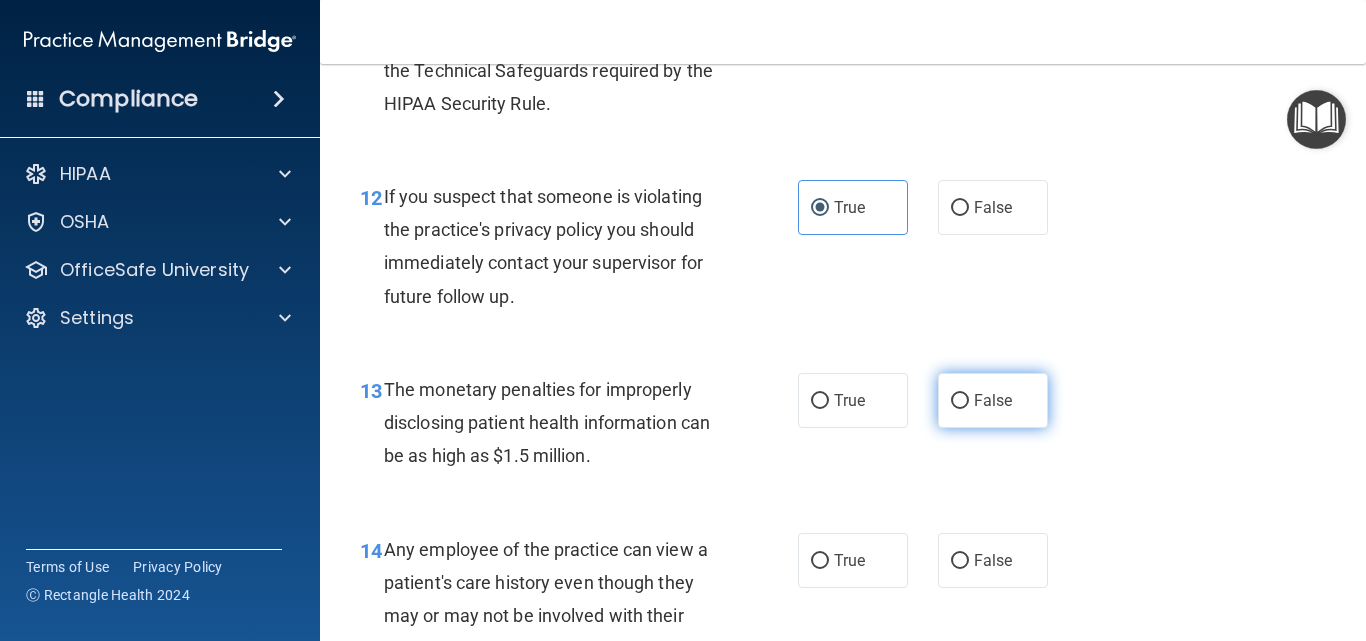 click on "False" at bounding box center (993, 400) 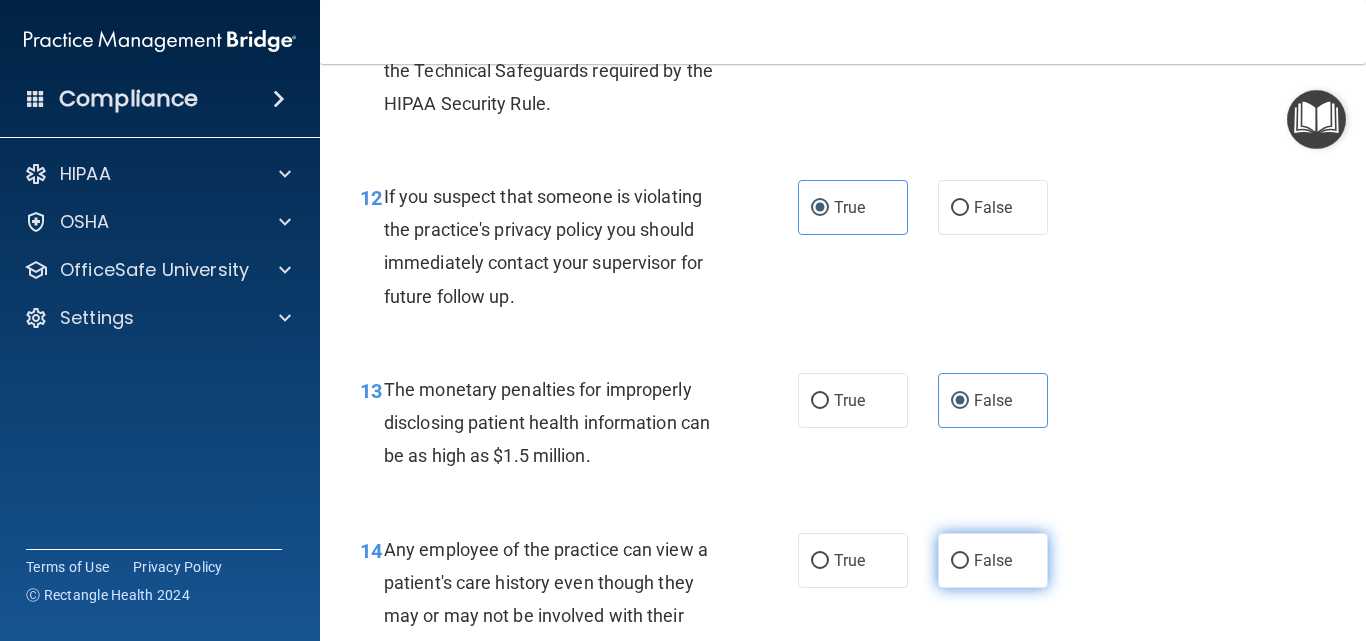 click on "False" at bounding box center [993, 560] 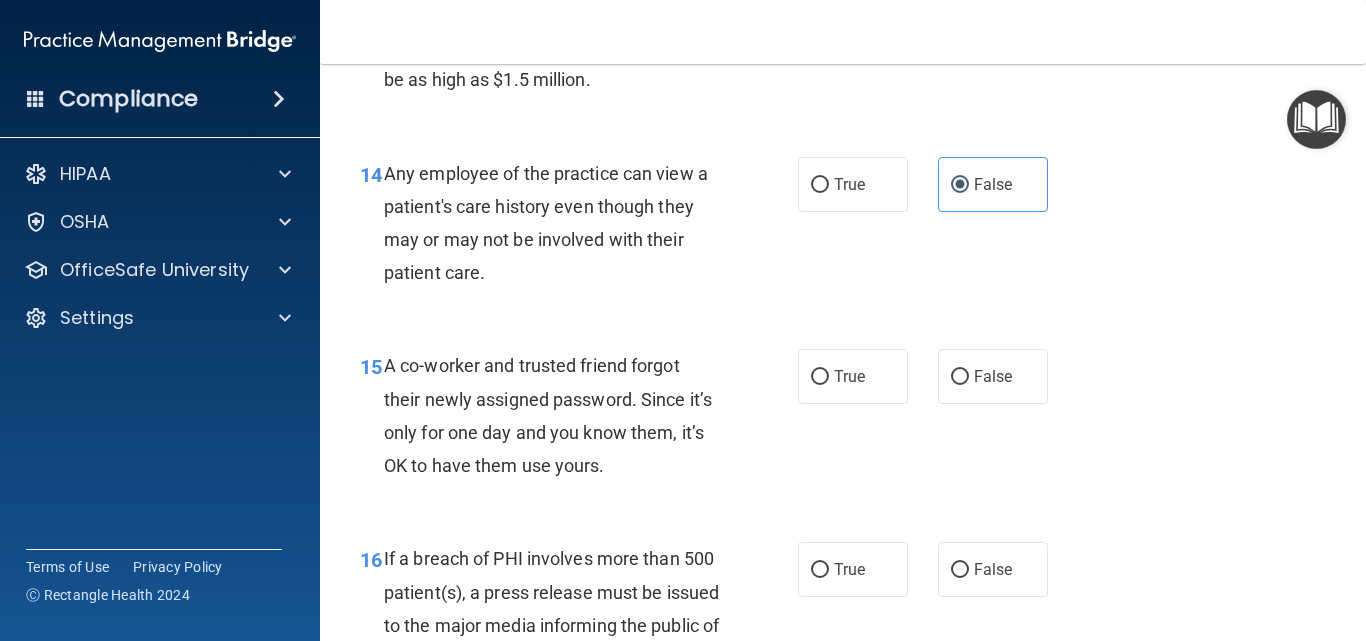 scroll, scrollTop: 2600, scrollLeft: 0, axis: vertical 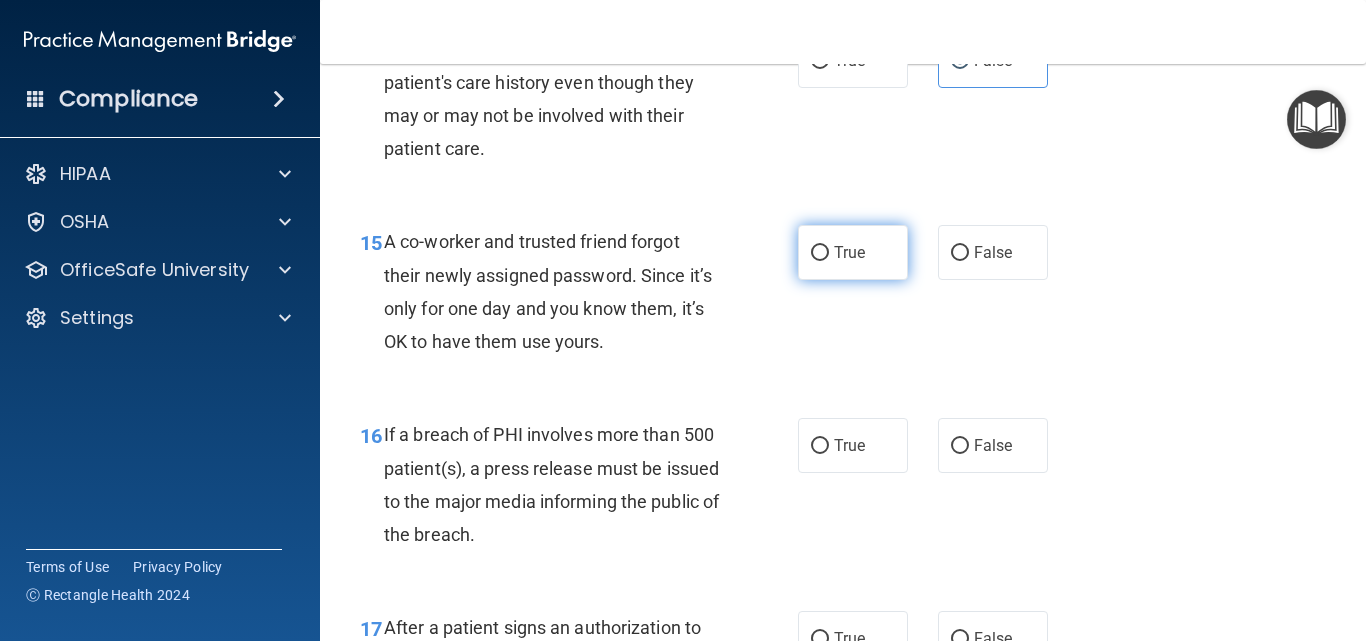 click on "True" at bounding box center [820, 253] 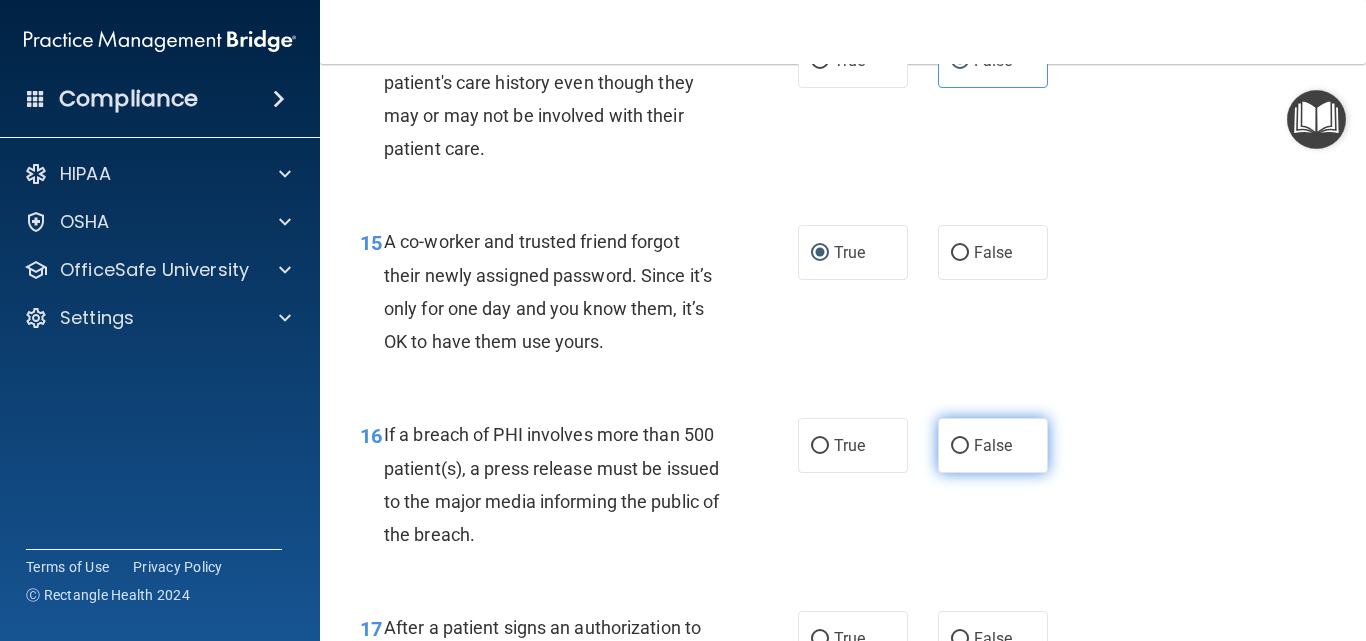 click on "False" at bounding box center (993, 445) 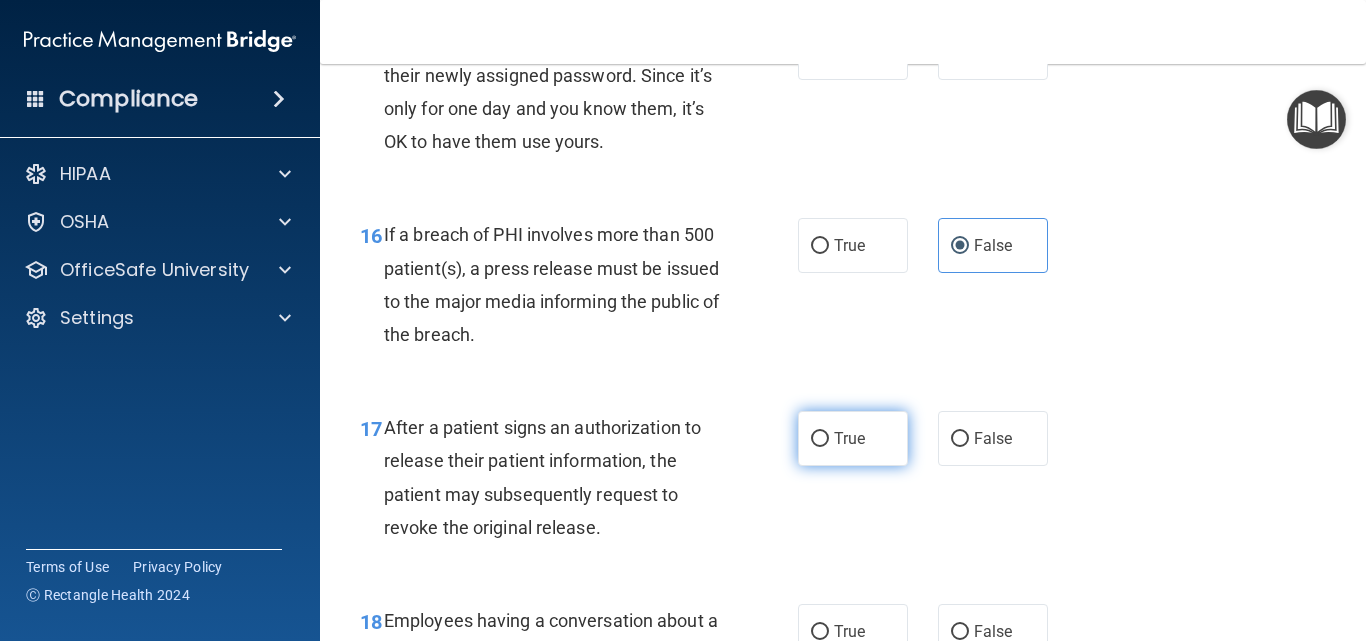 click on "True" at bounding box center [853, 438] 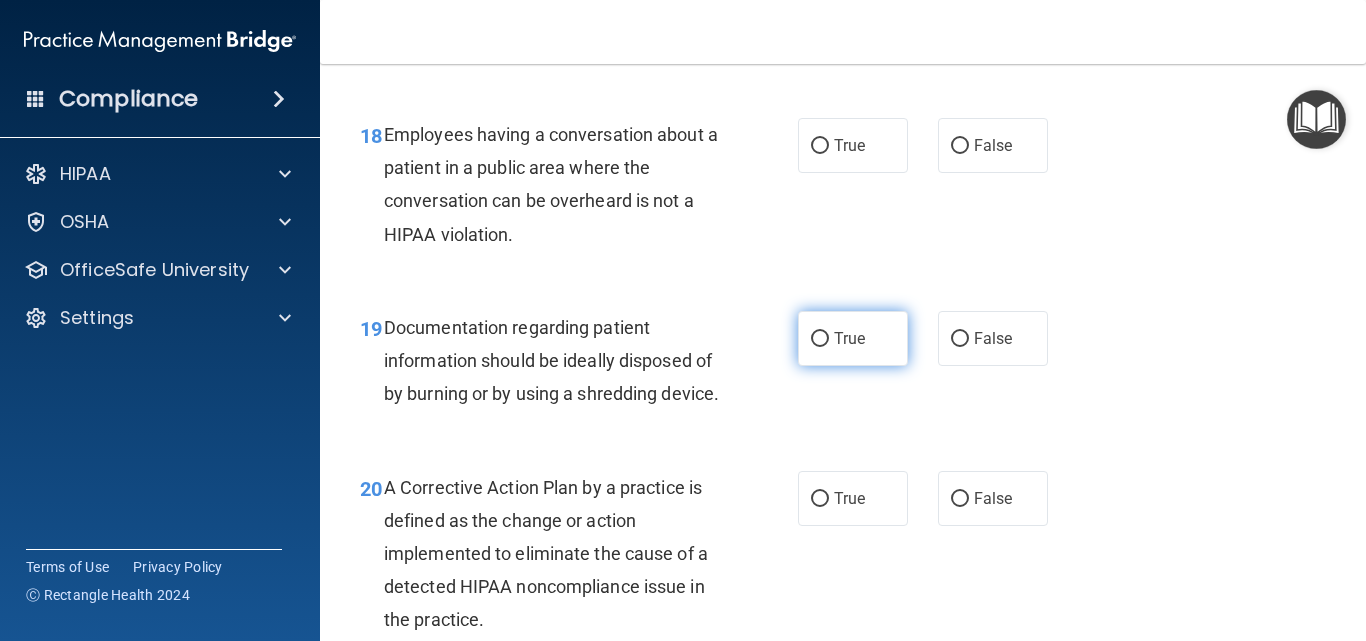 scroll, scrollTop: 3300, scrollLeft: 0, axis: vertical 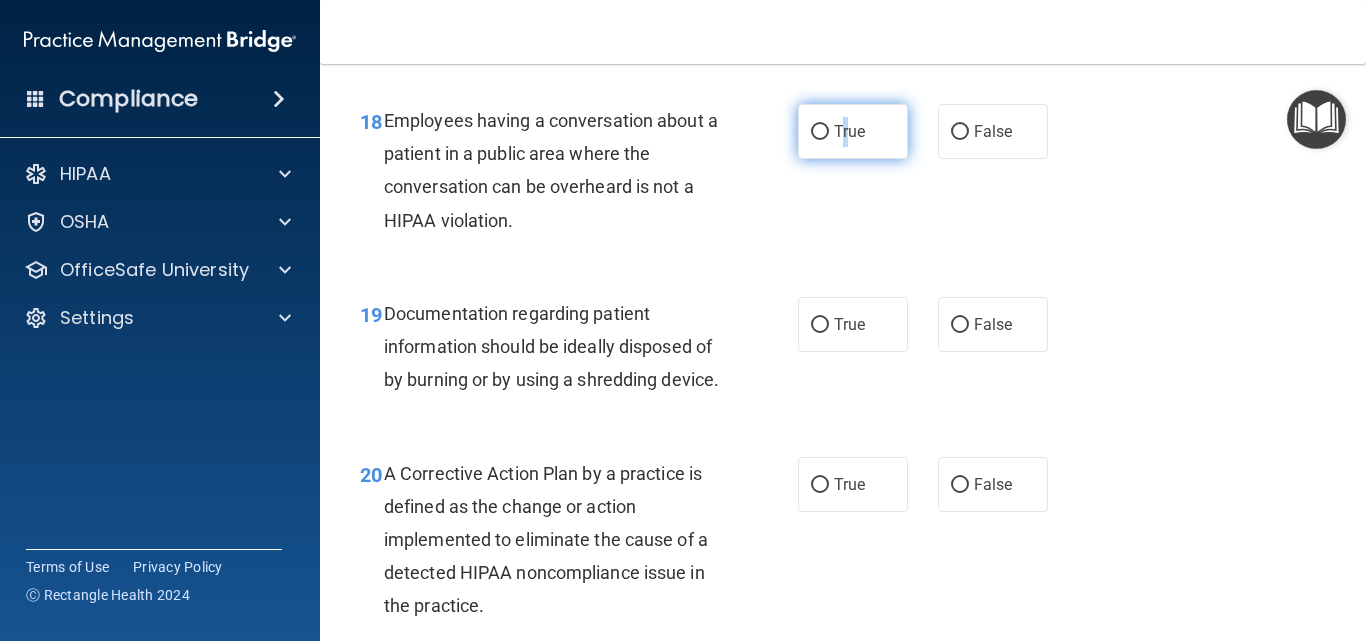 drag, startPoint x: 838, startPoint y: 152, endPoint x: 855, endPoint y: 155, distance: 17.262676 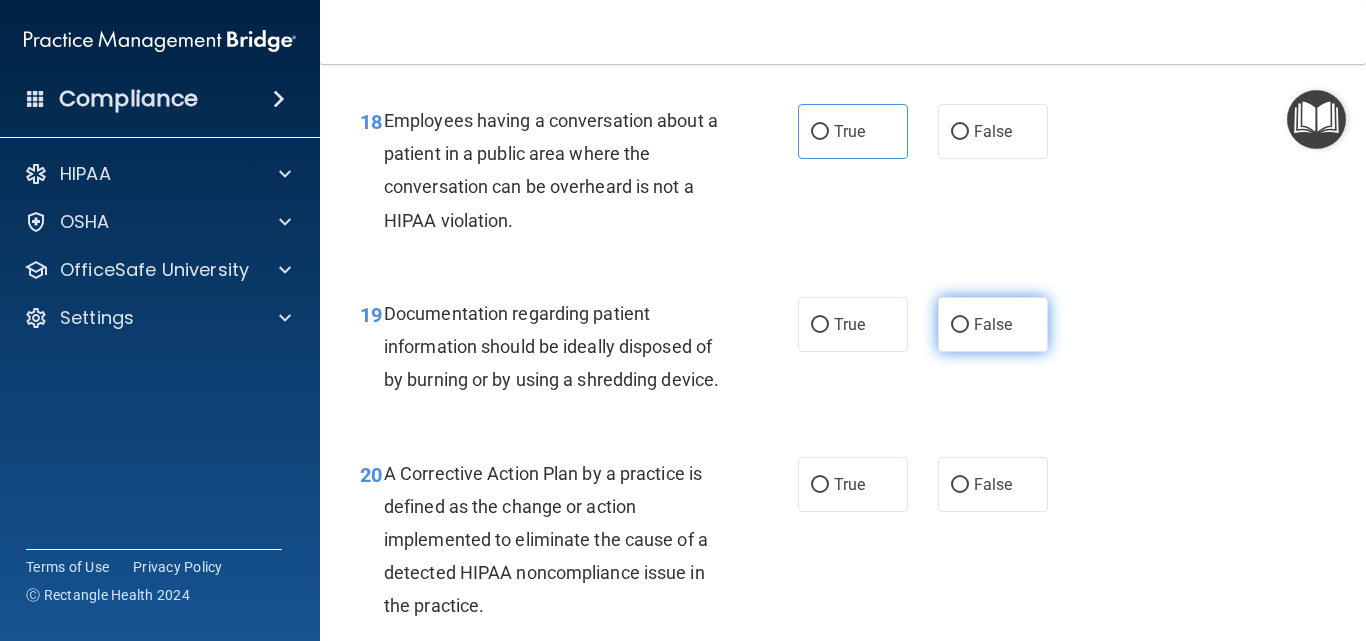 click on "False" at bounding box center [993, 324] 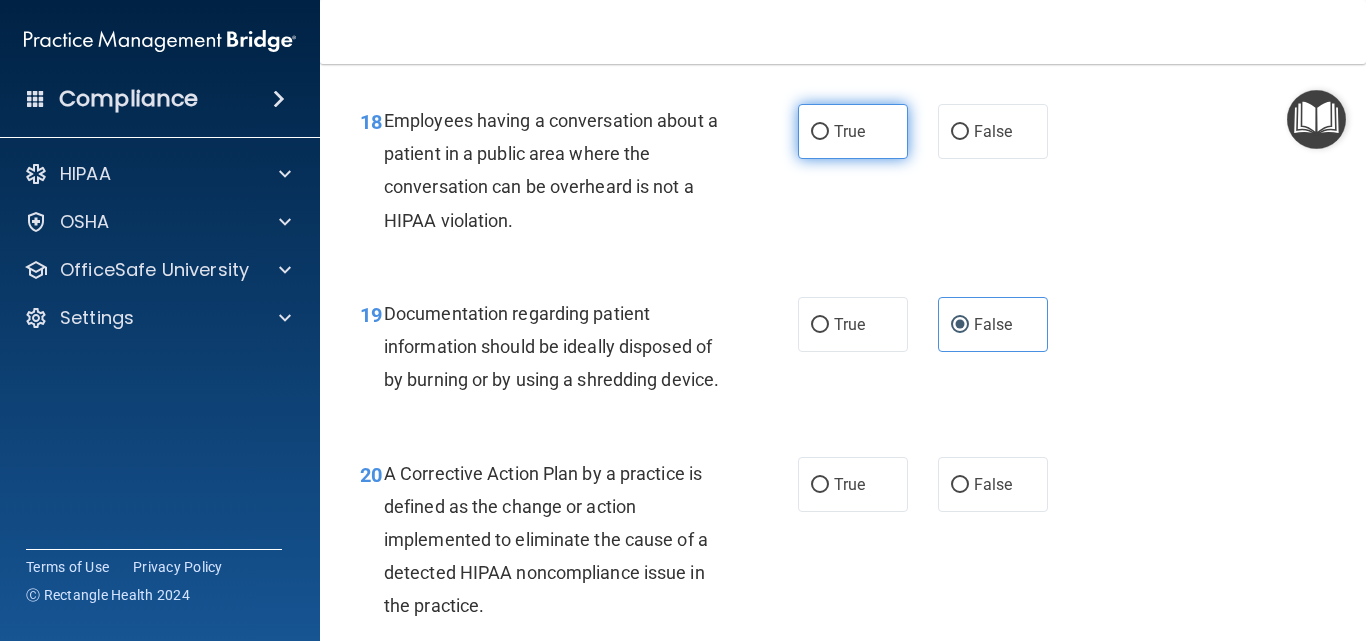 click on "True" at bounding box center [853, 131] 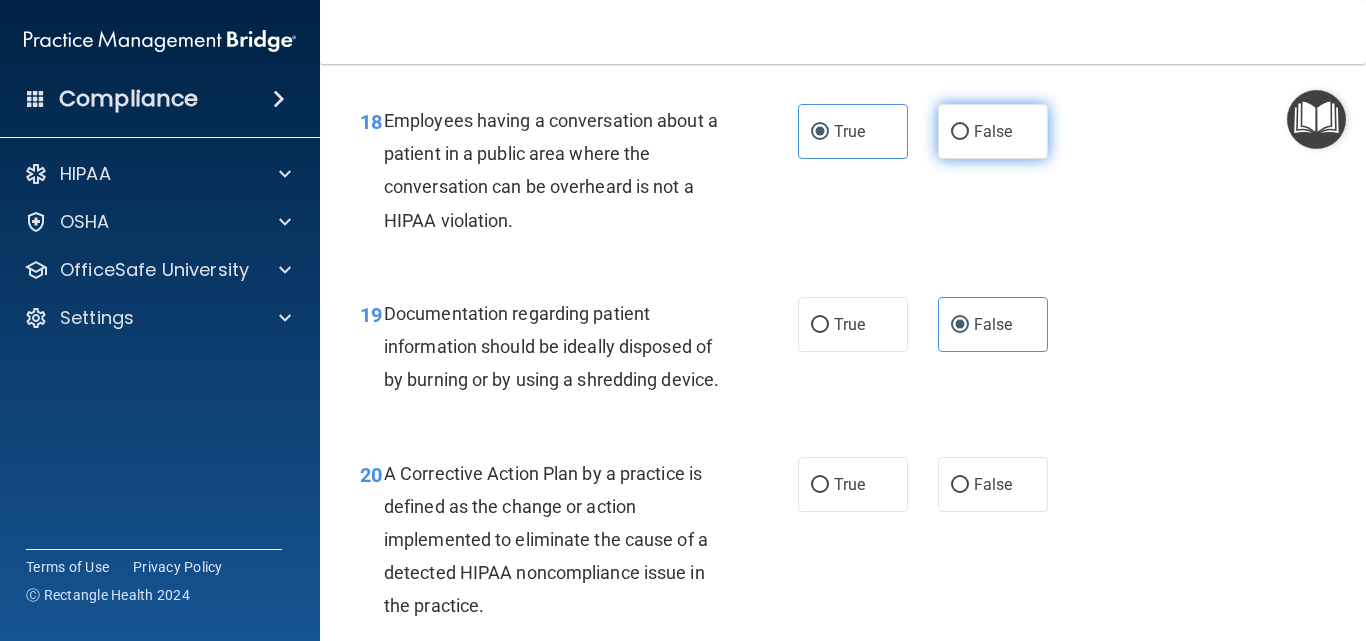 click on "False" at bounding box center (993, 131) 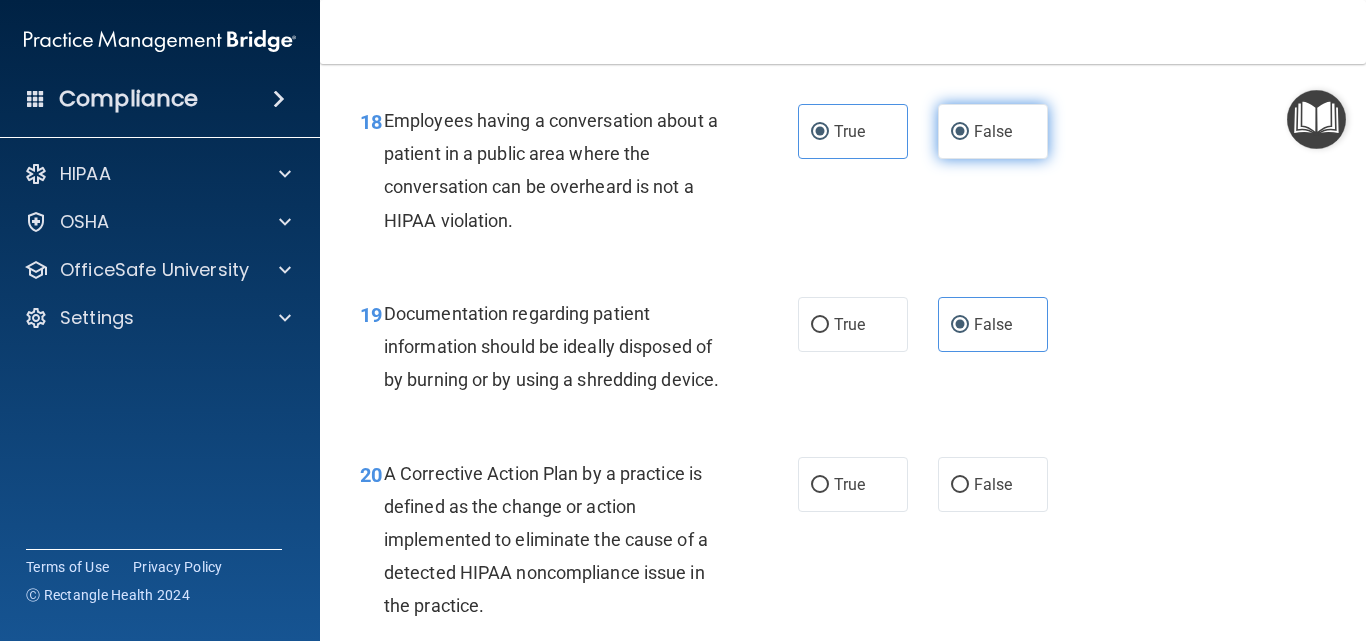 radio on "false" 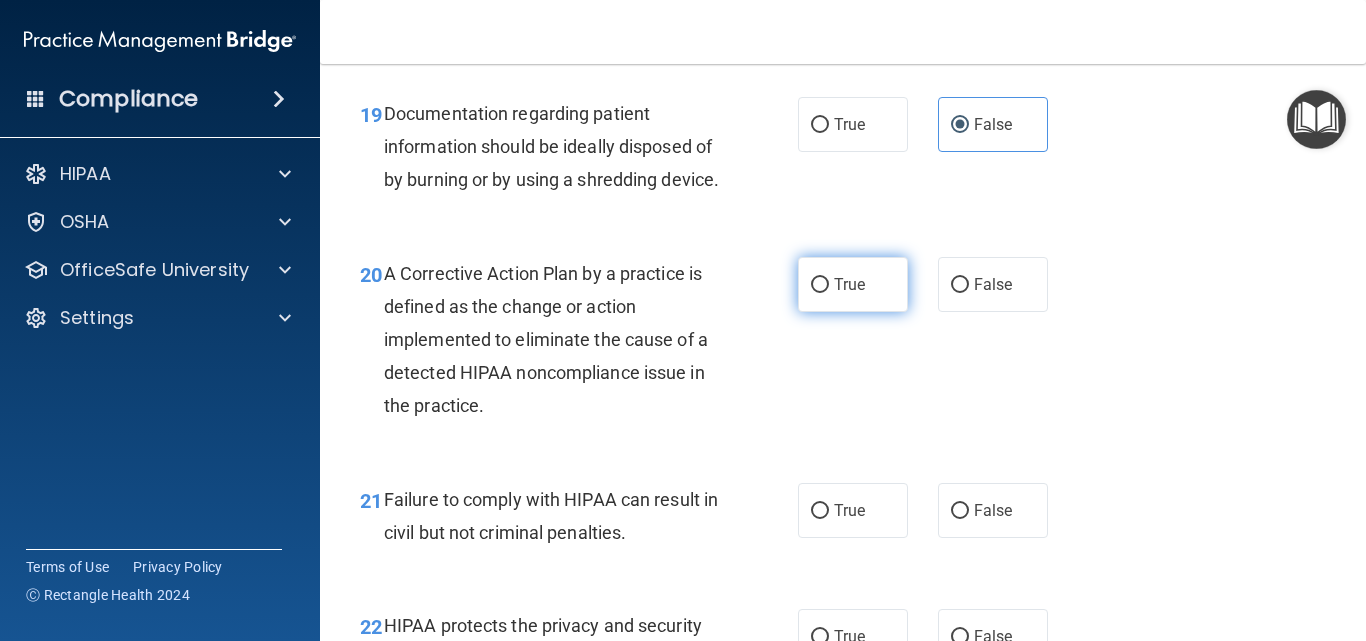 click on "True" at bounding box center (853, 284) 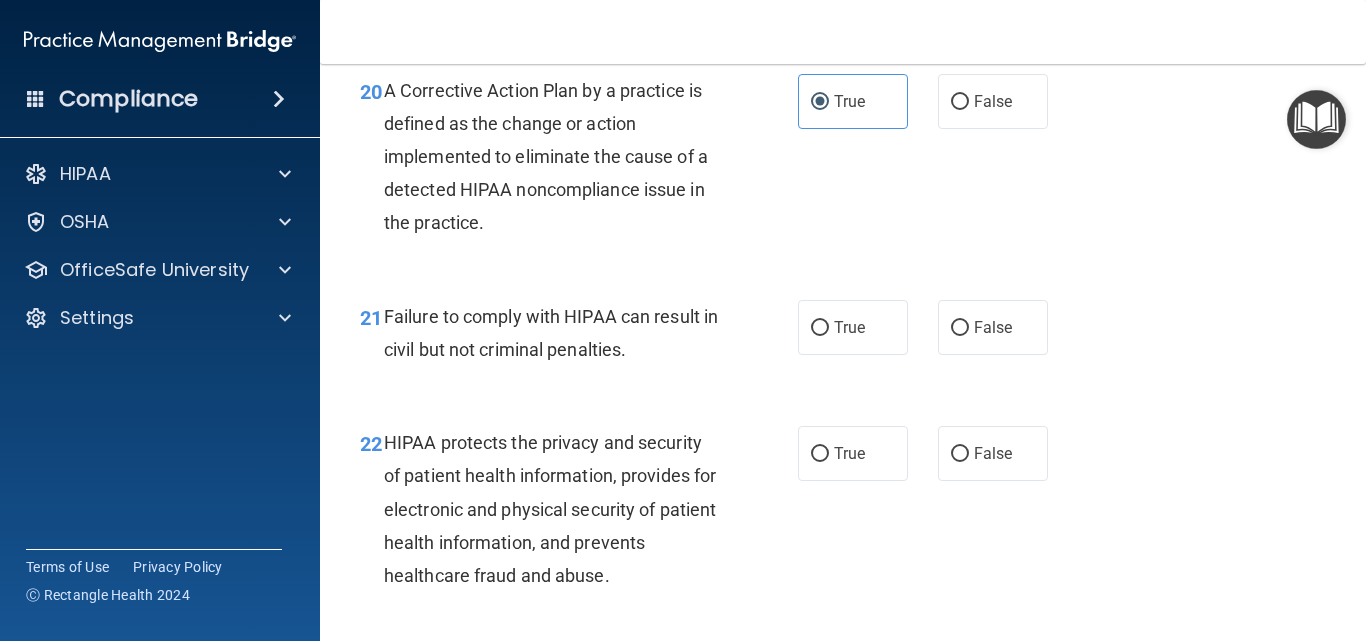 scroll, scrollTop: 3700, scrollLeft: 0, axis: vertical 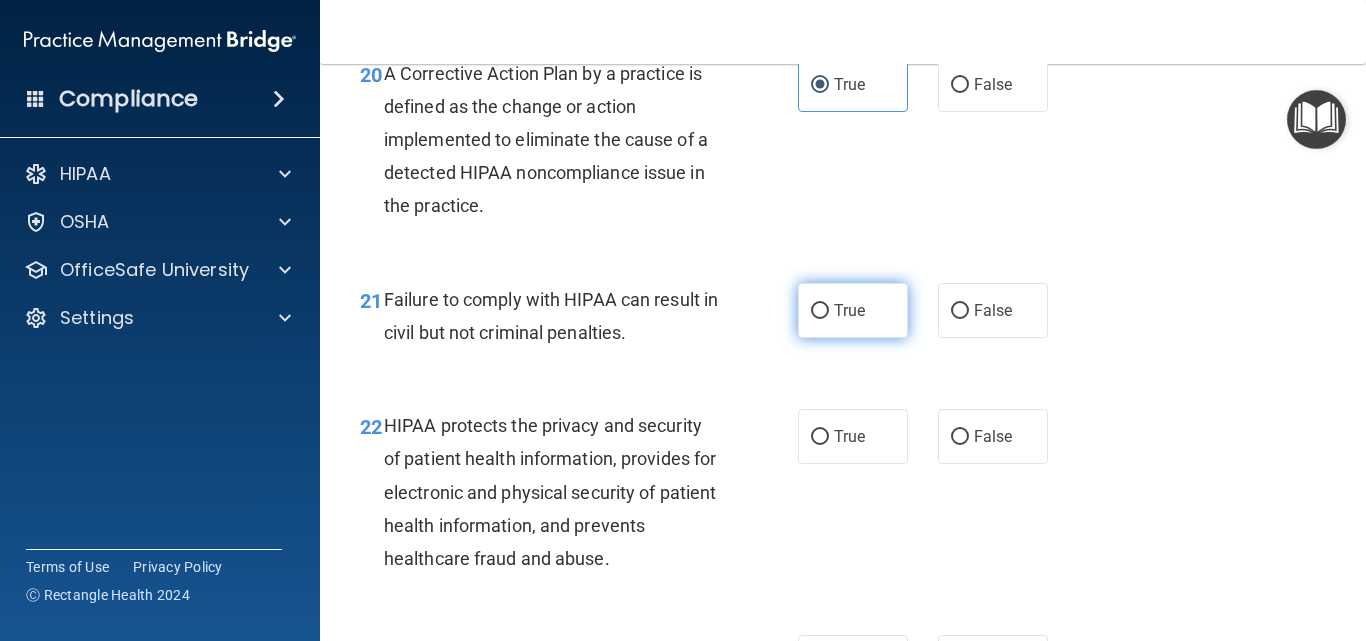 click on "True" at bounding box center [853, 310] 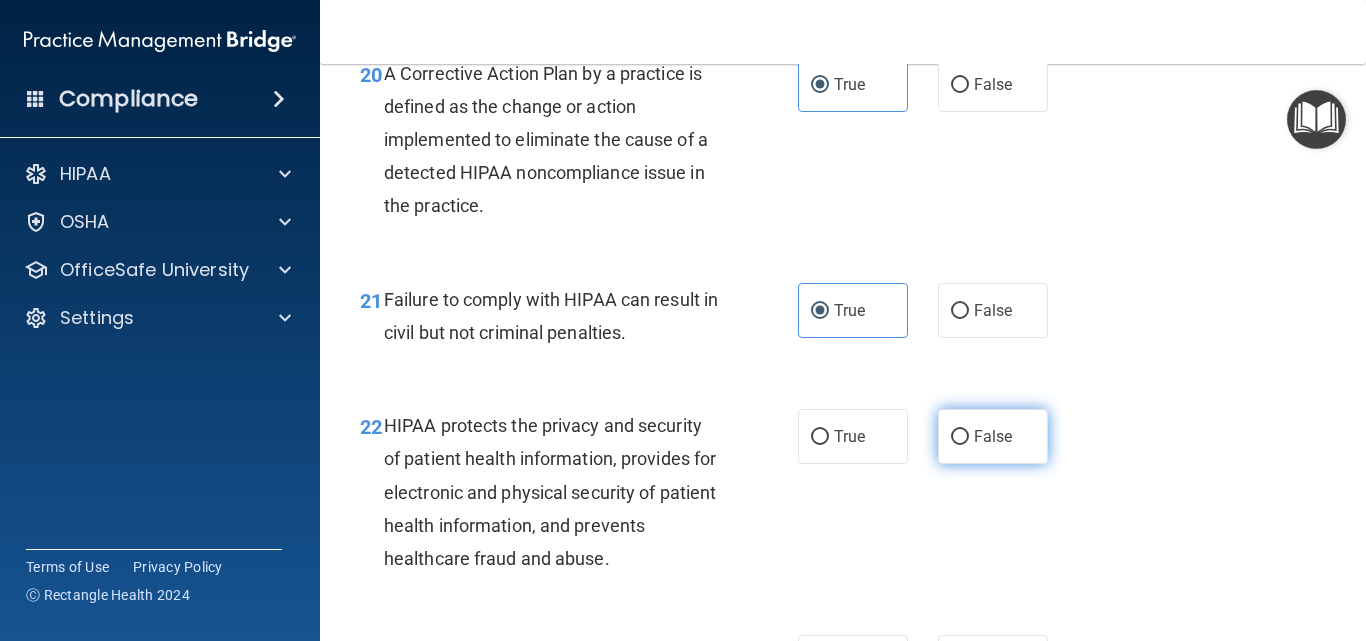 click on "False" at bounding box center [993, 436] 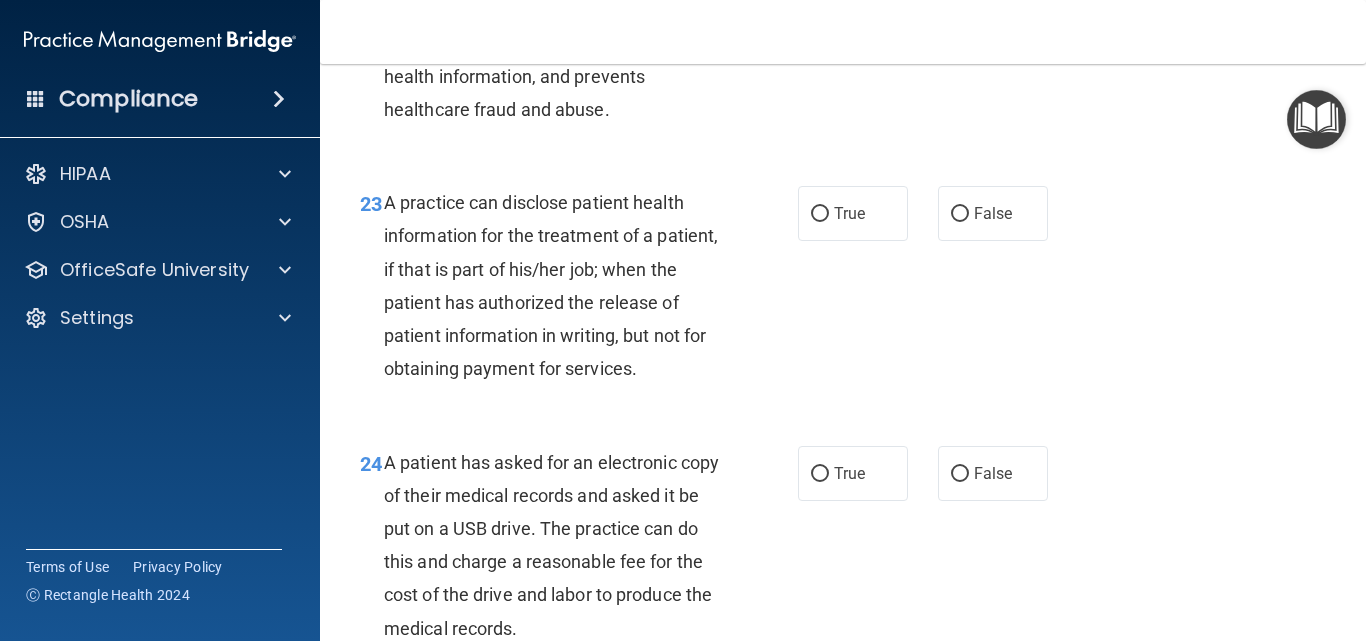scroll, scrollTop: 4100, scrollLeft: 0, axis: vertical 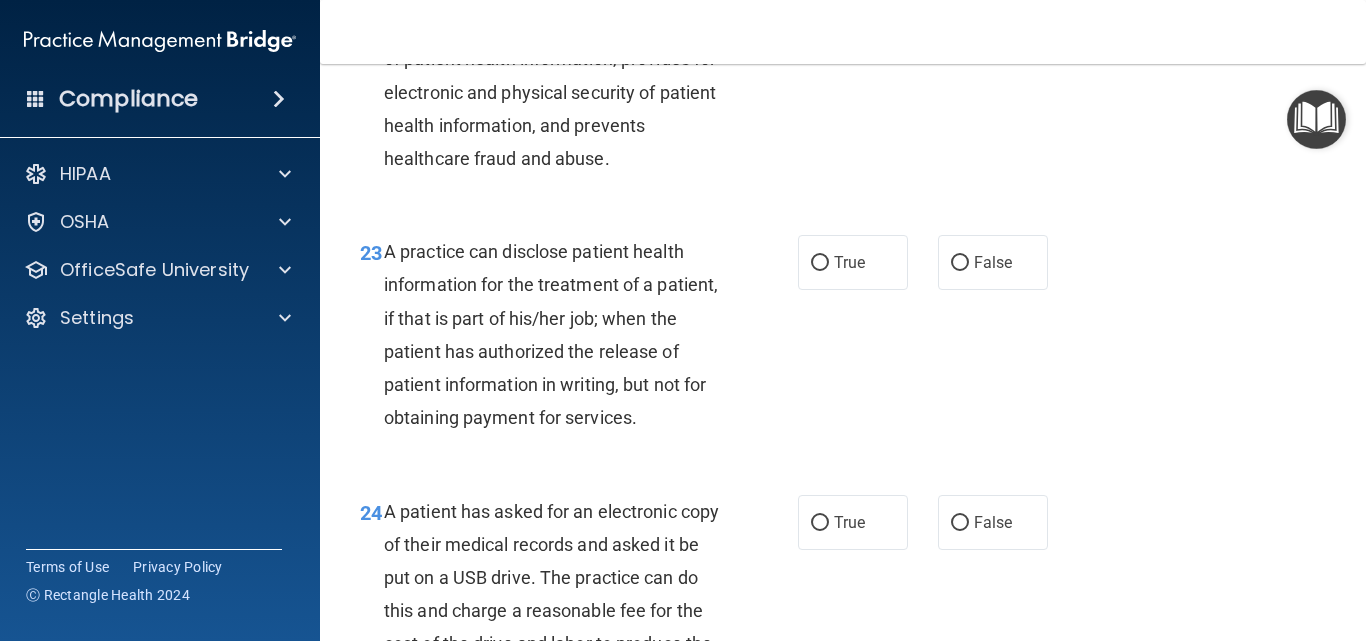 drag, startPoint x: 853, startPoint y: 301, endPoint x: 850, endPoint y: 390, distance: 89.050545 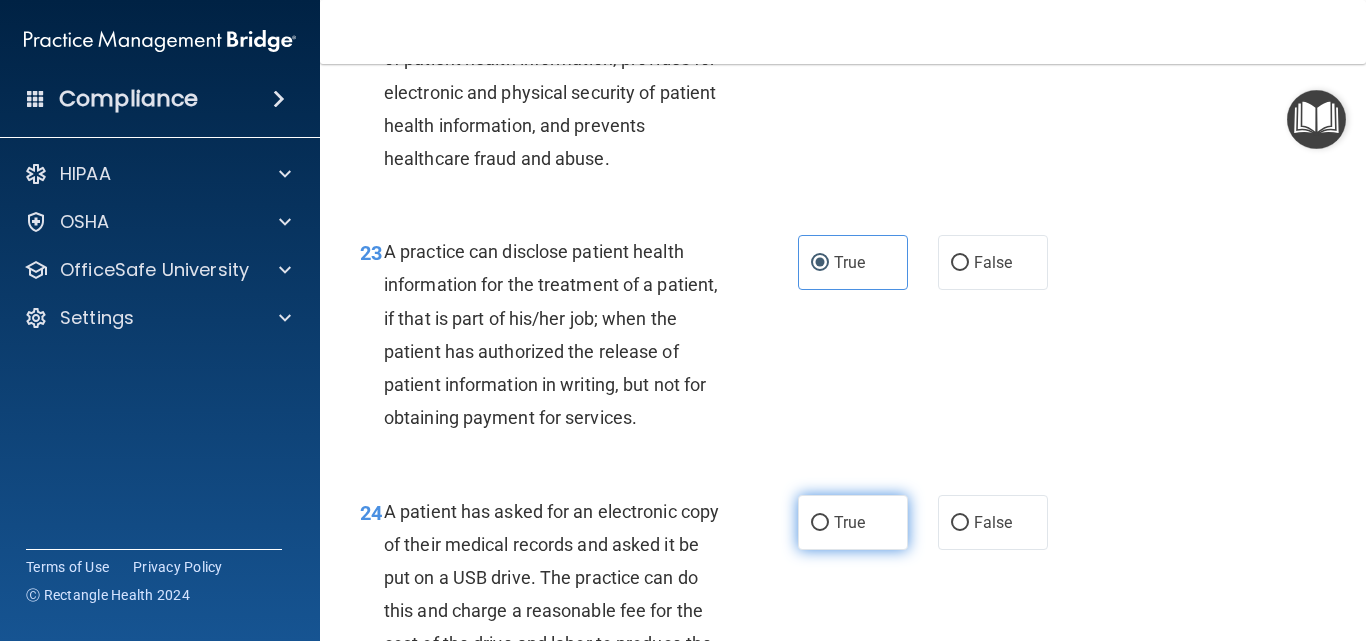 click on "True" at bounding box center (853, 522) 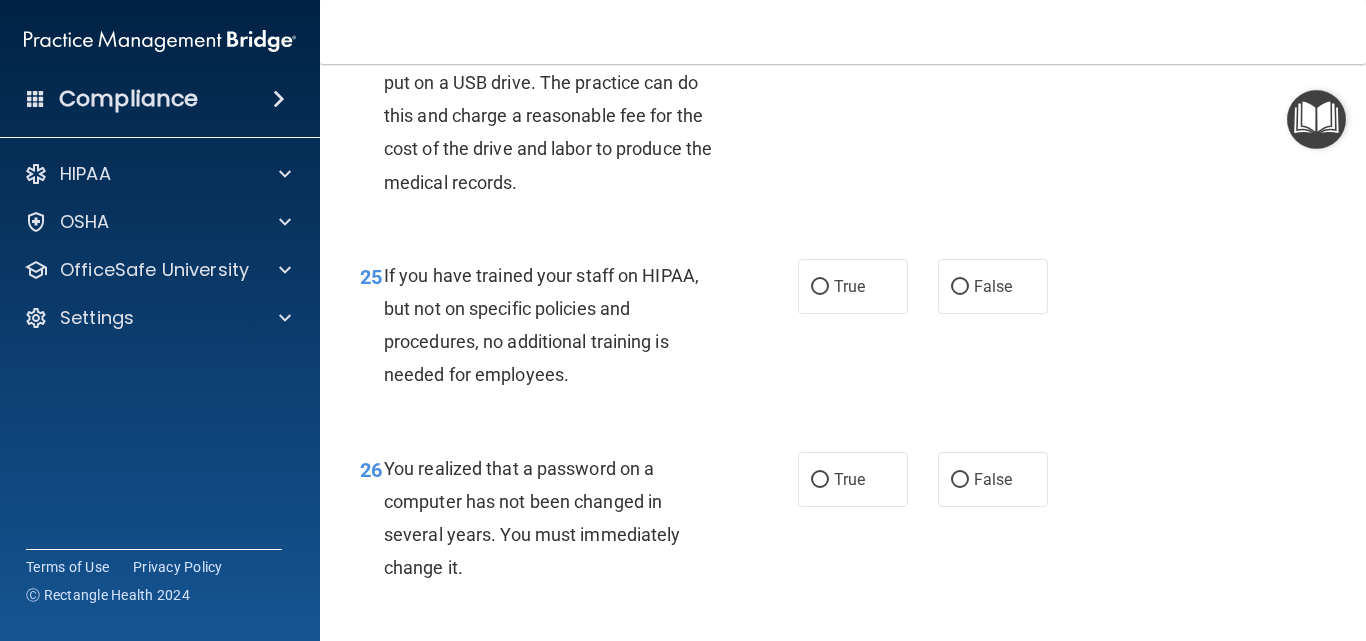 scroll, scrollTop: 4600, scrollLeft: 0, axis: vertical 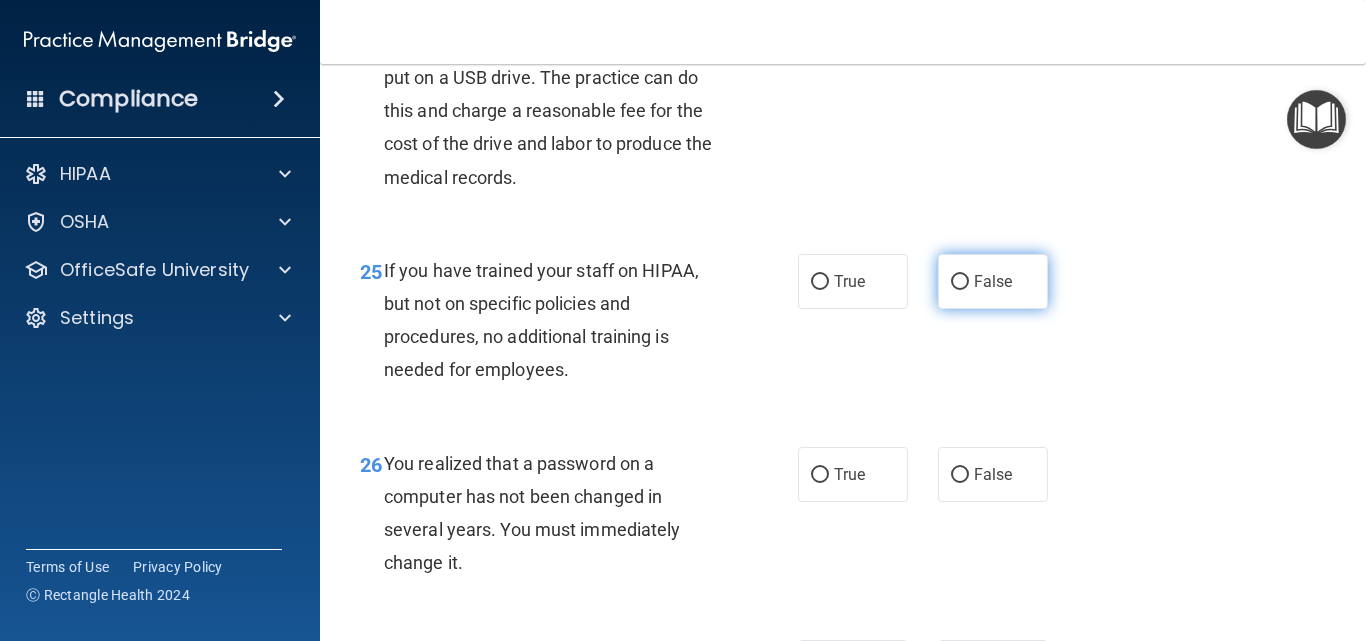 click on "False" at bounding box center [960, 282] 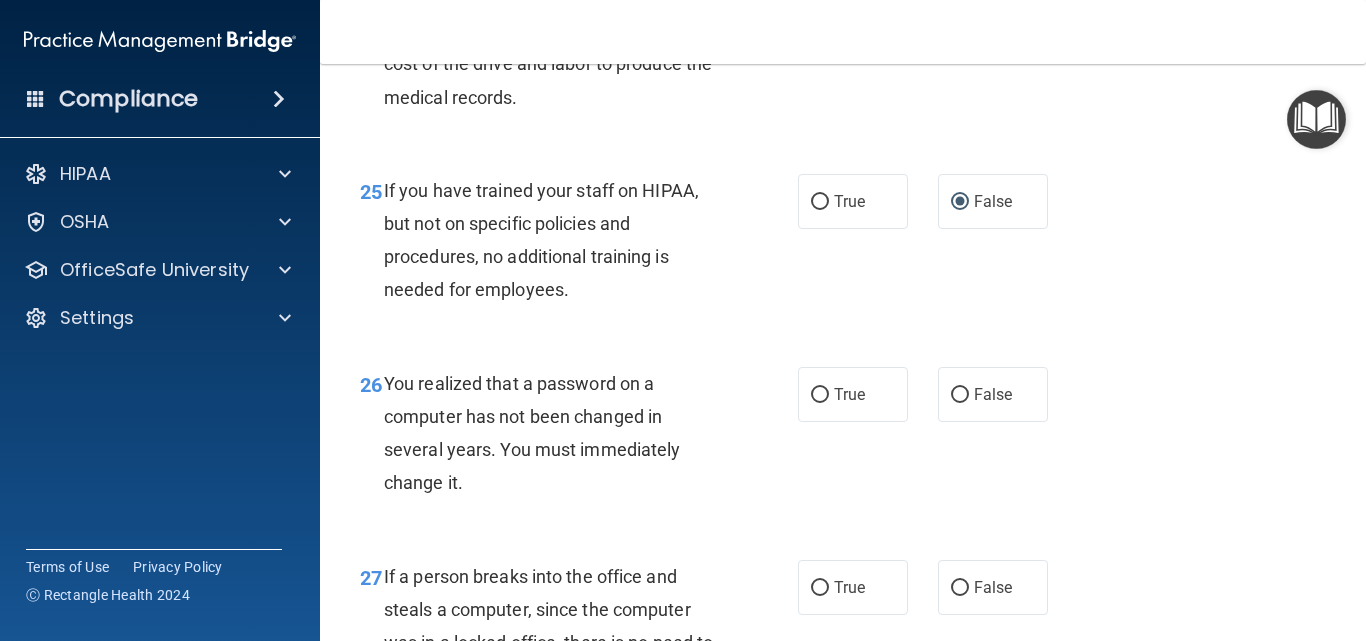 scroll, scrollTop: 4900, scrollLeft: 0, axis: vertical 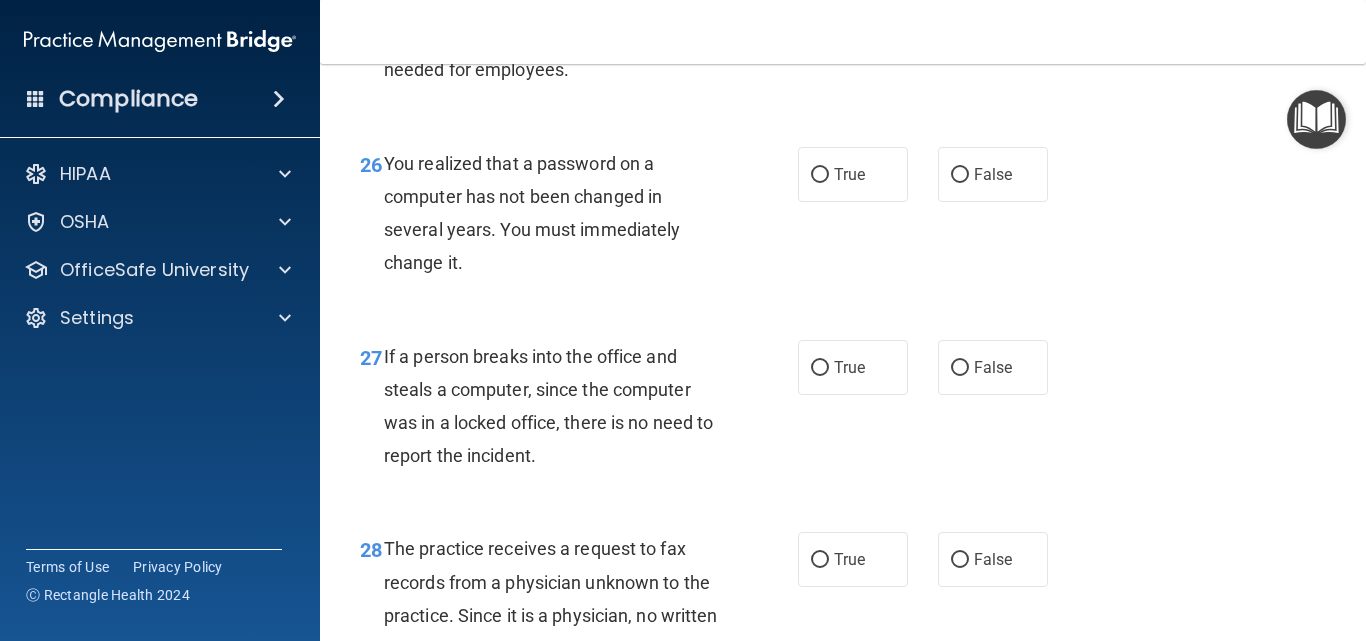 click on "26       You realized that a password on a computer has not been changed in several years.  You must immediately change it.                 True           False" at bounding box center [843, 218] 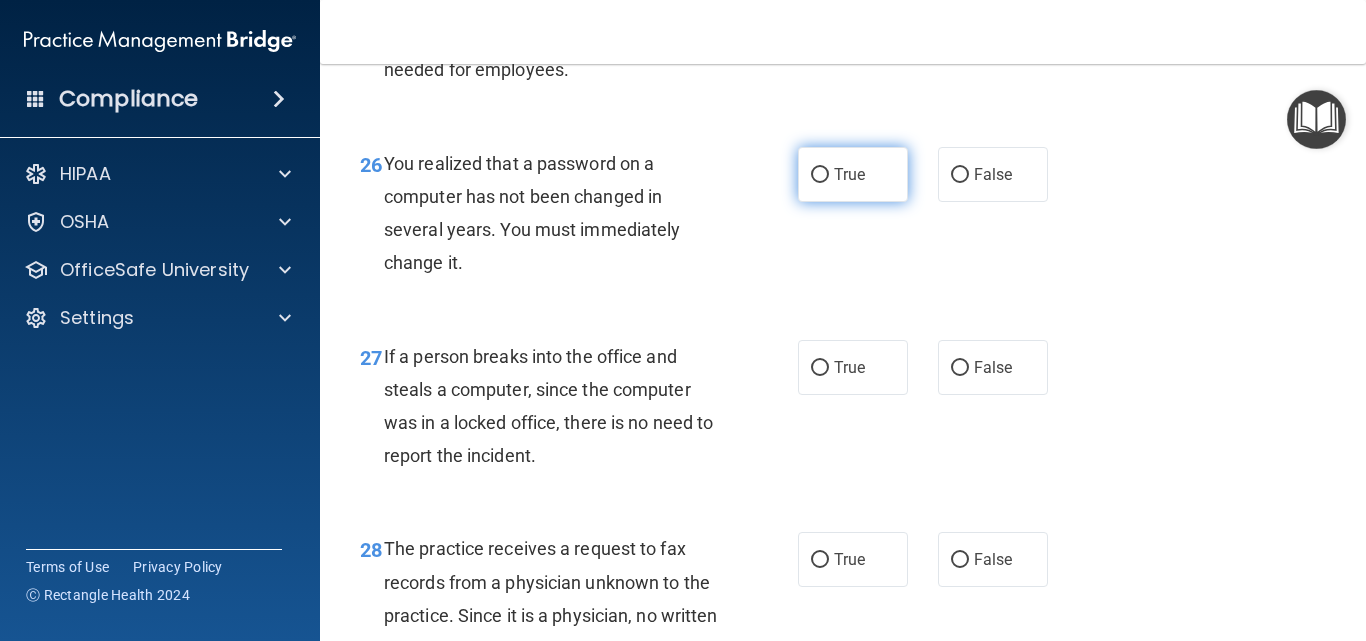 click on "True" at bounding box center [853, 174] 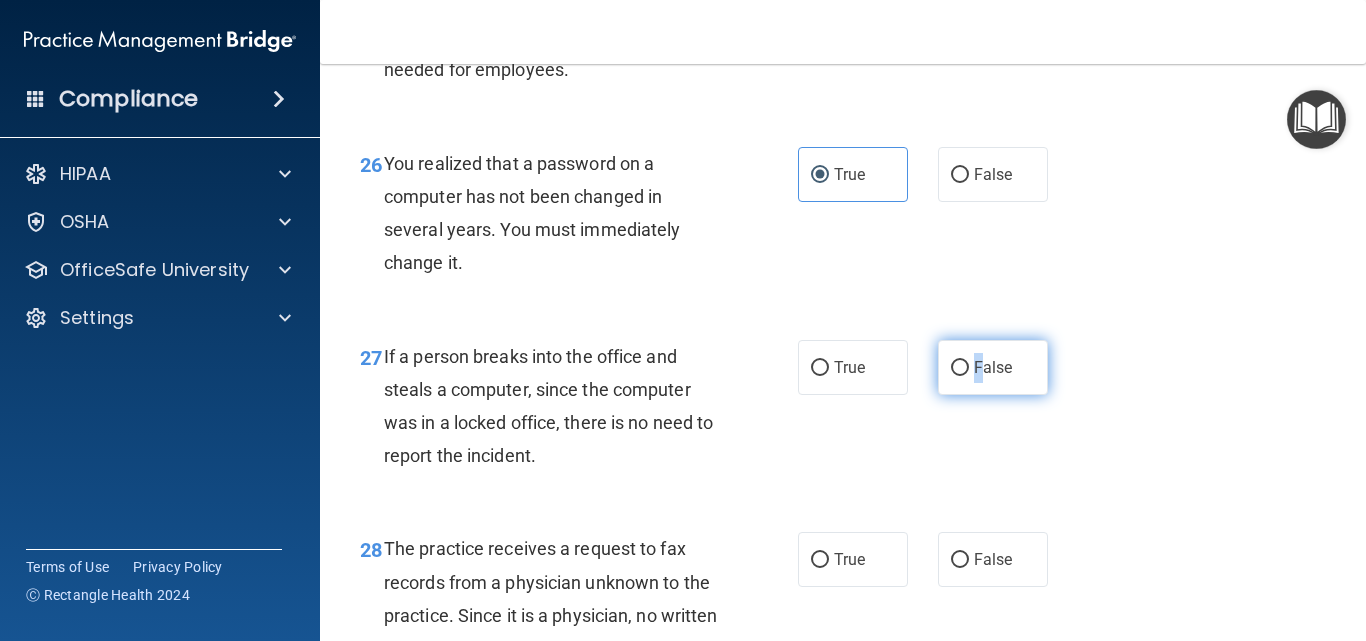 click on "False" at bounding box center [993, 367] 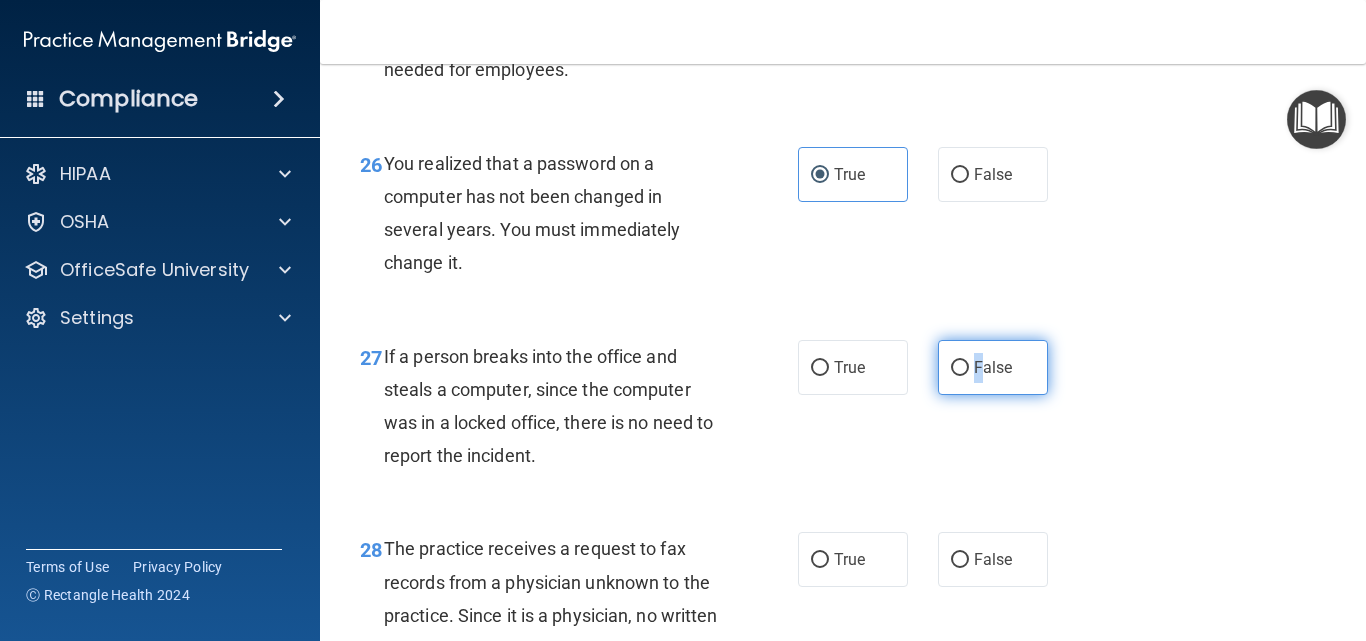 click on "False" at bounding box center [960, 368] 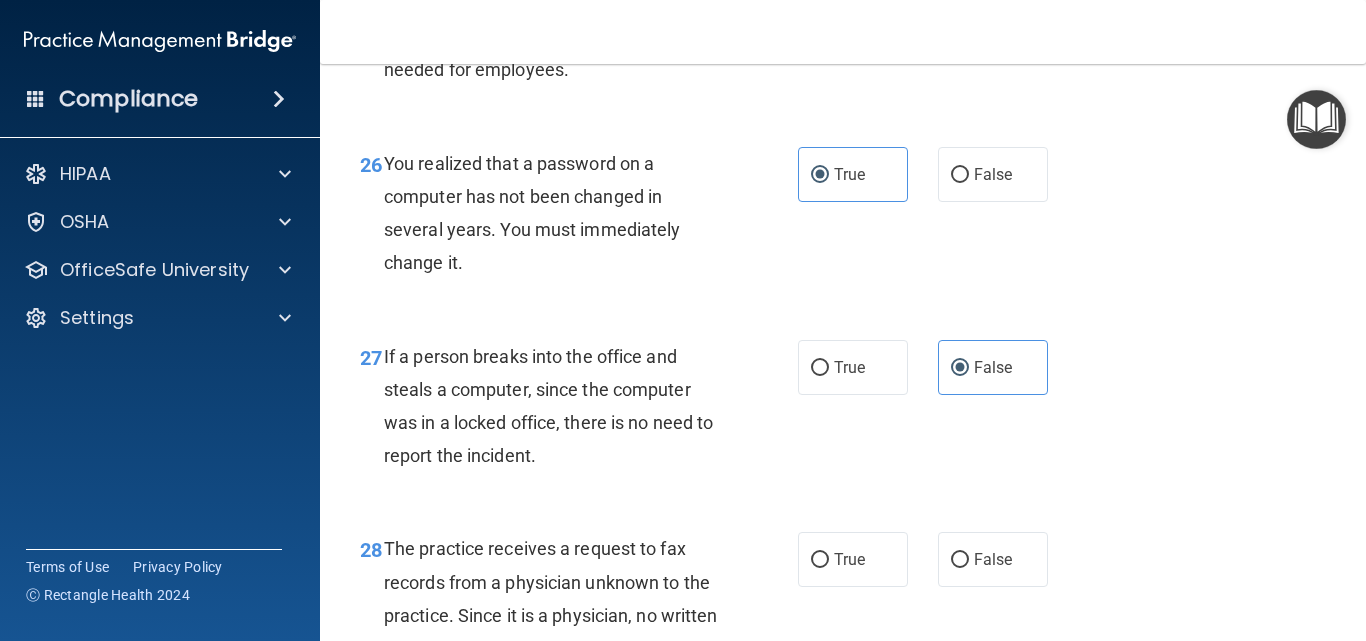 click on "26       You realized that a password on a computer has not been changed in several years.  You must immediately change it.                 True           False" at bounding box center [843, 218] 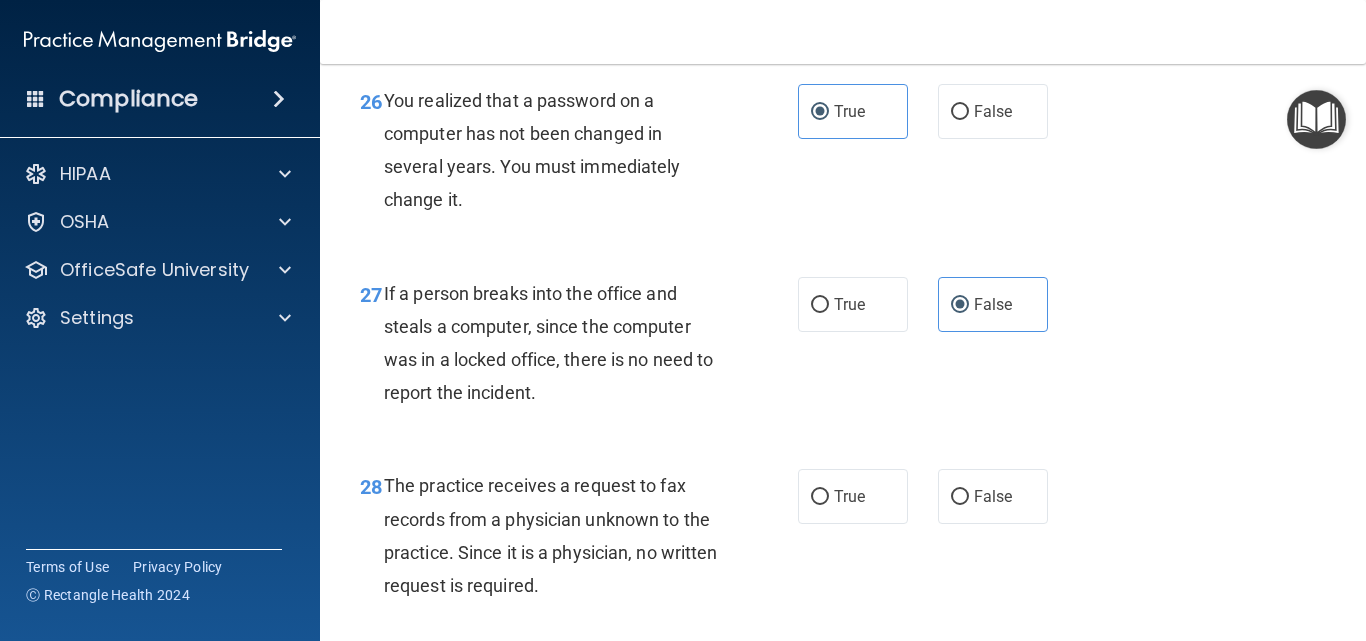scroll, scrollTop: 5200, scrollLeft: 0, axis: vertical 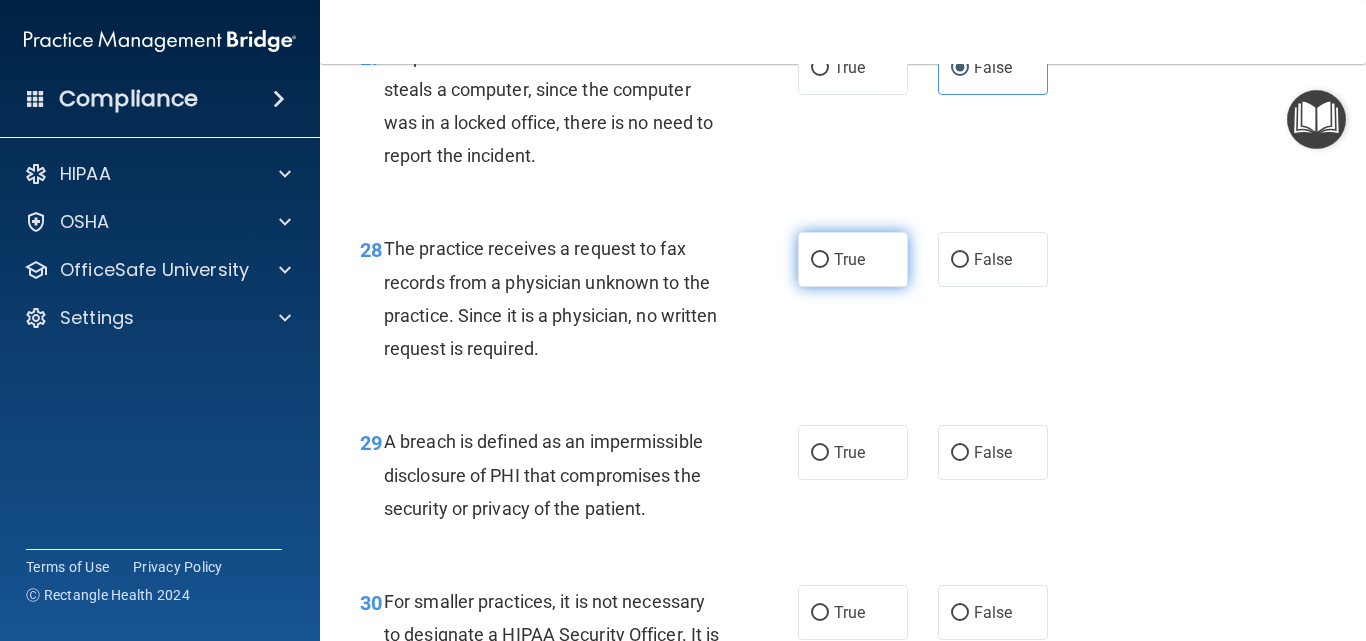 click on "True" at bounding box center (853, 259) 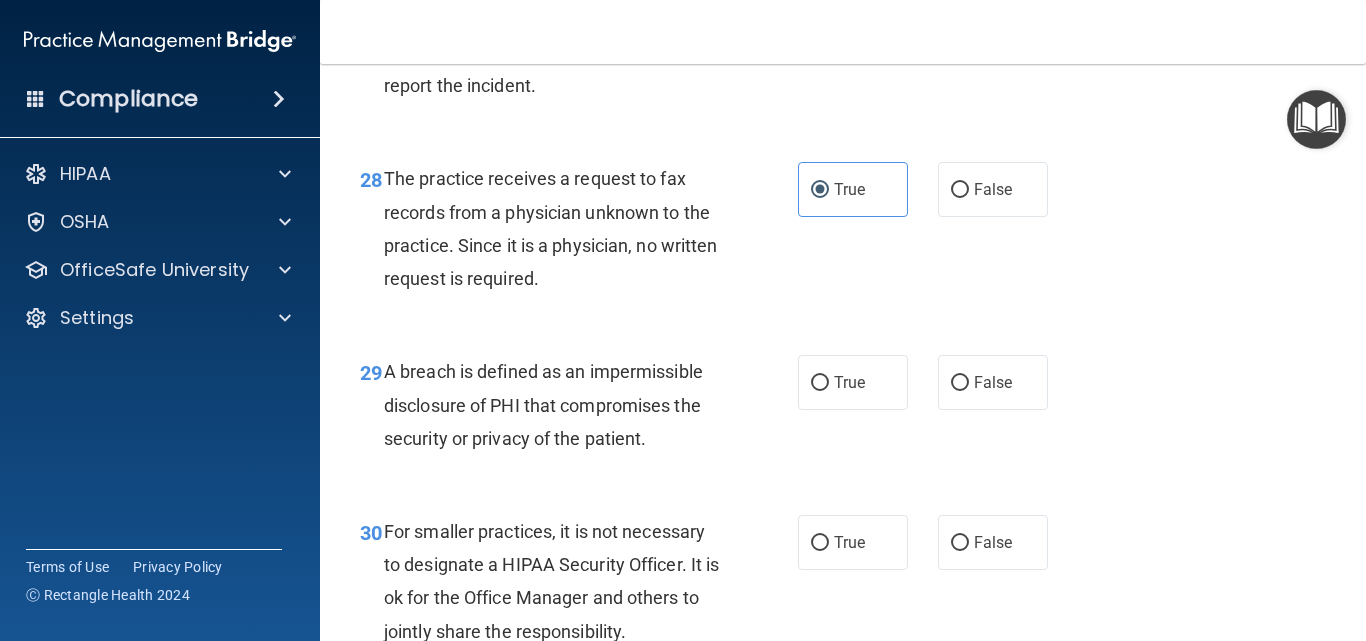 scroll, scrollTop: 5400, scrollLeft: 0, axis: vertical 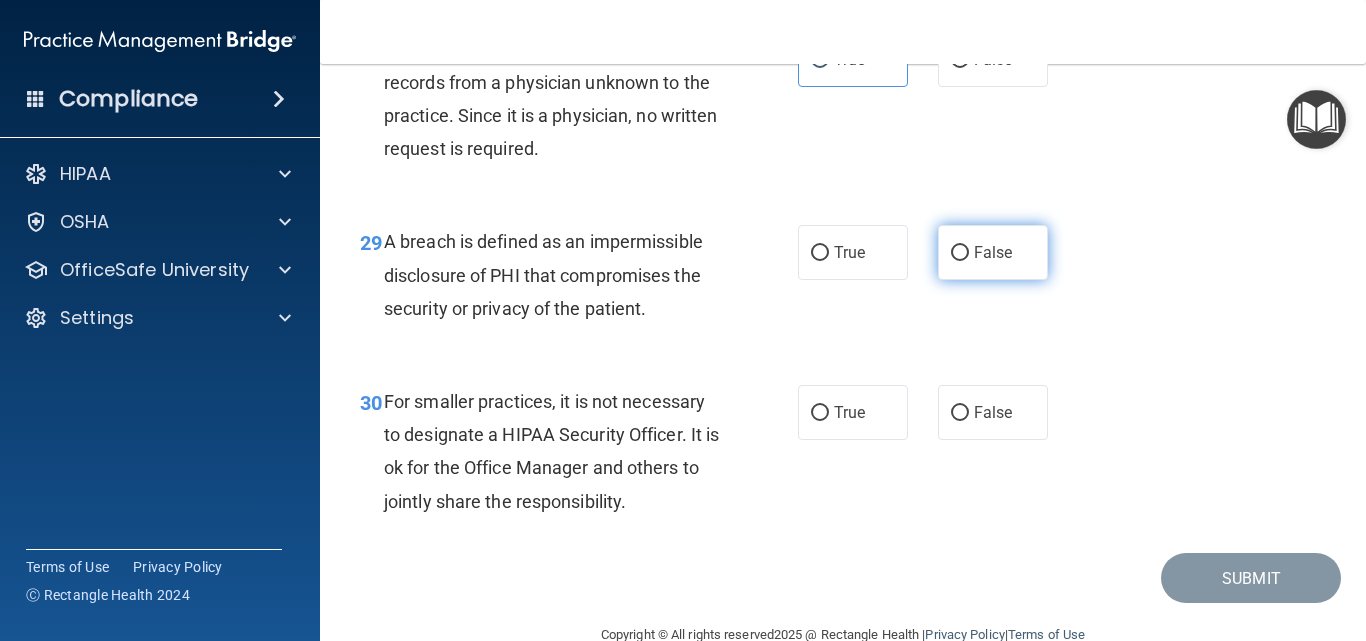 click on "False" at bounding box center [993, 252] 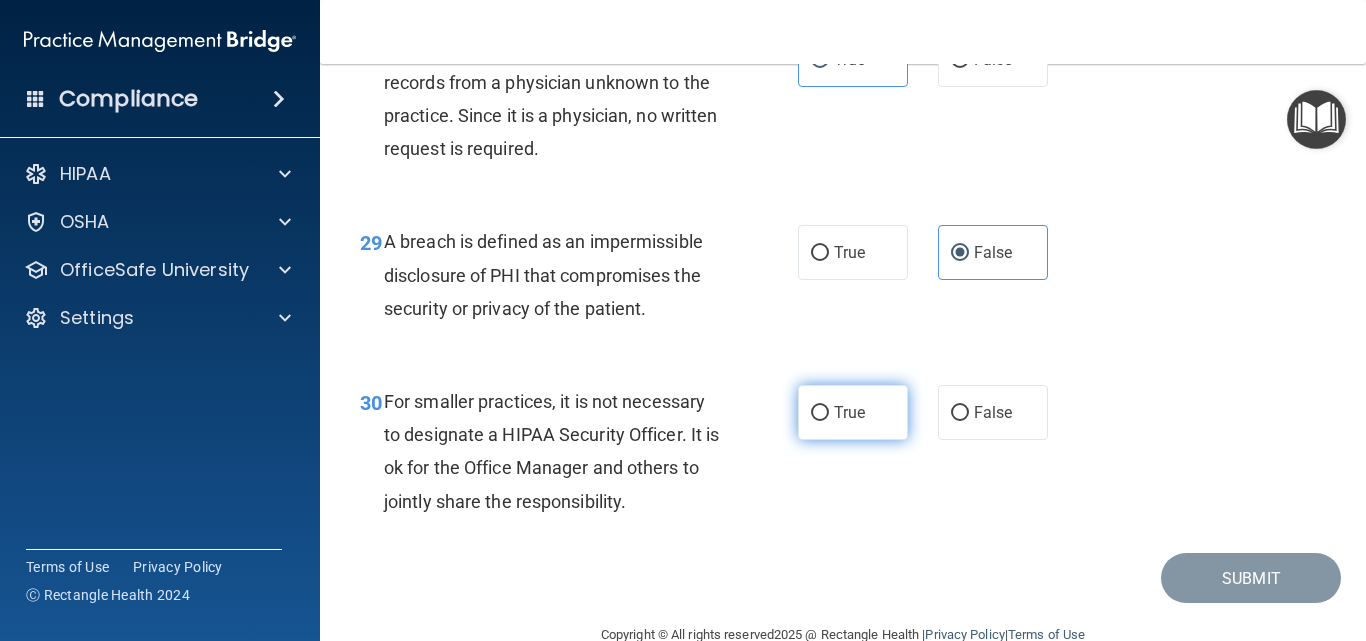 click on "True" at bounding box center (820, 413) 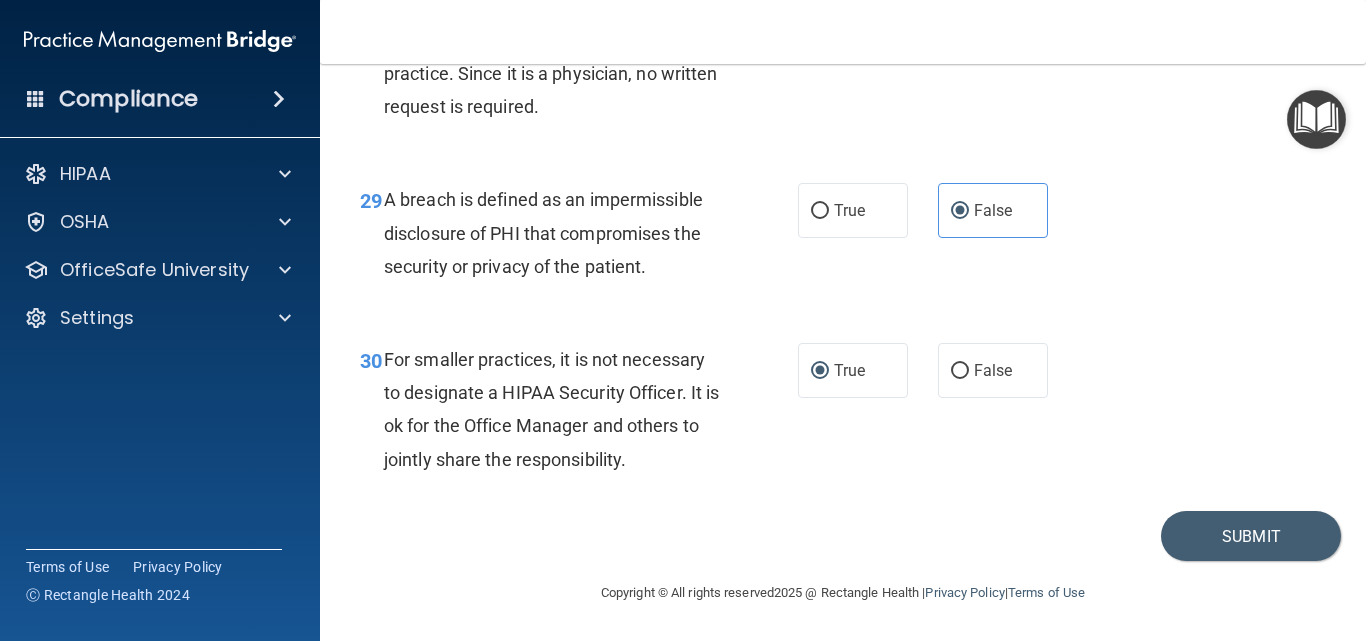 scroll, scrollTop: 5500, scrollLeft: 0, axis: vertical 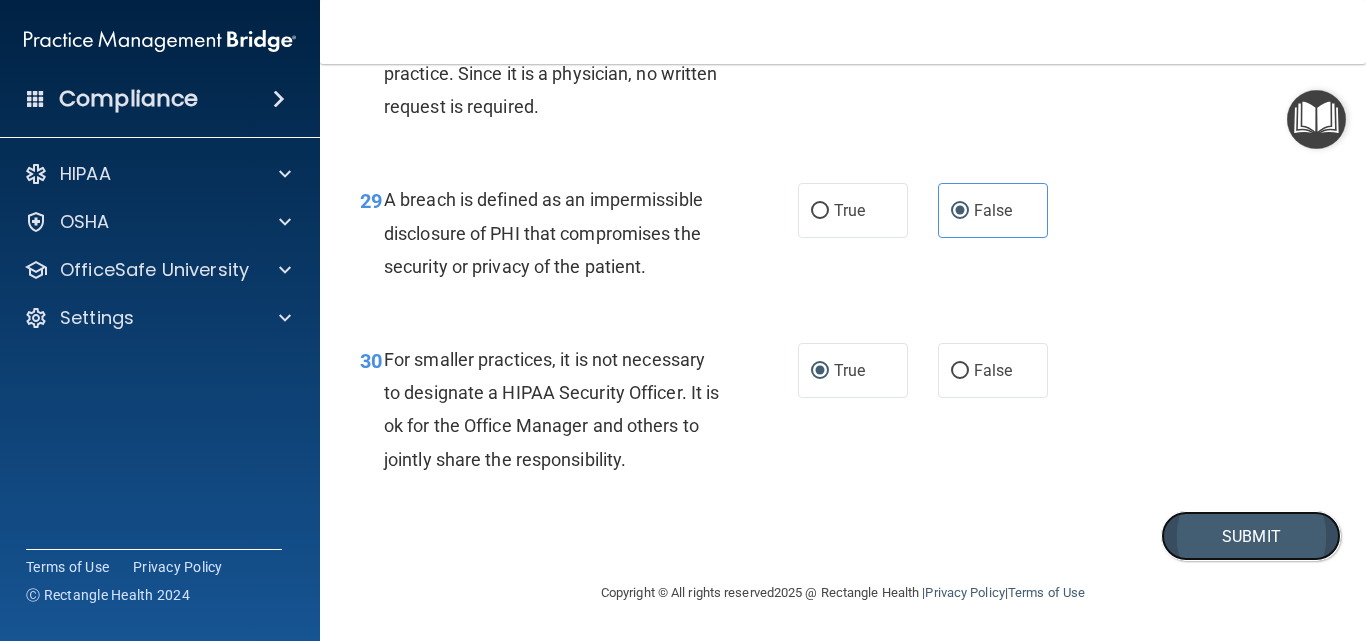 click on "Submit" at bounding box center [1251, 536] 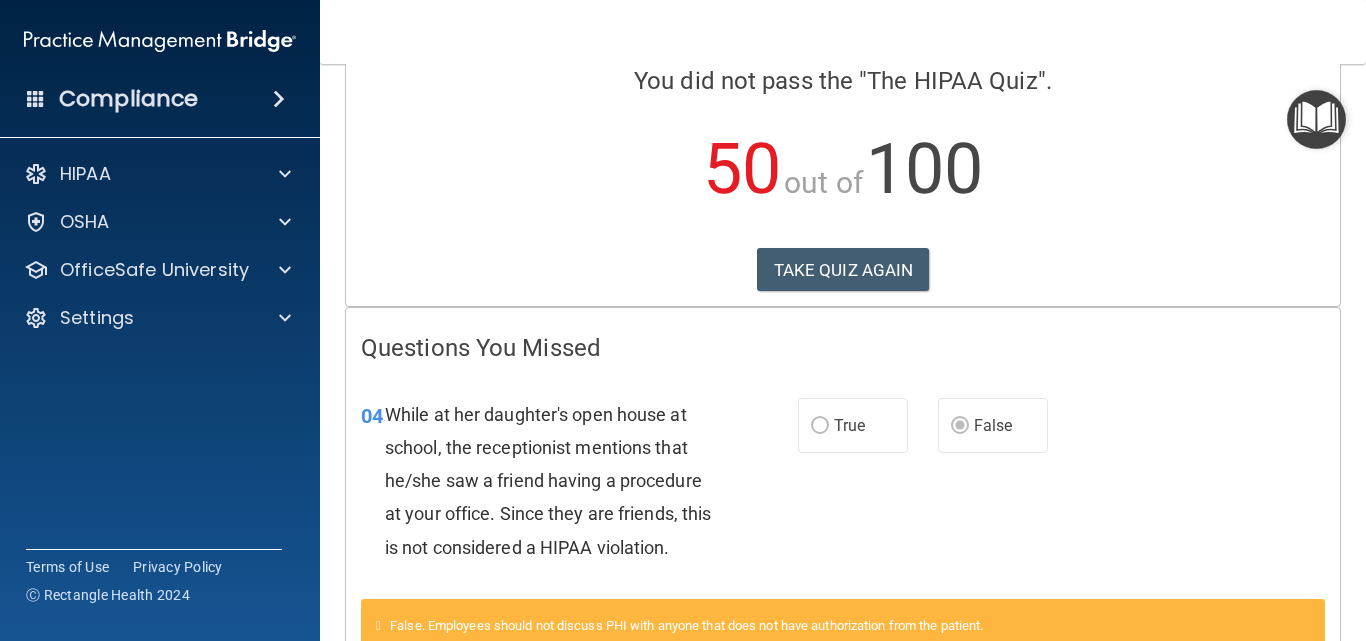 scroll, scrollTop: 0, scrollLeft: 0, axis: both 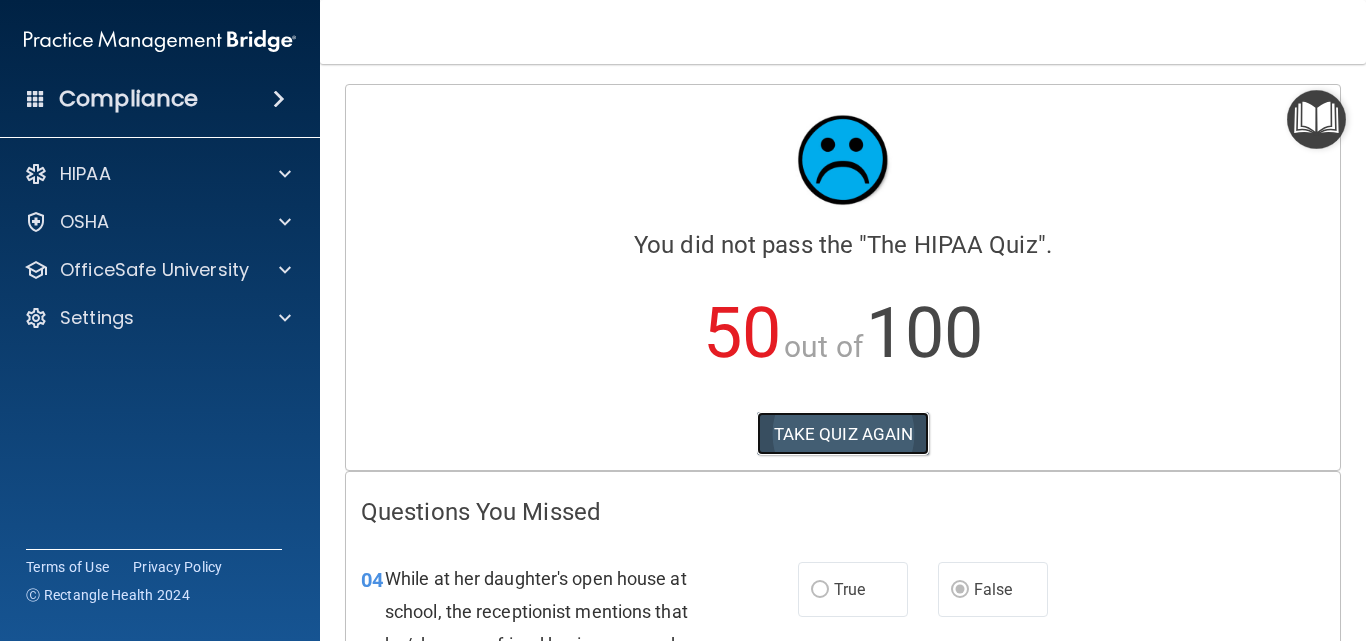 click on "TAKE QUIZ AGAIN" at bounding box center (843, 434) 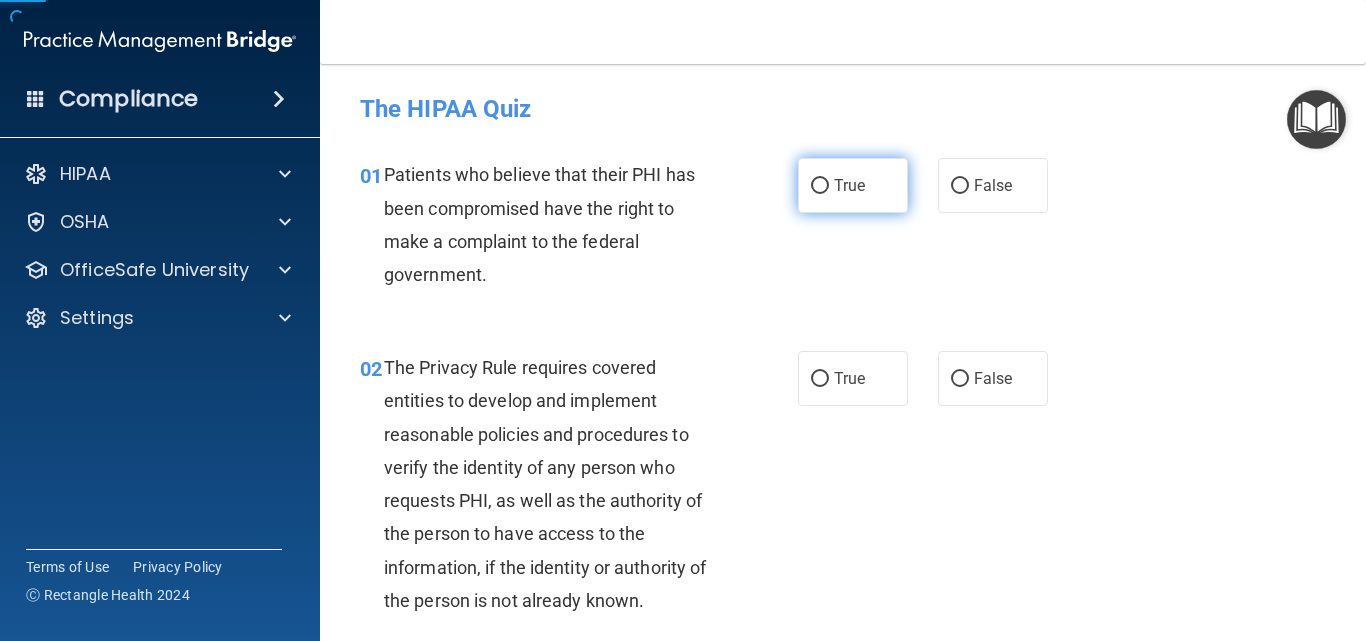 click on "True" at bounding box center [849, 185] 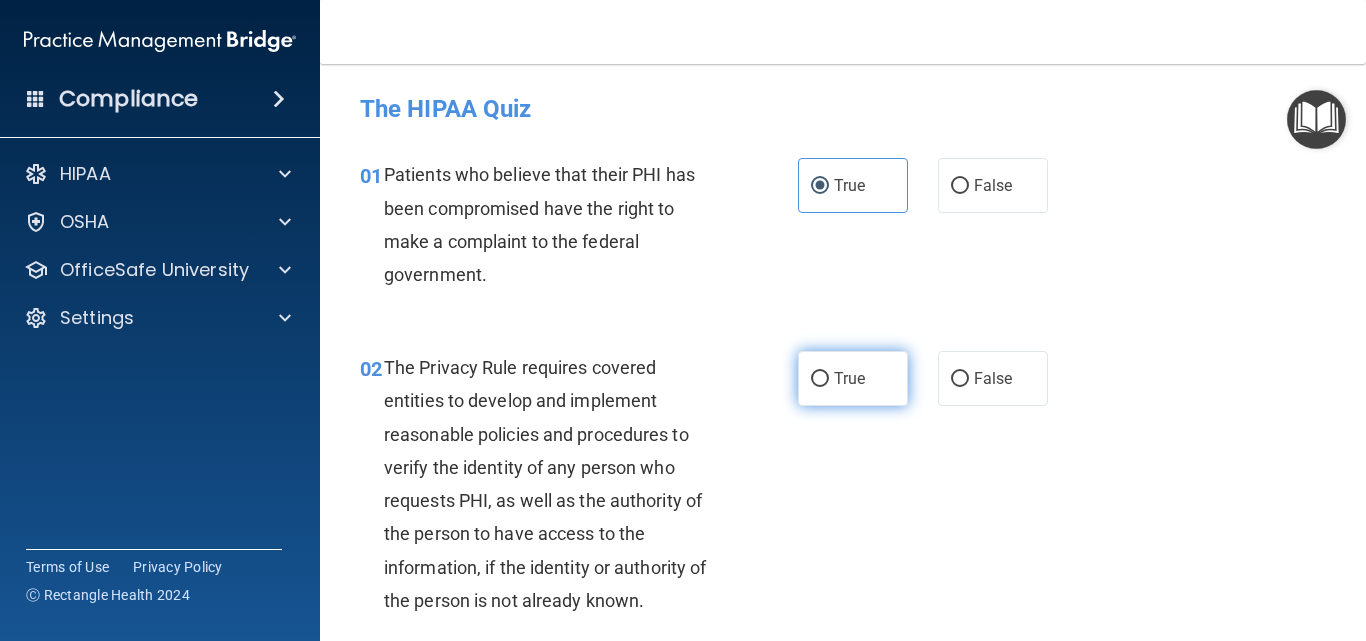 click on "True" at bounding box center (853, 378) 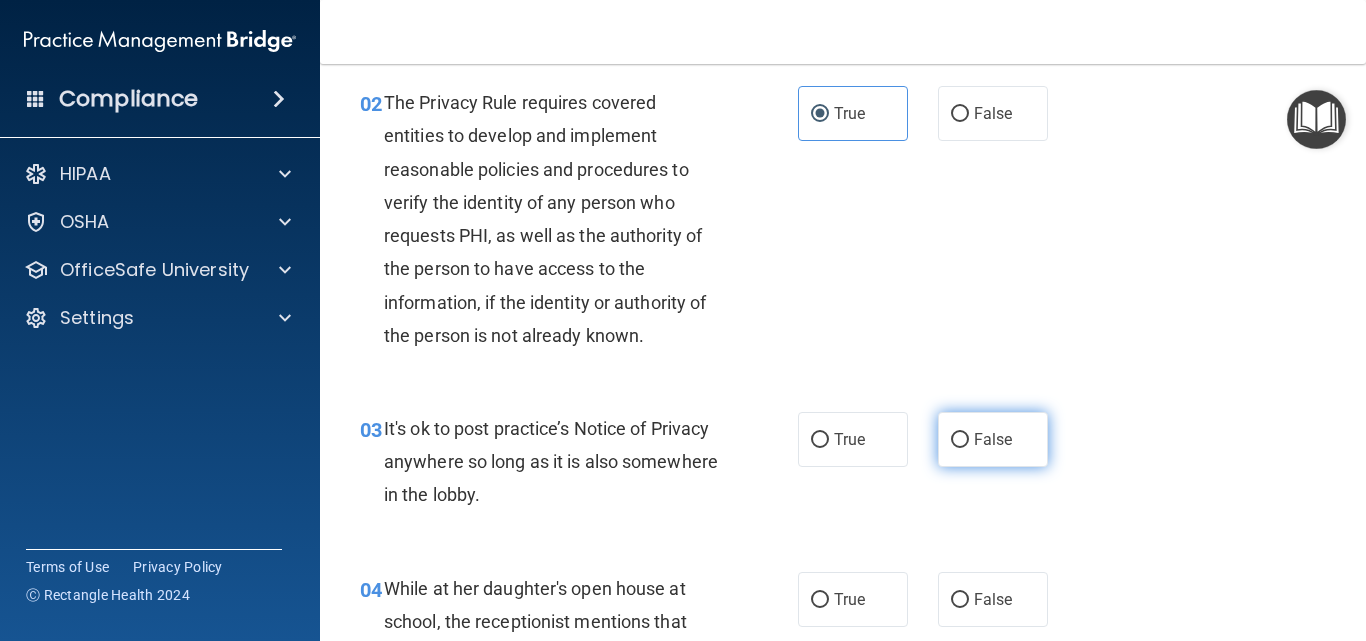 scroll, scrollTop: 300, scrollLeft: 0, axis: vertical 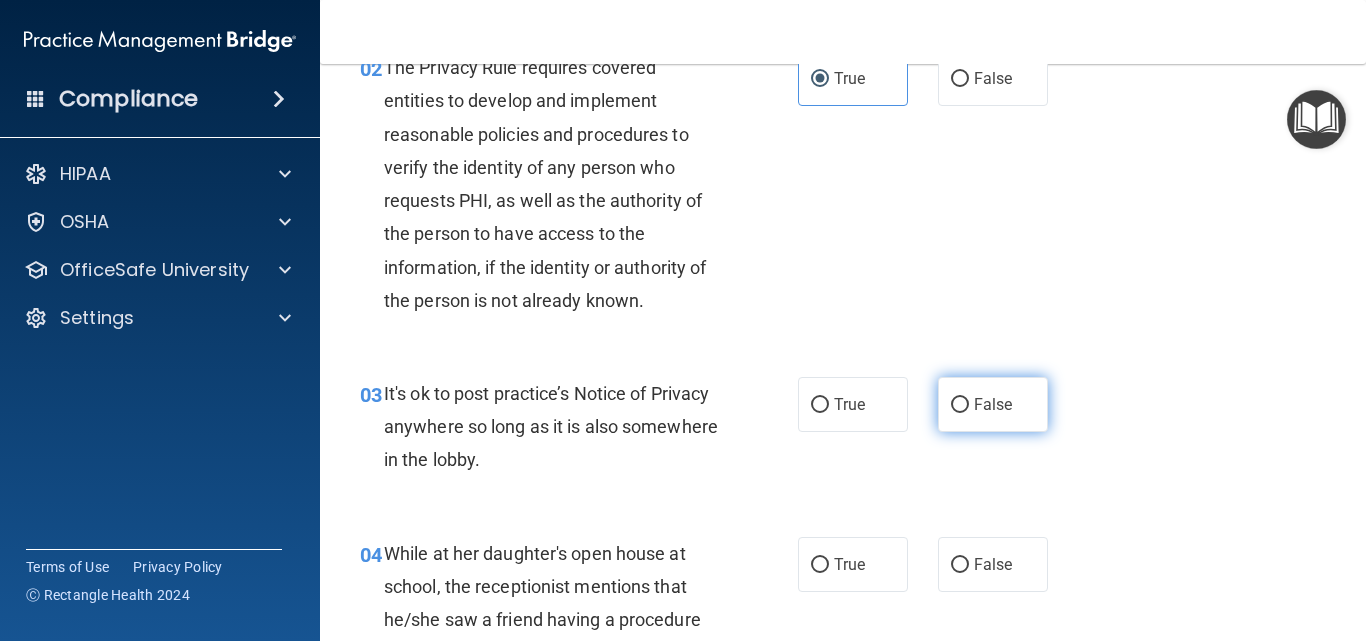 click on "False" at bounding box center (993, 404) 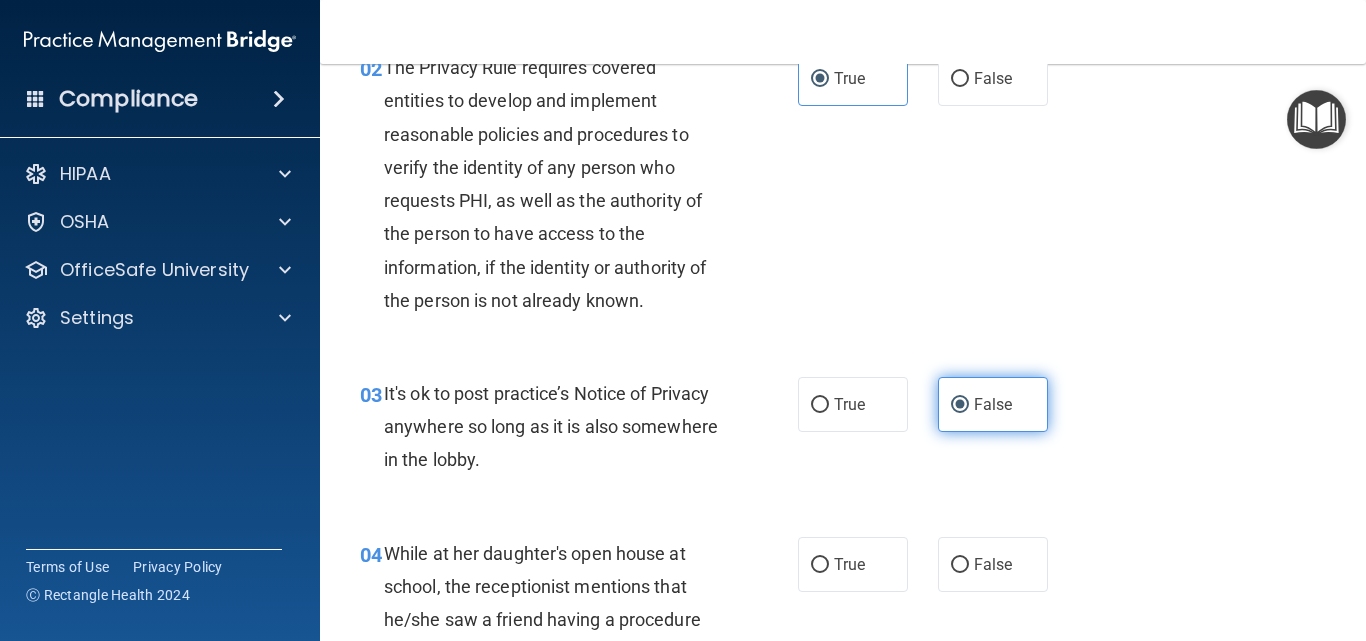 scroll, scrollTop: 400, scrollLeft: 0, axis: vertical 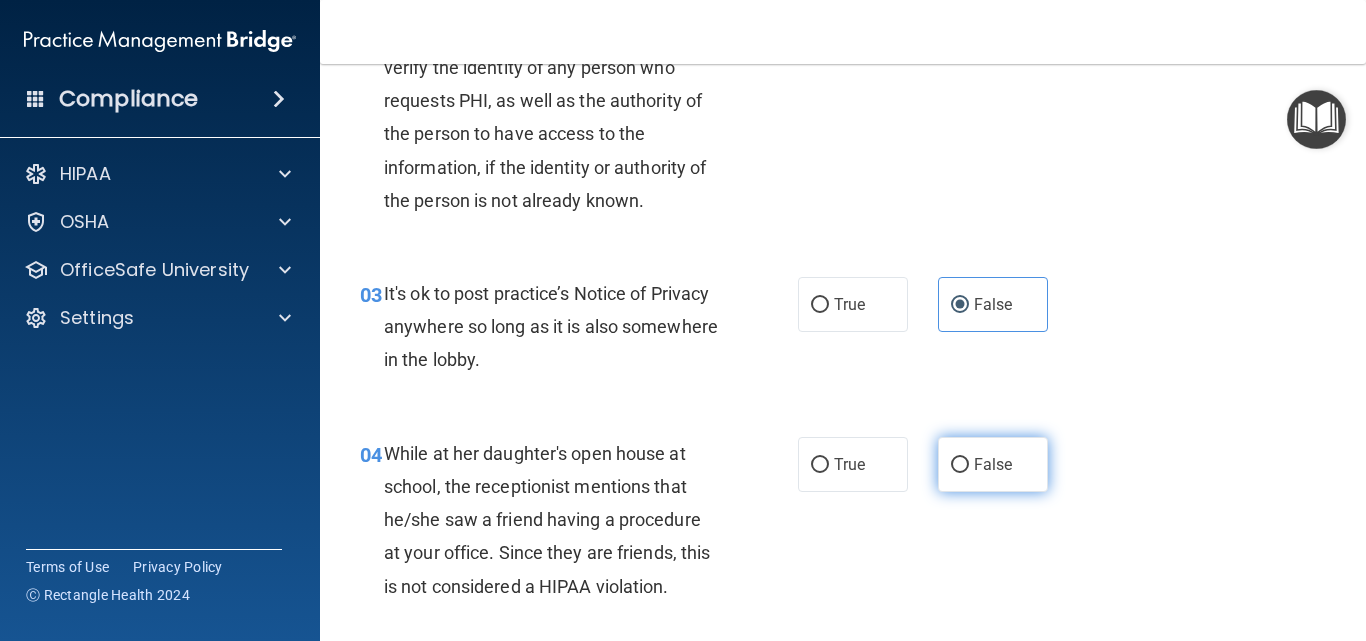 click on "False" at bounding box center [993, 464] 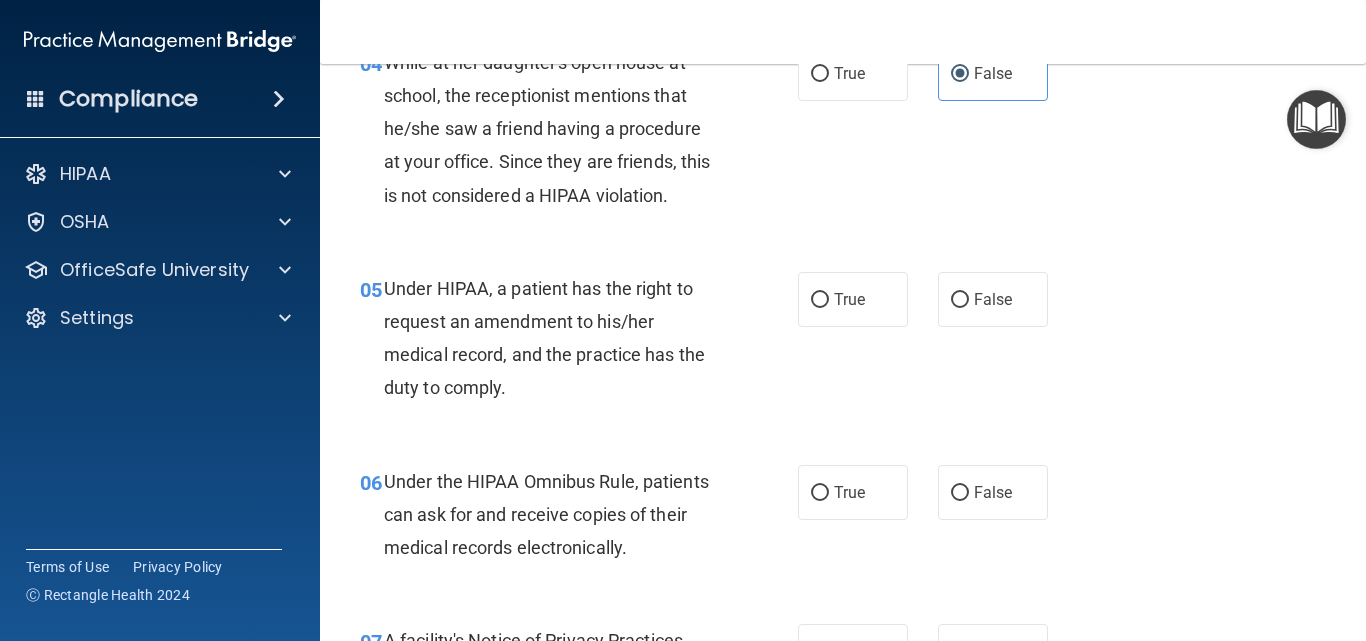 scroll, scrollTop: 900, scrollLeft: 0, axis: vertical 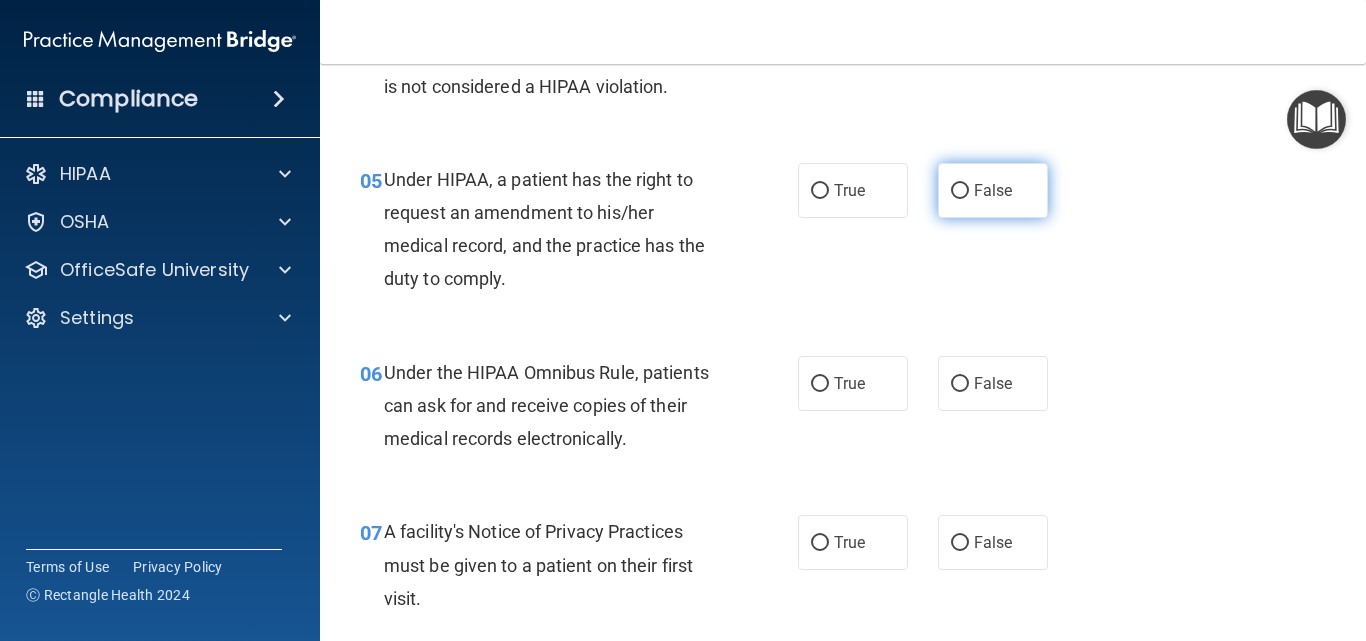 click on "False" at bounding box center (993, 190) 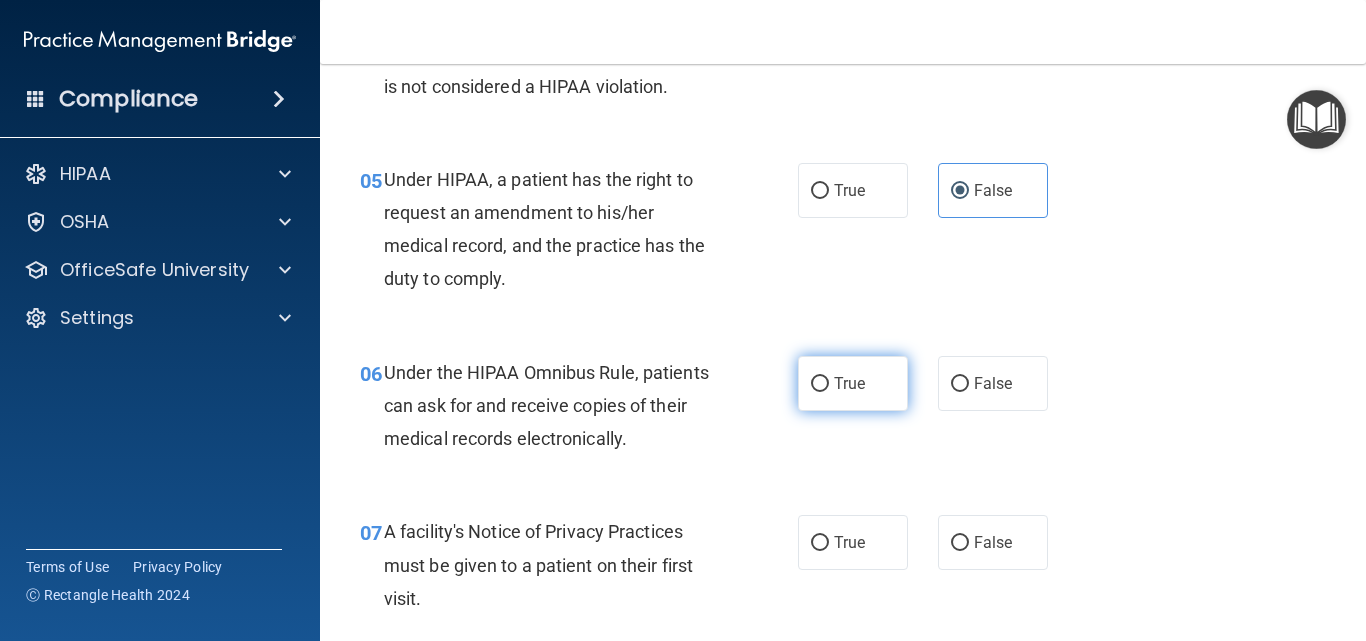 click on "True" at bounding box center [849, 383] 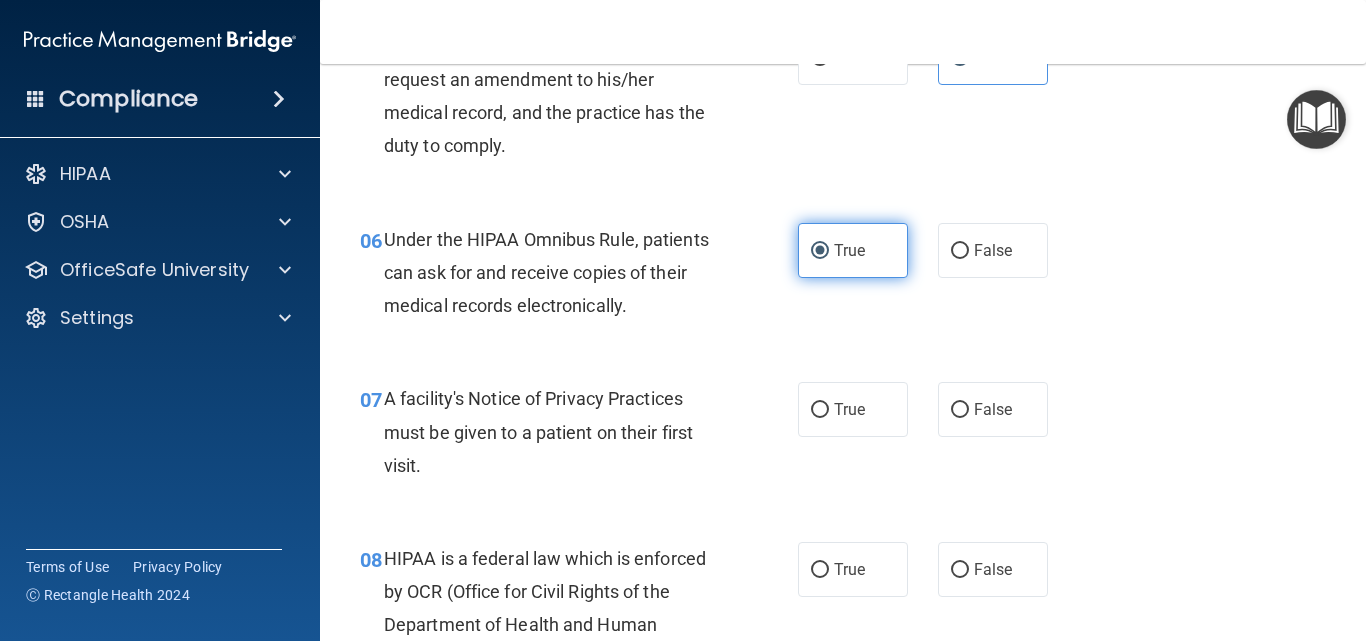 scroll, scrollTop: 1100, scrollLeft: 0, axis: vertical 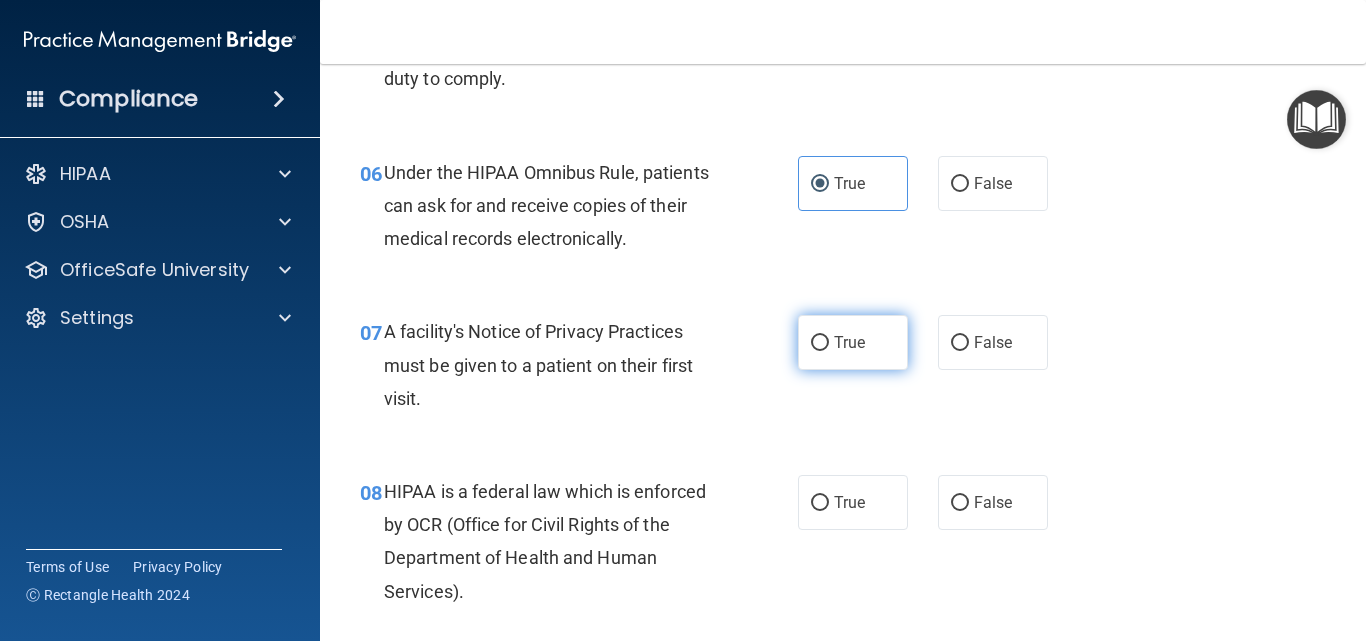 click on "True" at bounding box center (853, 342) 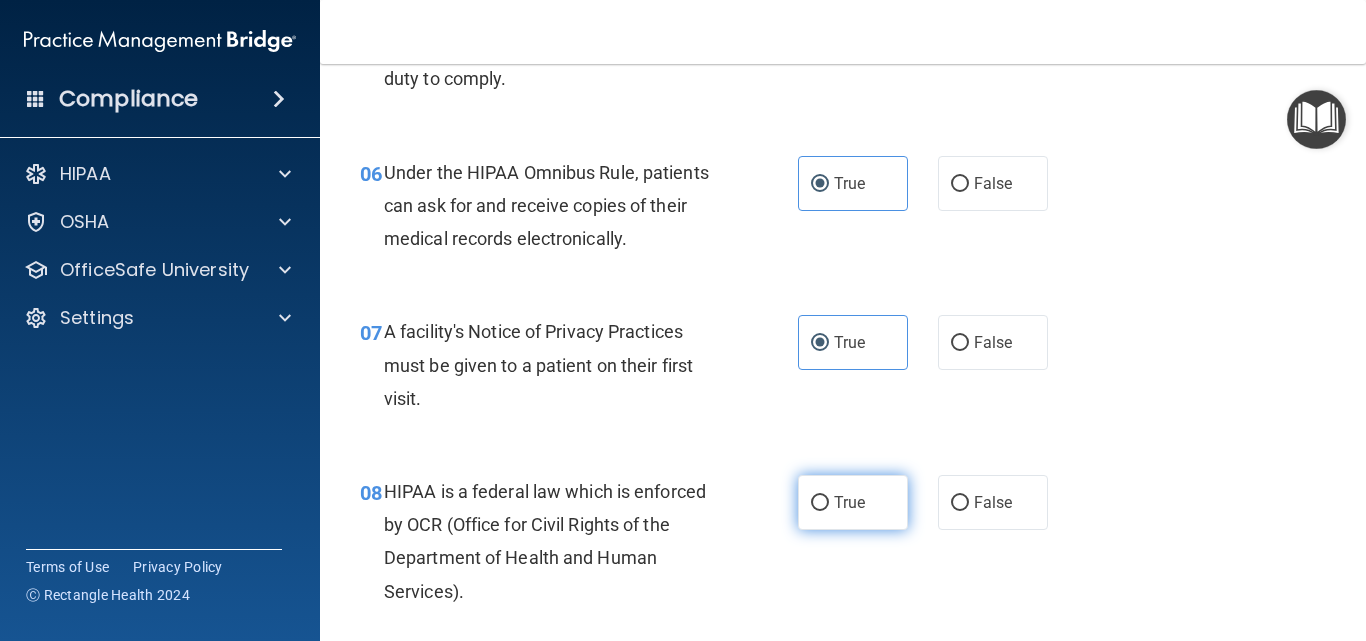 click on "True" at bounding box center (853, 502) 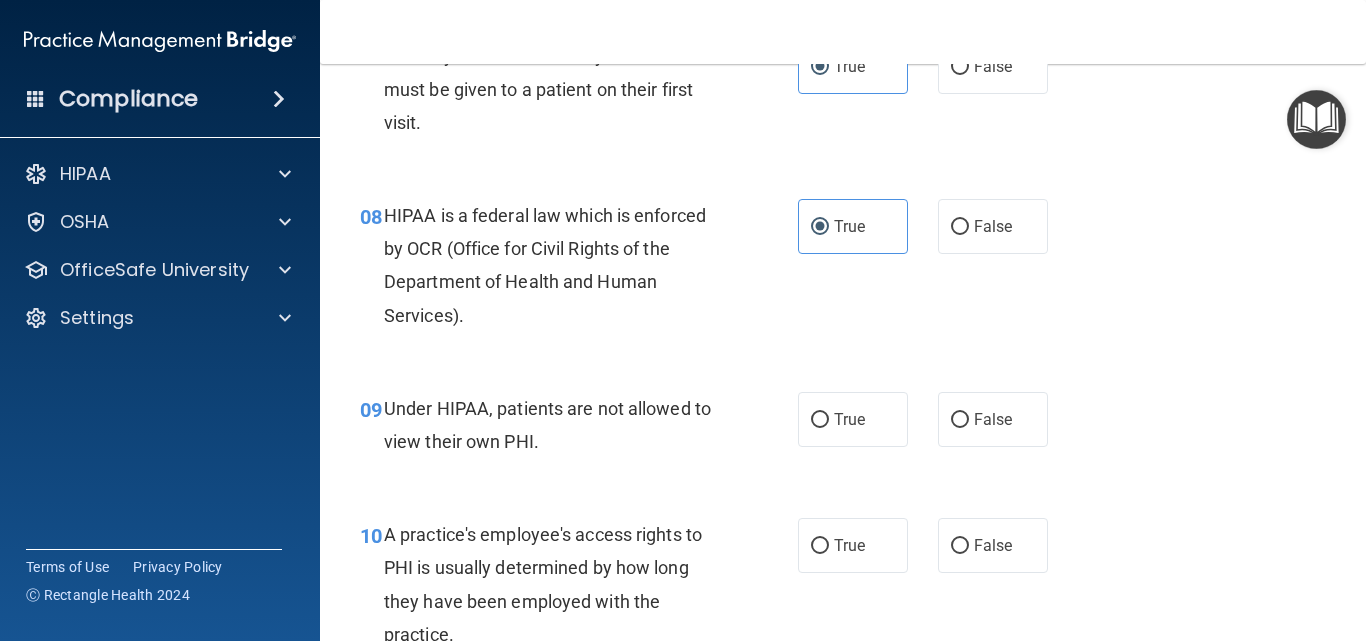 scroll, scrollTop: 1400, scrollLeft: 0, axis: vertical 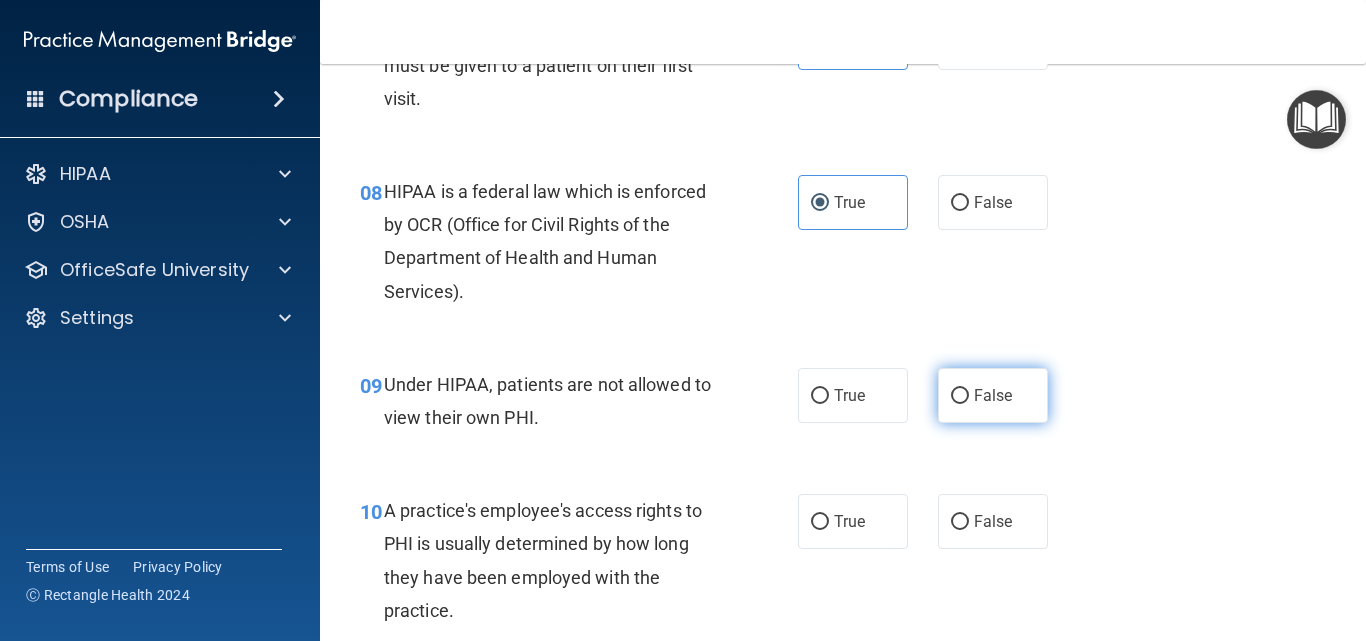 click on "False" at bounding box center (993, 395) 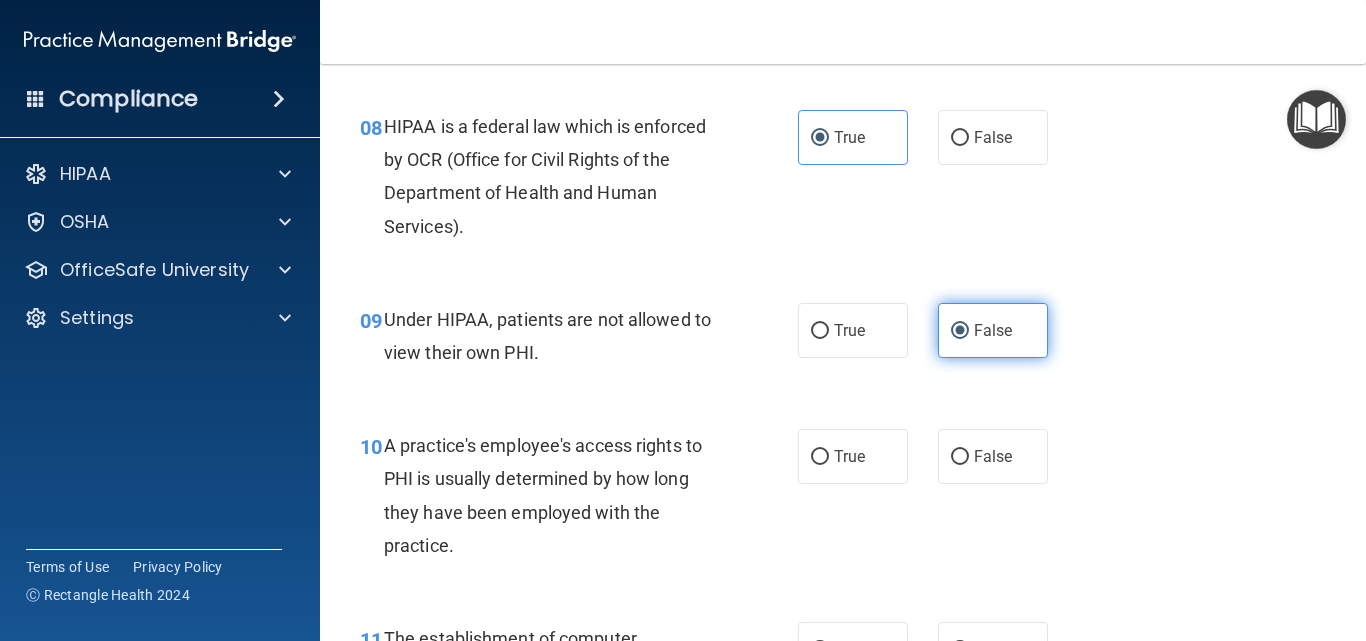 scroll, scrollTop: 1500, scrollLeft: 0, axis: vertical 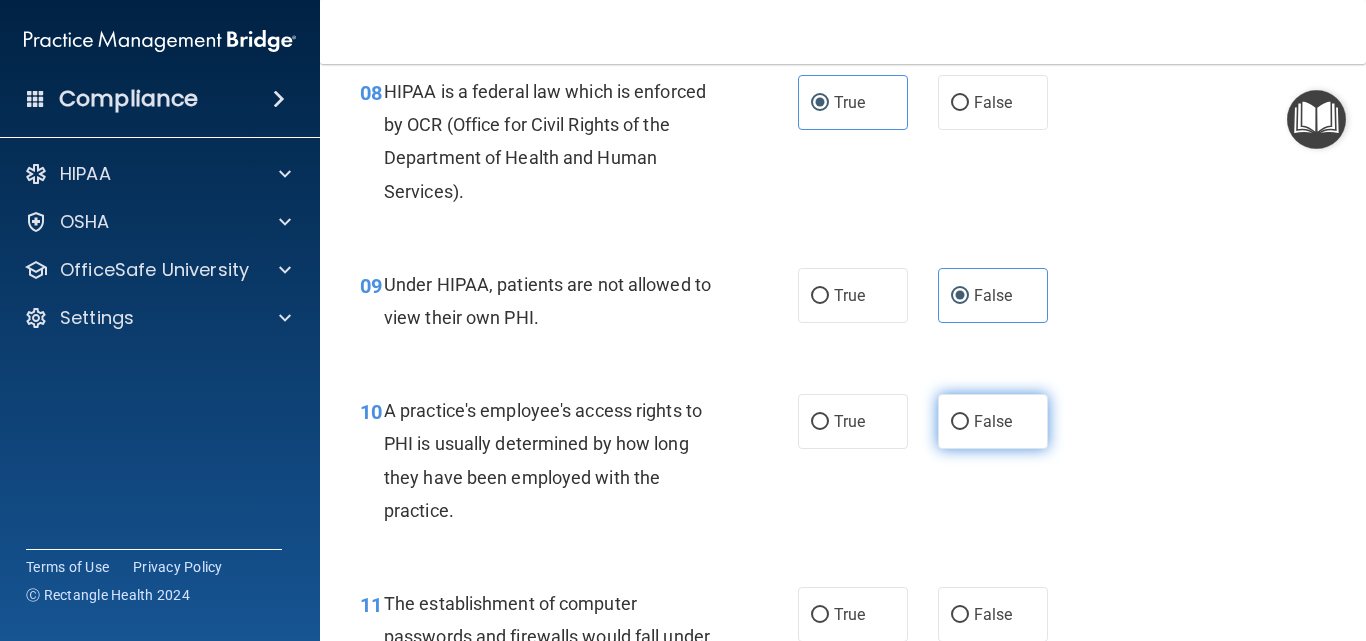 click on "False" at bounding box center (993, 421) 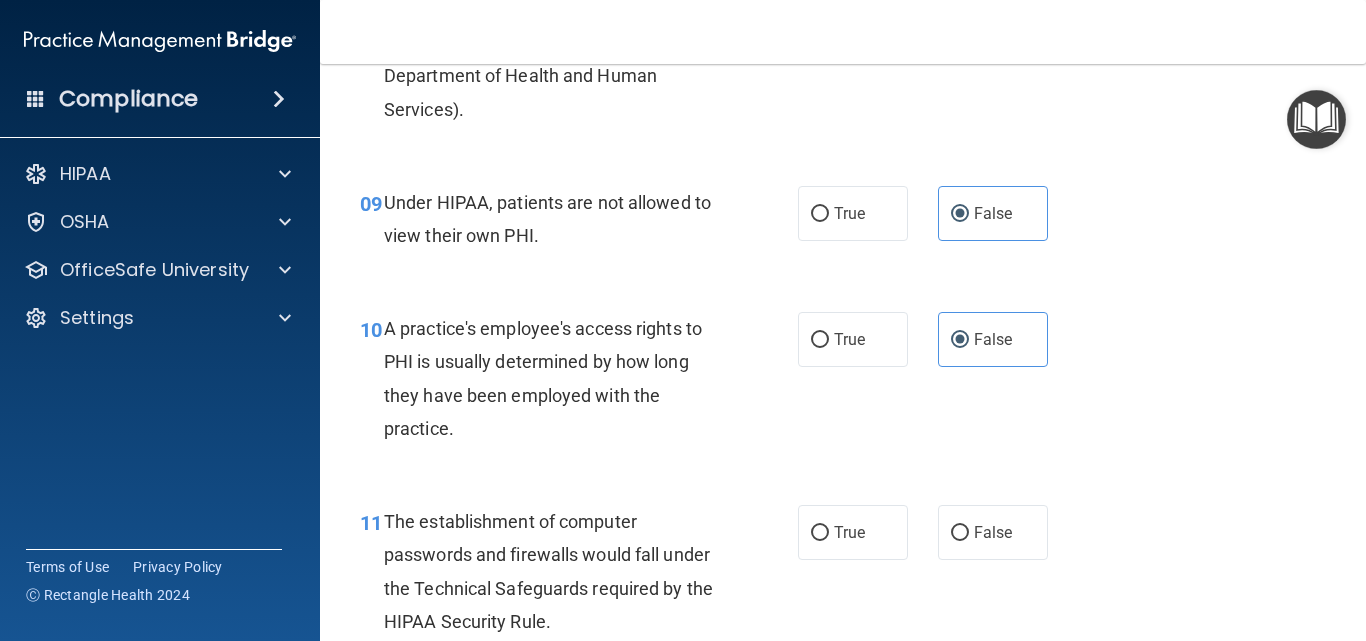 scroll, scrollTop: 1700, scrollLeft: 0, axis: vertical 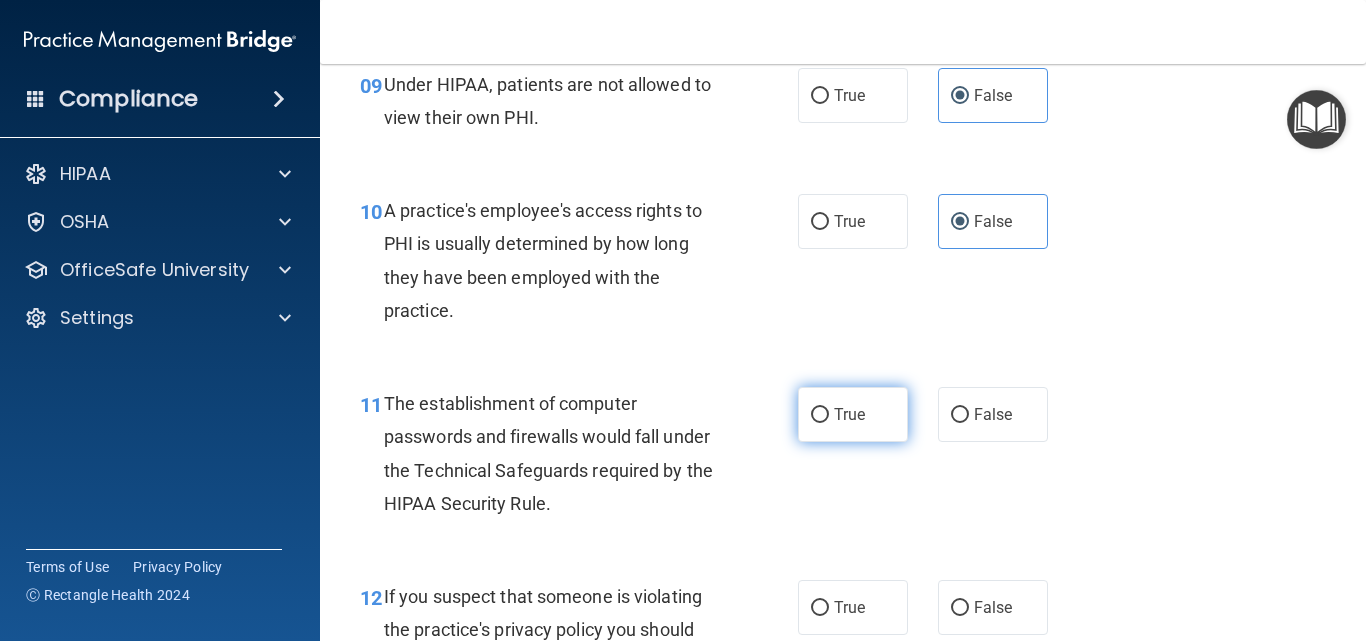 click on "True" at bounding box center (853, 414) 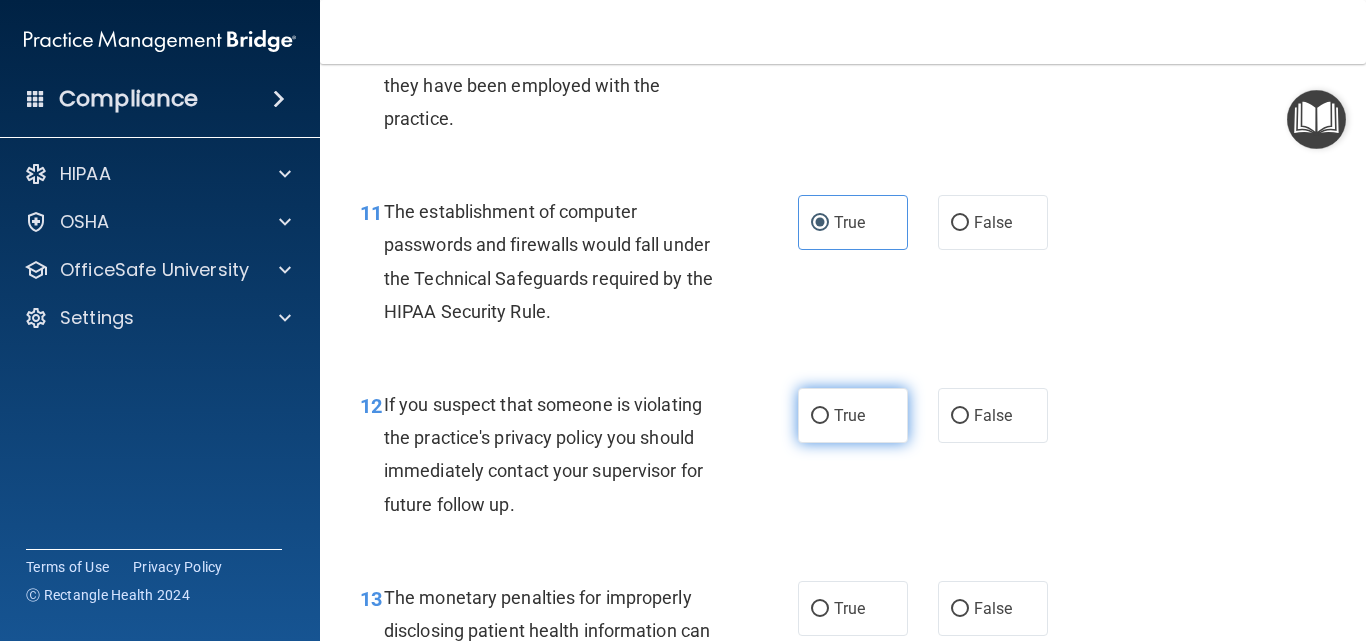 scroll, scrollTop: 1900, scrollLeft: 0, axis: vertical 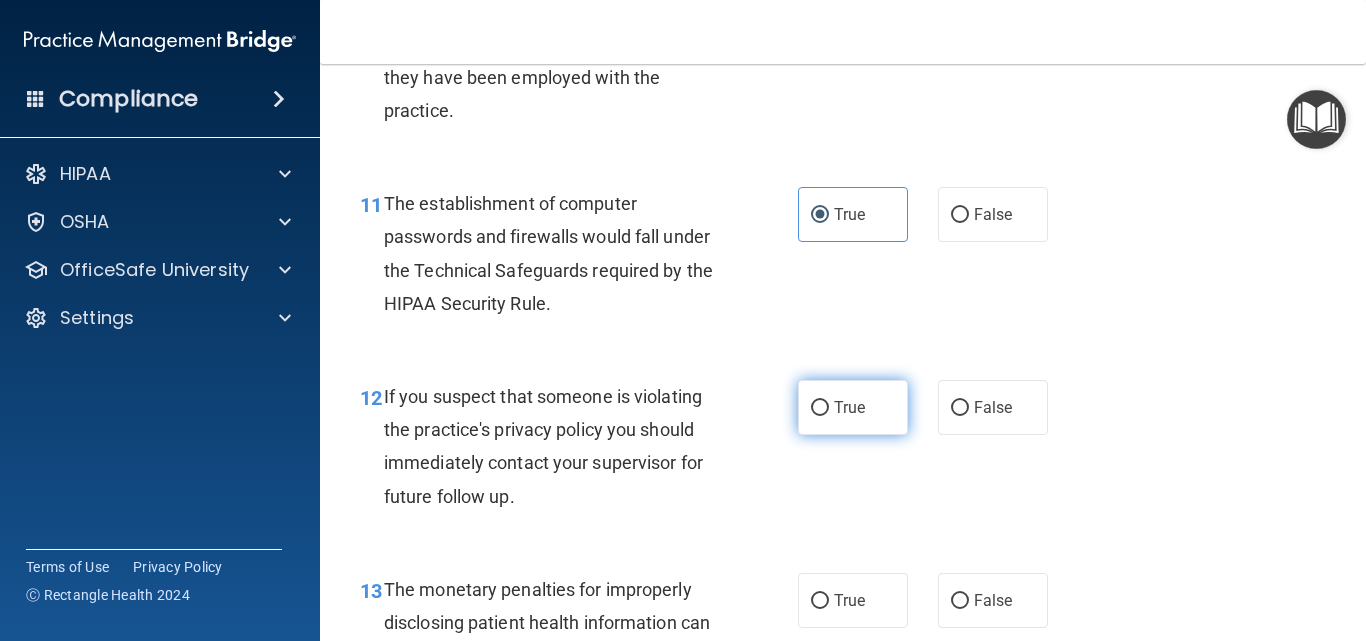 click on "True" at bounding box center (853, 407) 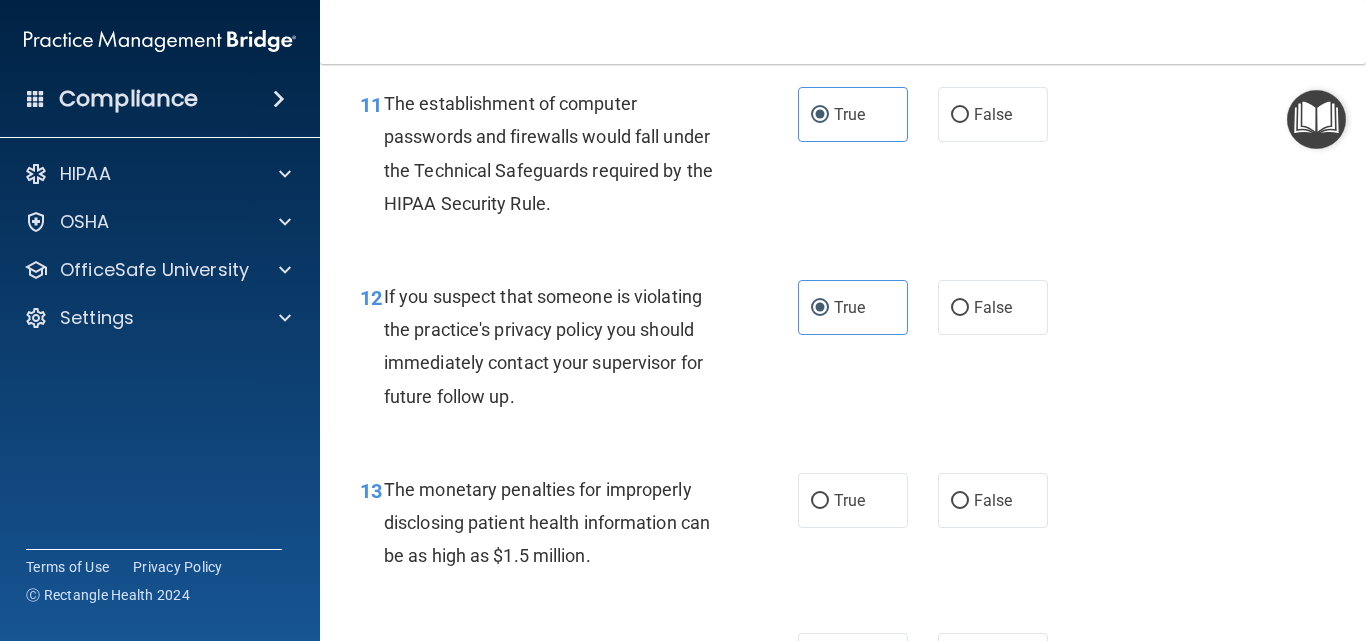 scroll, scrollTop: 2100, scrollLeft: 0, axis: vertical 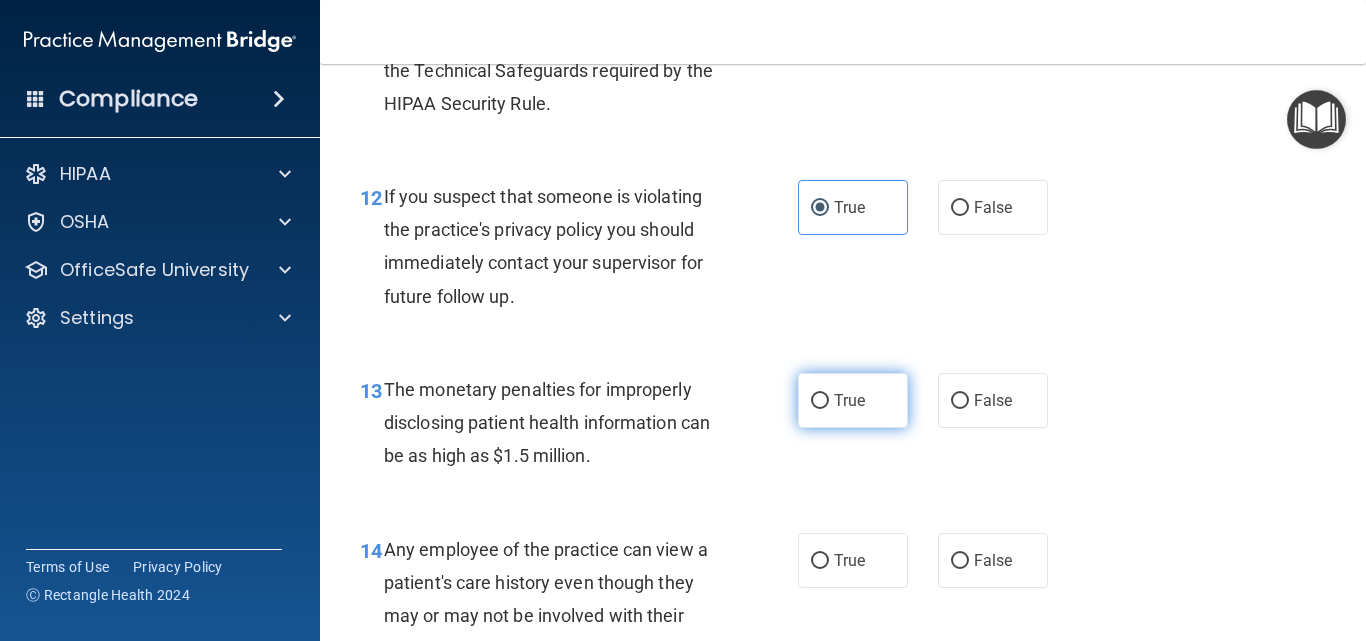 click on "True" at bounding box center (853, 400) 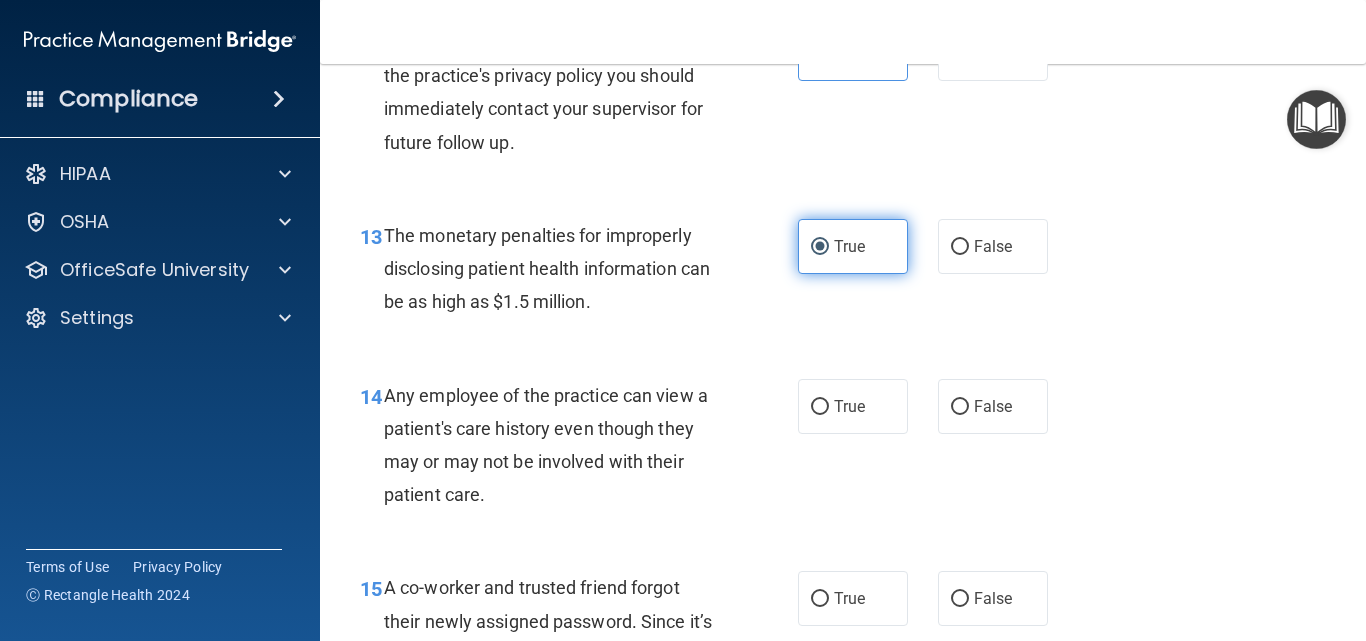 scroll, scrollTop: 2300, scrollLeft: 0, axis: vertical 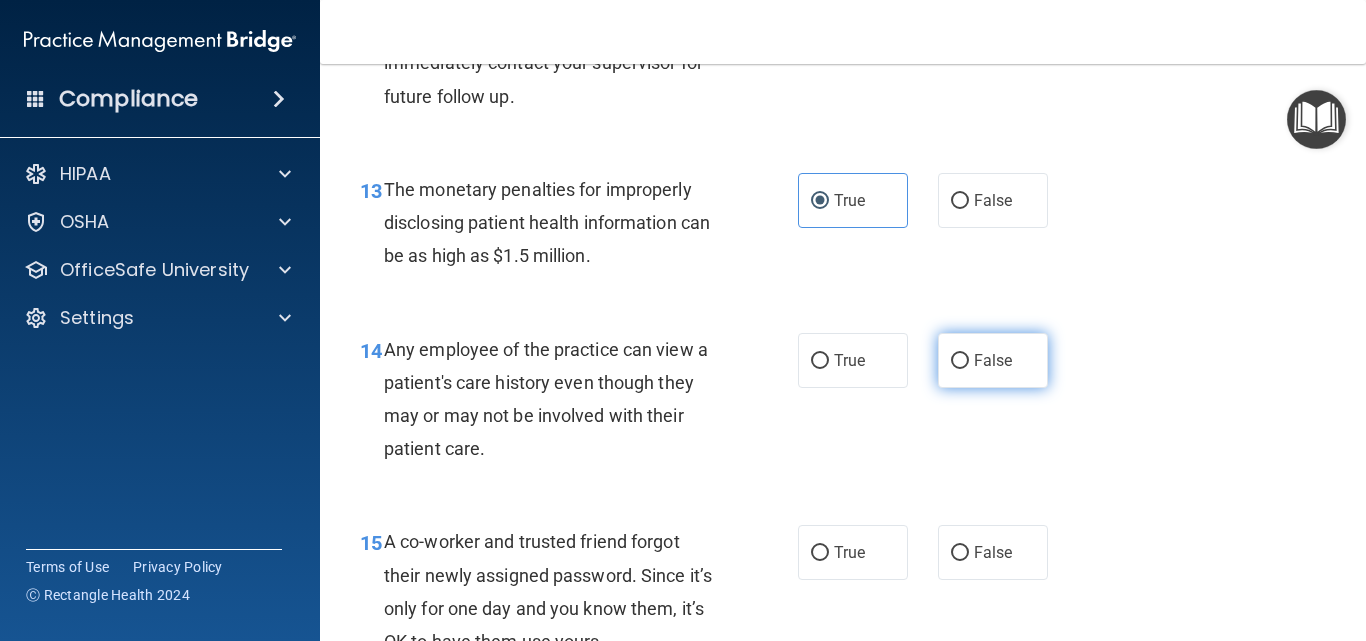 click on "False" at bounding box center [993, 360] 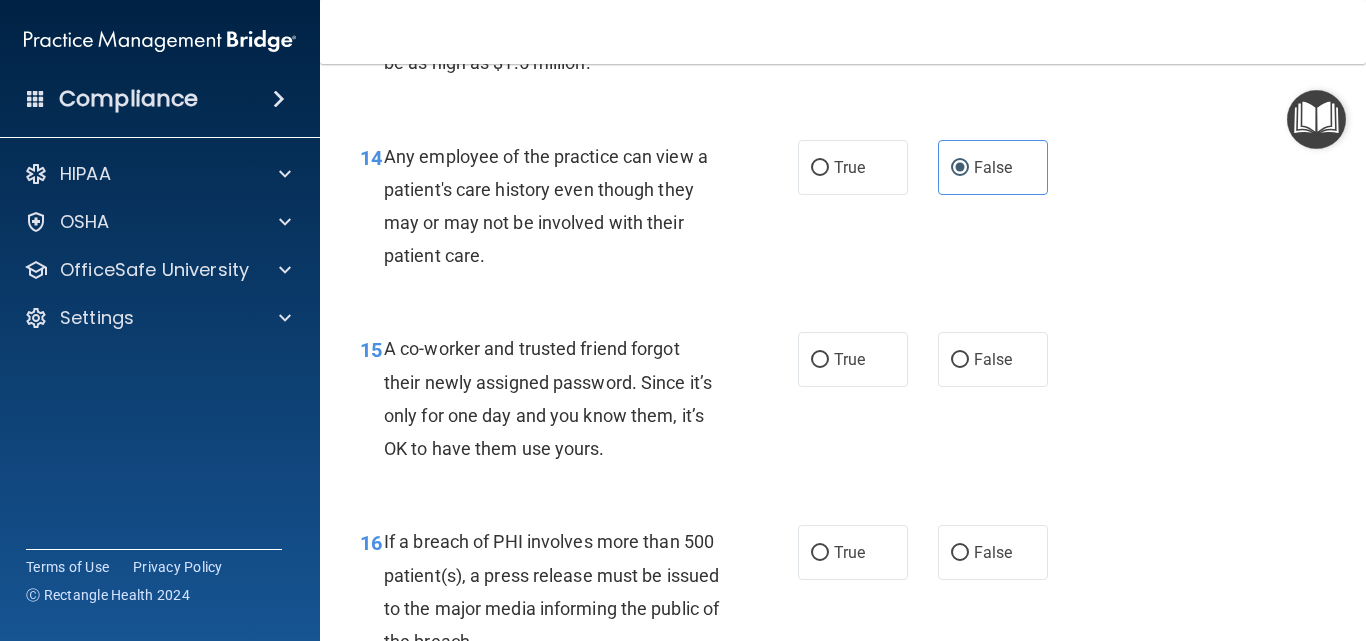 scroll, scrollTop: 2500, scrollLeft: 0, axis: vertical 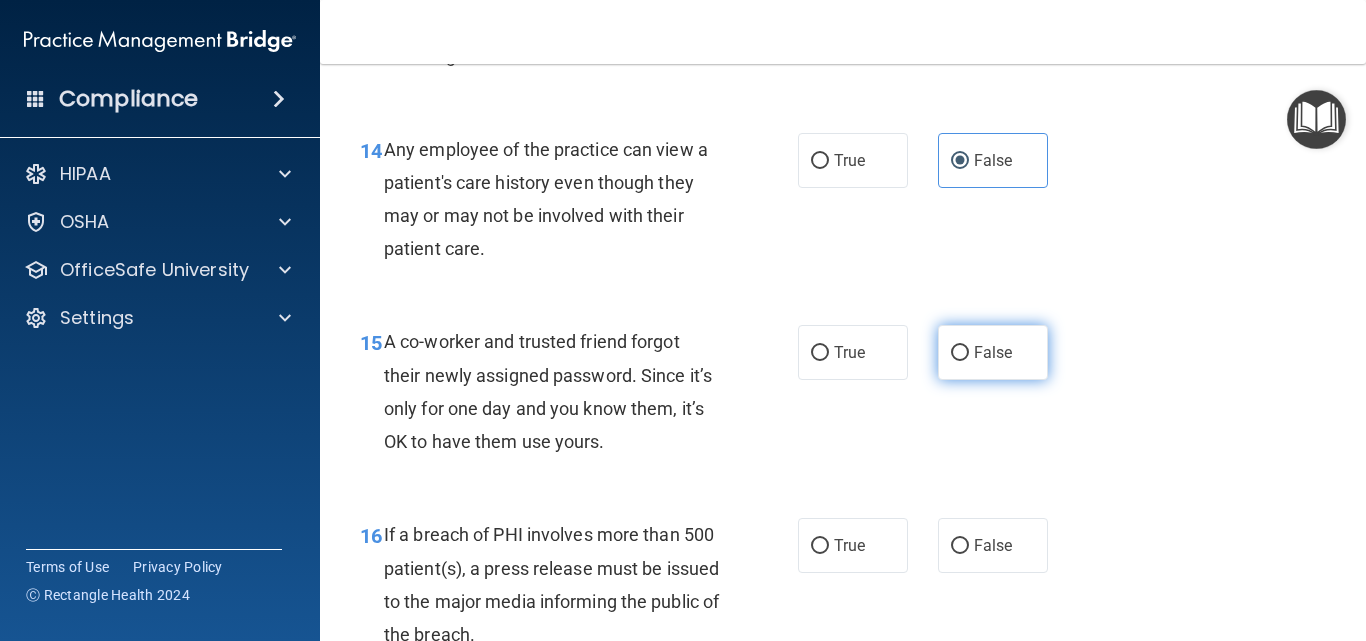 click on "False" at bounding box center (993, 352) 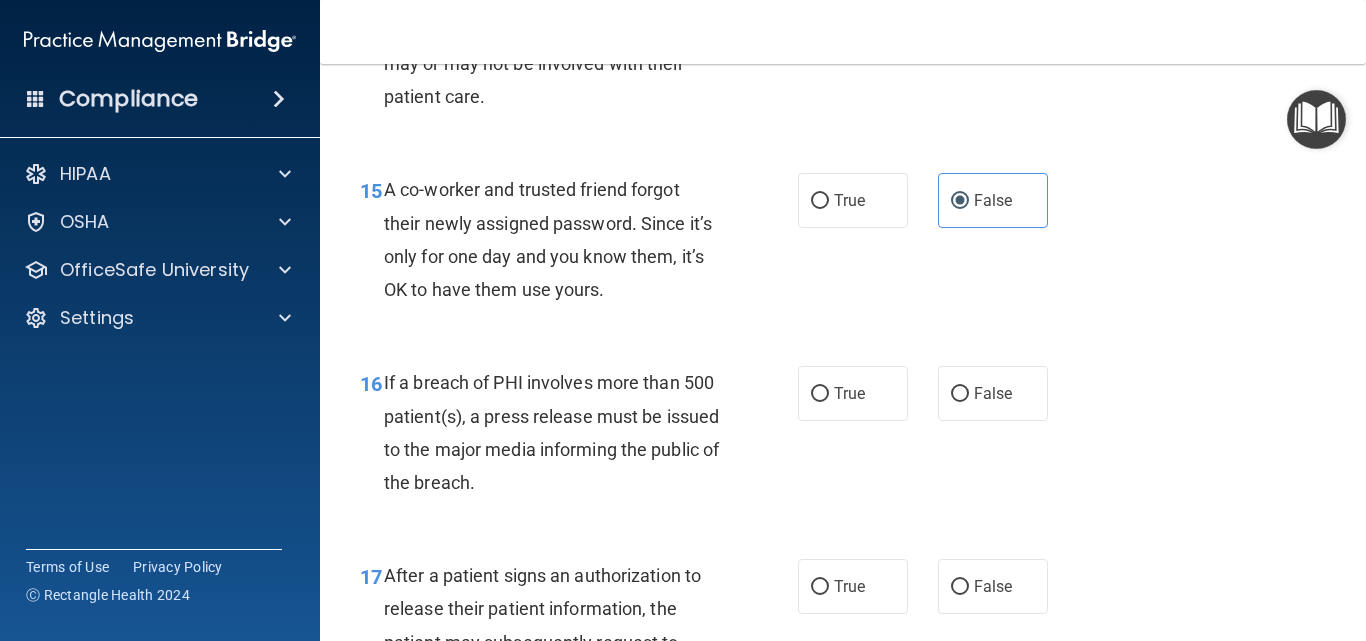 scroll, scrollTop: 2700, scrollLeft: 0, axis: vertical 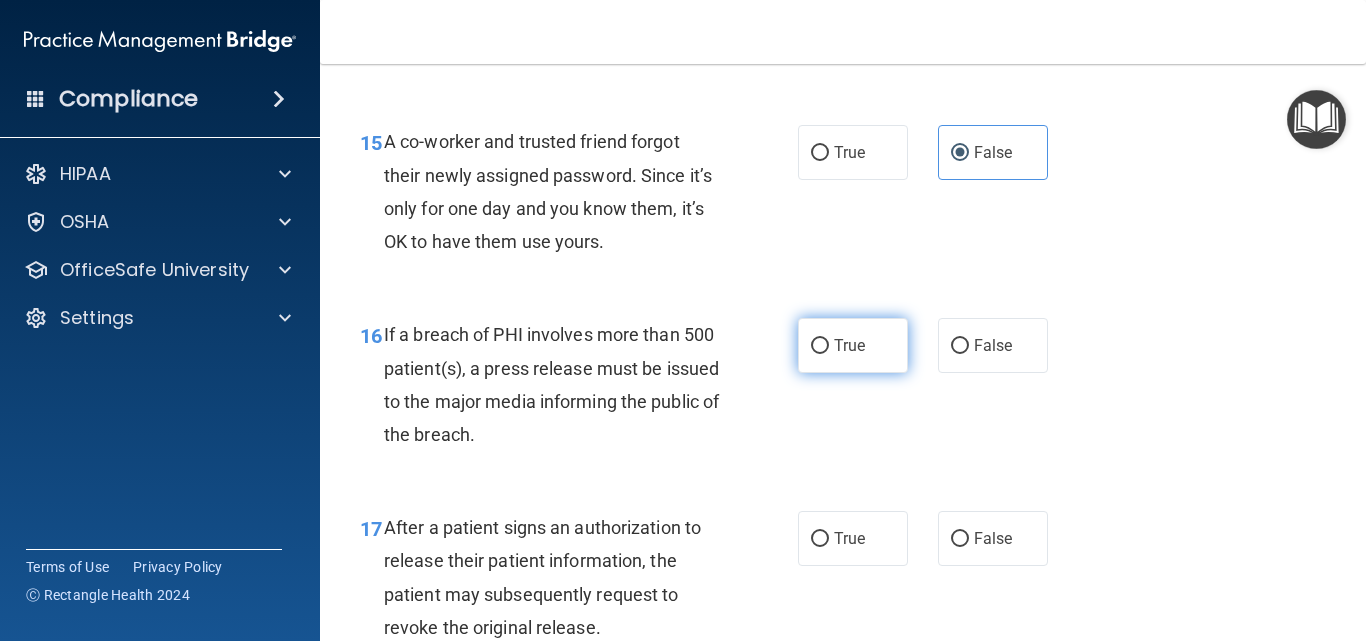 click on "True" at bounding box center [853, 345] 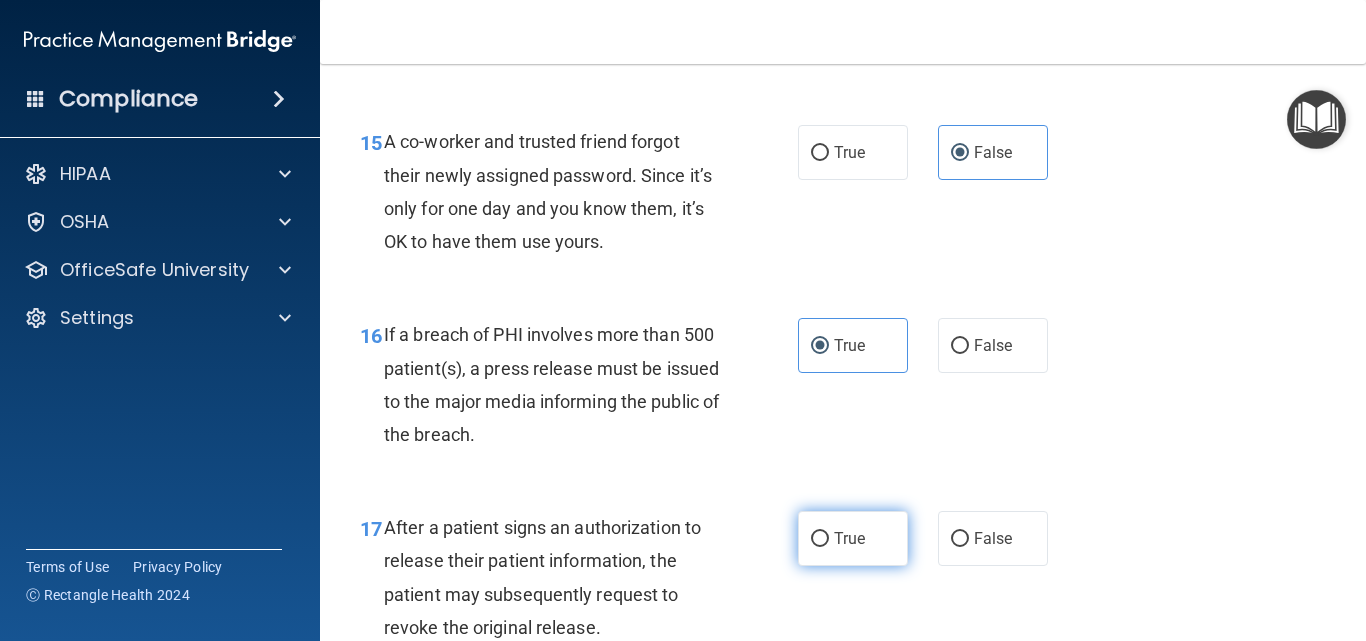 click on "True" at bounding box center [849, 538] 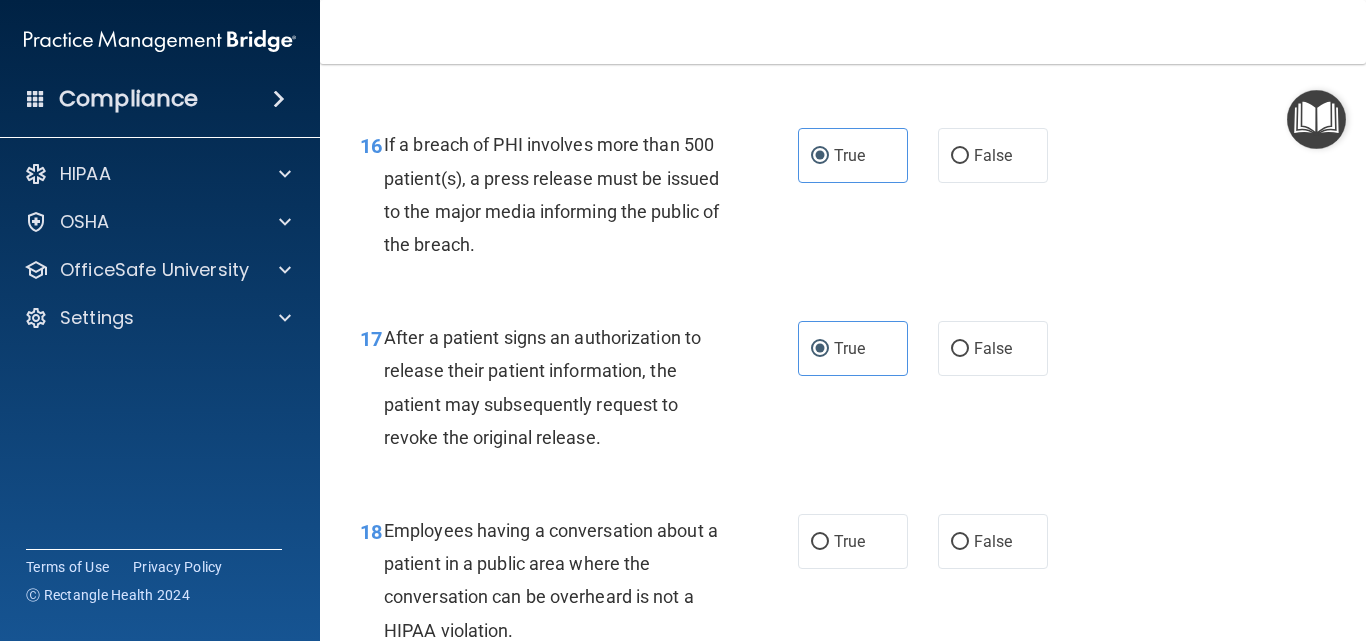 scroll, scrollTop: 2900, scrollLeft: 0, axis: vertical 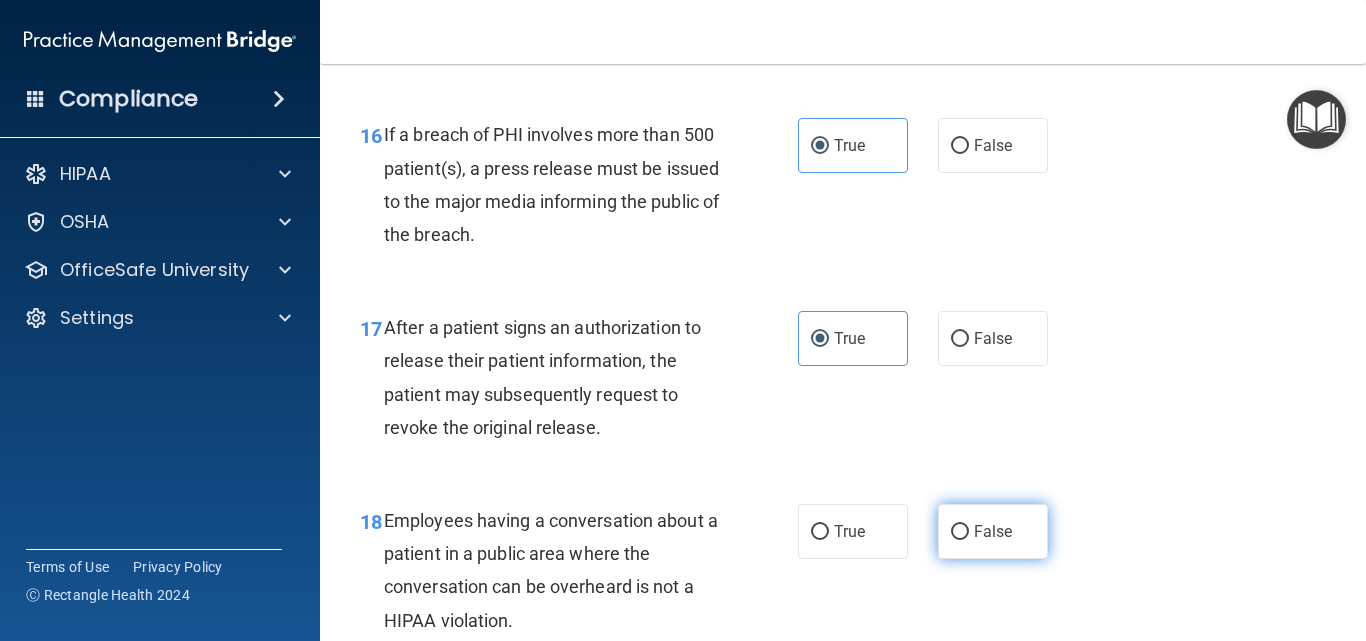 click on "False" at bounding box center (993, 531) 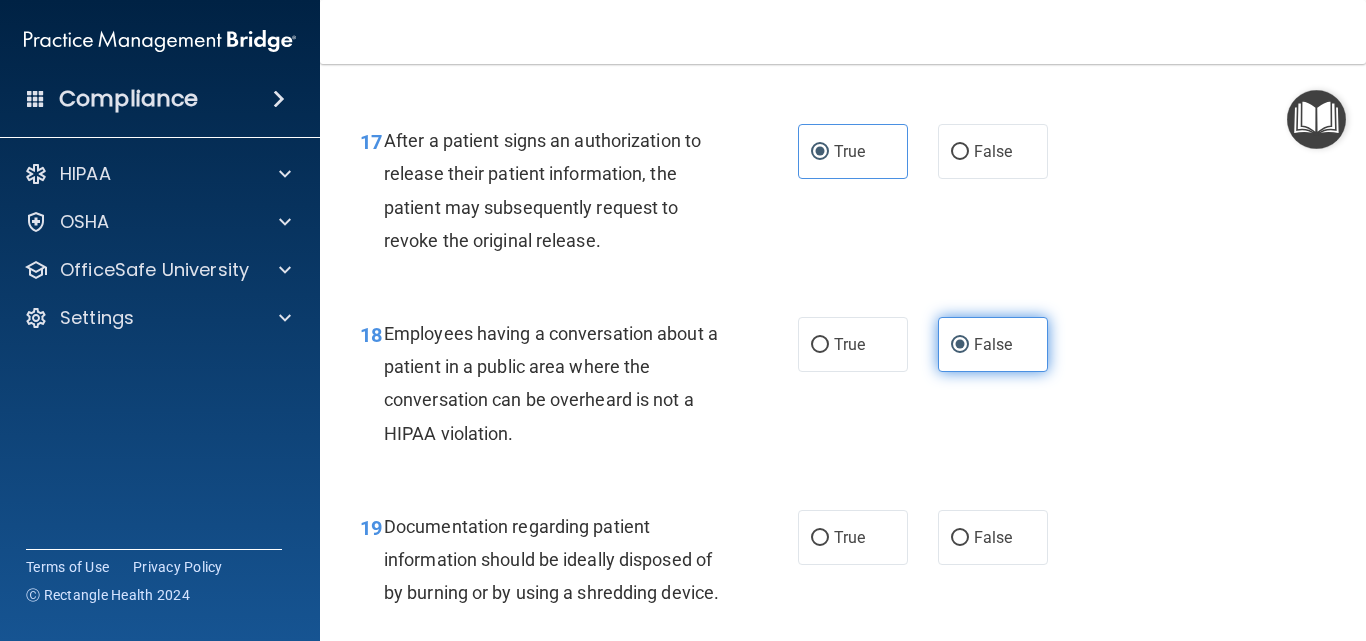 scroll, scrollTop: 3100, scrollLeft: 0, axis: vertical 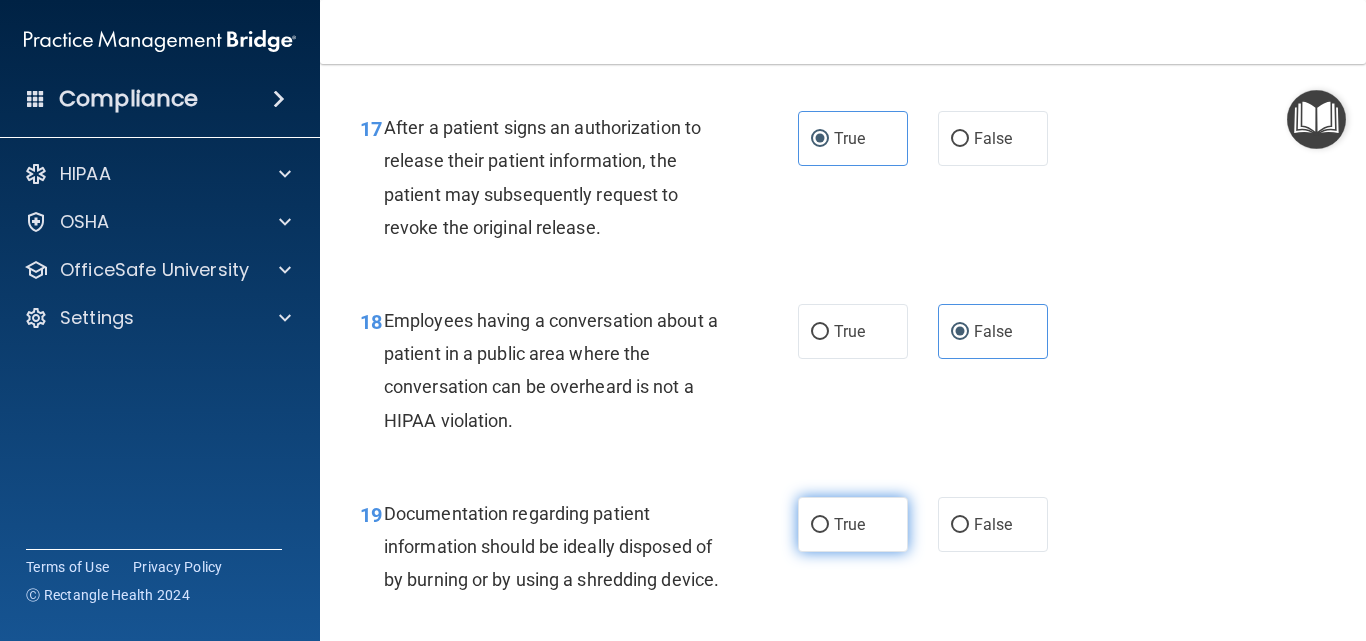 click on "True" at bounding box center (853, 524) 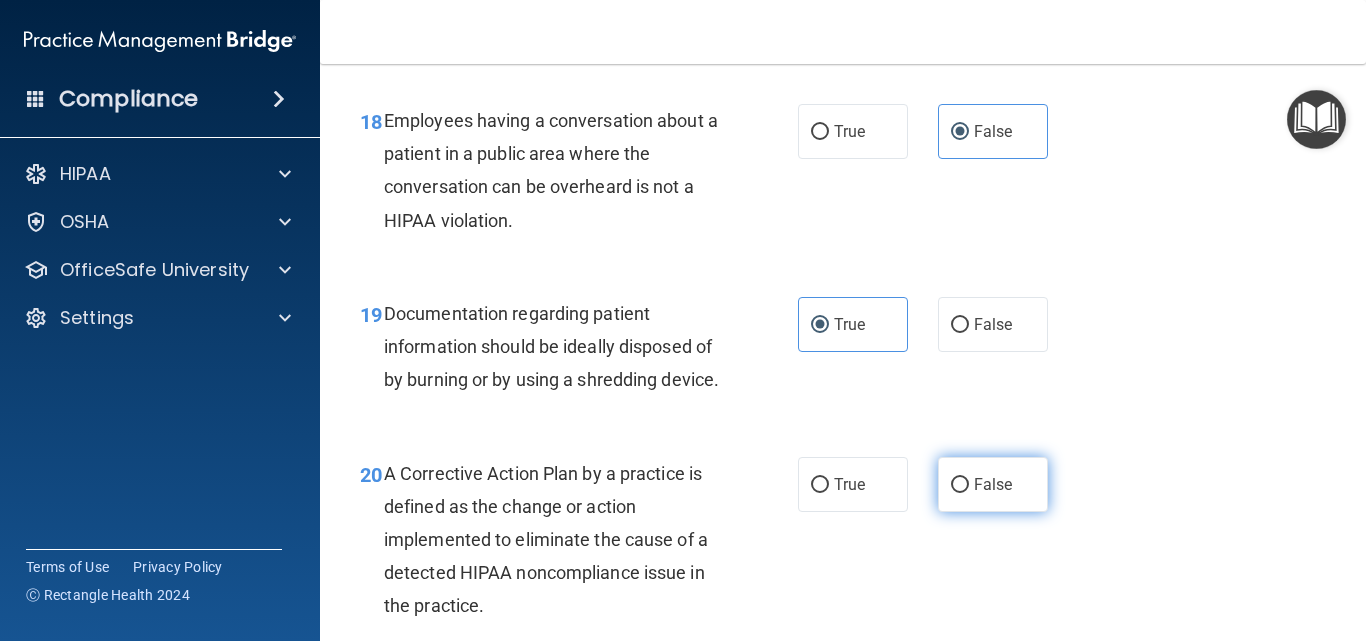 scroll, scrollTop: 3400, scrollLeft: 0, axis: vertical 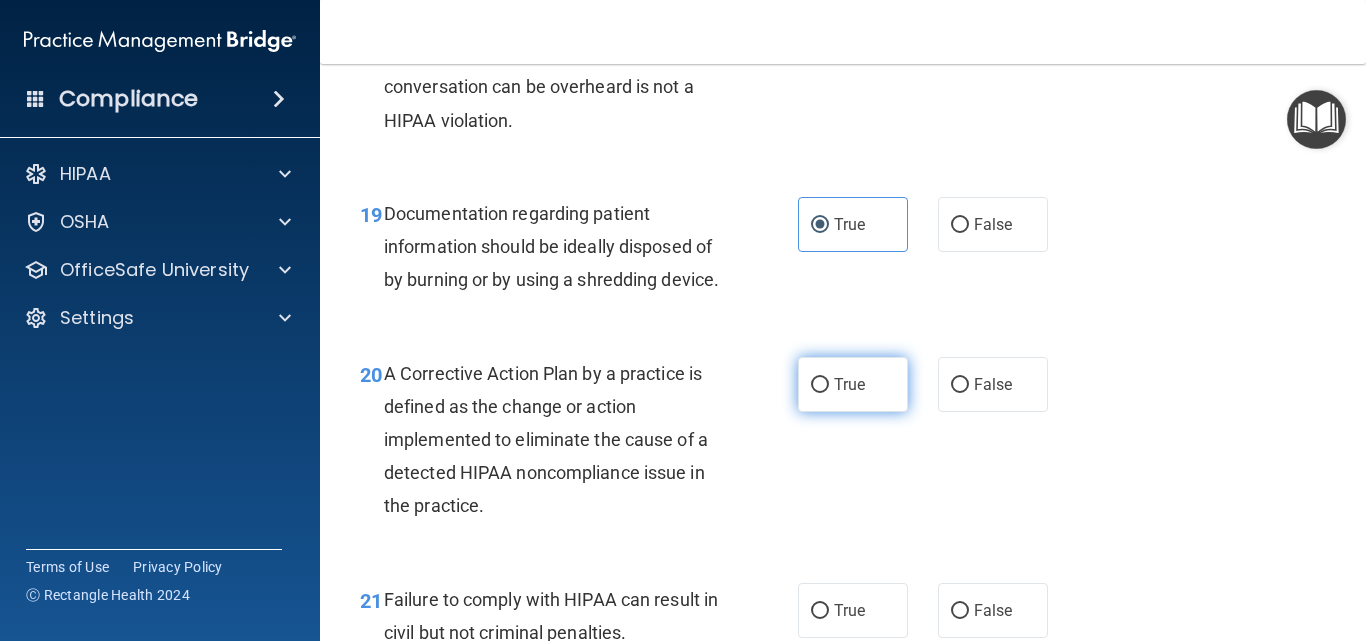 click on "True" at bounding box center [853, 384] 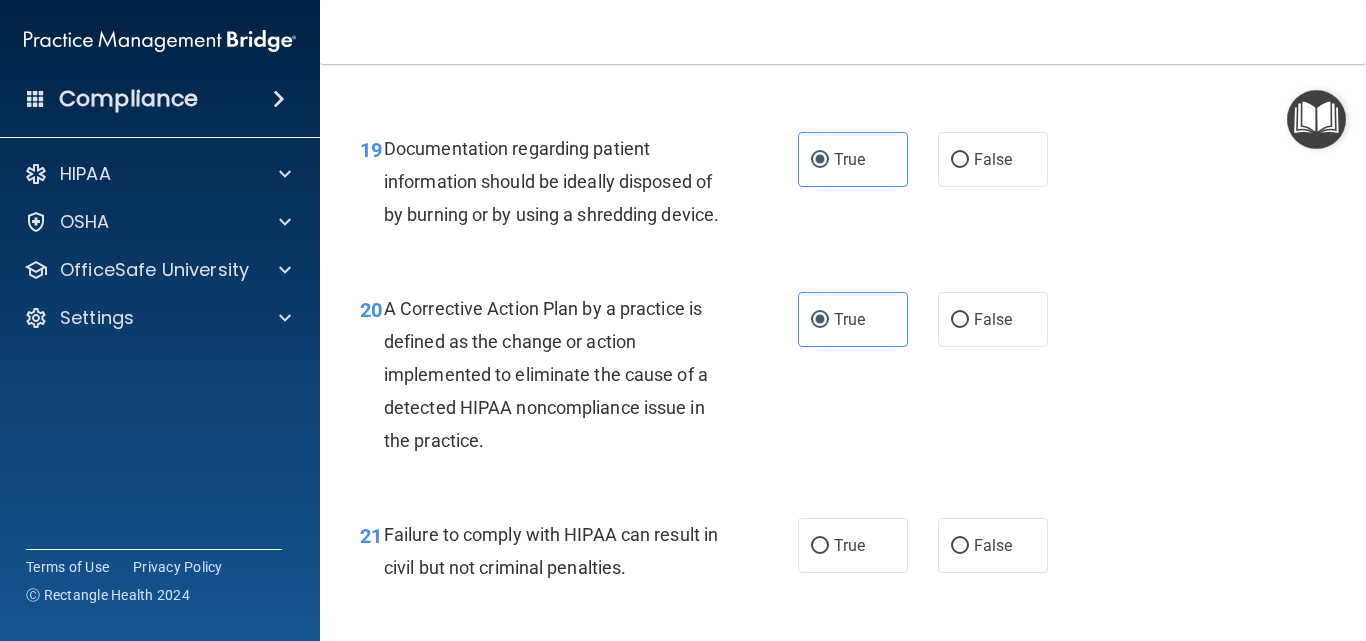 scroll, scrollTop: 3500, scrollLeft: 0, axis: vertical 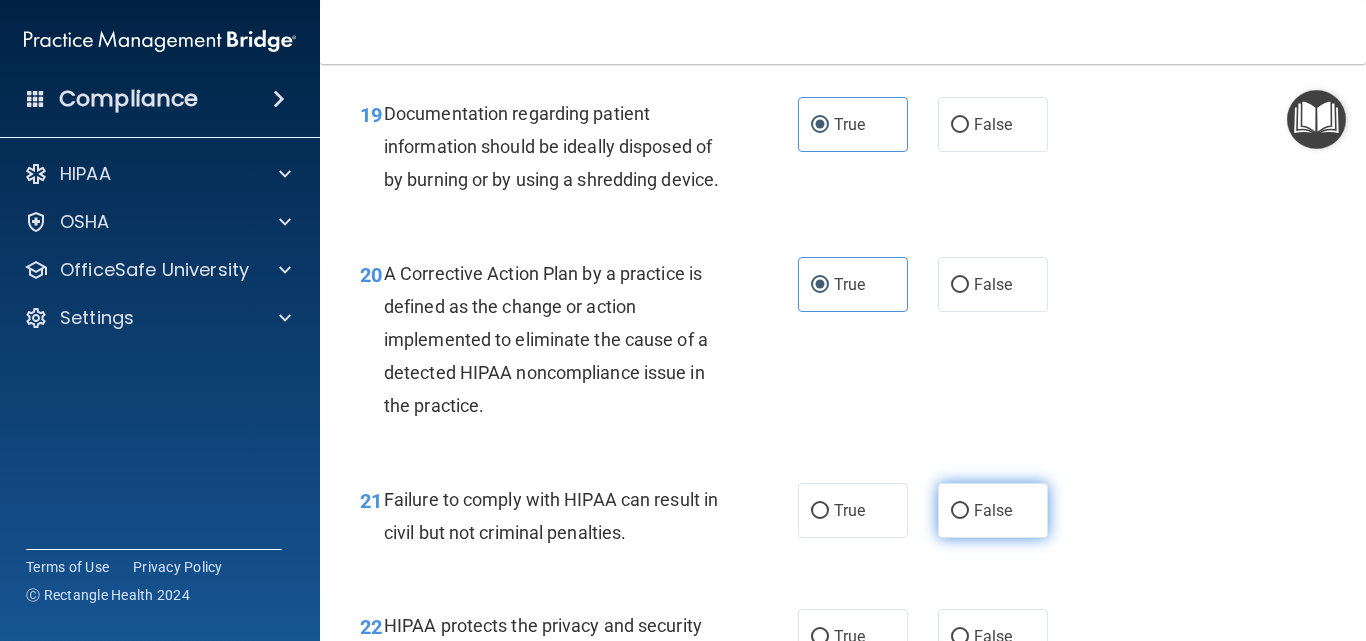 click on "False" at bounding box center (960, 511) 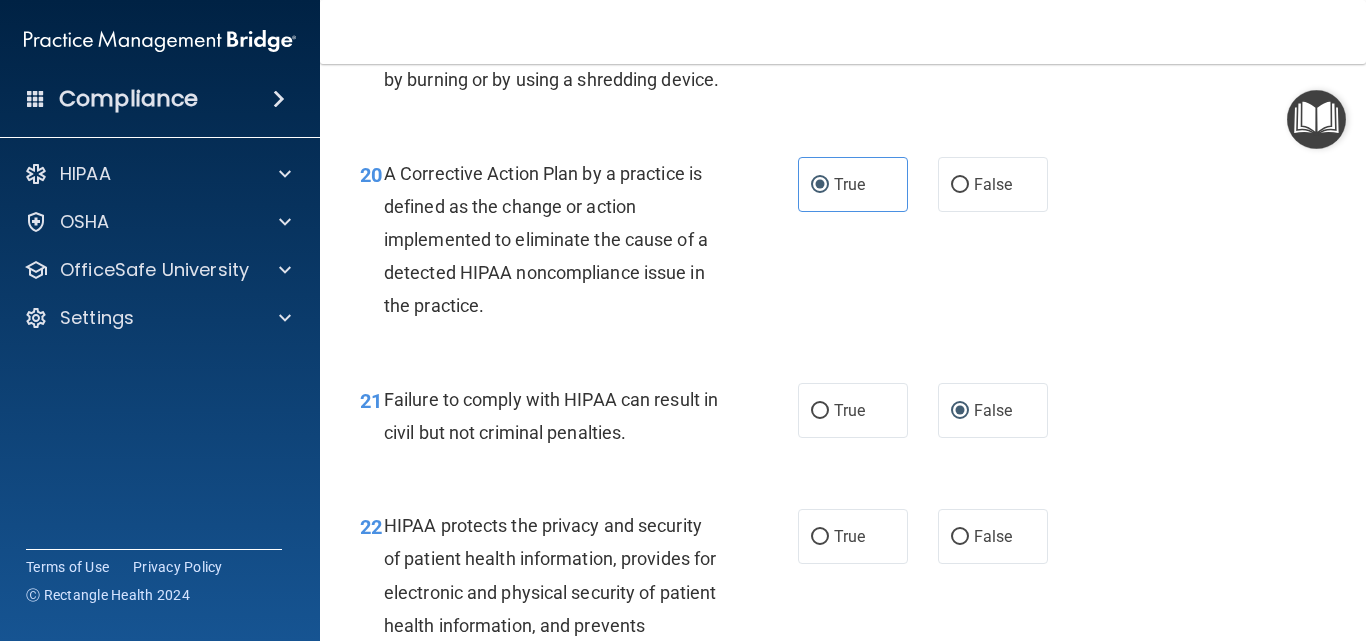 scroll, scrollTop: 3700, scrollLeft: 0, axis: vertical 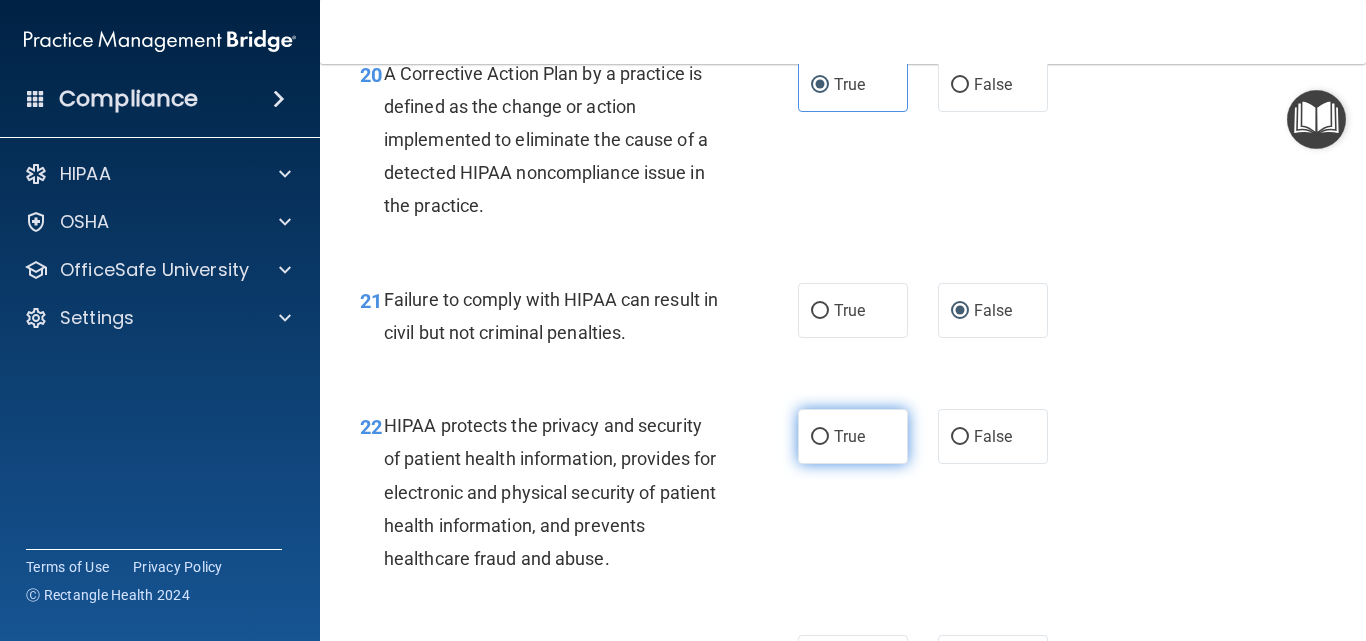 click on "True" at bounding box center (853, 436) 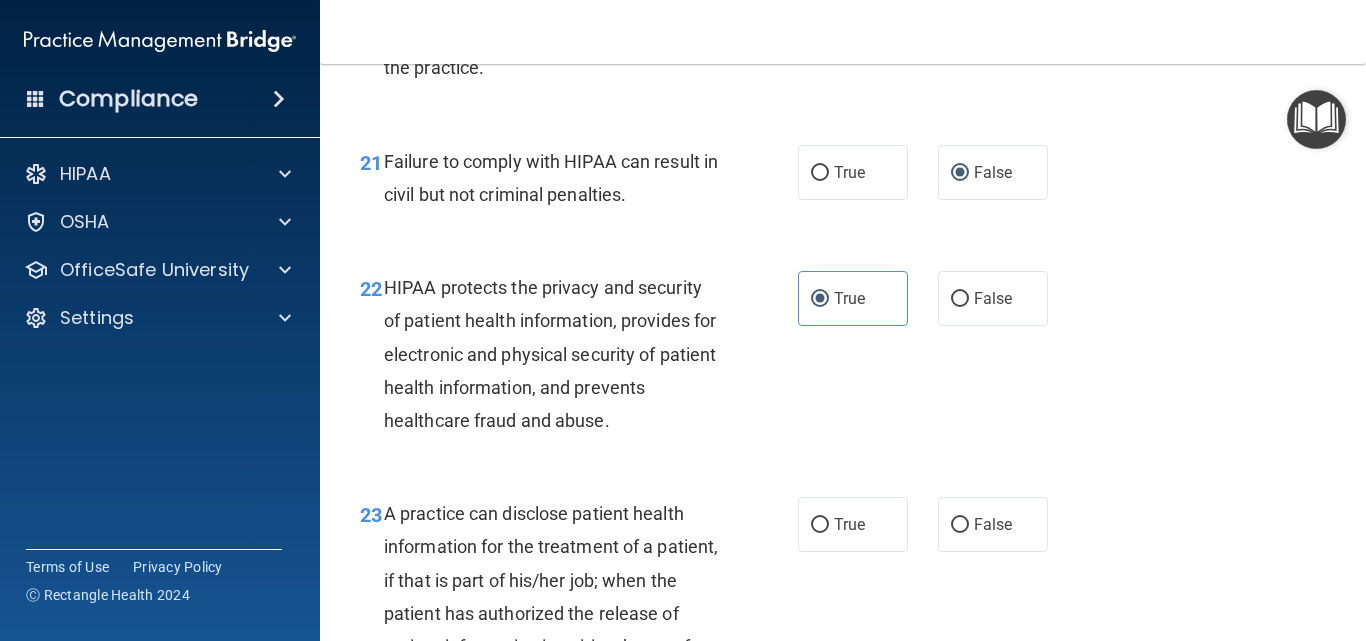 scroll, scrollTop: 3900, scrollLeft: 0, axis: vertical 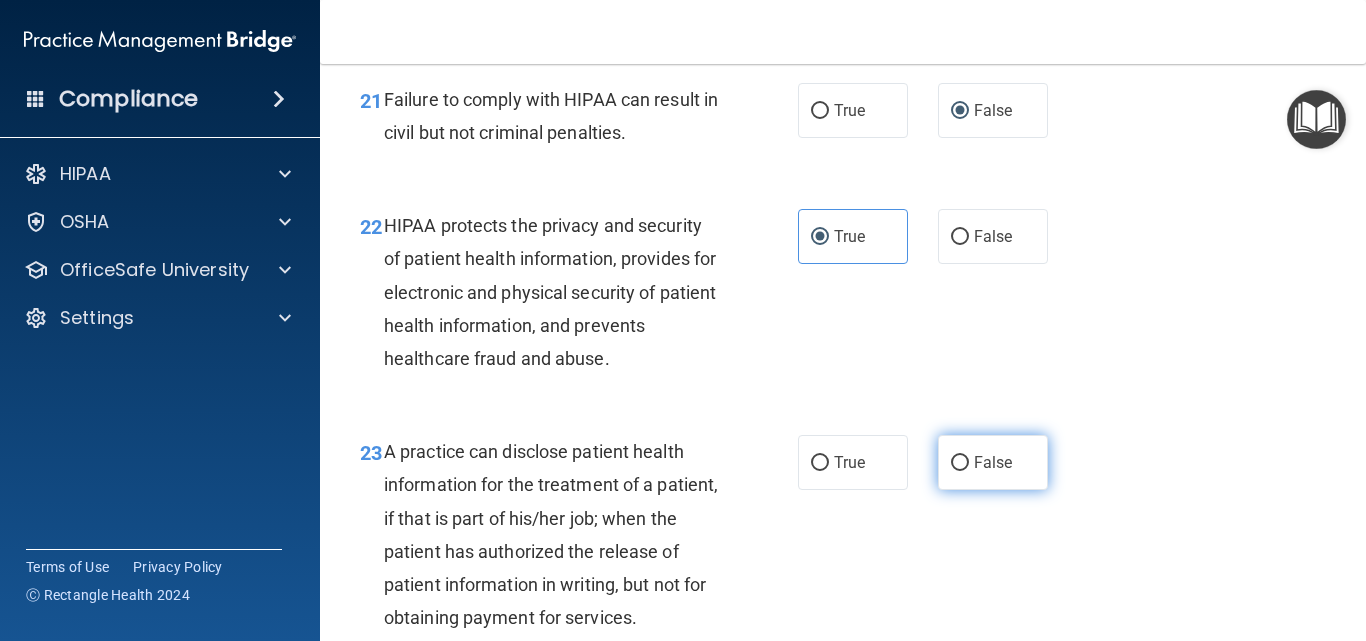 click on "False" at bounding box center [993, 462] 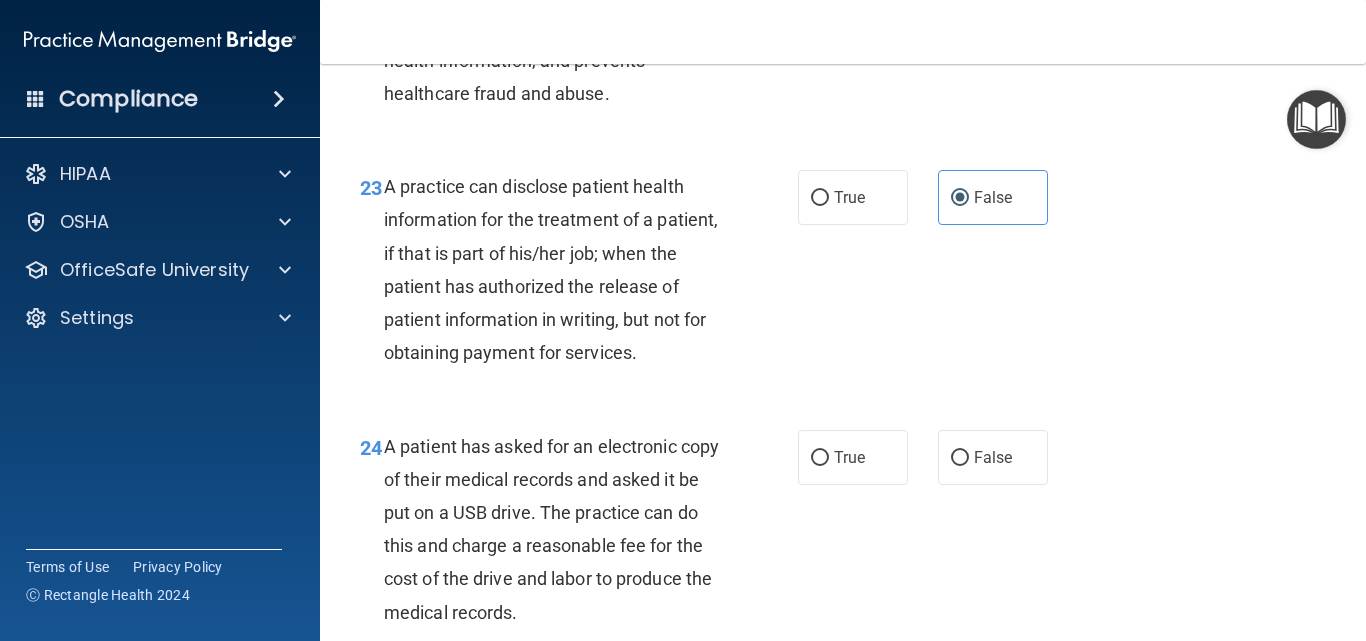 scroll, scrollTop: 4200, scrollLeft: 0, axis: vertical 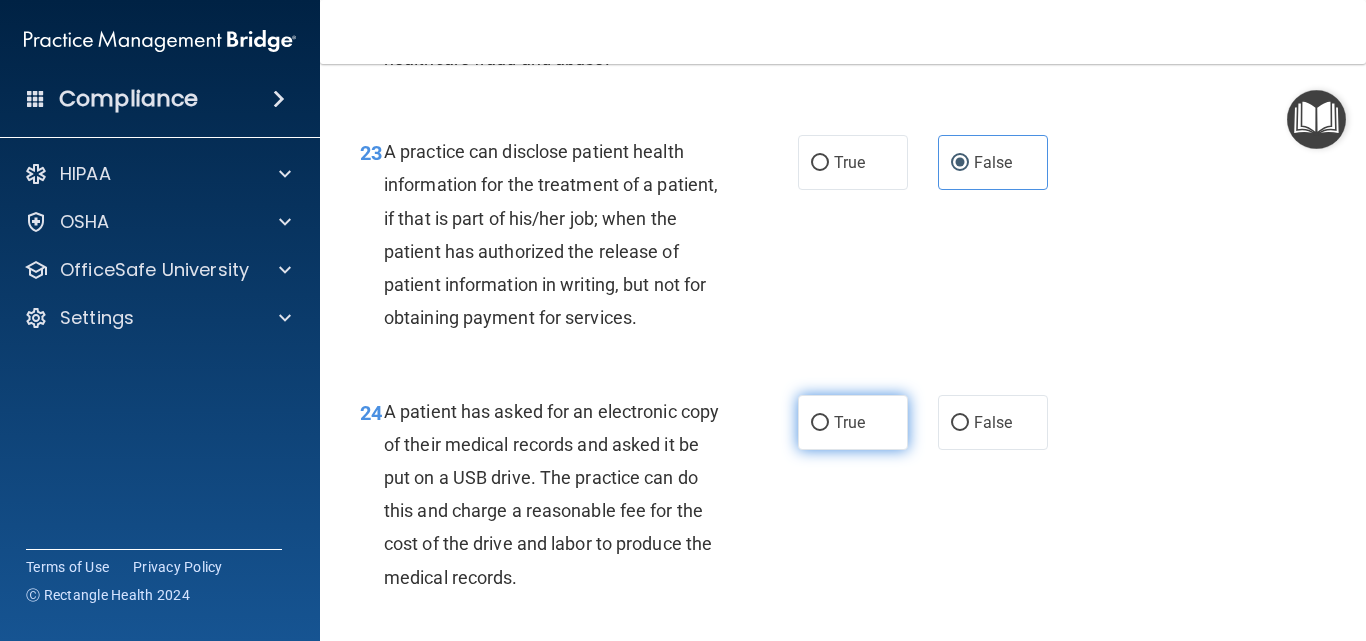 click on "True" at bounding box center (849, 422) 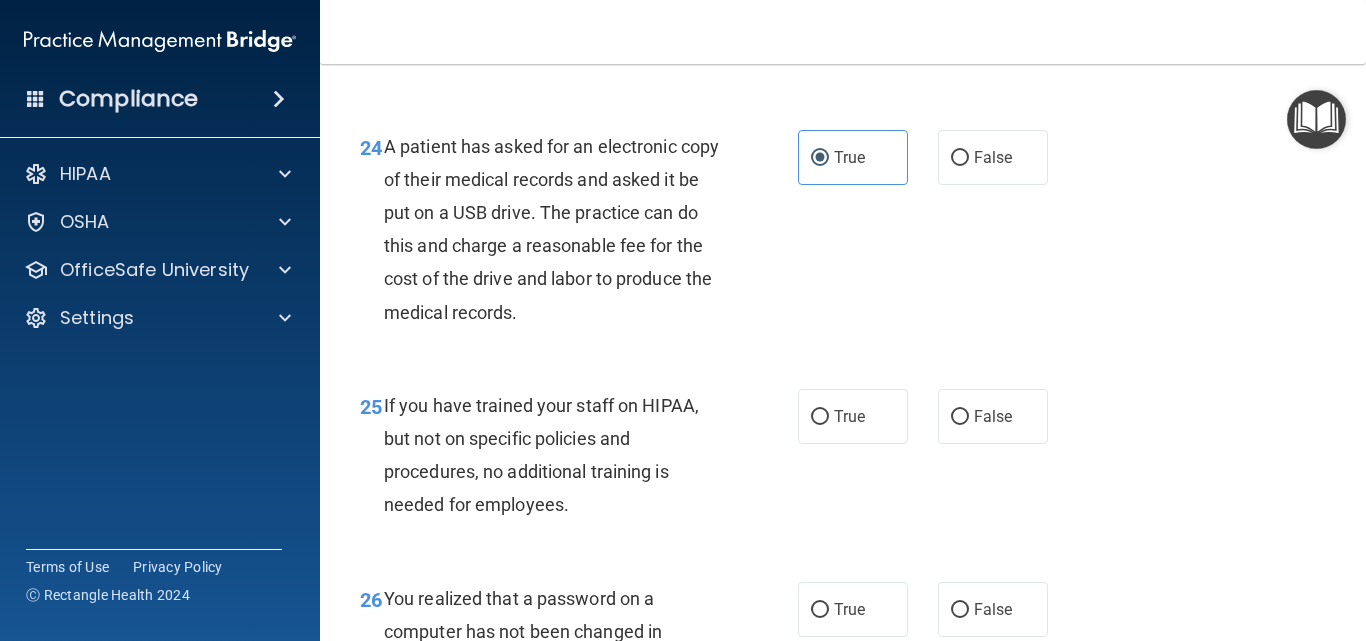 scroll, scrollTop: 4500, scrollLeft: 0, axis: vertical 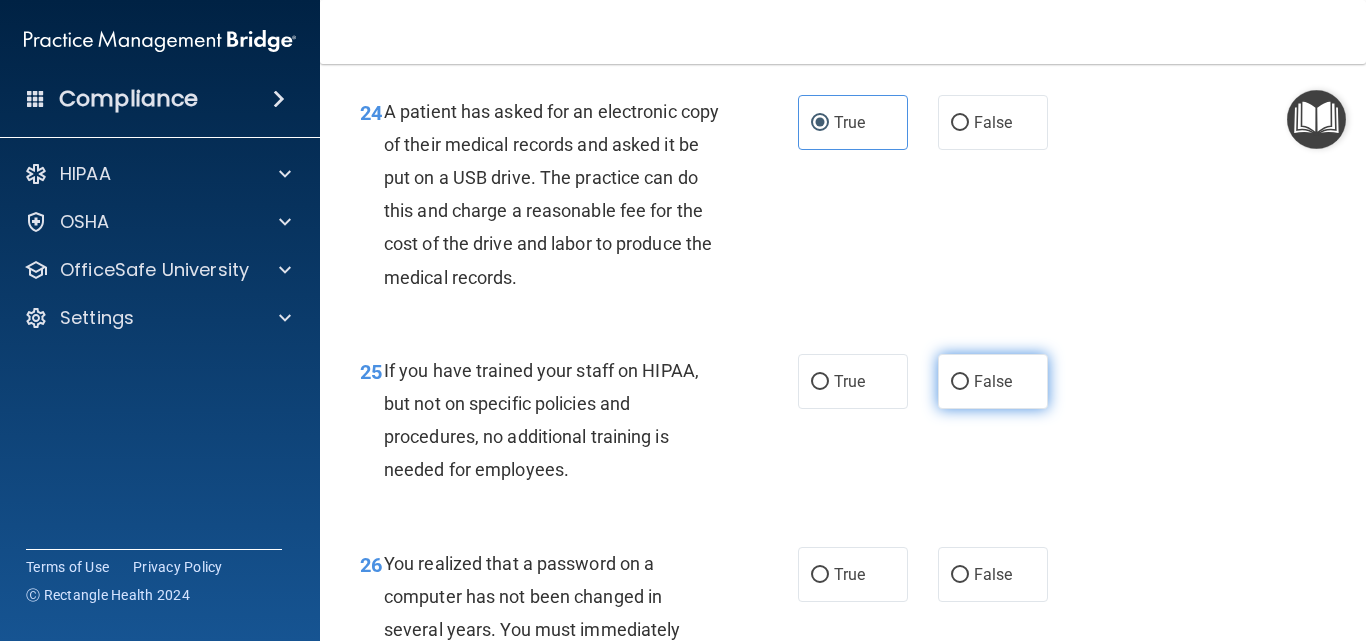 click on "False" at bounding box center (993, 381) 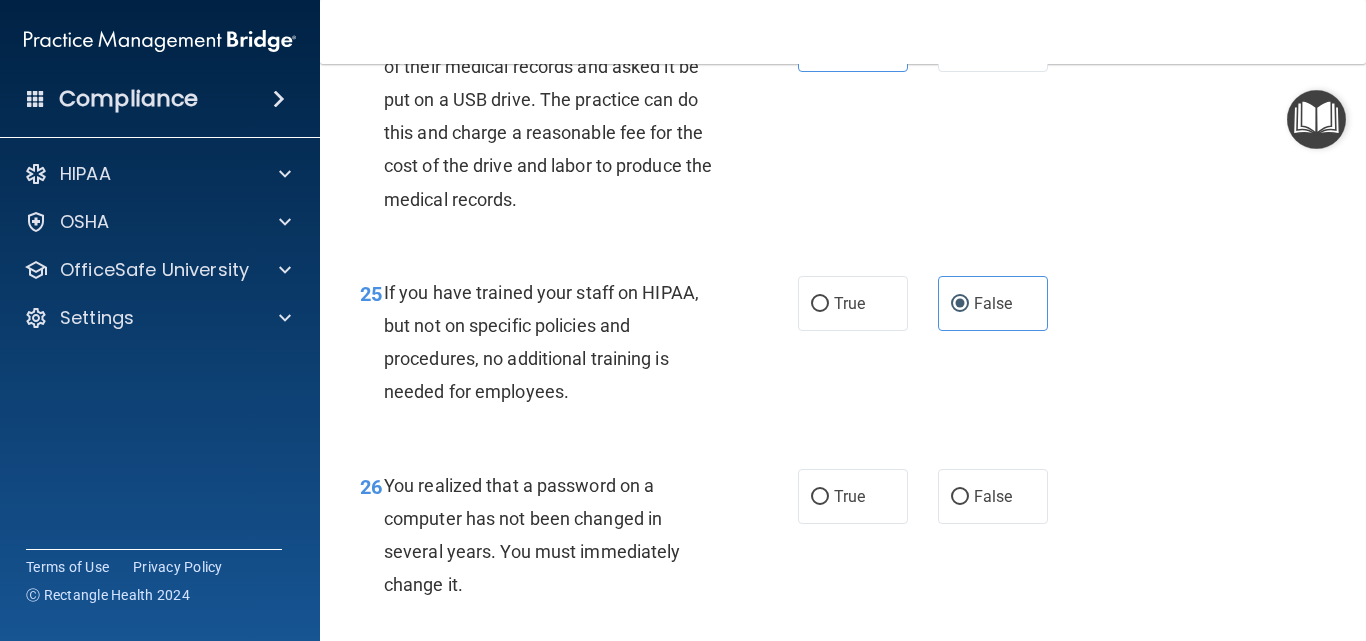 scroll, scrollTop: 4800, scrollLeft: 0, axis: vertical 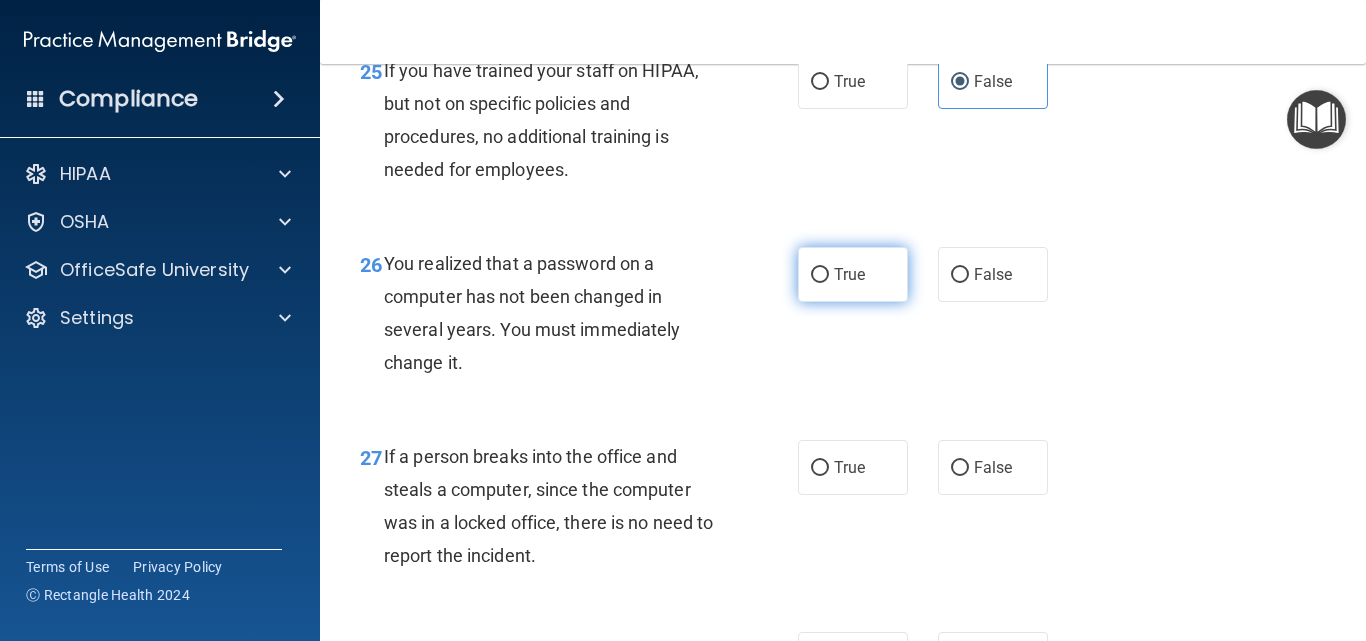 click on "True" at bounding box center [849, 274] 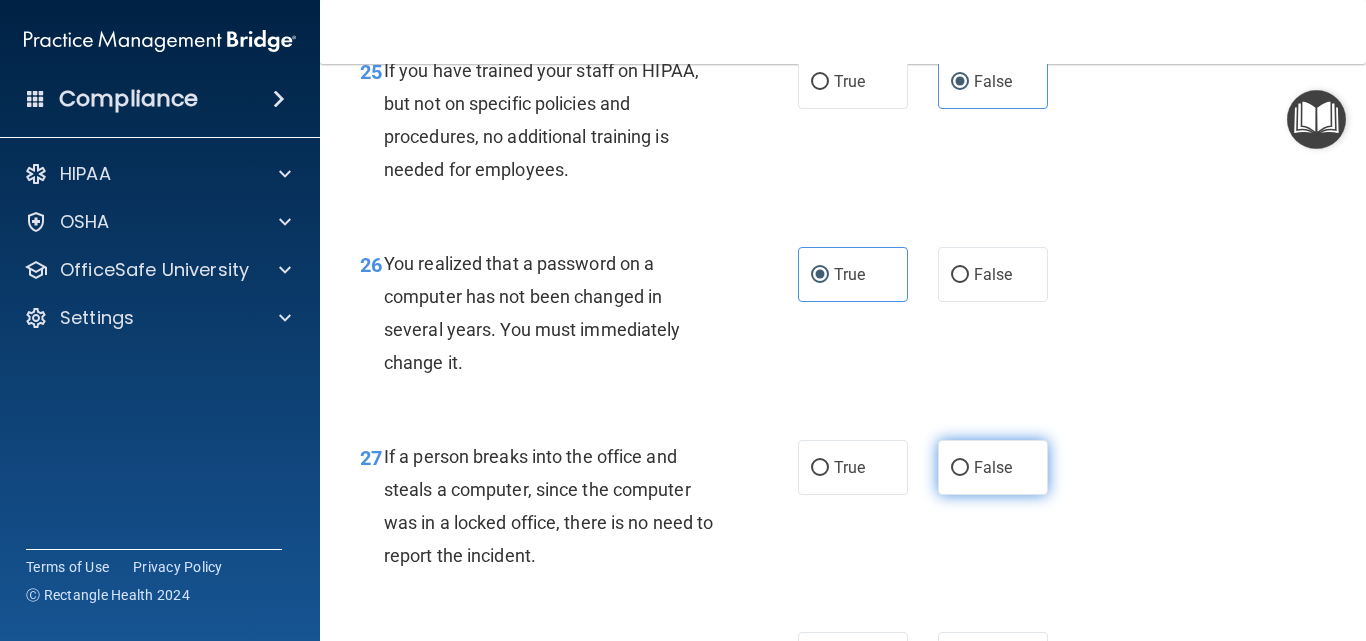 click on "False" at bounding box center [993, 467] 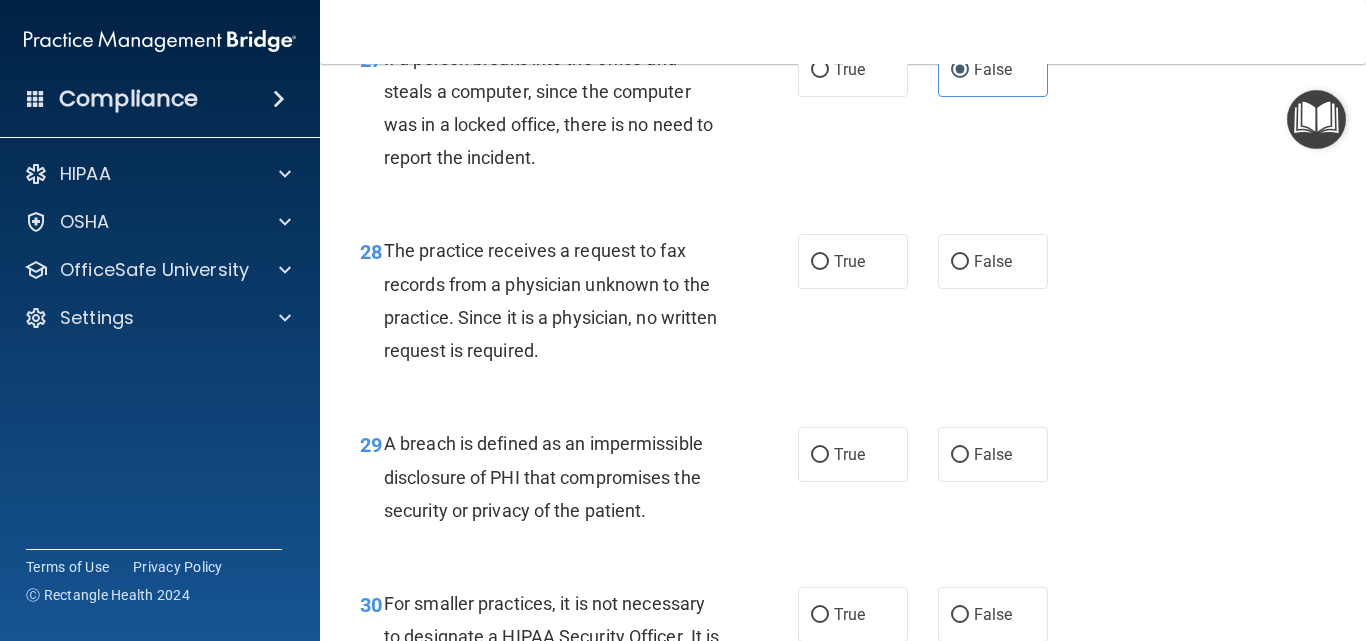 scroll, scrollTop: 5200, scrollLeft: 0, axis: vertical 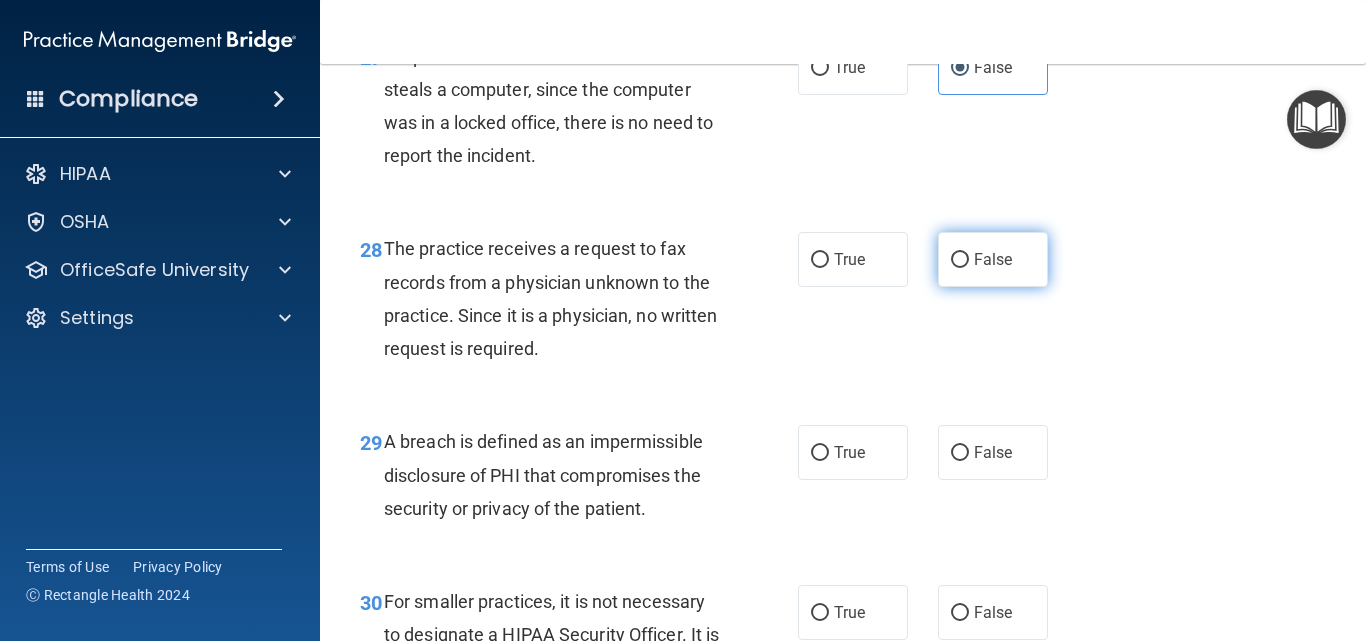 click on "False" at bounding box center (993, 259) 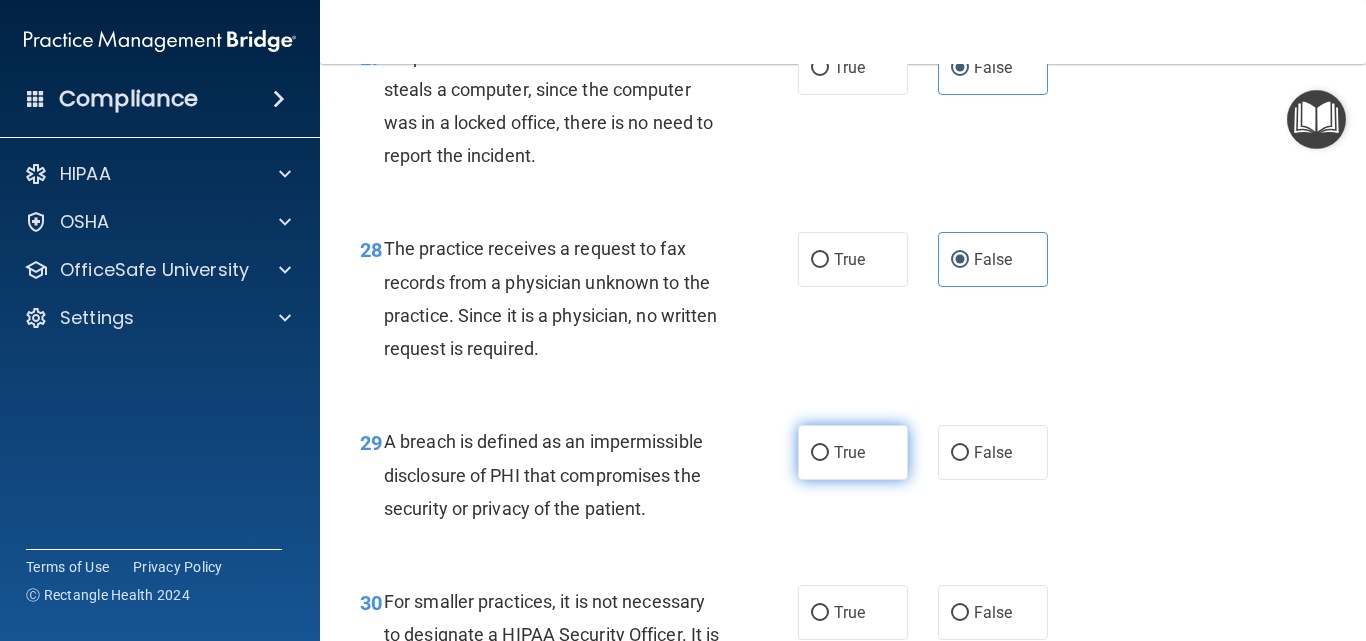 click on "True" at bounding box center (853, 452) 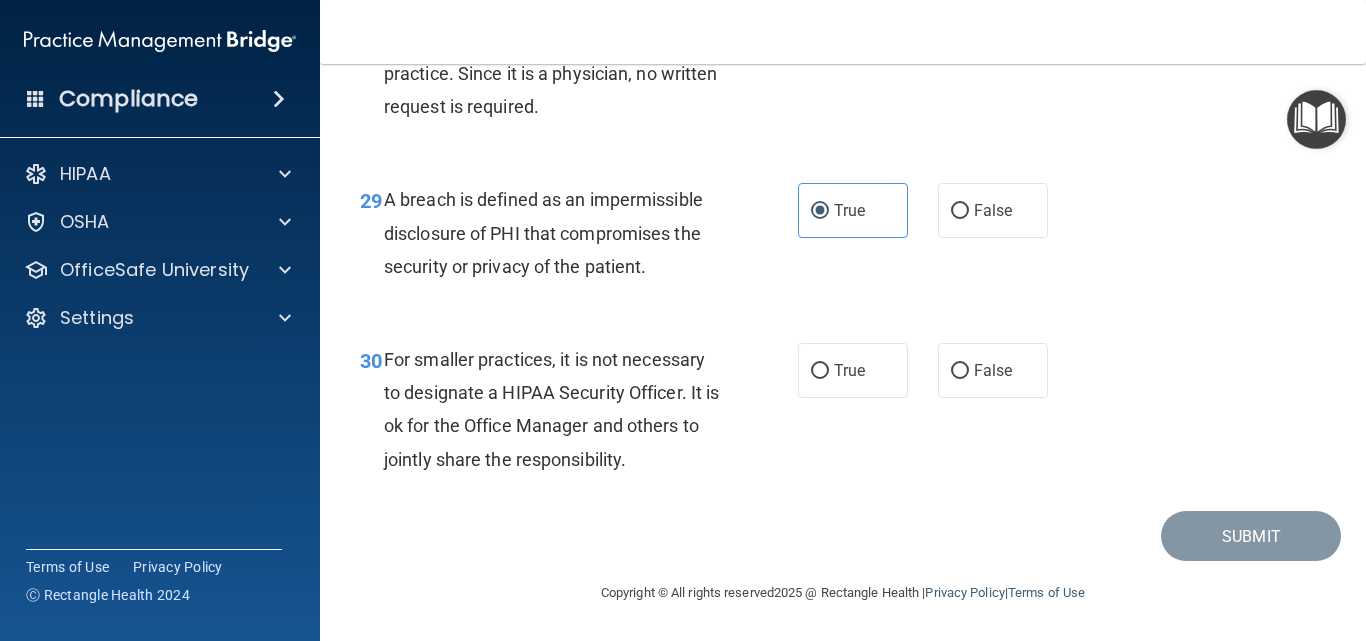 scroll, scrollTop: 5500, scrollLeft: 0, axis: vertical 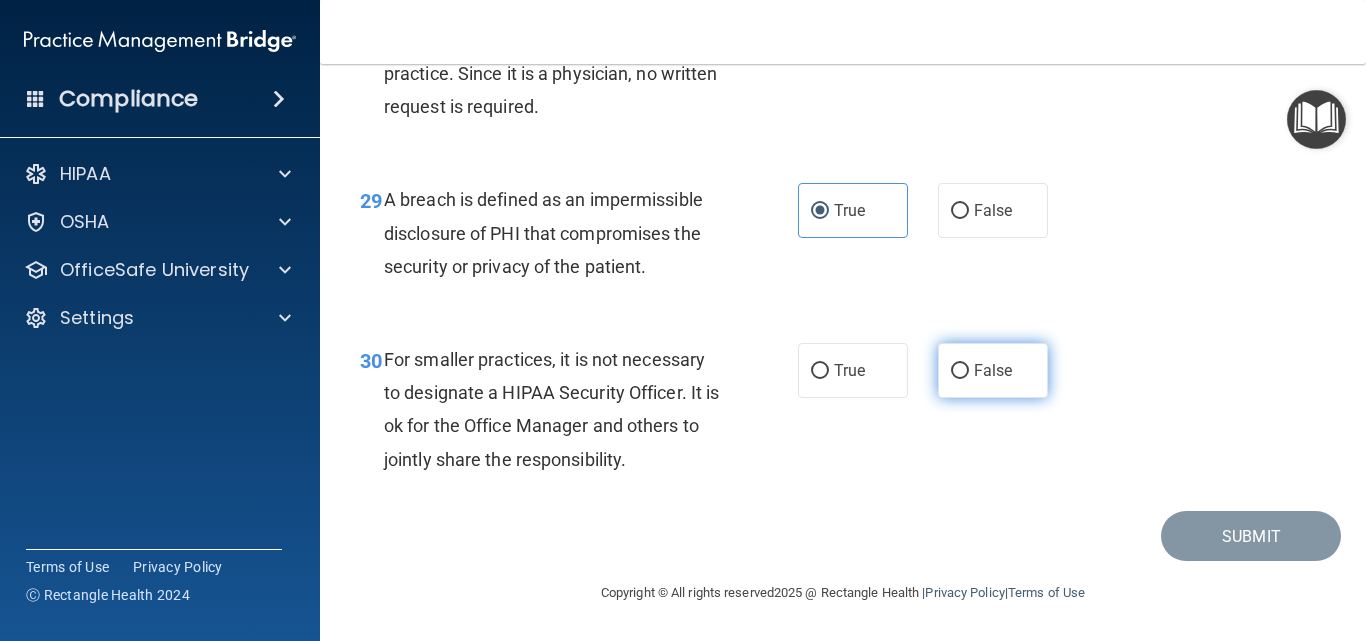 click on "False" at bounding box center [993, 370] 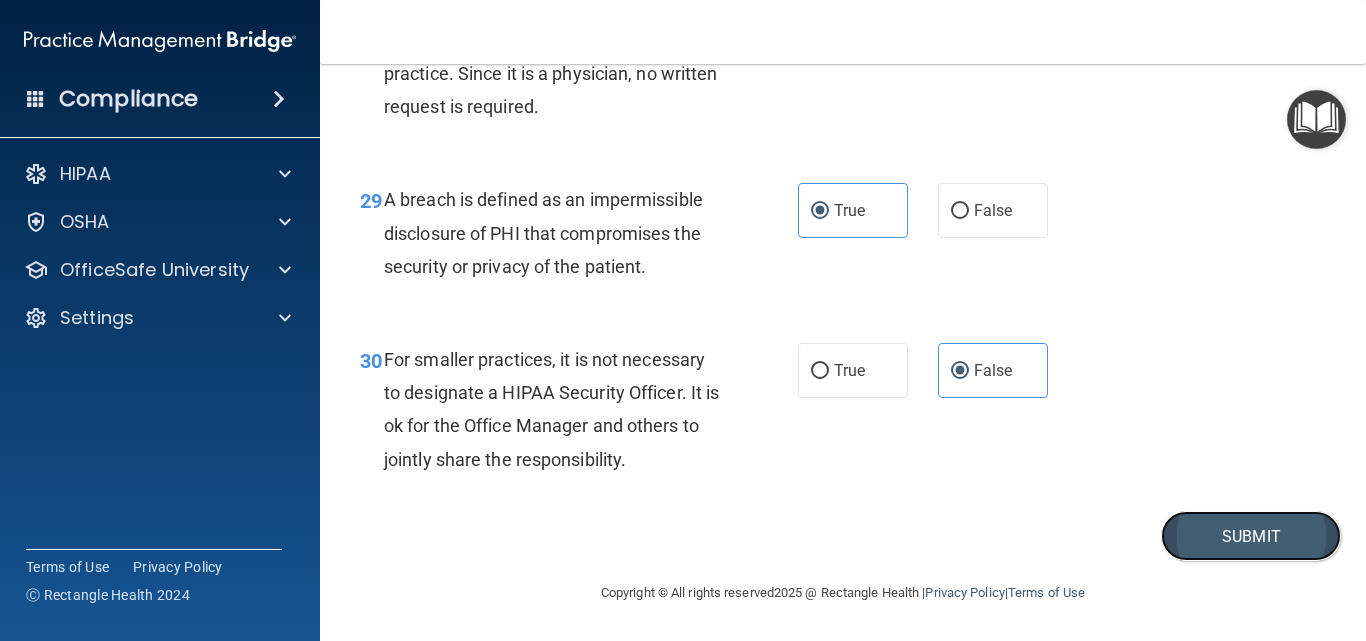 click on "Submit" at bounding box center [1251, 536] 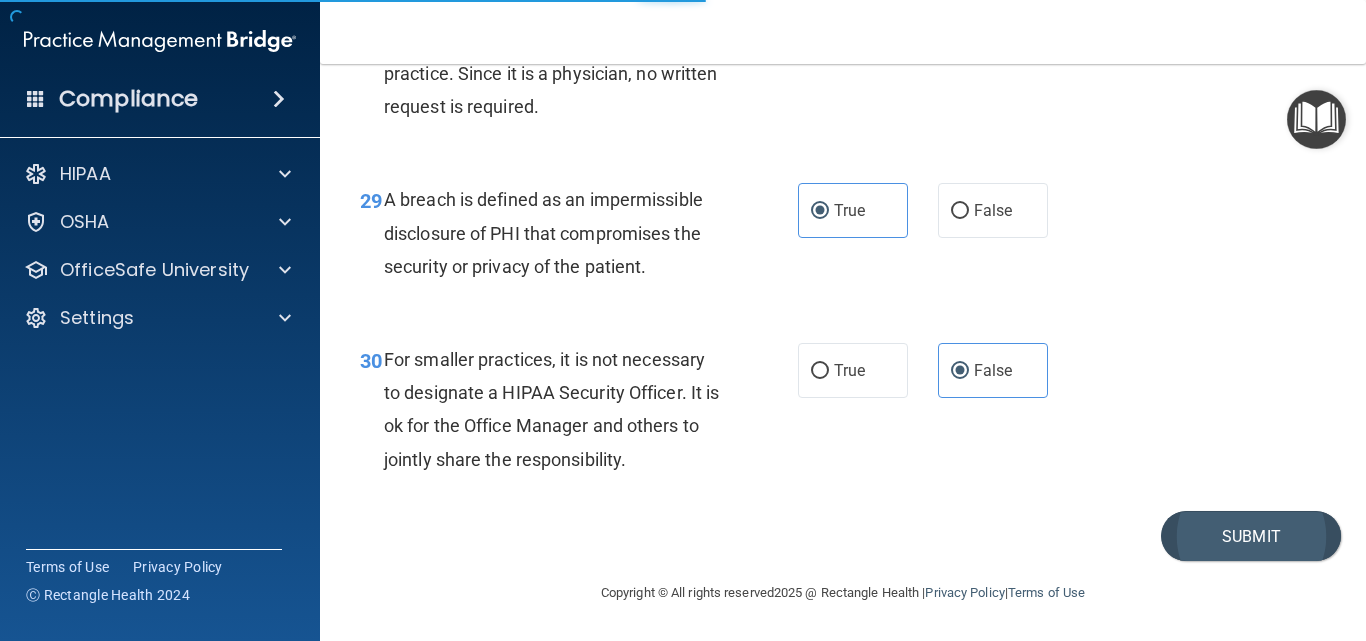 scroll, scrollTop: 0, scrollLeft: 0, axis: both 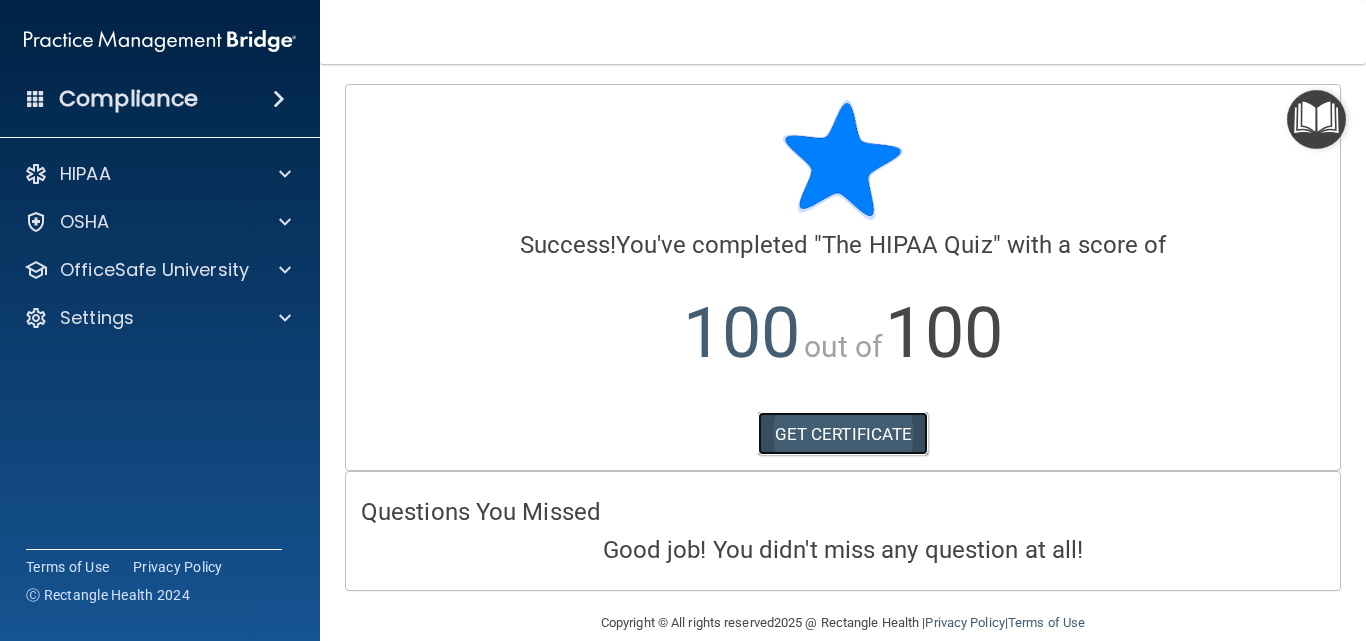 click on "GET CERTIFICATE" at bounding box center [843, 434] 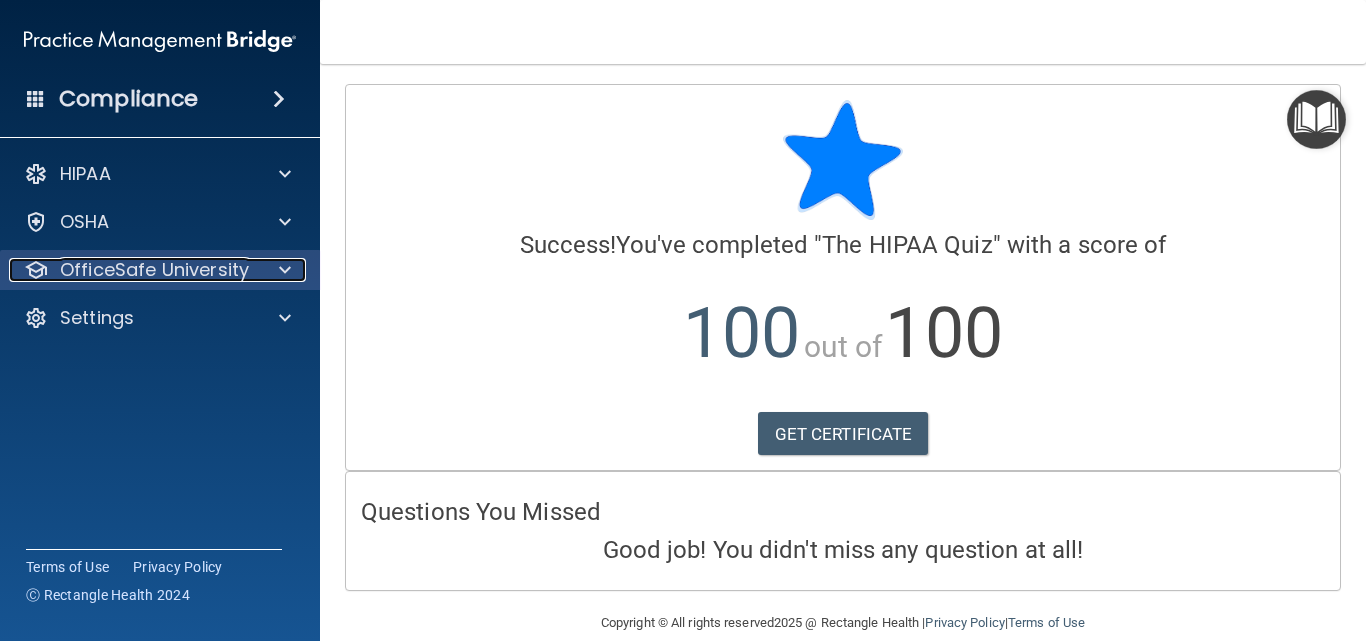 click on "OfficeSafe University" at bounding box center [154, 270] 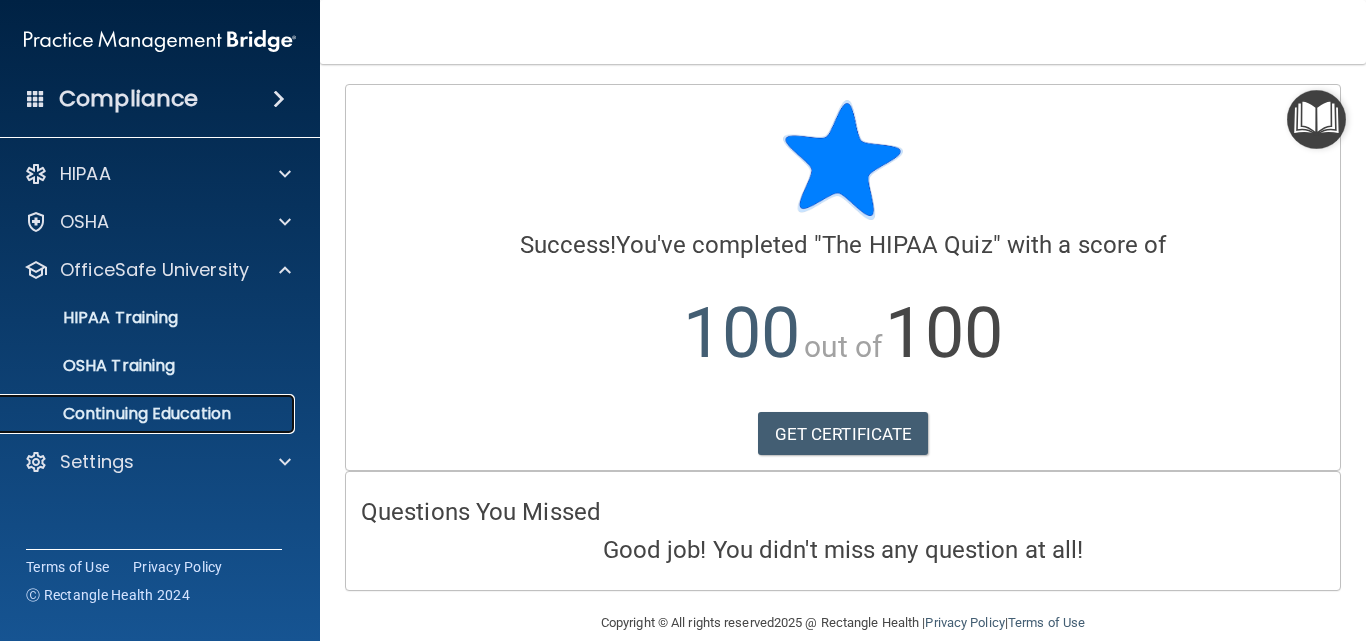 click on "Continuing Education" at bounding box center [149, 414] 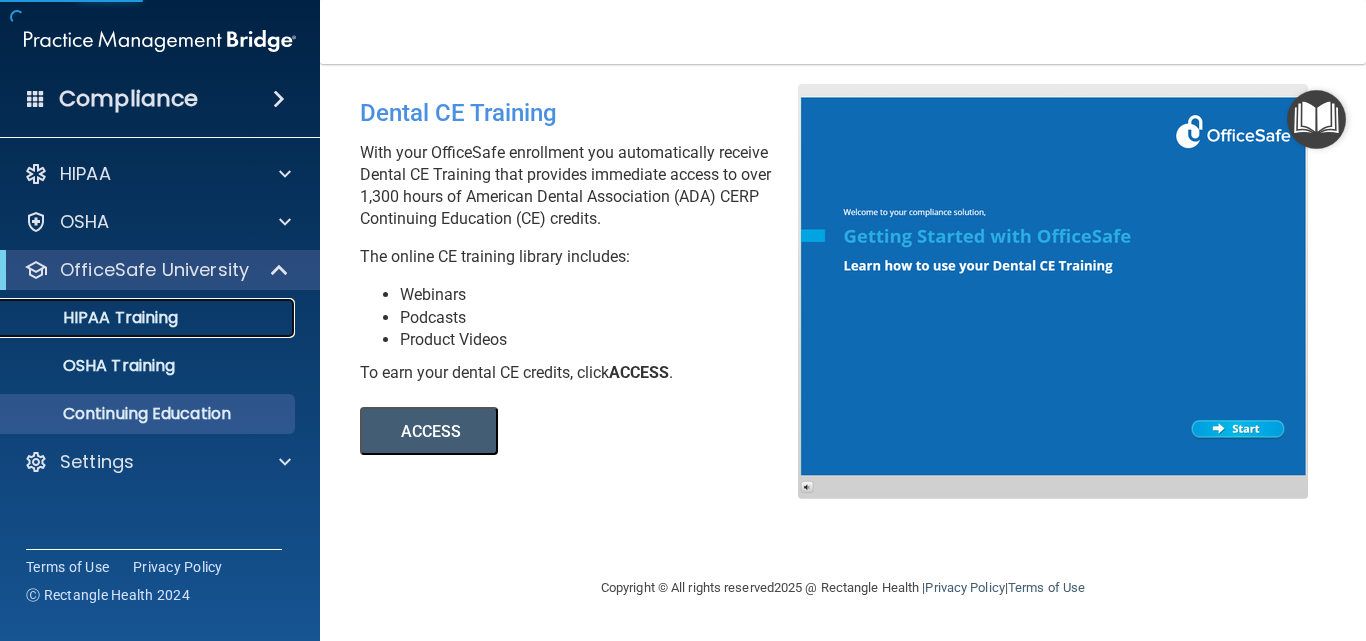 click on "HIPAA Training" at bounding box center (95, 318) 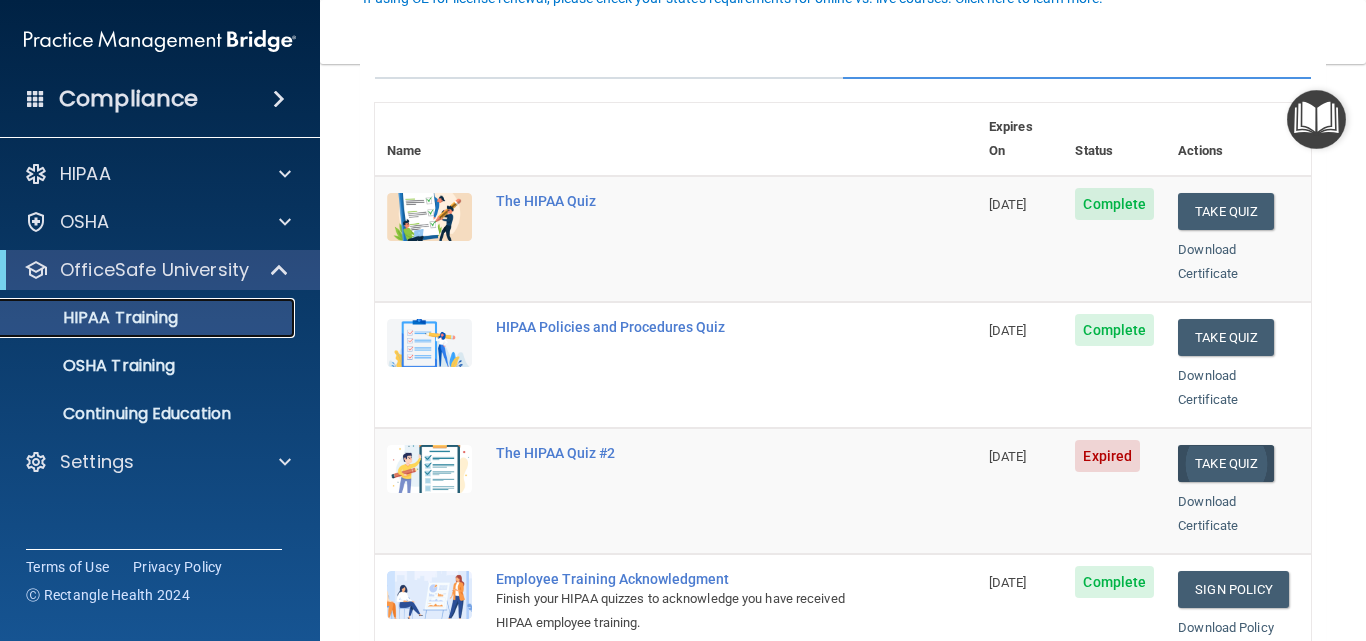 scroll, scrollTop: 300, scrollLeft: 0, axis: vertical 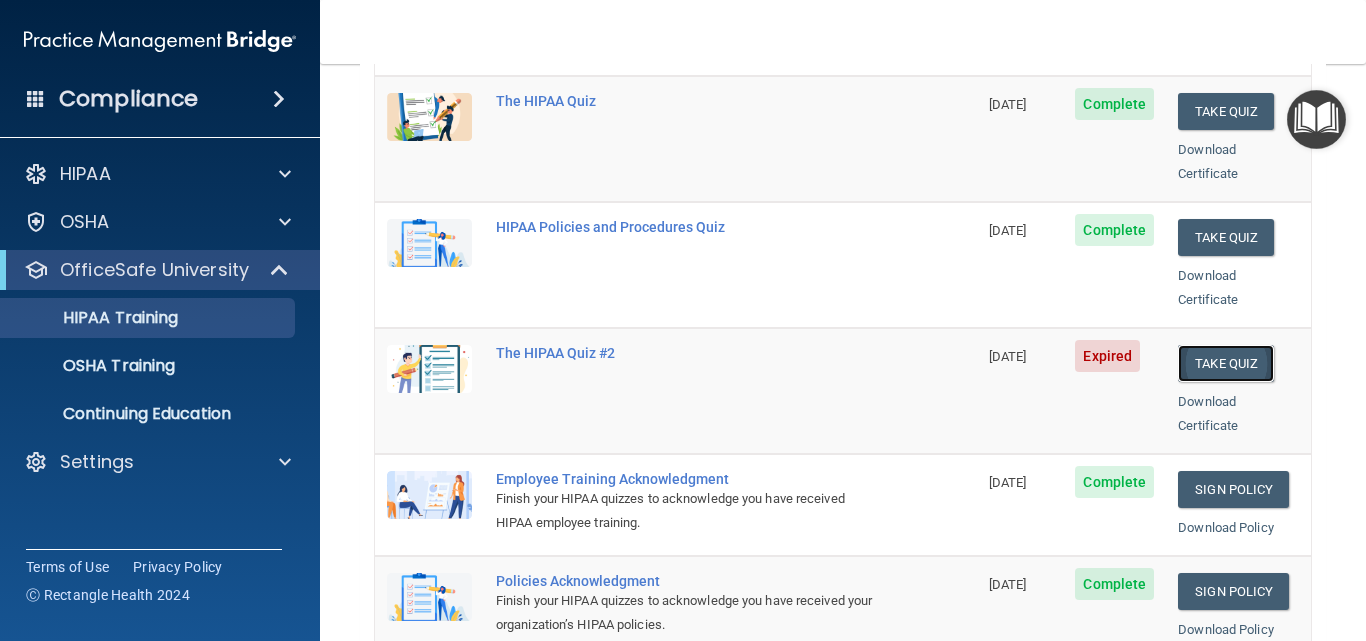 click on "Take Quiz" at bounding box center [1226, 363] 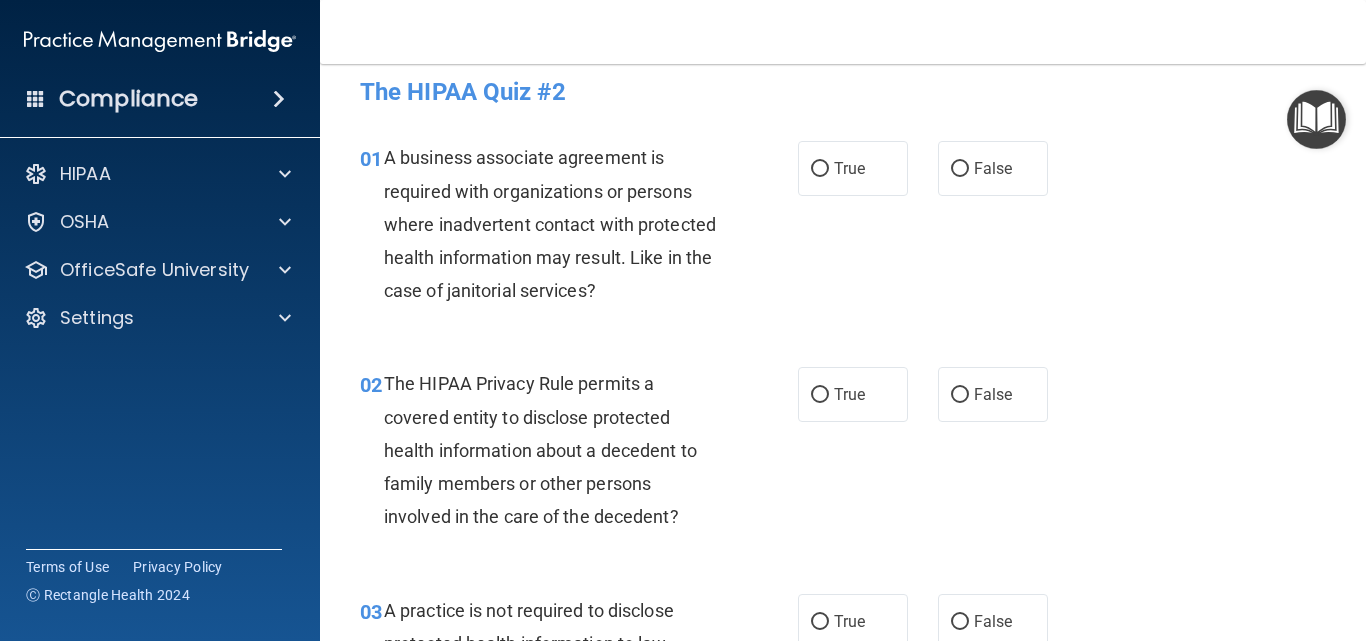 scroll, scrollTop: 0, scrollLeft: 0, axis: both 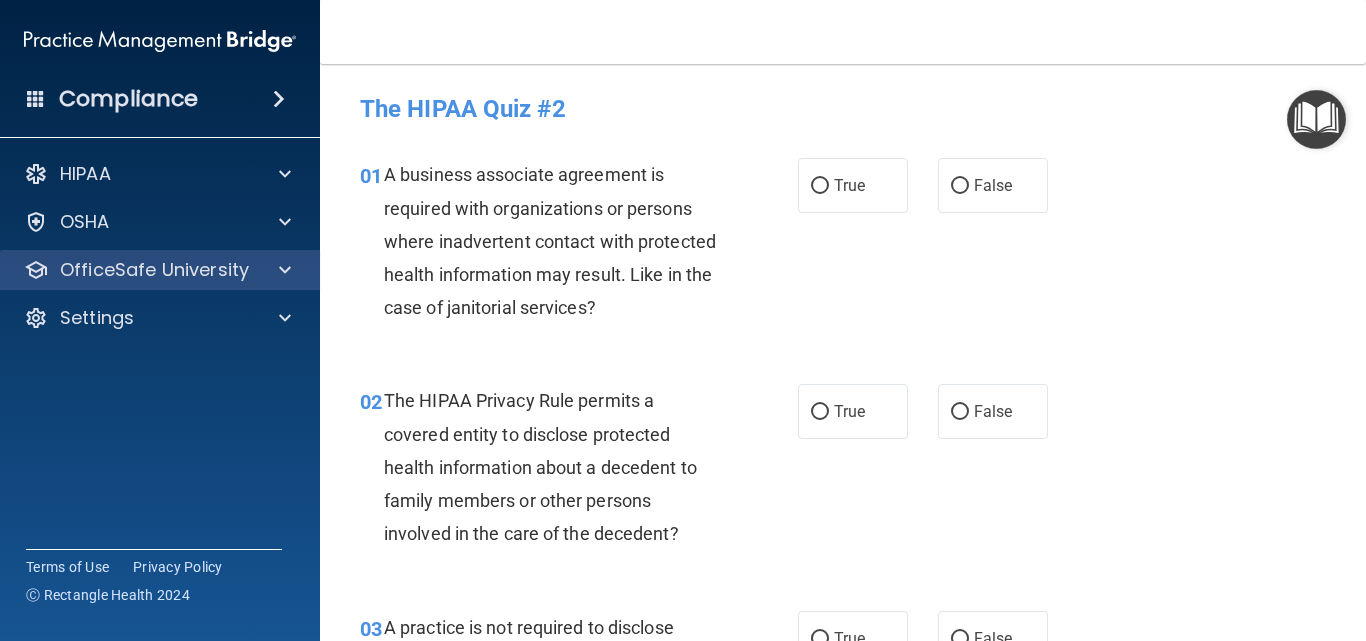 click on "OfficeSafe University" at bounding box center (160, 270) 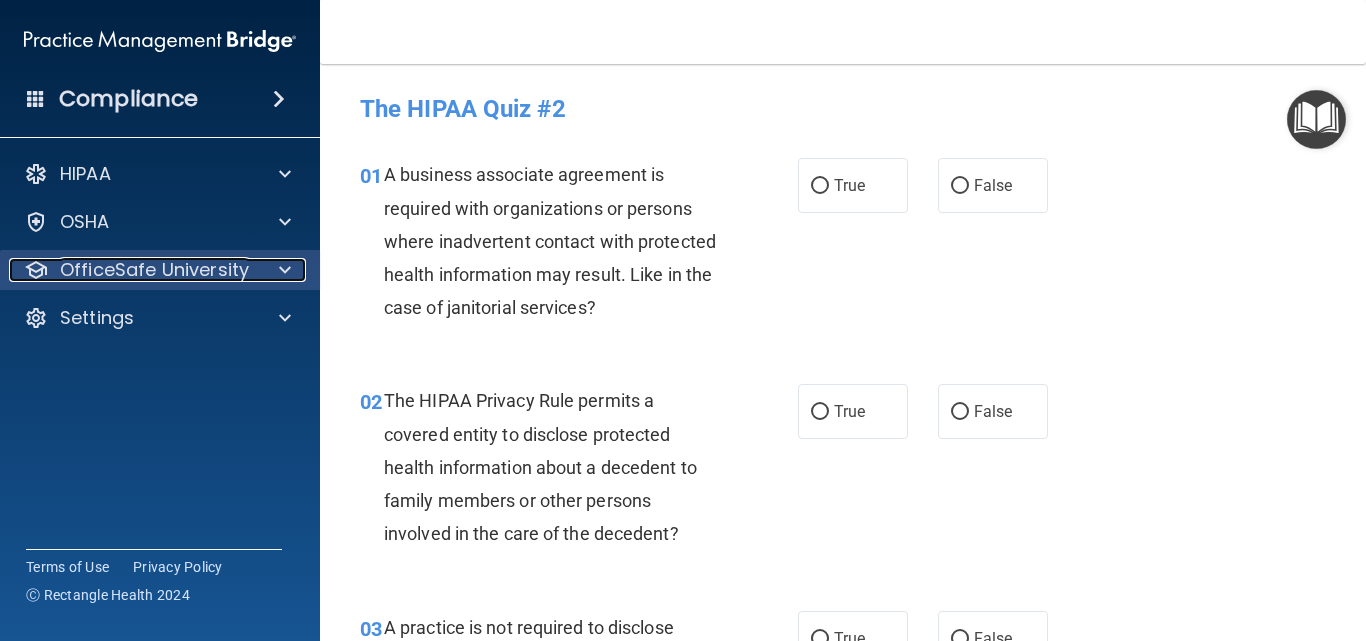 click on "OfficeSafe University" at bounding box center [154, 270] 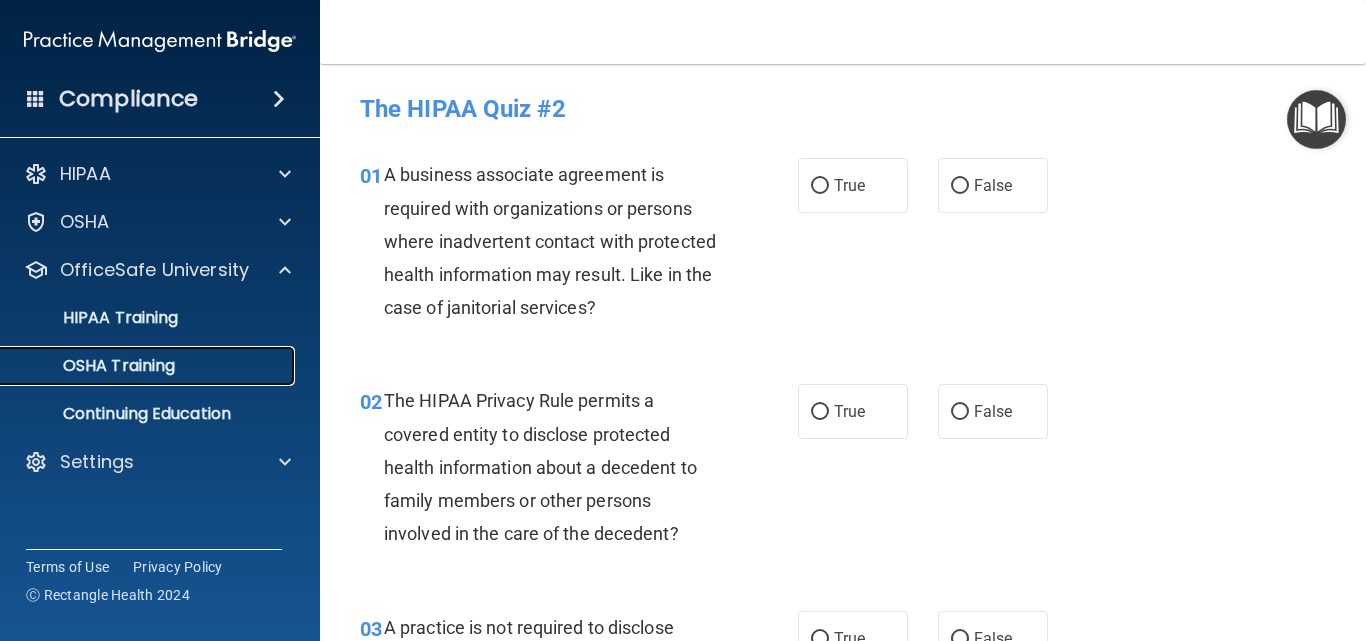 click on "OSHA Training" at bounding box center [137, 366] 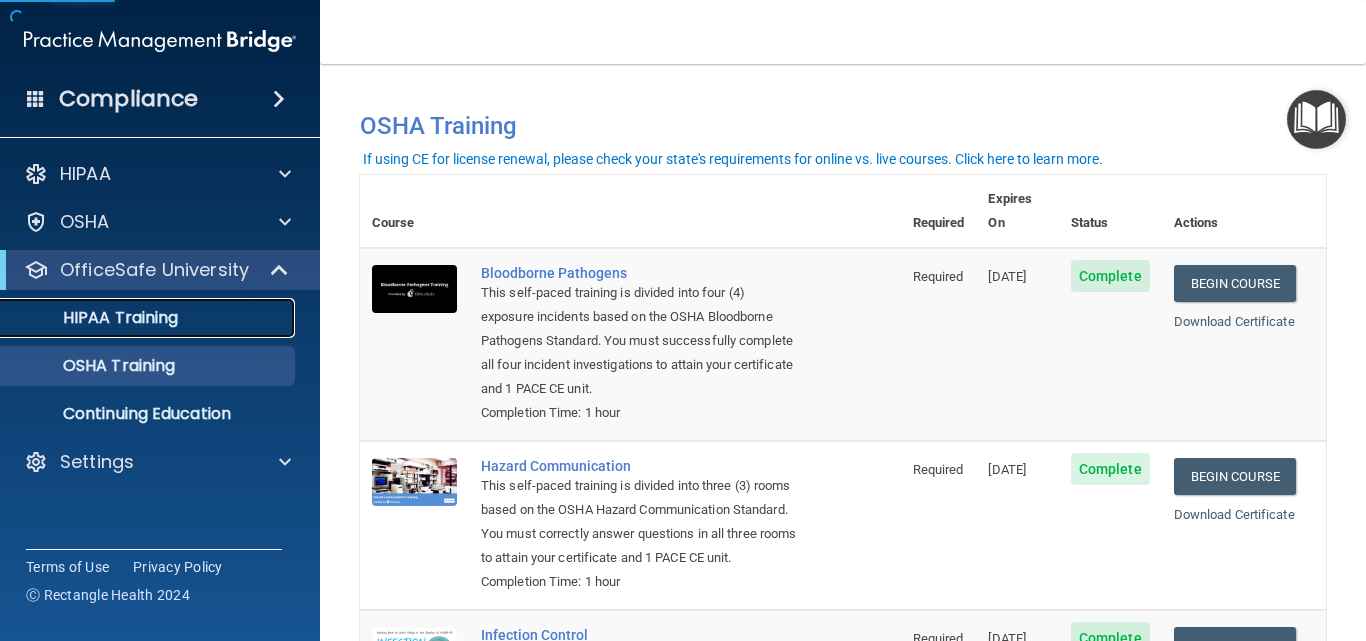 click on "HIPAA Training" at bounding box center (95, 318) 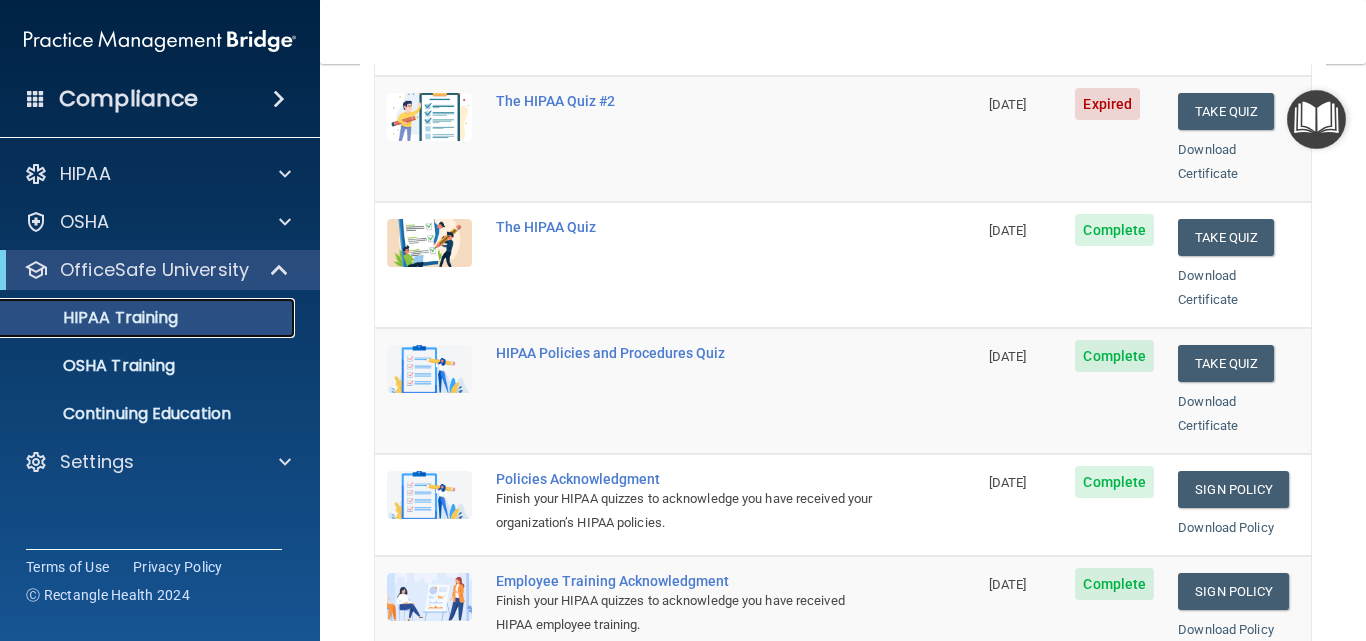 scroll, scrollTop: 200, scrollLeft: 0, axis: vertical 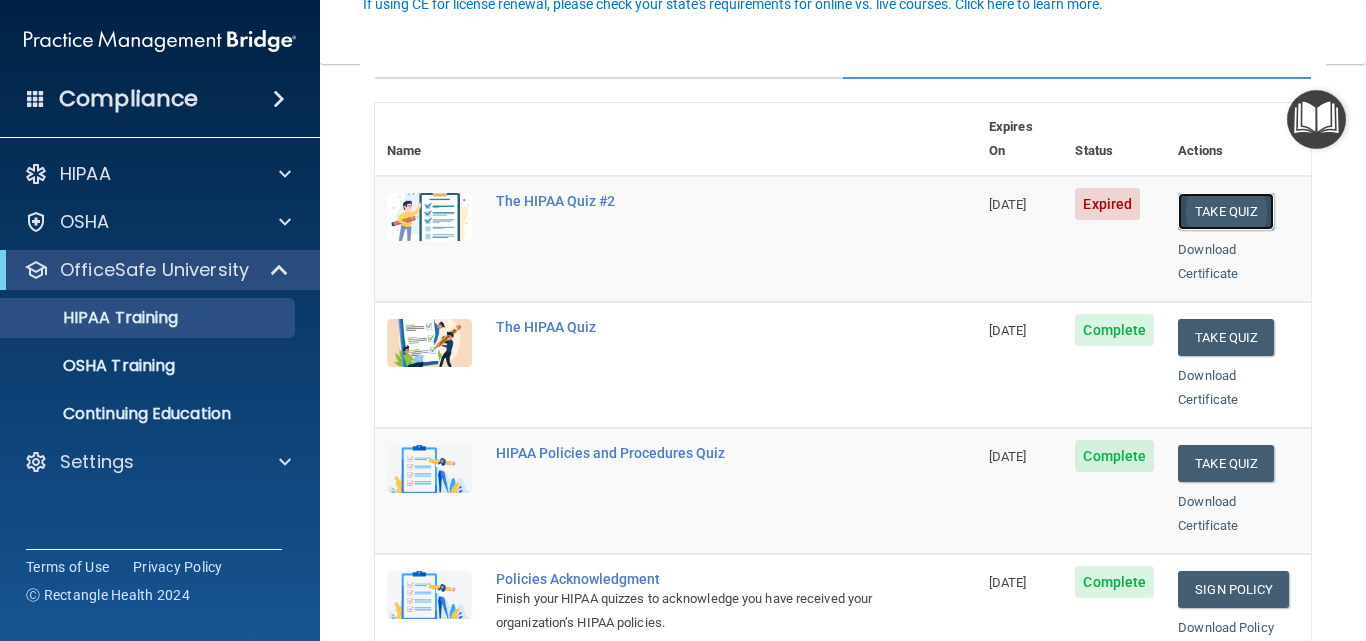 click on "Take Quiz" at bounding box center [1226, 211] 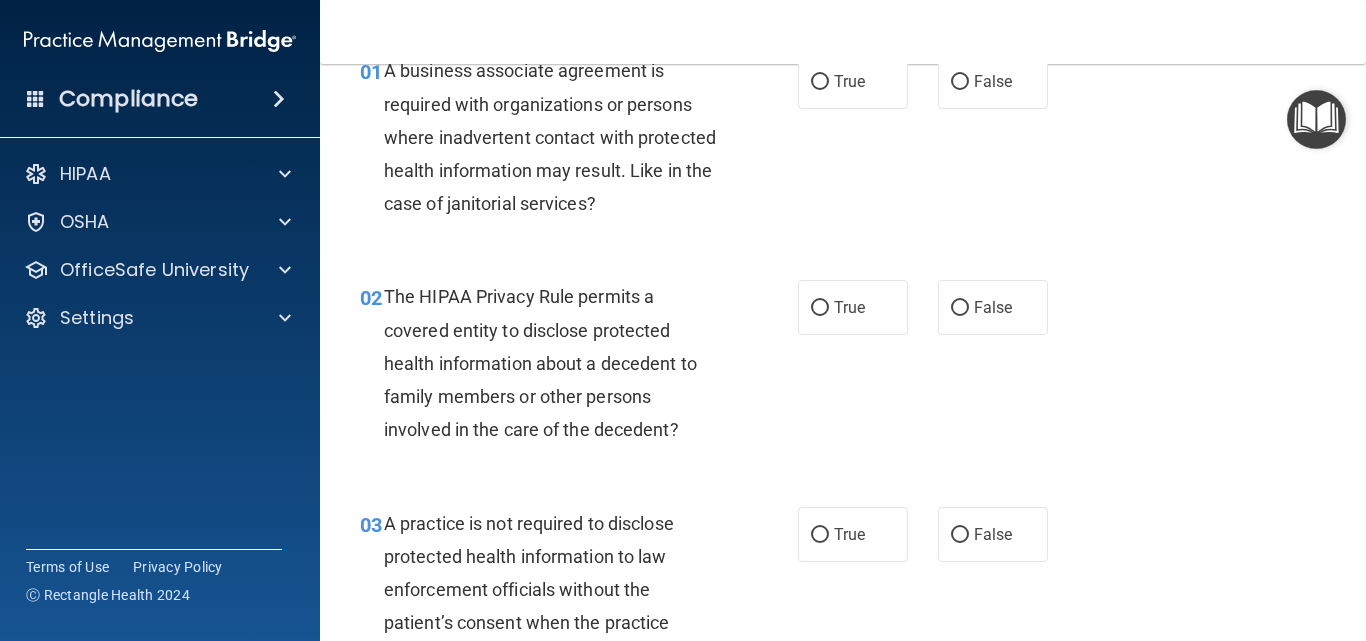 scroll, scrollTop: 0, scrollLeft: 0, axis: both 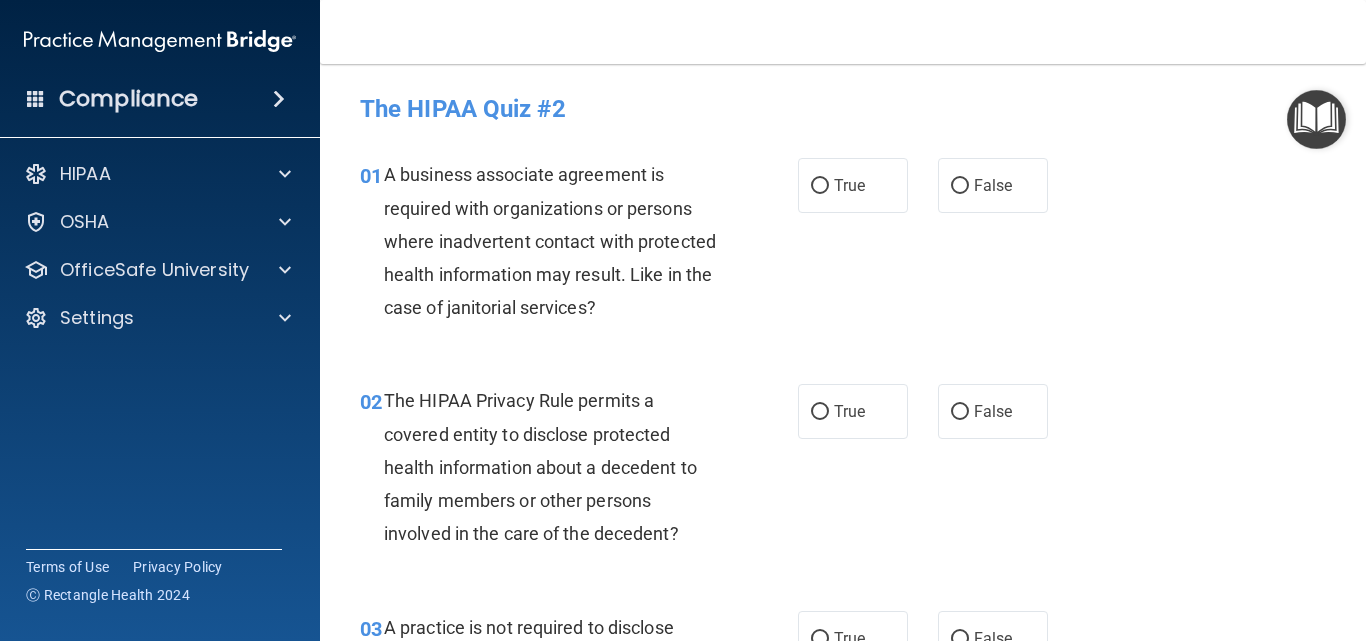 click on "01       A business associate agreement is required with organizations or persons where inadvertent contact with protected health information may result.  Like in the case of janitorial services?                 True           False" at bounding box center (843, 246) 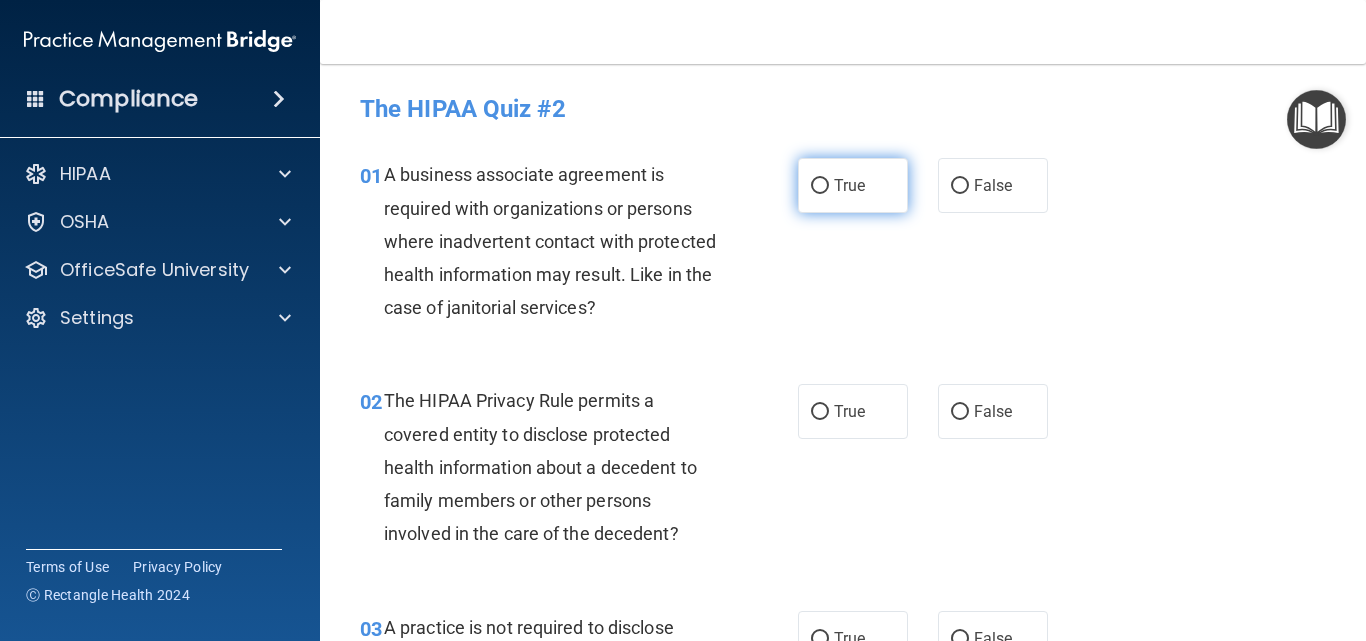 click on "True" at bounding box center (853, 185) 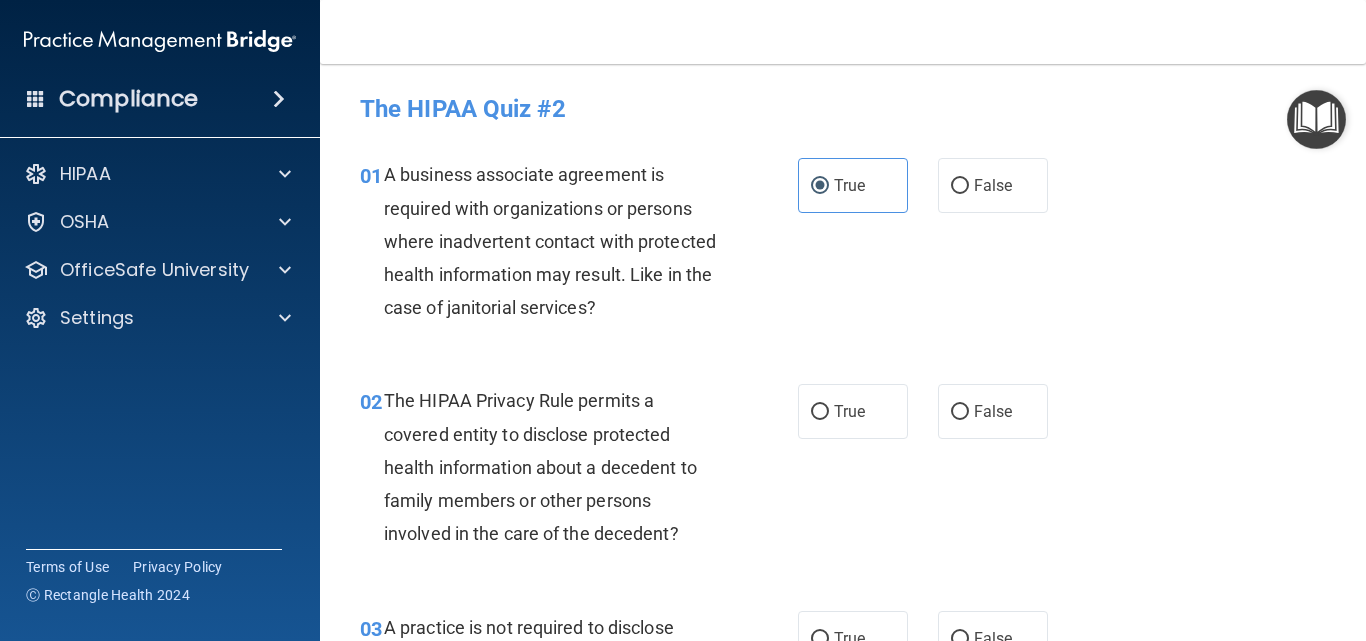 click on "True           False" at bounding box center (930, 411) 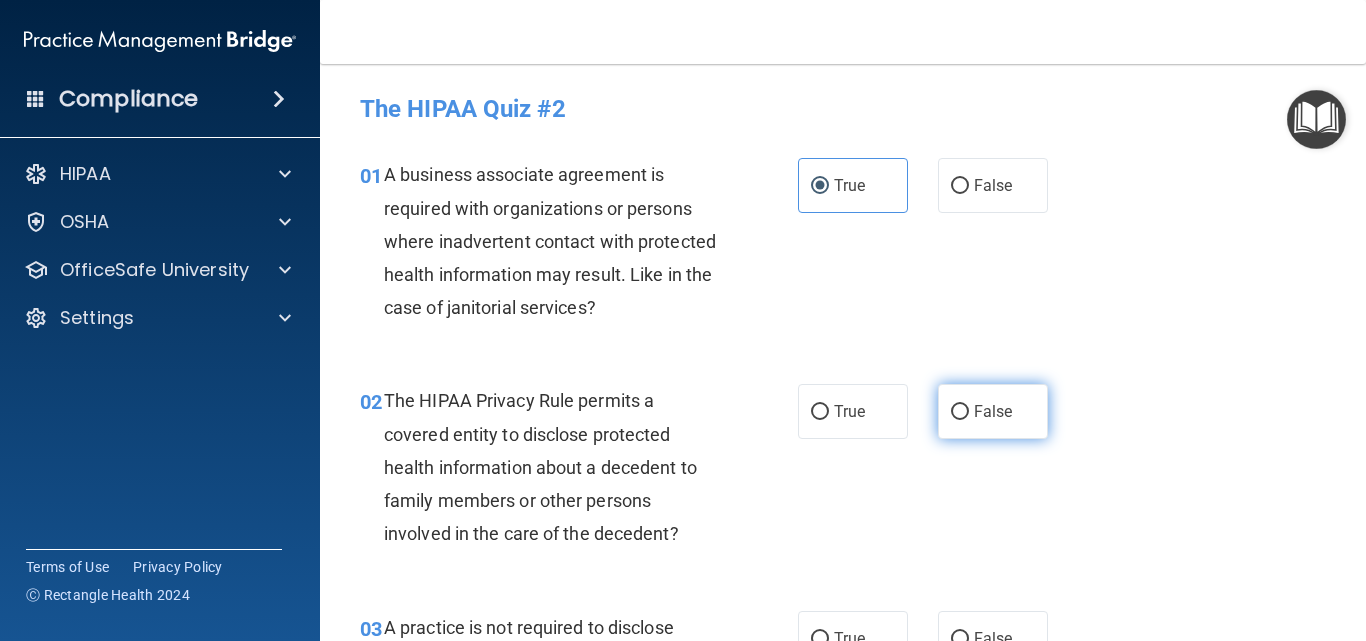 click on "False" at bounding box center [960, 412] 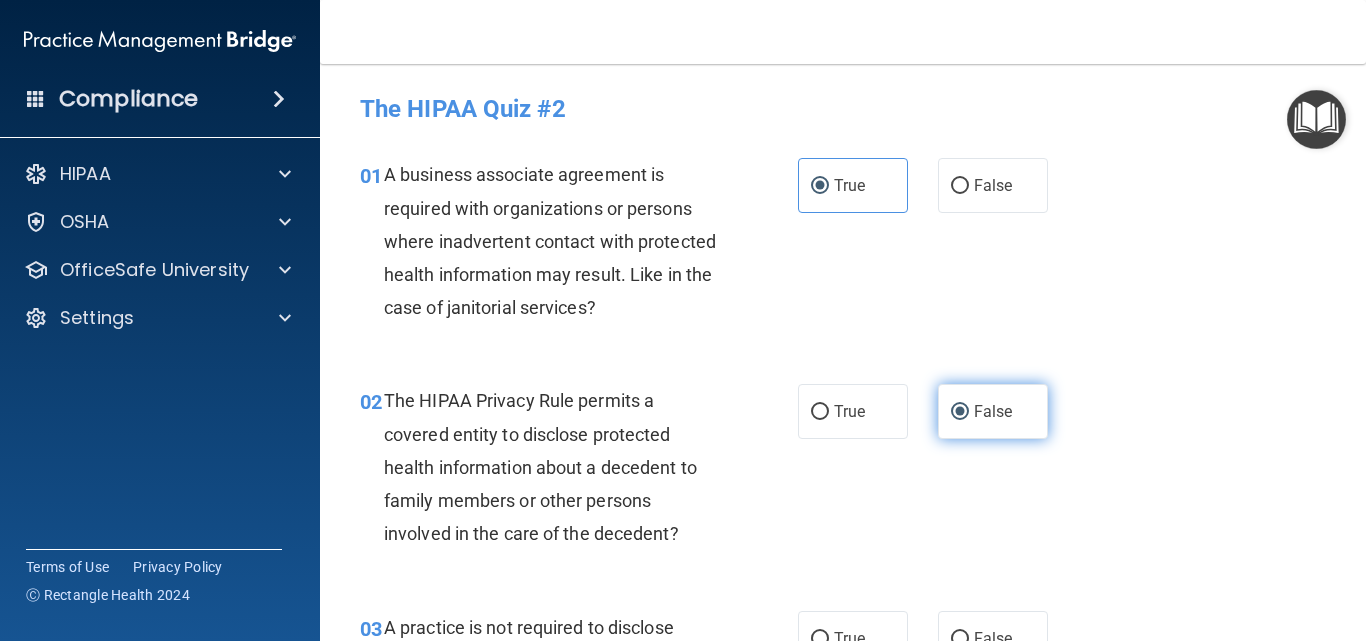 scroll, scrollTop: 200, scrollLeft: 0, axis: vertical 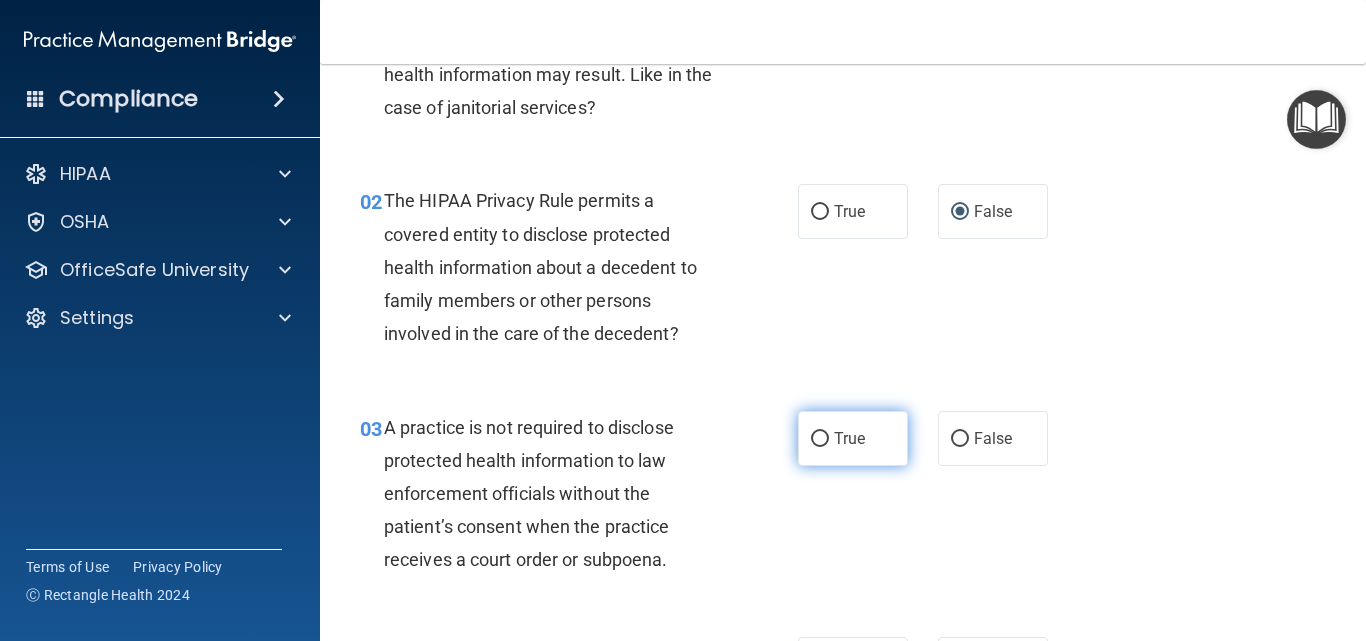 click on "True" at bounding box center (853, 438) 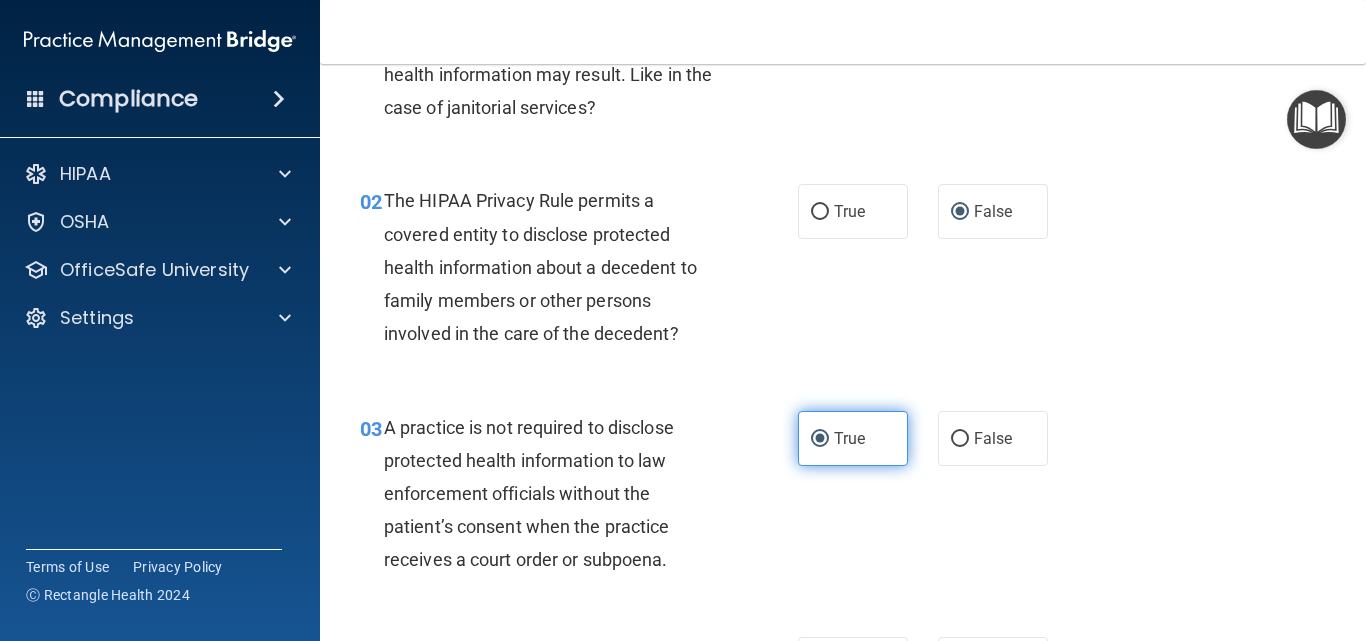 scroll, scrollTop: 400, scrollLeft: 0, axis: vertical 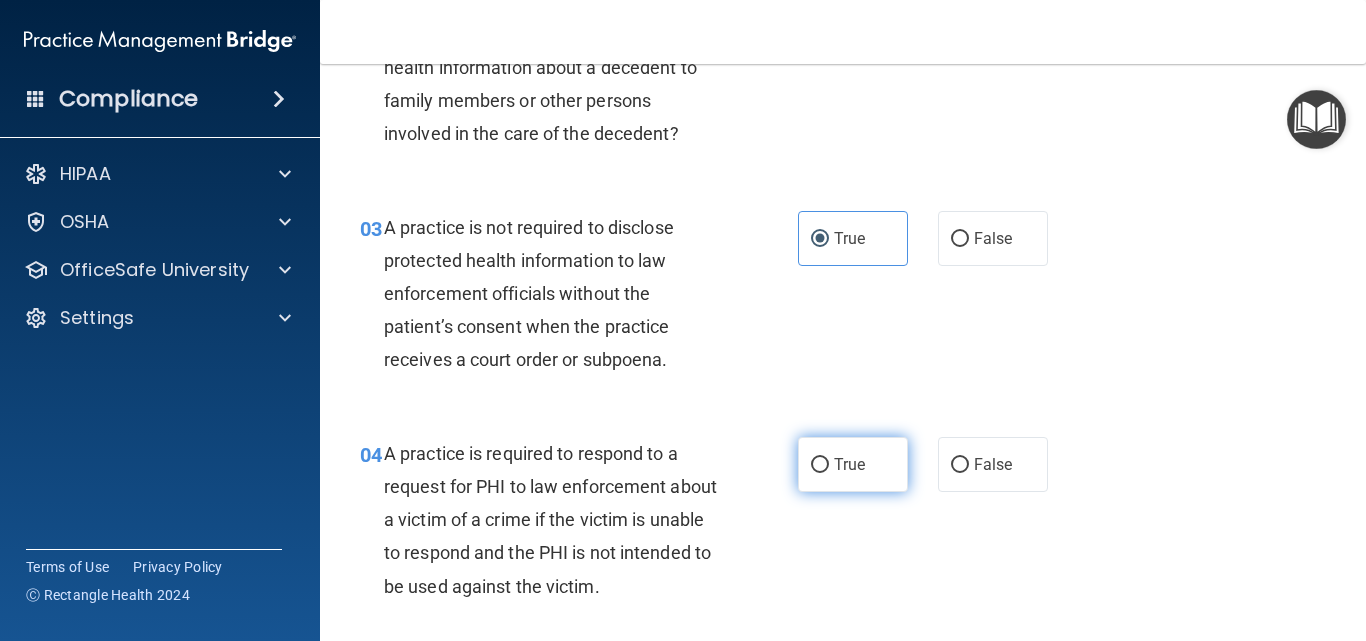 click on "True" at bounding box center (853, 464) 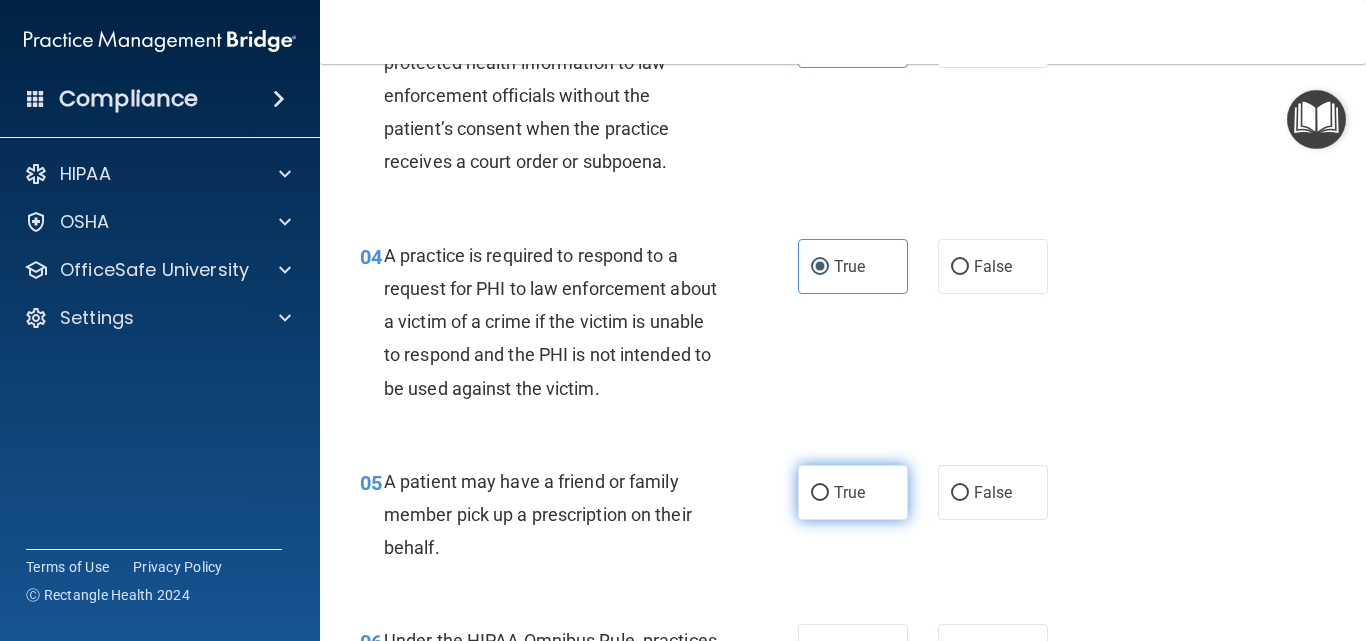scroll, scrollTop: 600, scrollLeft: 0, axis: vertical 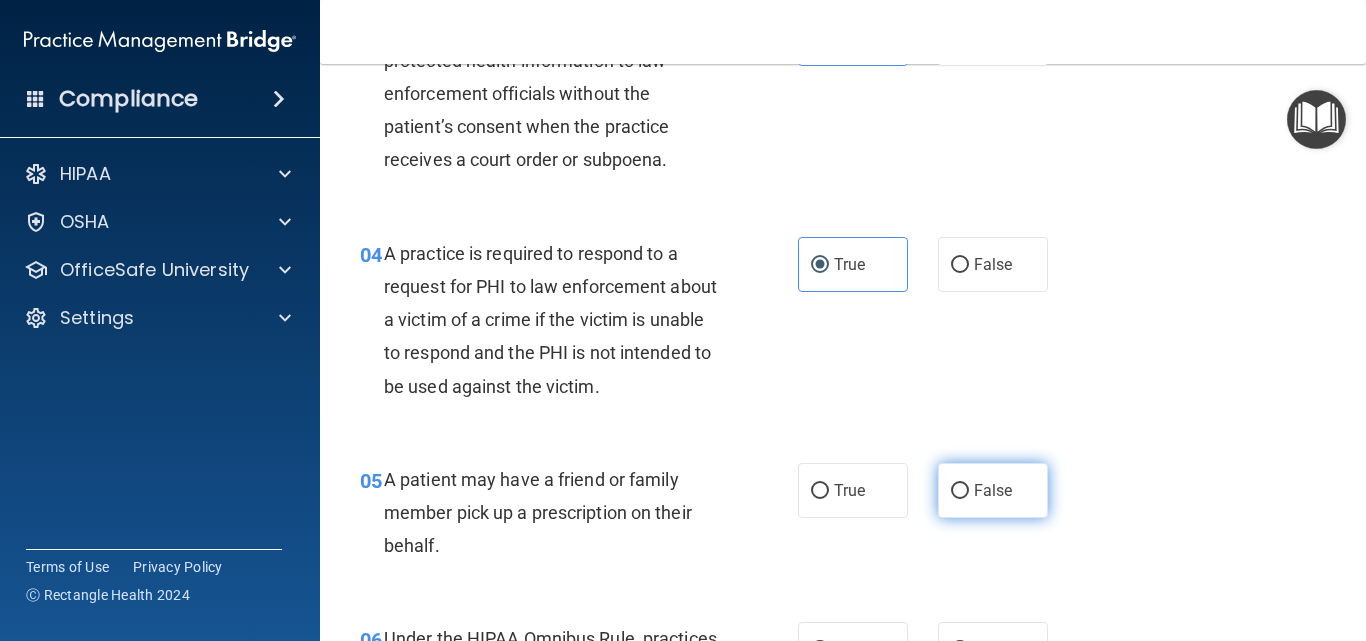 click on "False" at bounding box center [960, 491] 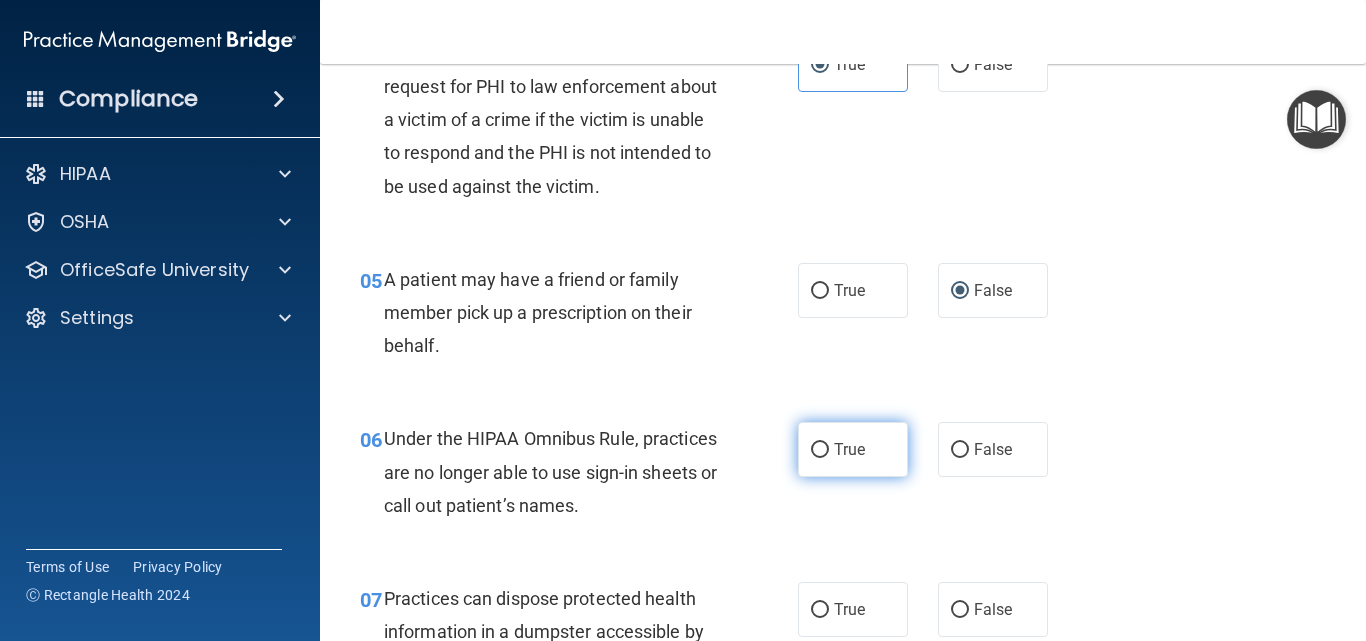 click on "True" at bounding box center [853, 449] 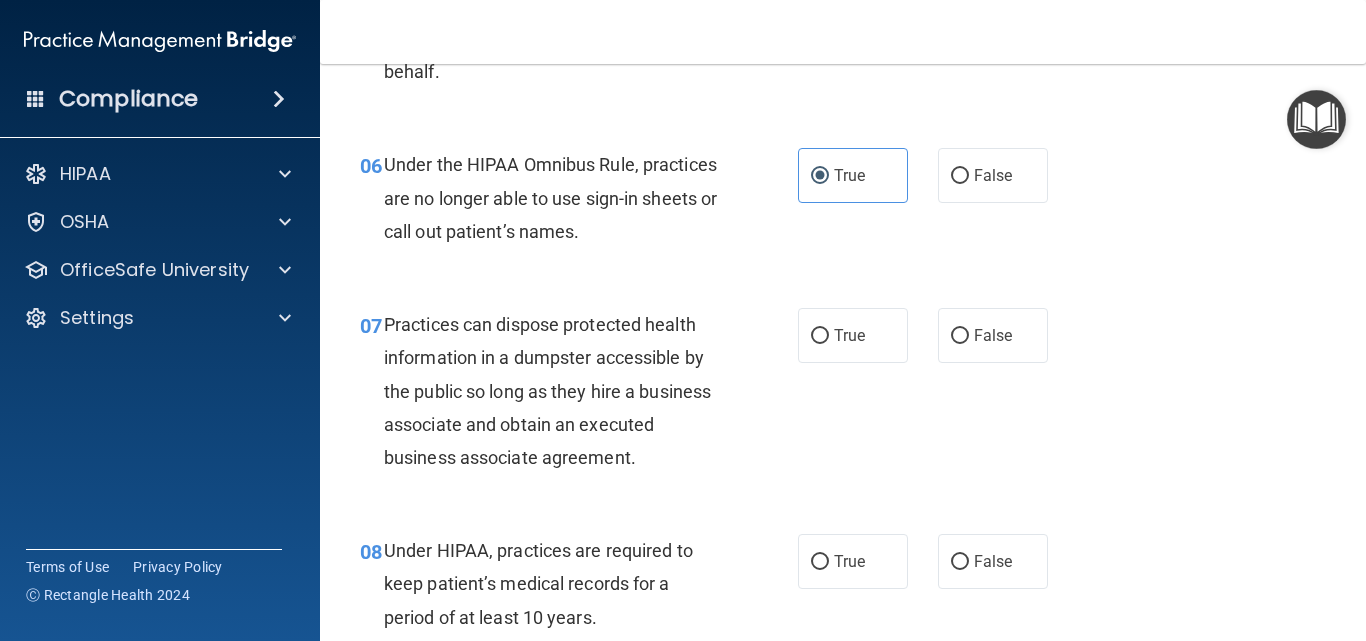 scroll, scrollTop: 1200, scrollLeft: 0, axis: vertical 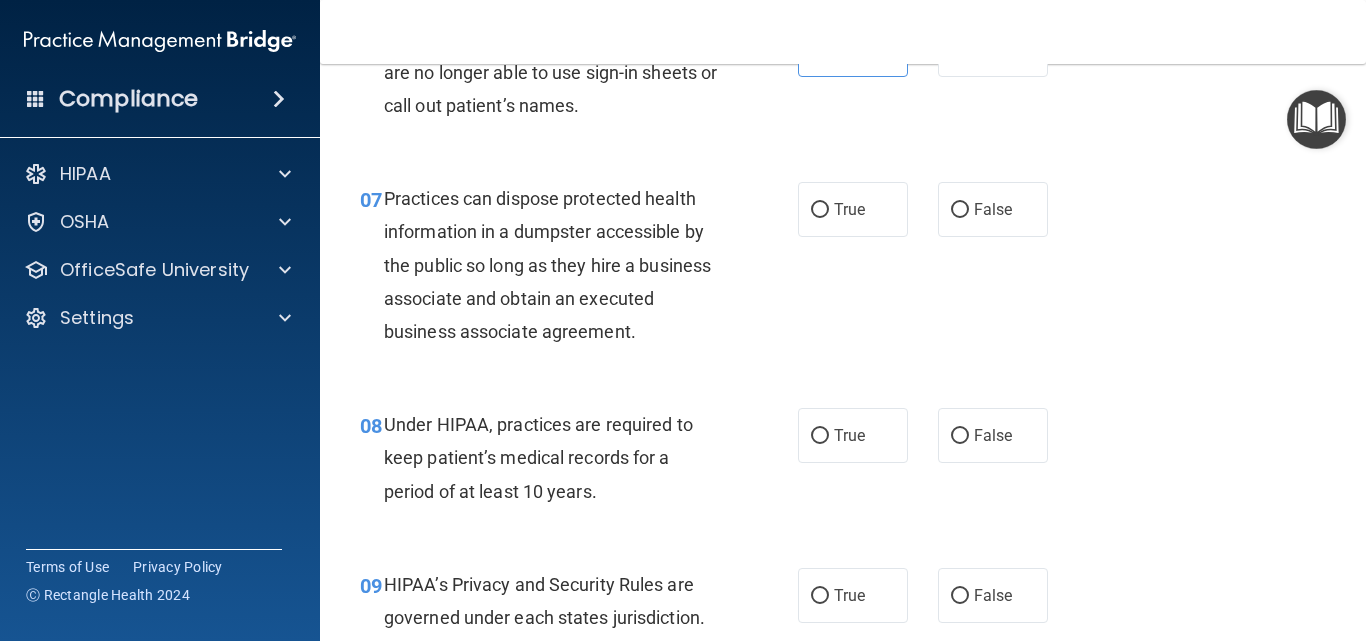 drag, startPoint x: 831, startPoint y: 214, endPoint x: 864, endPoint y: 275, distance: 69.354164 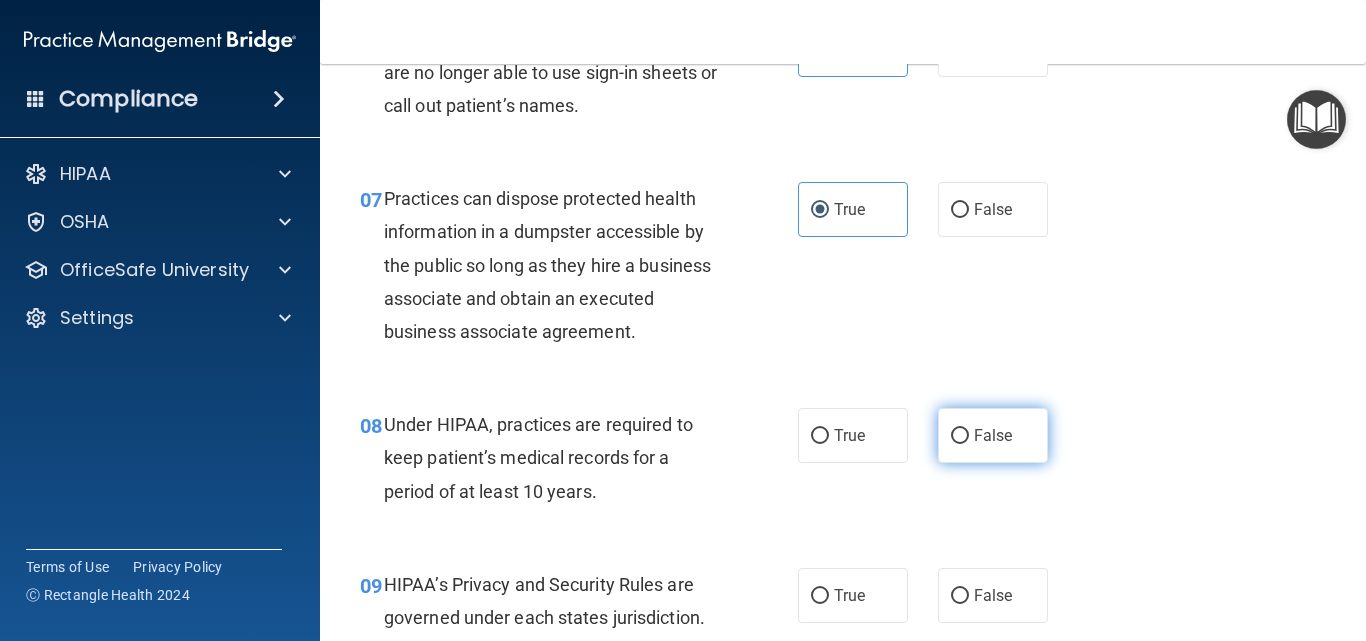 click on "False" at bounding box center (993, 435) 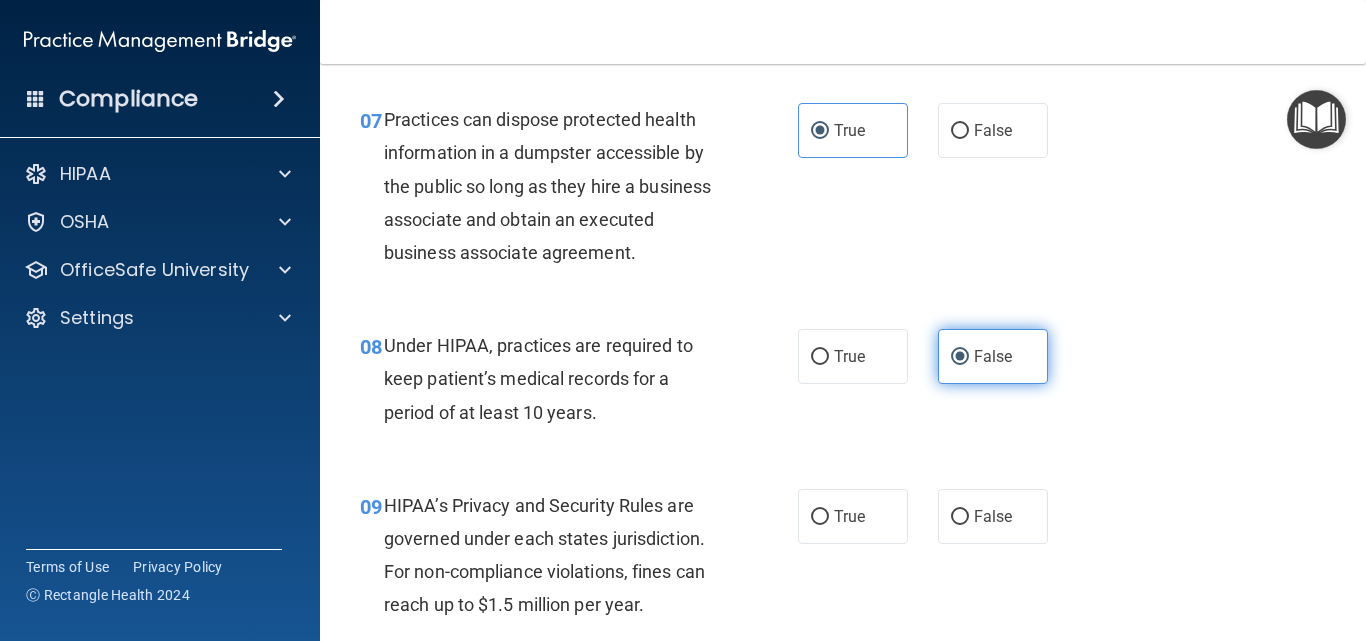 scroll, scrollTop: 1400, scrollLeft: 0, axis: vertical 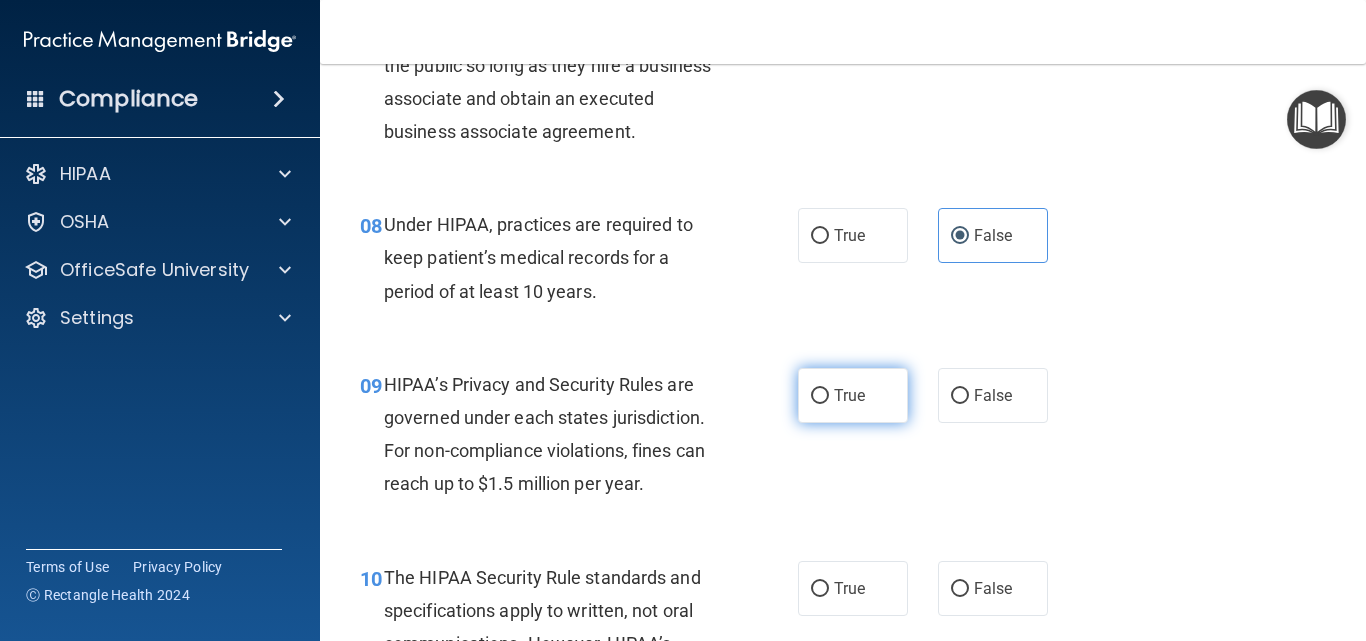 click on "True" at bounding box center (849, 395) 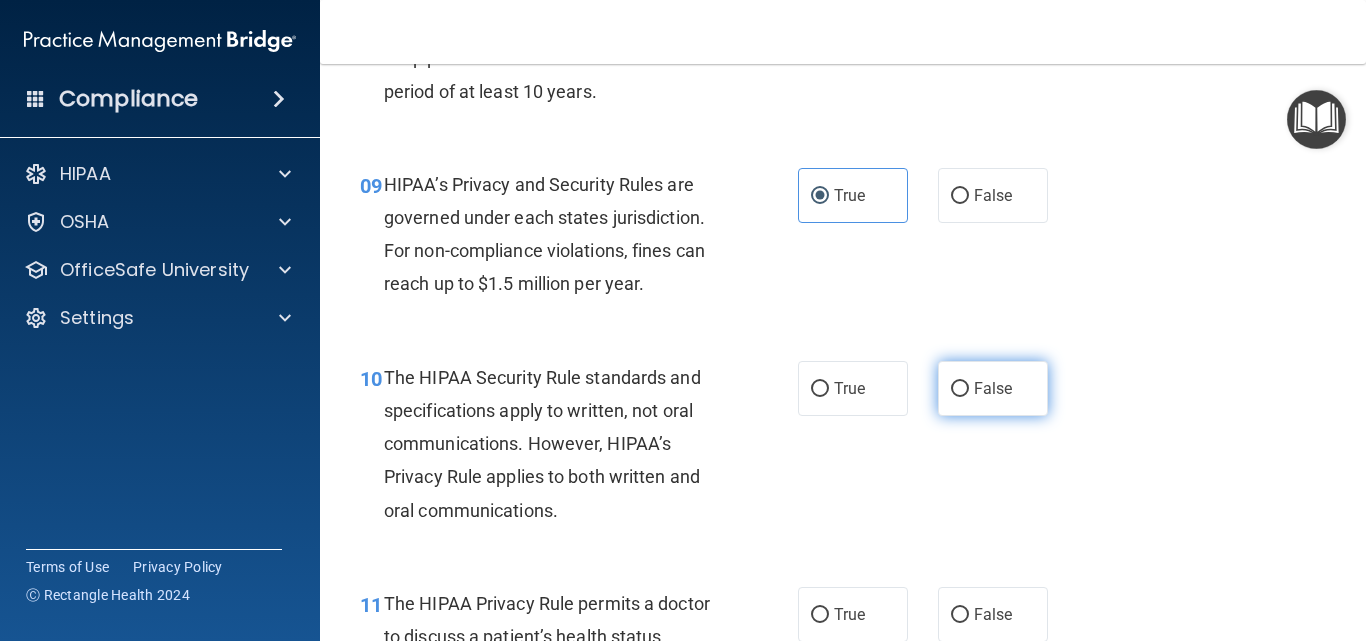 click on "False" at bounding box center (993, 388) 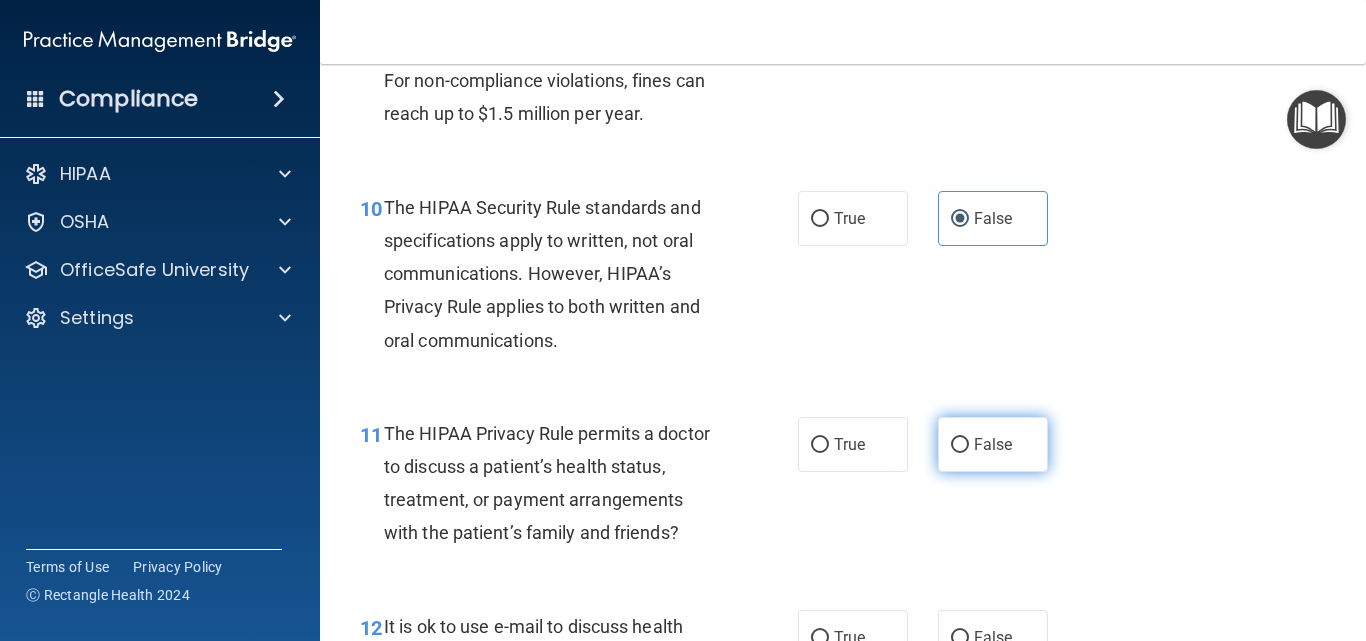 scroll, scrollTop: 1800, scrollLeft: 0, axis: vertical 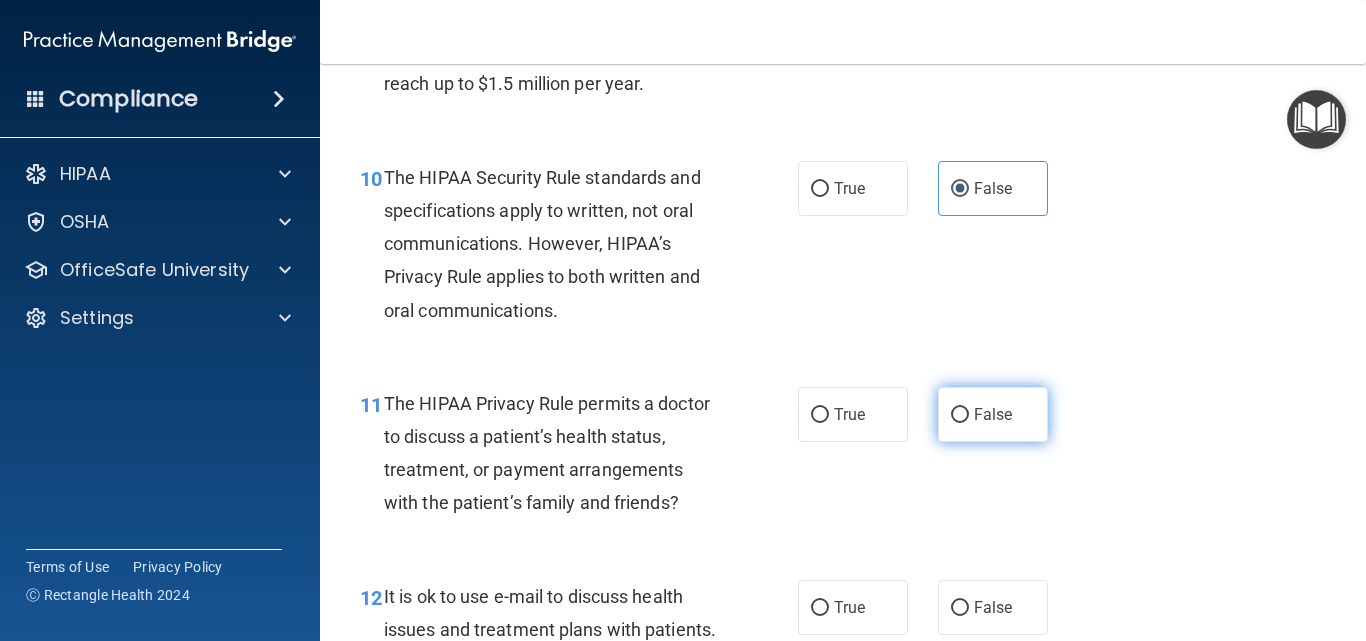 click on "False" at bounding box center [993, 414] 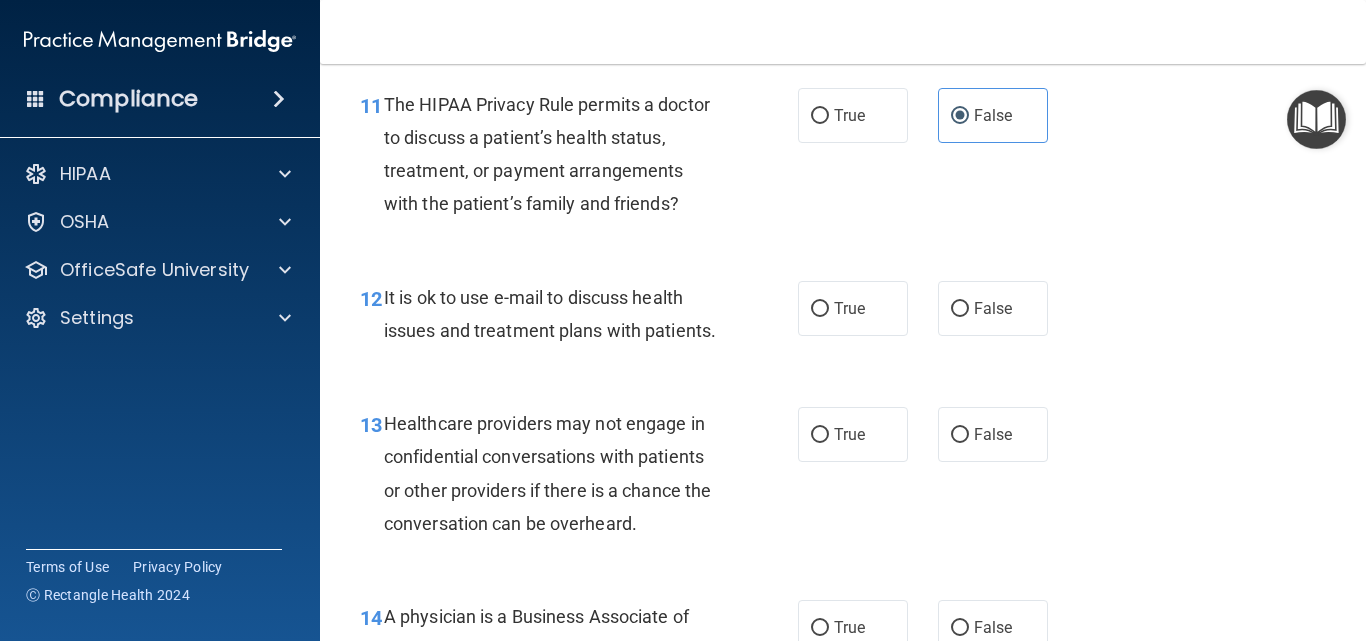 scroll, scrollTop: 2100, scrollLeft: 0, axis: vertical 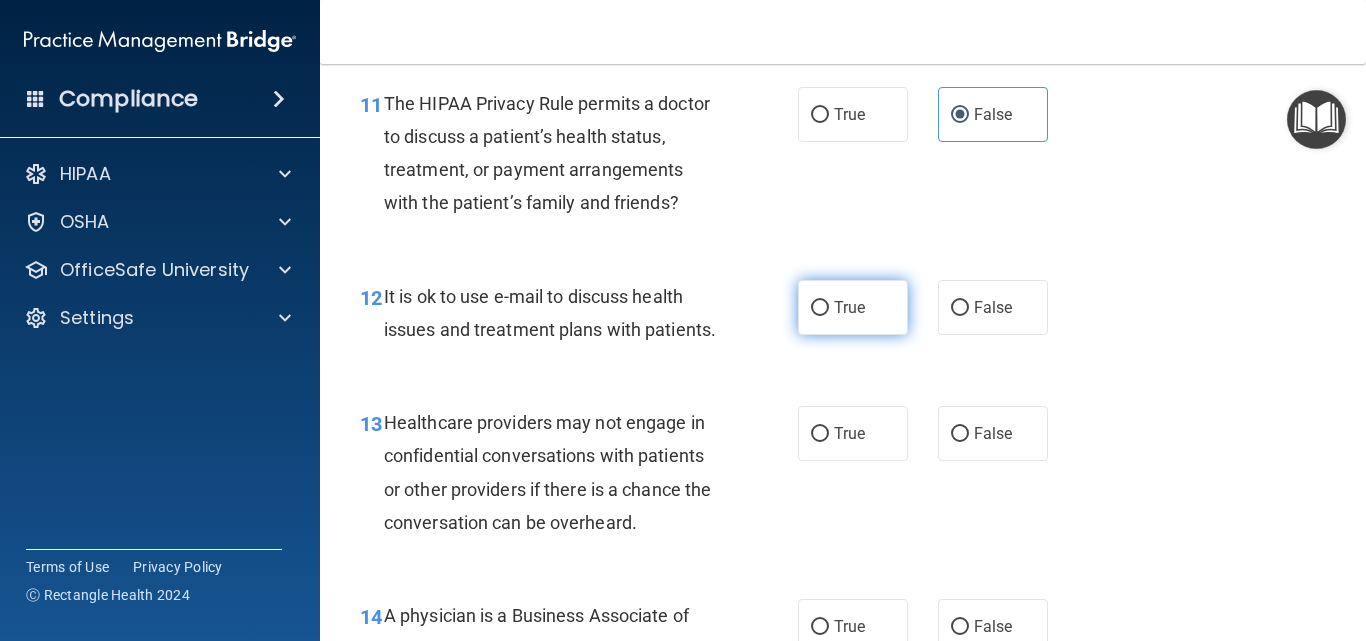 click on "True" at bounding box center (853, 307) 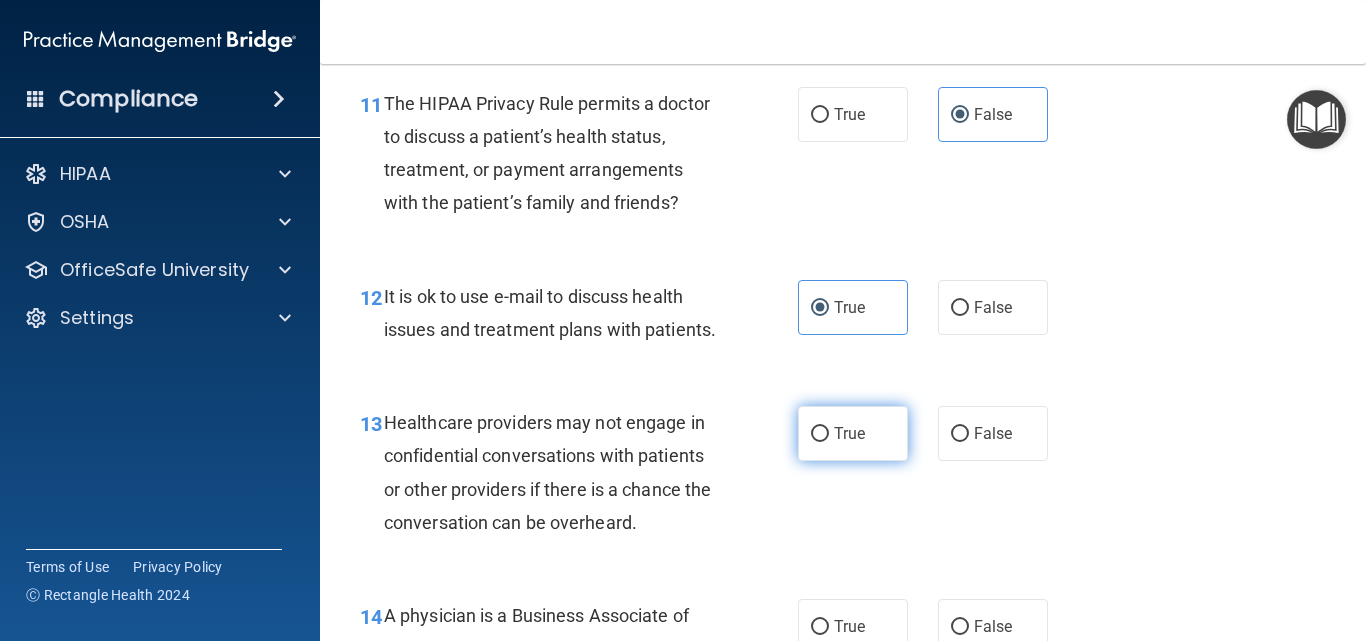 click on "True" at bounding box center [853, 433] 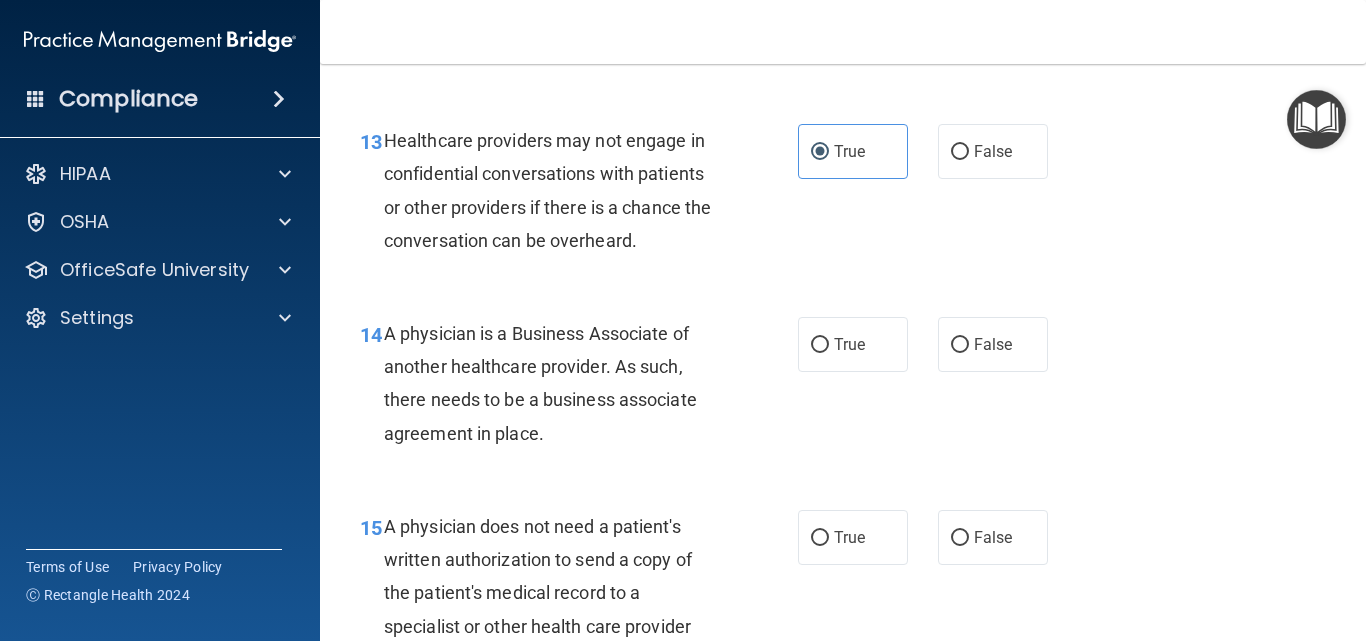 scroll, scrollTop: 2400, scrollLeft: 0, axis: vertical 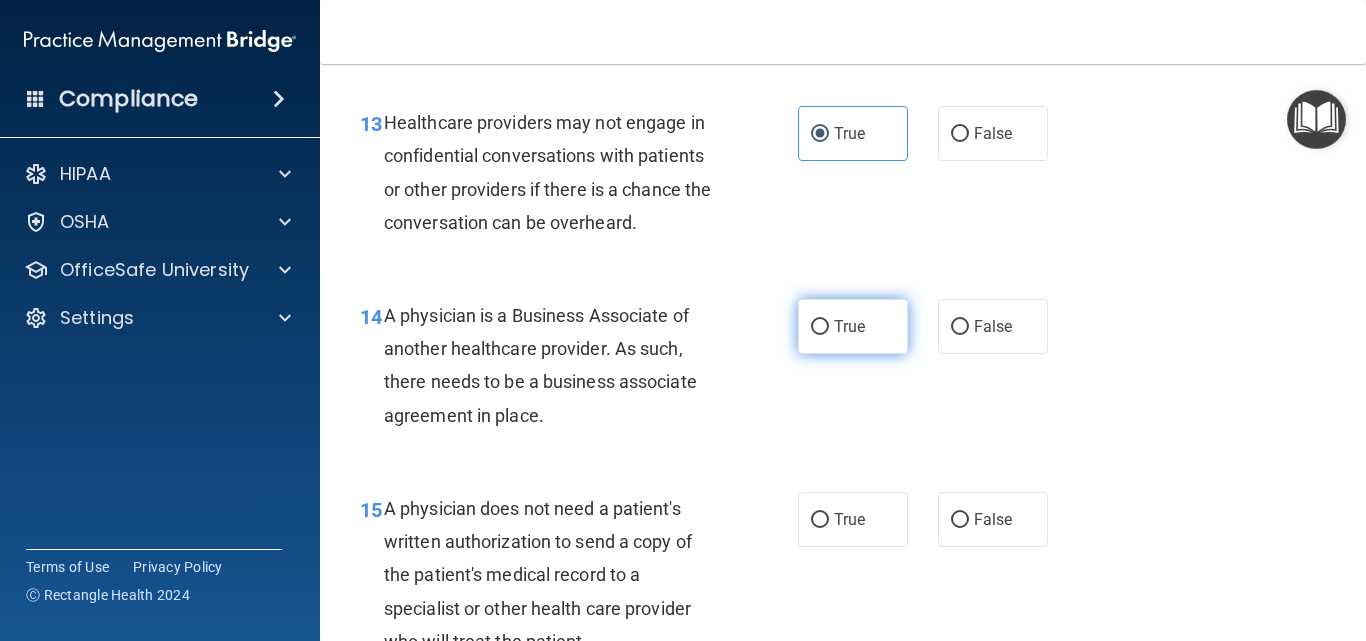 click on "True" at bounding box center [849, 326] 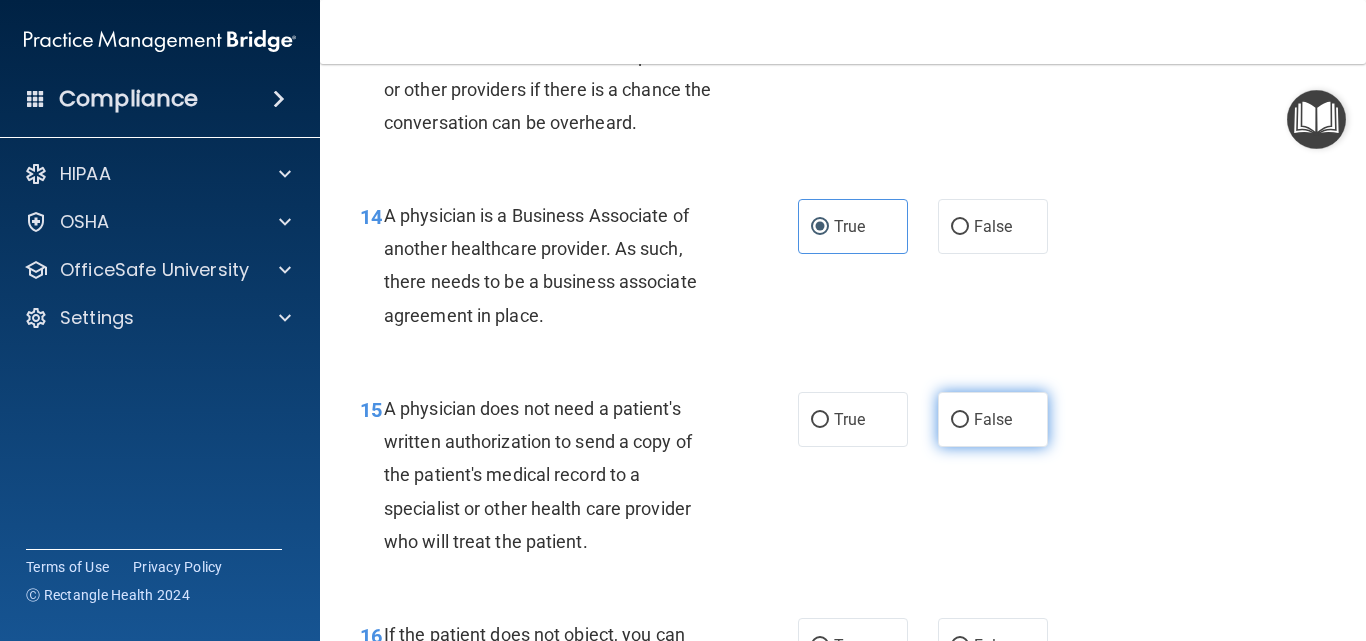 click on "False" at bounding box center (993, 419) 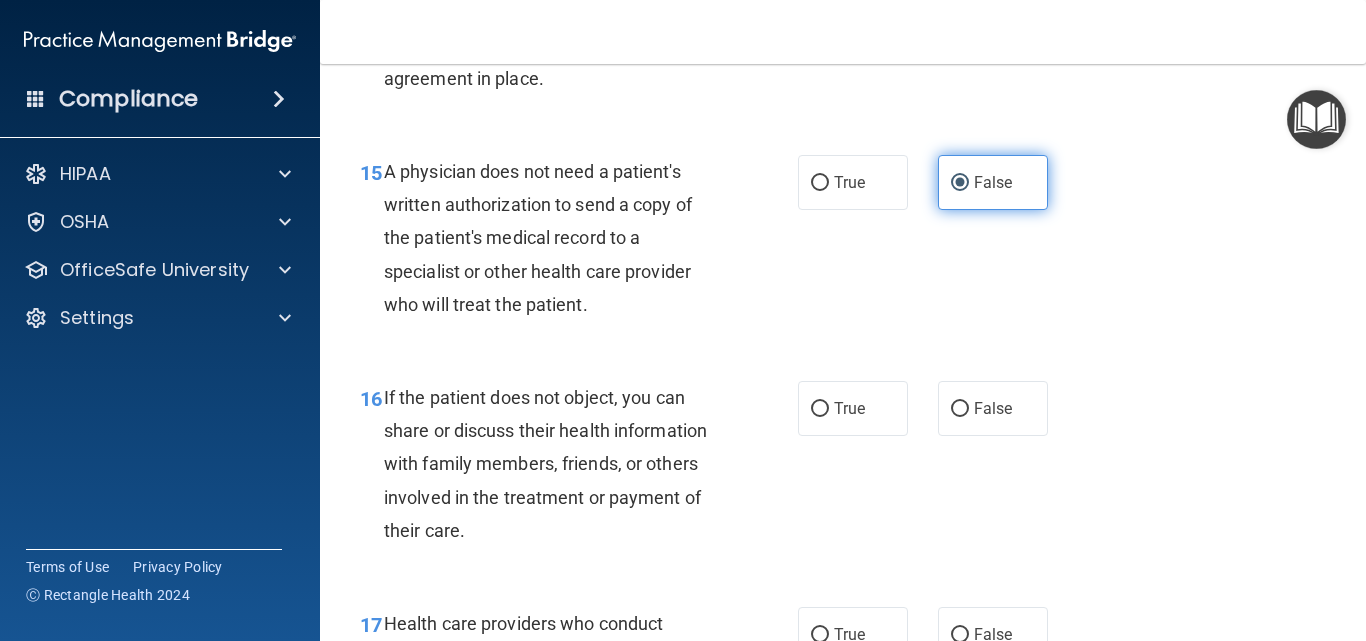 scroll, scrollTop: 2800, scrollLeft: 0, axis: vertical 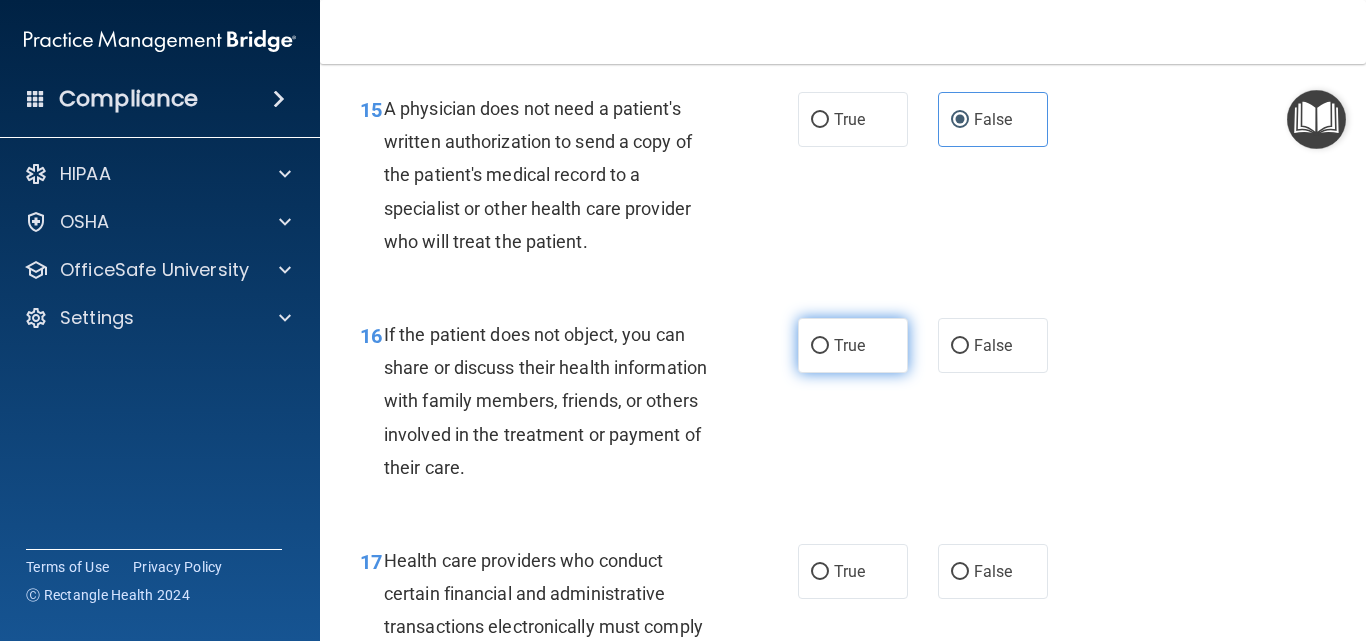 click on "True" at bounding box center (853, 345) 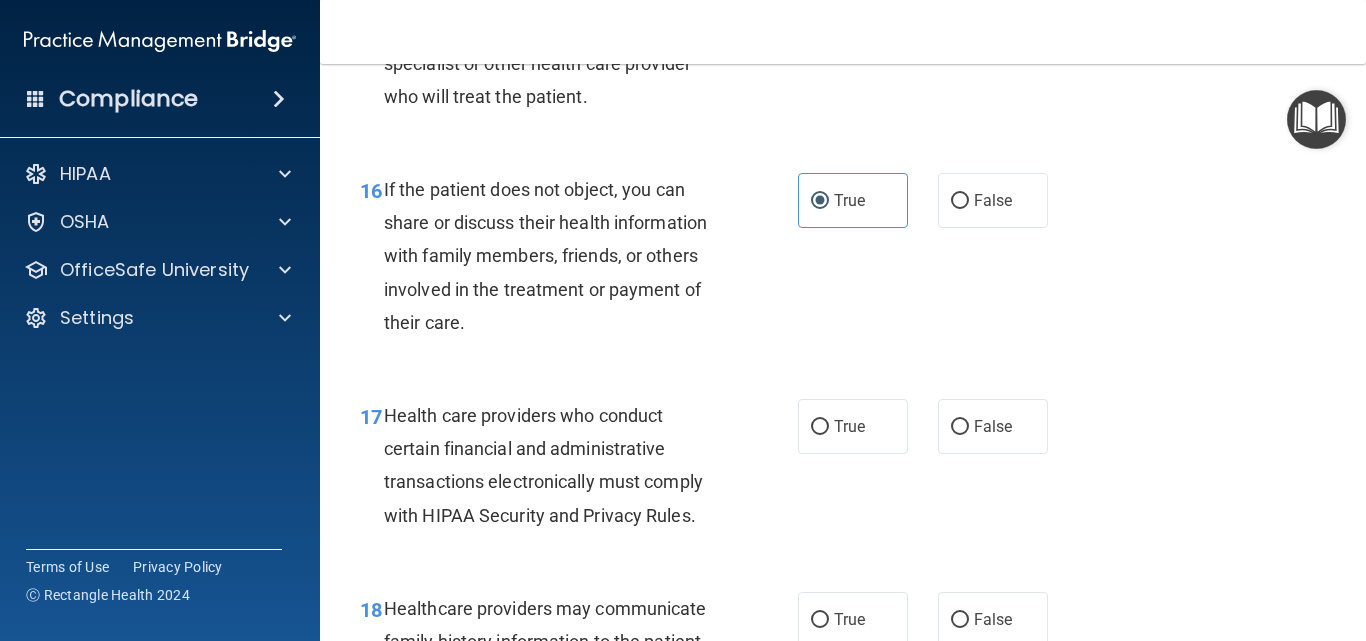 scroll, scrollTop: 2900, scrollLeft: 0, axis: vertical 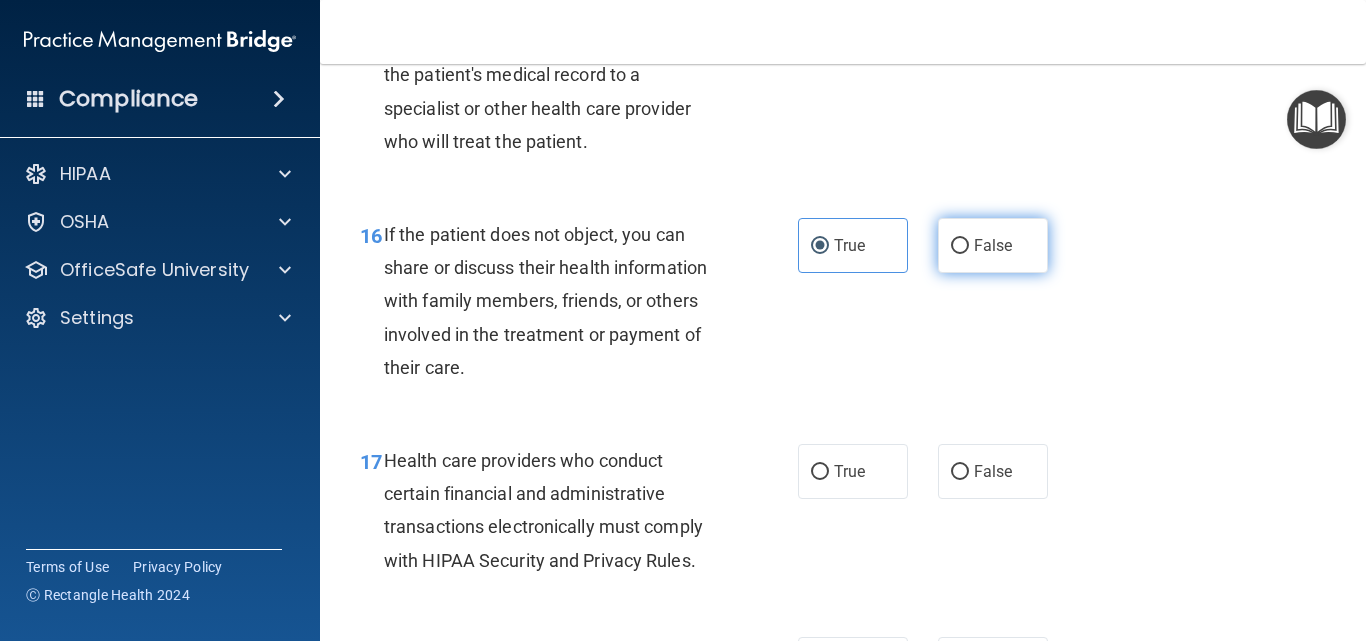 click on "False" at bounding box center [993, 245] 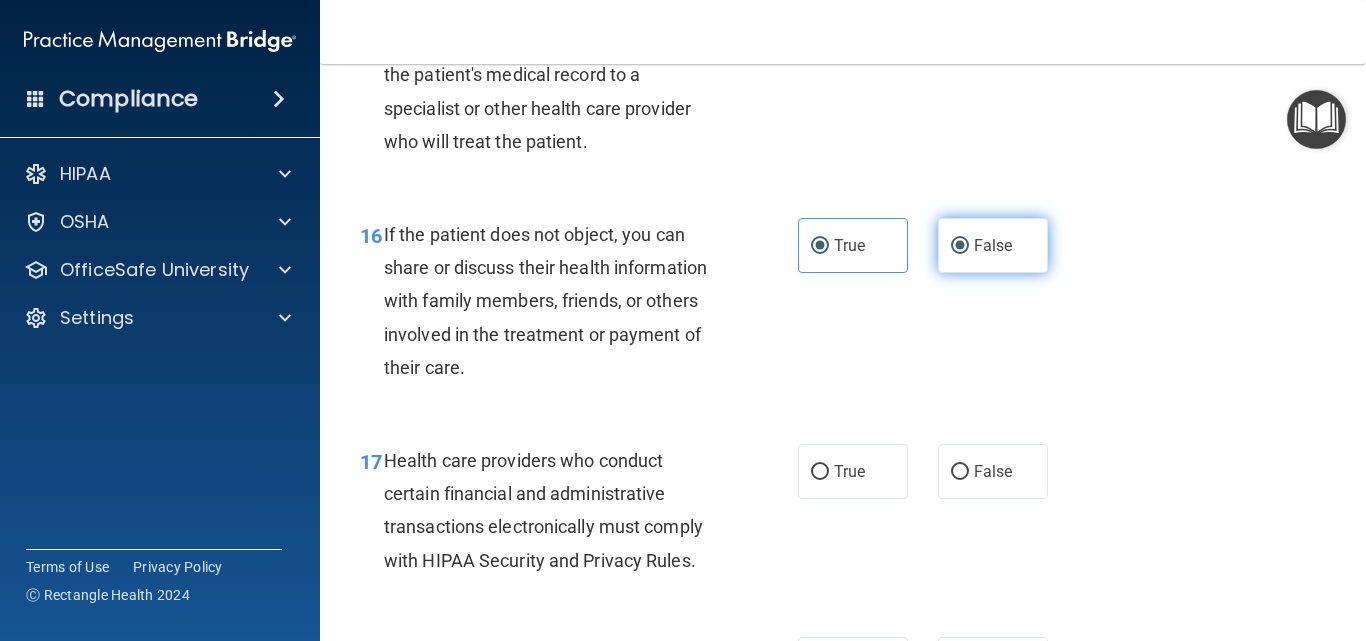 radio on "false" 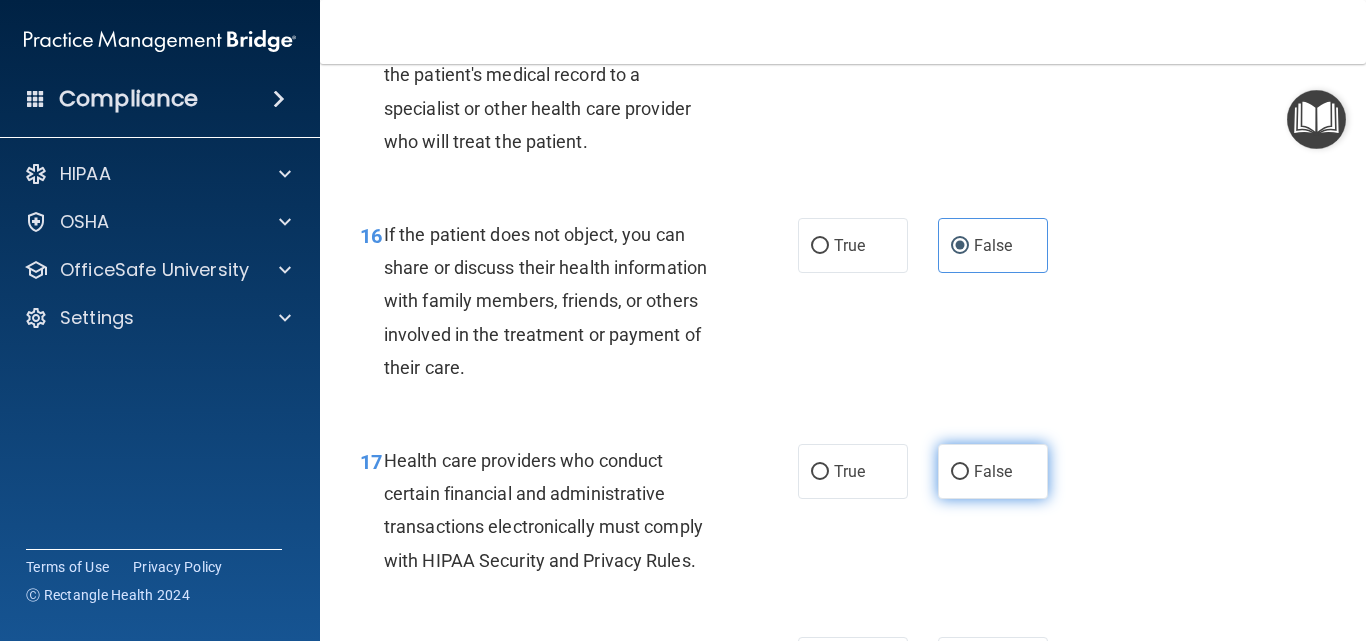 click on "False" at bounding box center [993, 471] 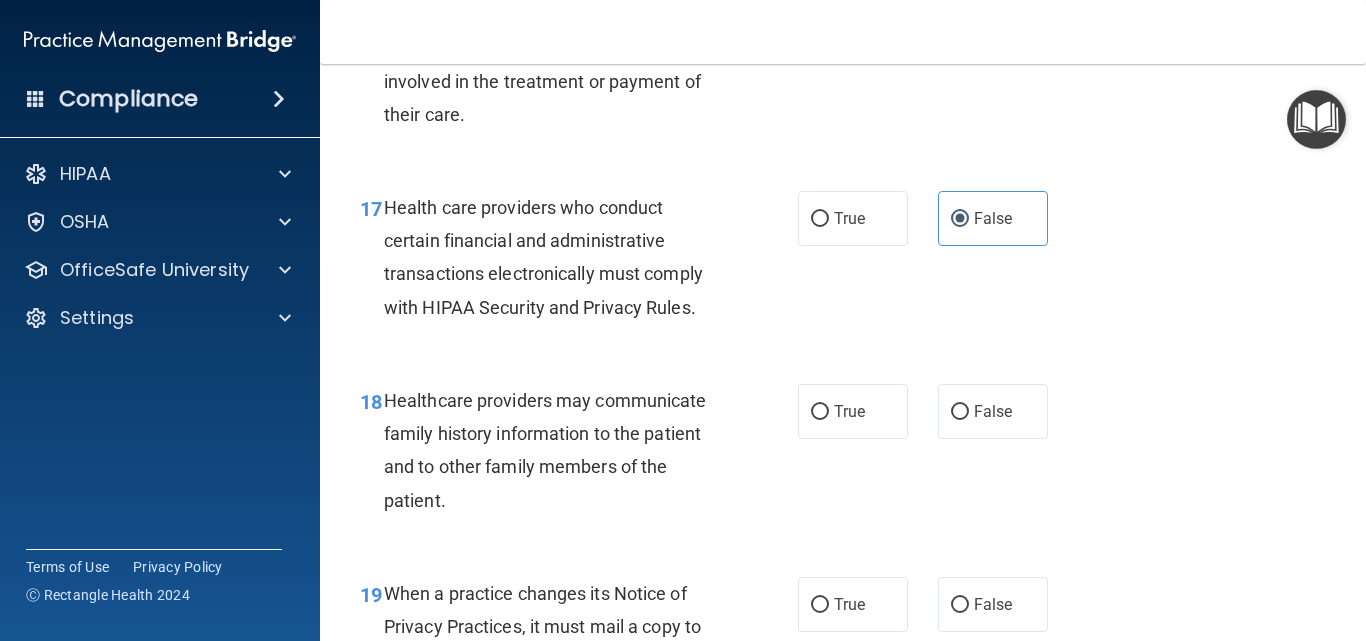 scroll, scrollTop: 3200, scrollLeft: 0, axis: vertical 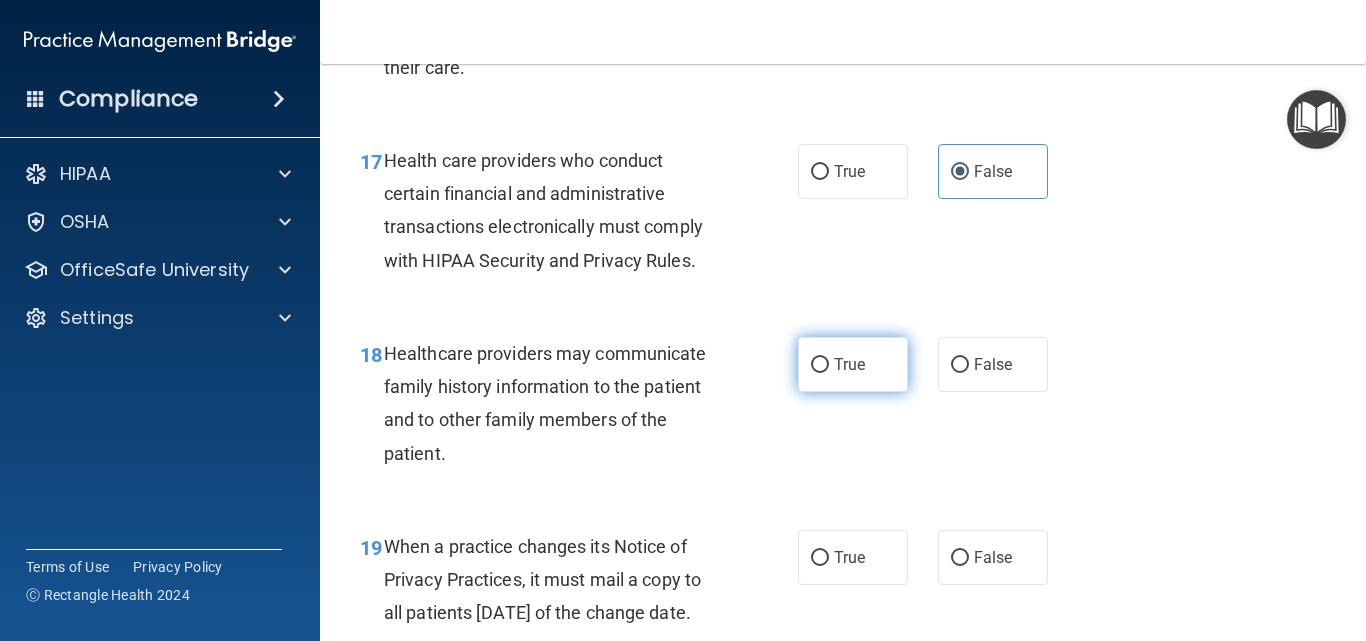 click on "True" at bounding box center (853, 364) 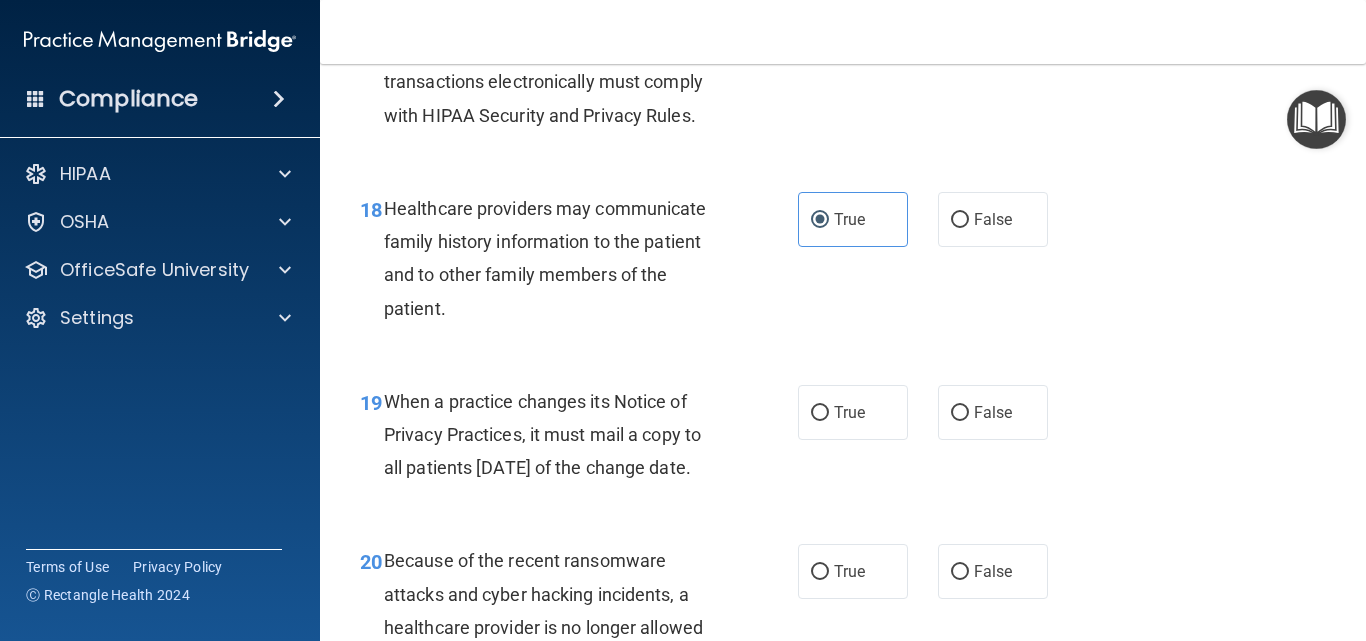 scroll, scrollTop: 3400, scrollLeft: 0, axis: vertical 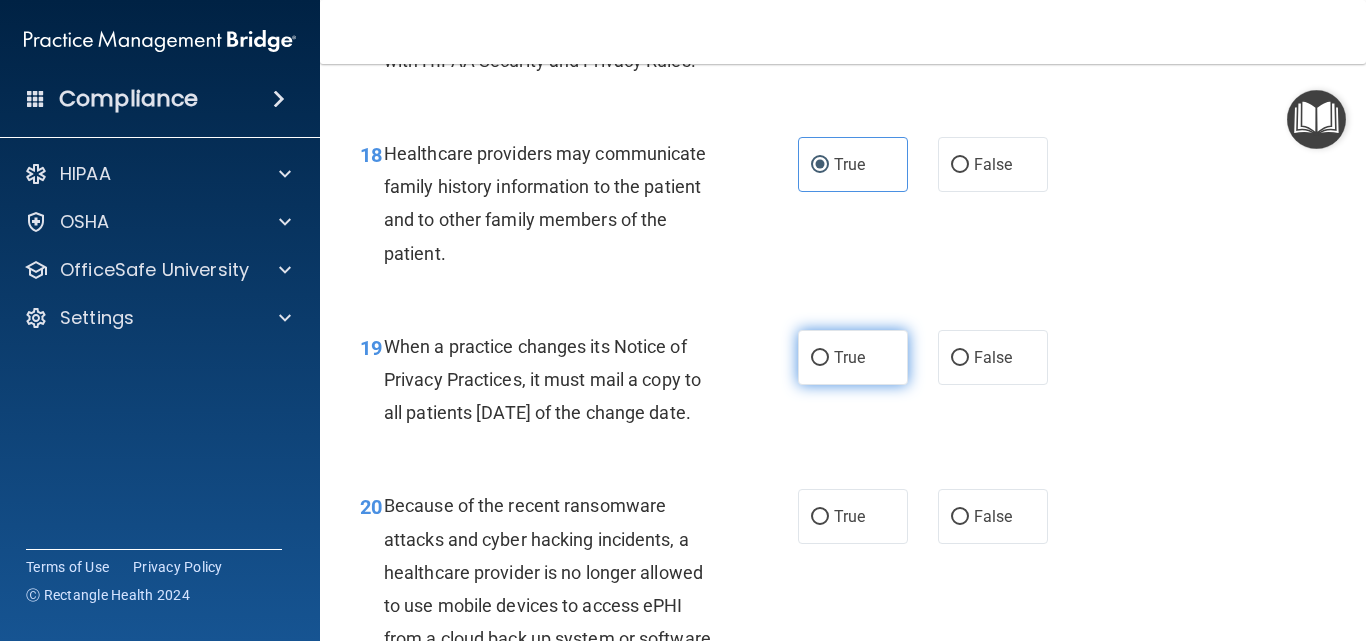click on "True" at bounding box center (853, 357) 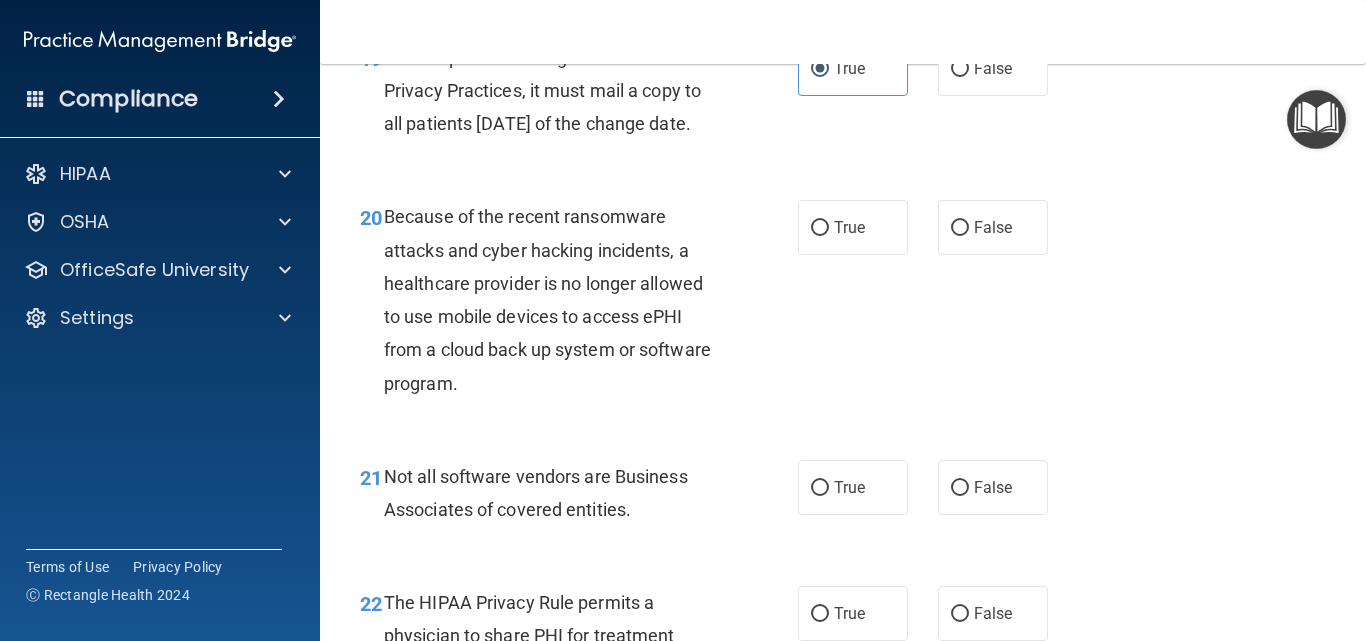 scroll, scrollTop: 3700, scrollLeft: 0, axis: vertical 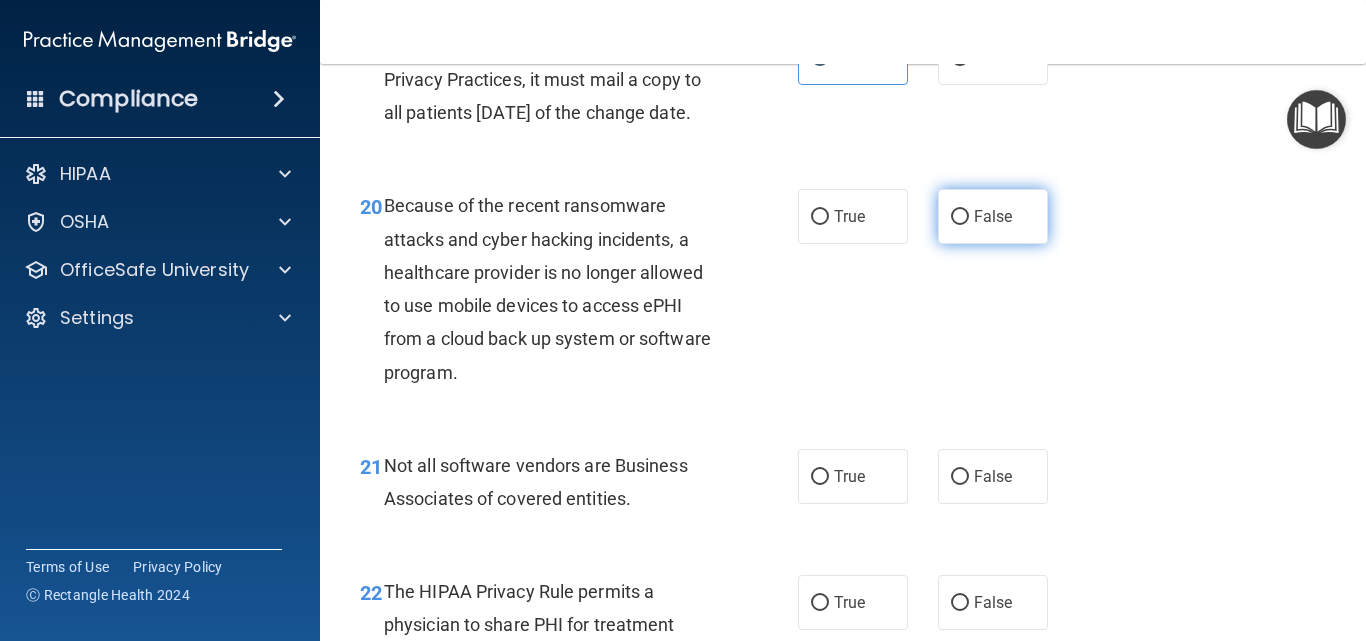 drag, startPoint x: 965, startPoint y: 301, endPoint x: 952, endPoint y: 294, distance: 14.764823 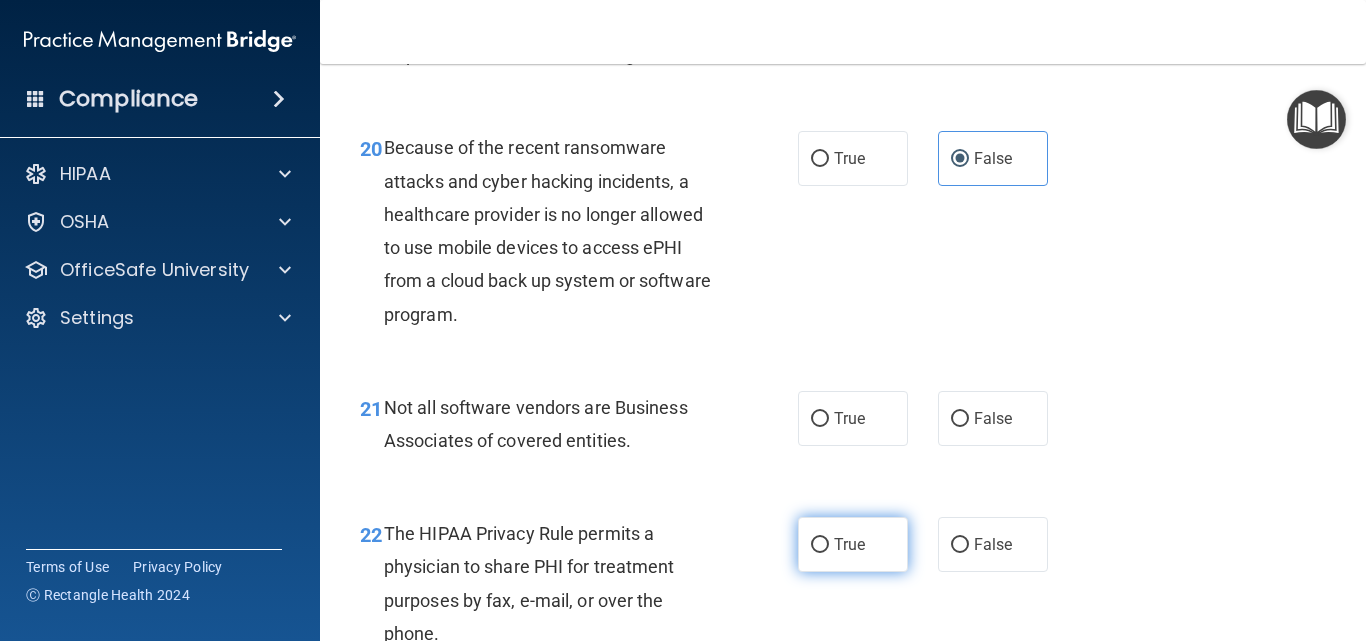 scroll, scrollTop: 4000, scrollLeft: 0, axis: vertical 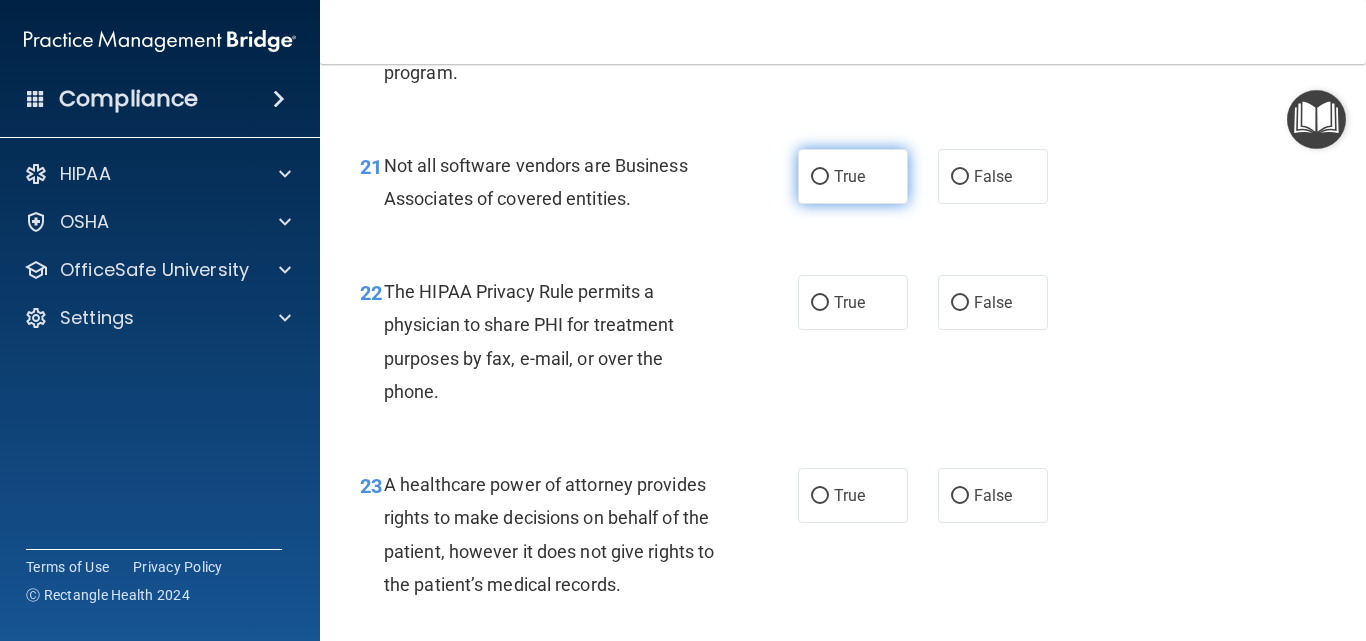 click on "True" at bounding box center [853, 176] 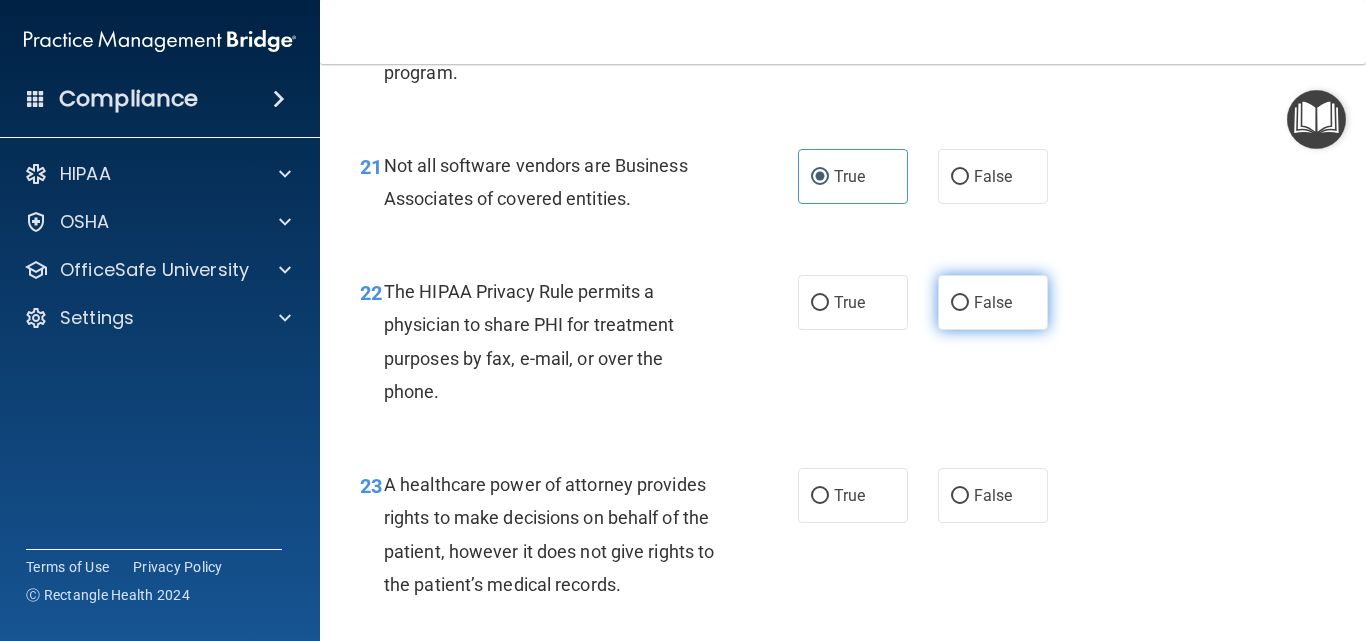 click on "False" at bounding box center (993, 302) 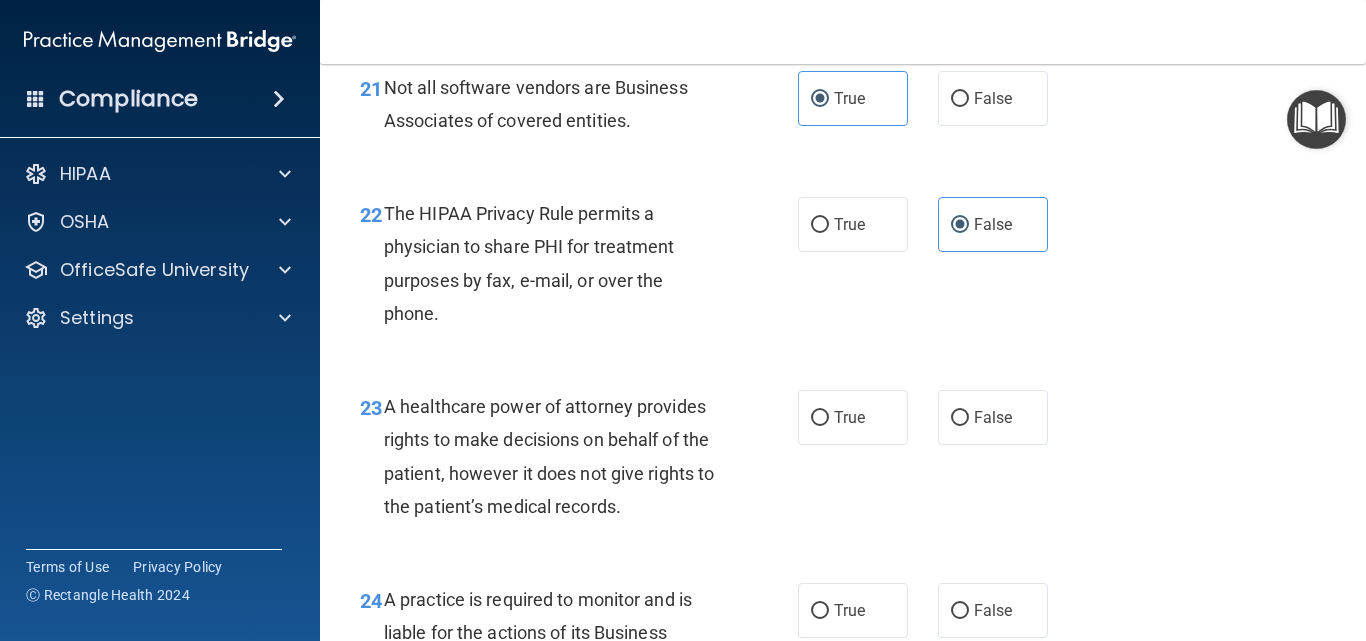scroll, scrollTop: 4100, scrollLeft: 0, axis: vertical 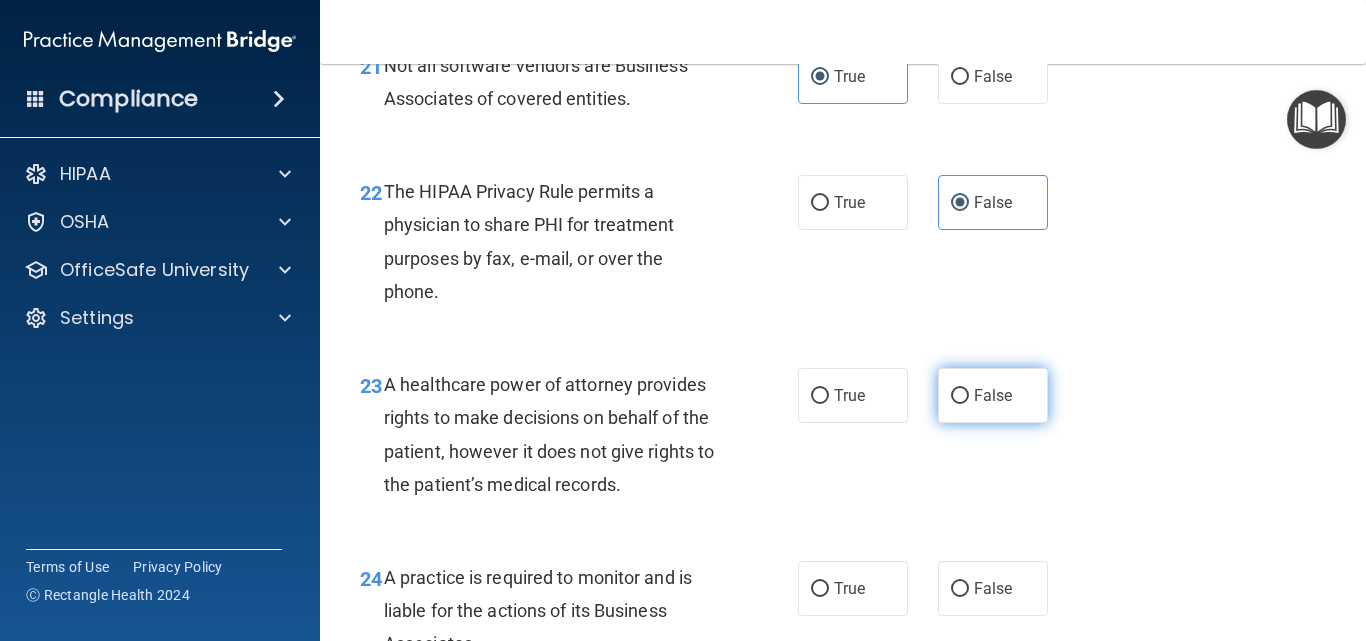 click on "False" at bounding box center (960, 396) 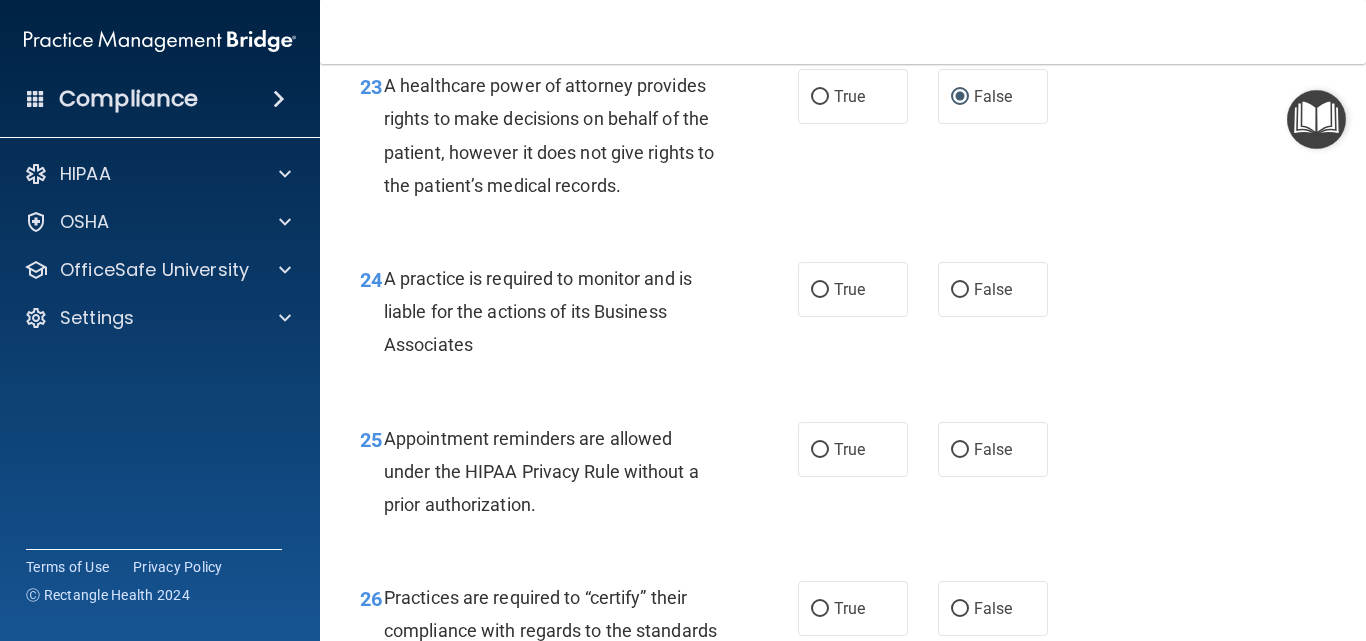scroll, scrollTop: 4400, scrollLeft: 0, axis: vertical 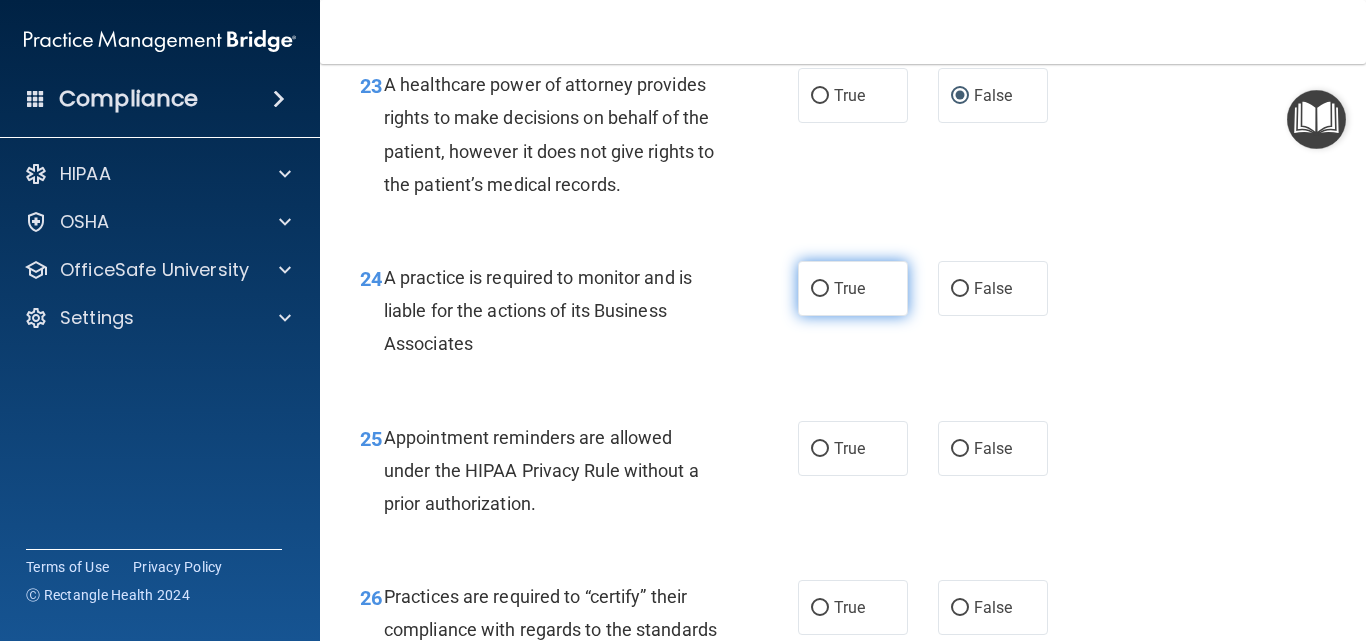 click on "True" at bounding box center (853, 288) 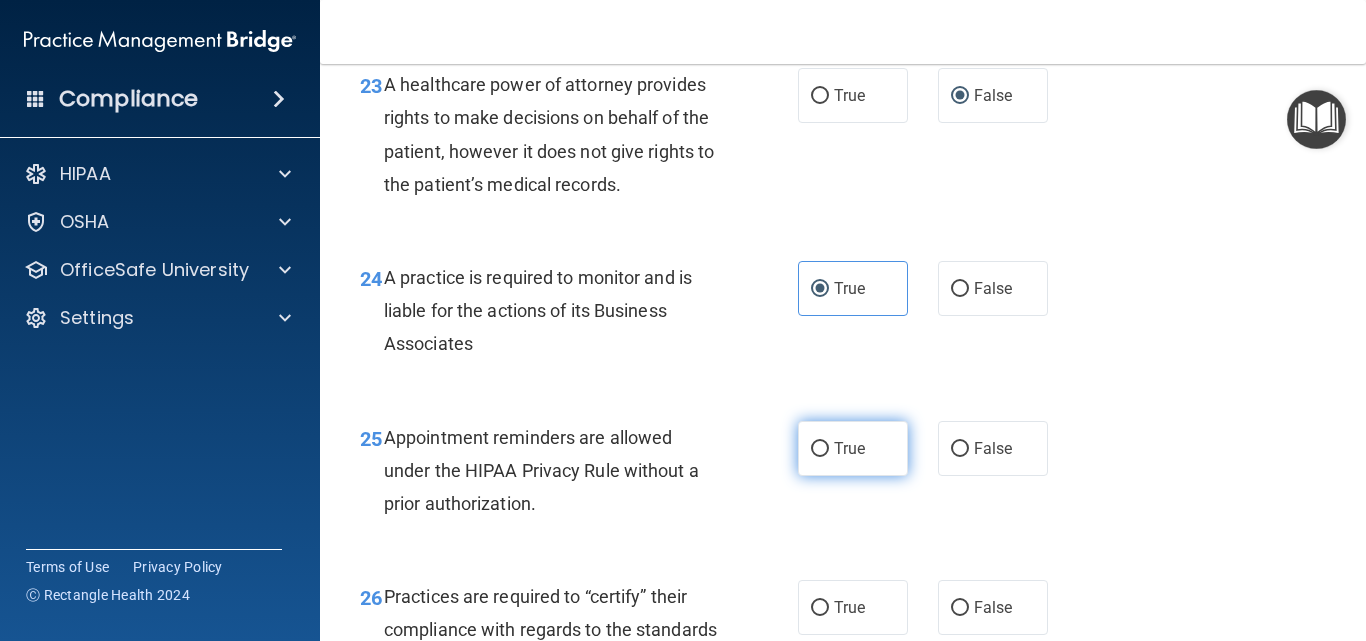 click on "True" at bounding box center (849, 448) 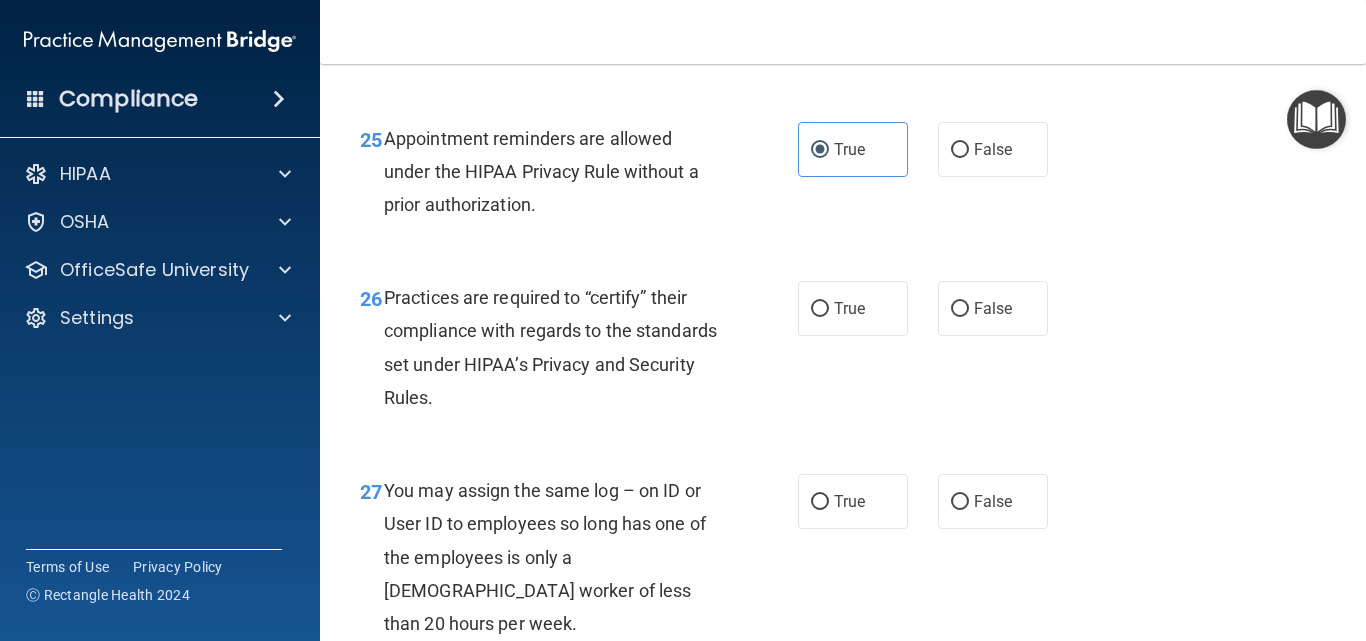 scroll, scrollTop: 4700, scrollLeft: 0, axis: vertical 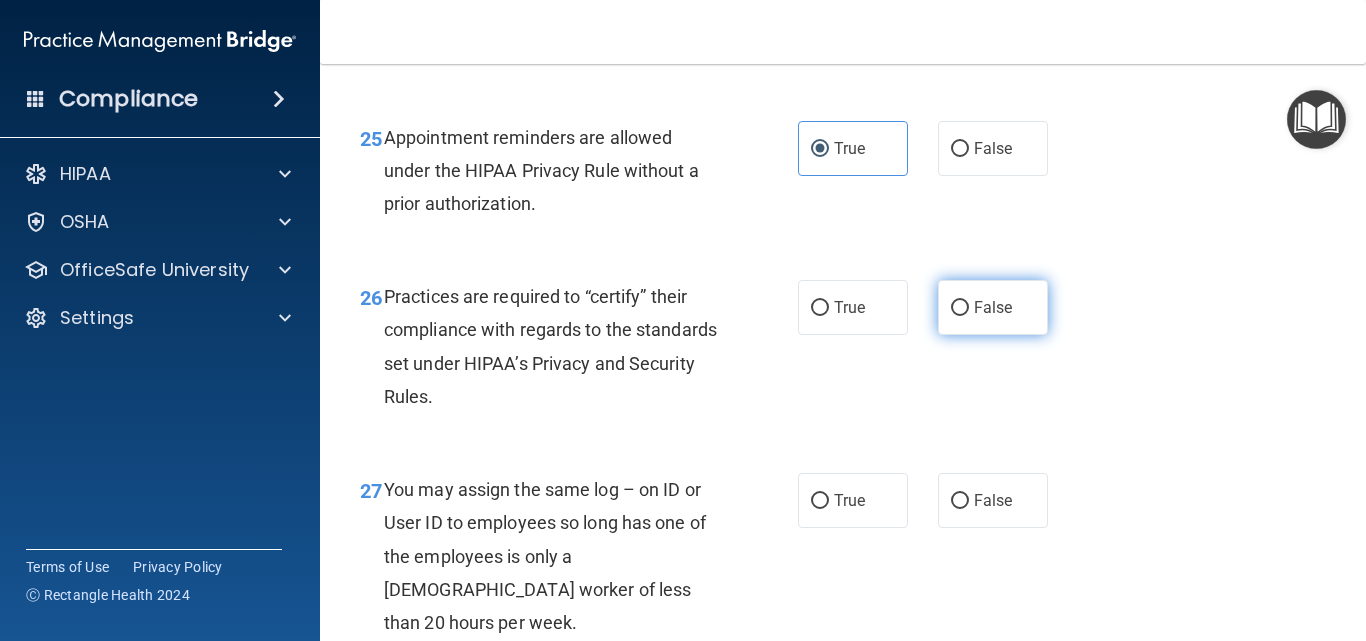 click on "False" at bounding box center (993, 307) 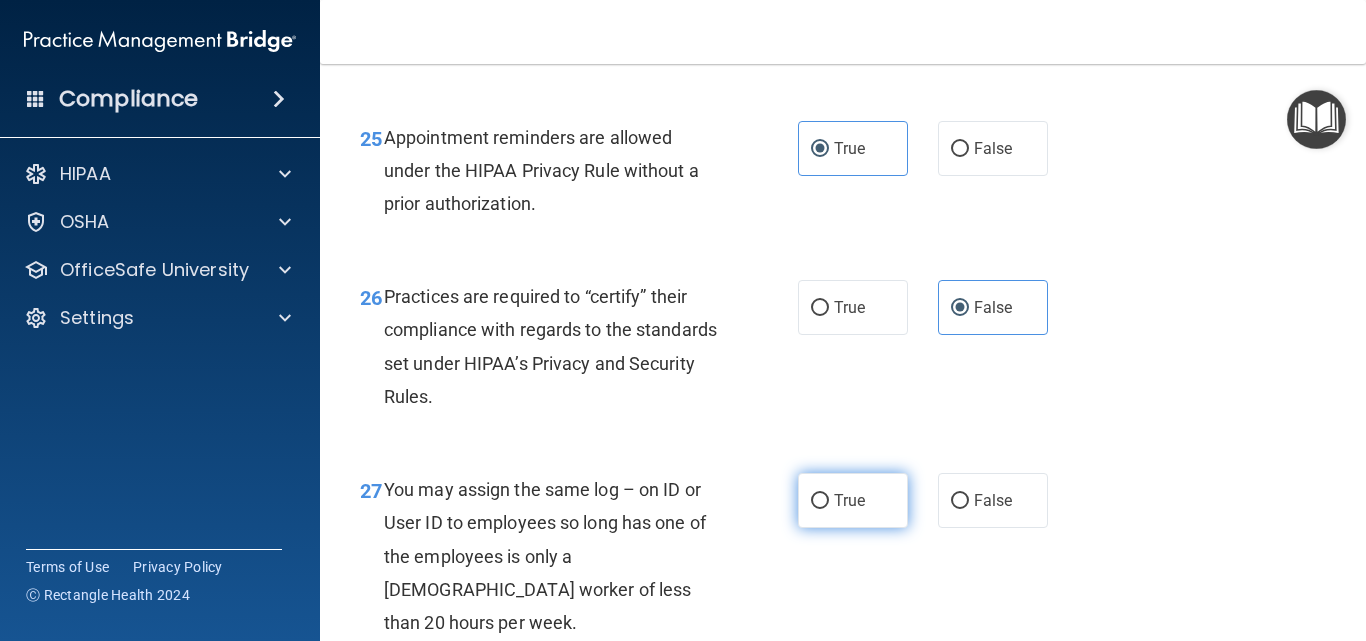 click on "True" at bounding box center (849, 500) 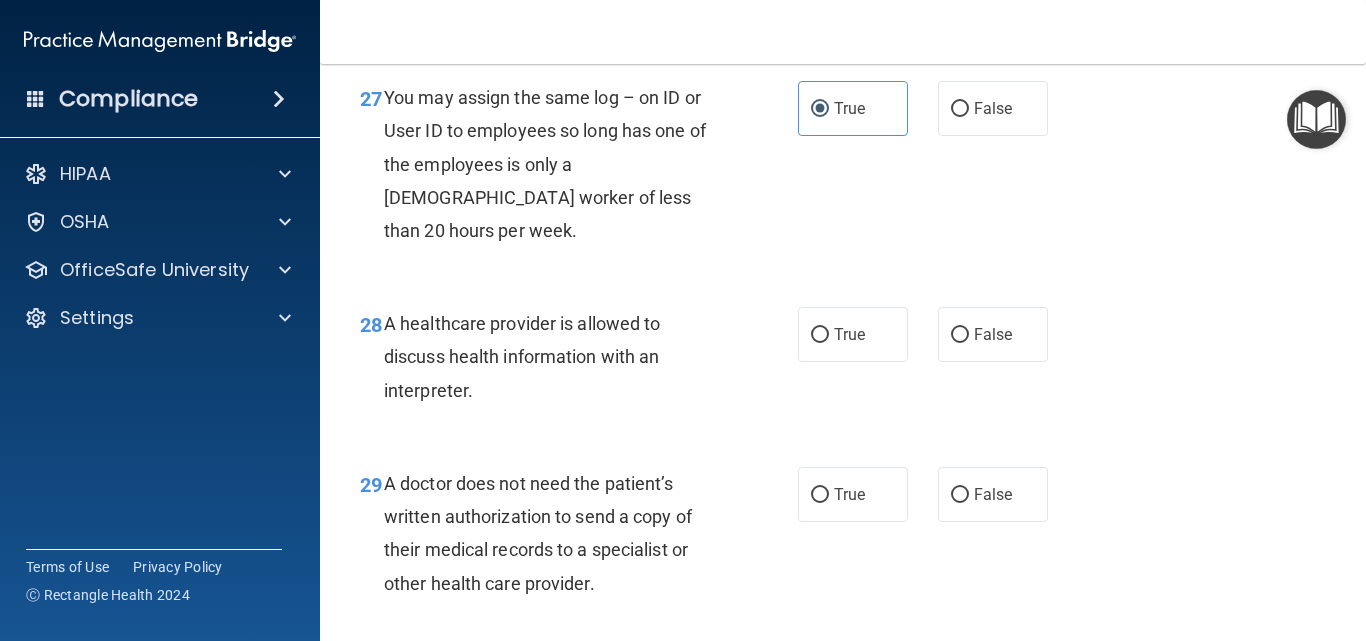 scroll, scrollTop: 5100, scrollLeft: 0, axis: vertical 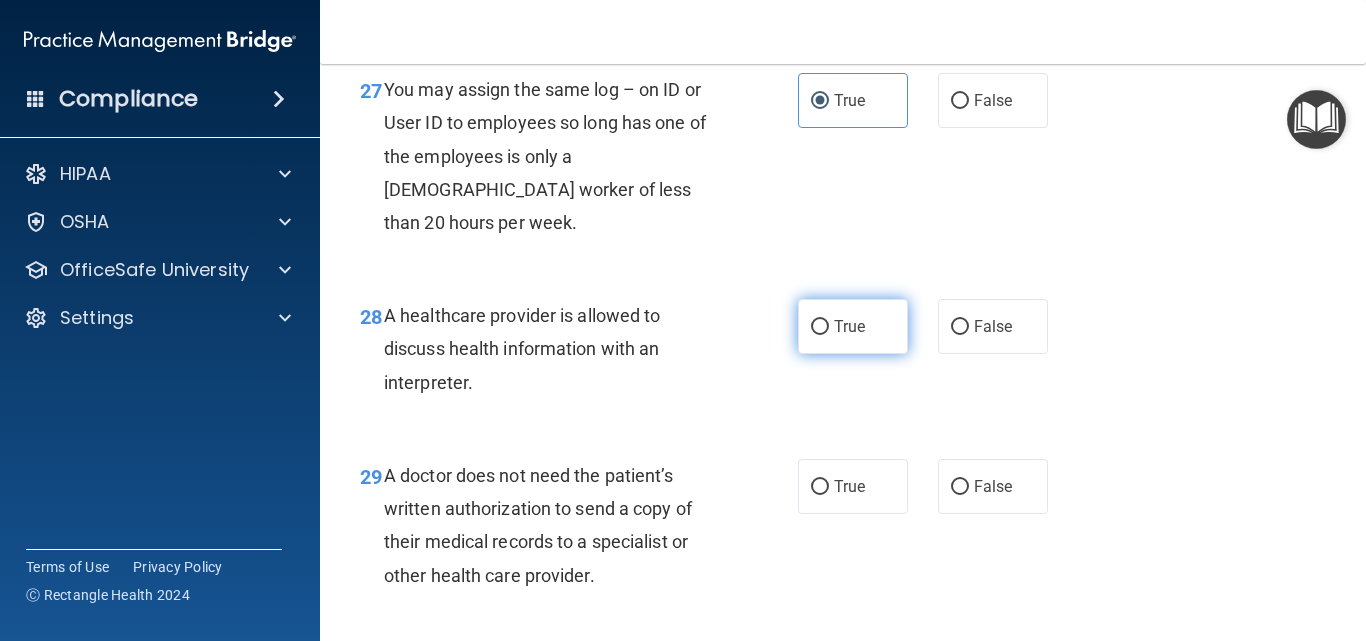 click on "True" at bounding box center [853, 326] 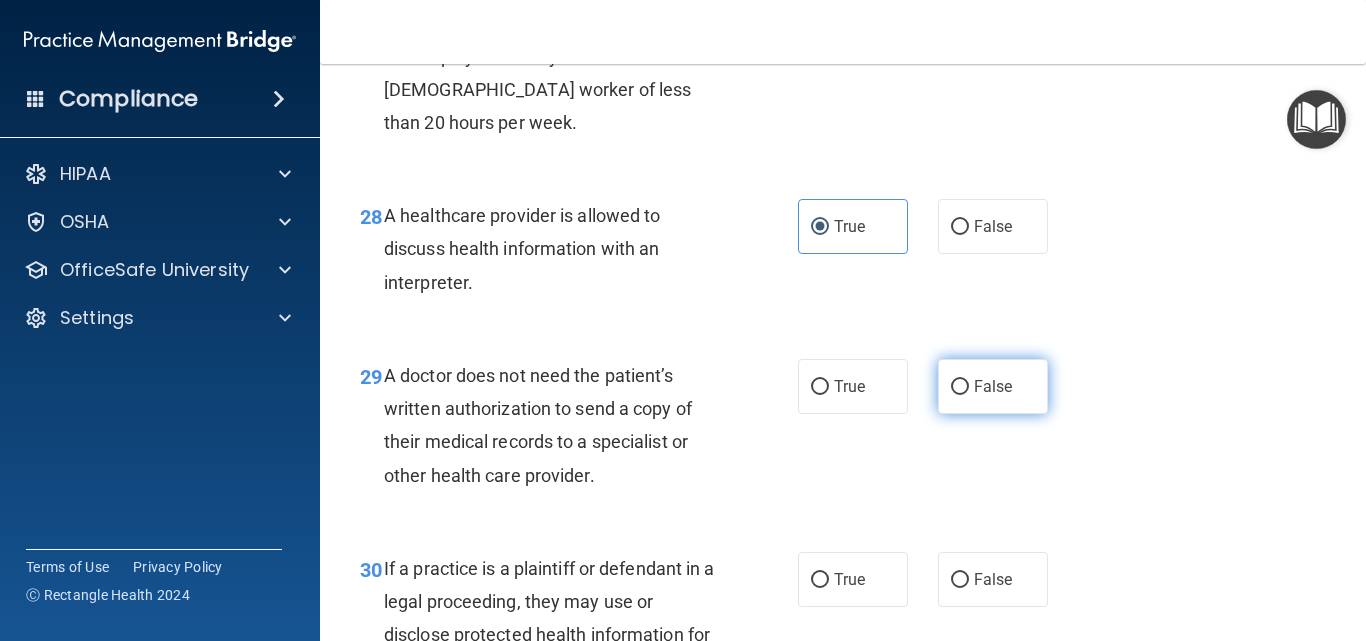 click on "False" at bounding box center (960, 387) 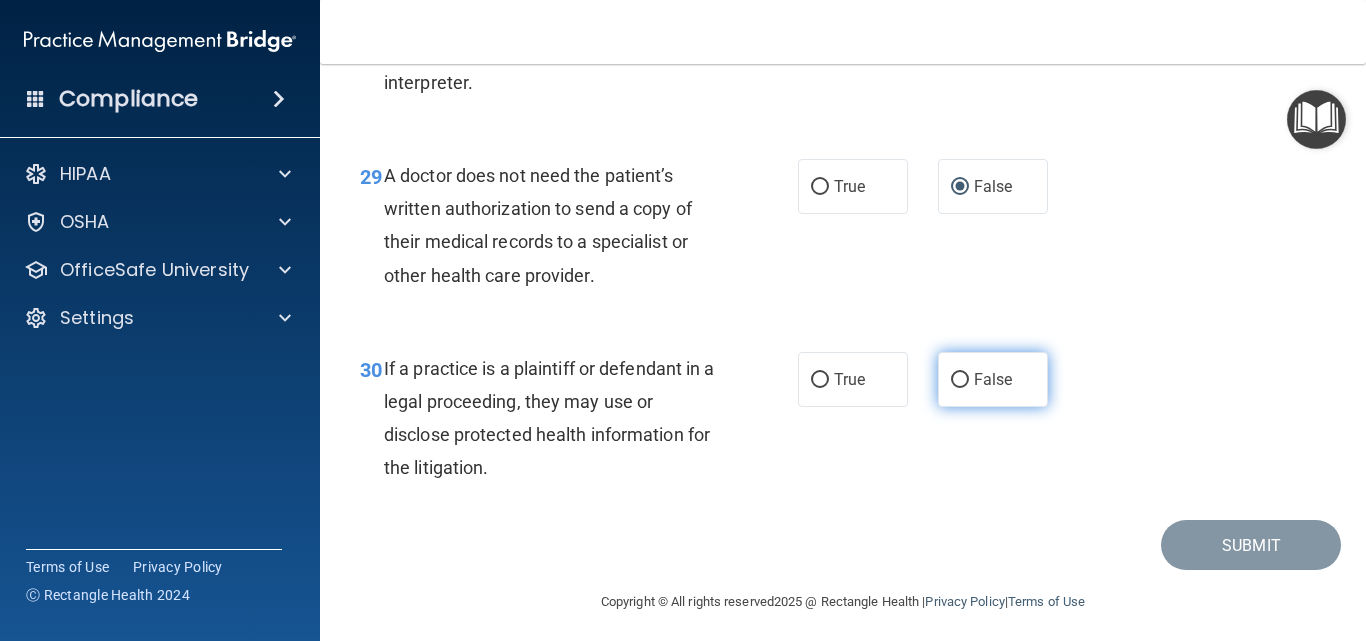 click on "False" at bounding box center [993, 379] 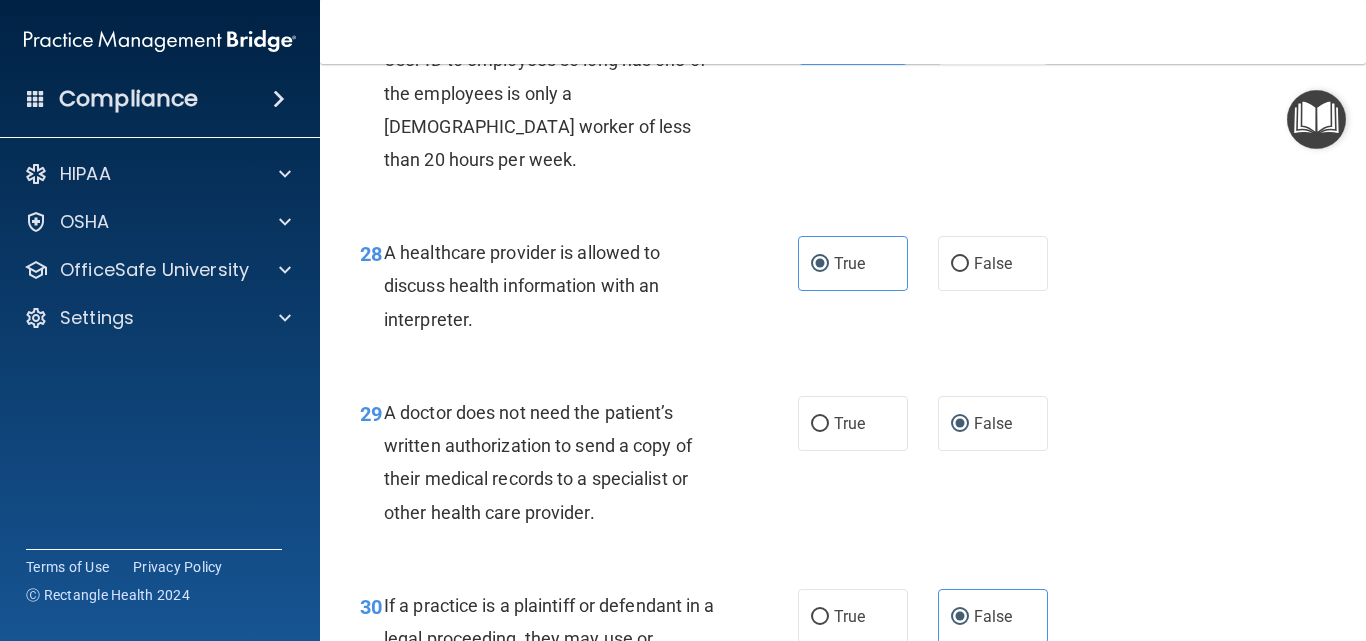 scroll, scrollTop: 5442, scrollLeft: 0, axis: vertical 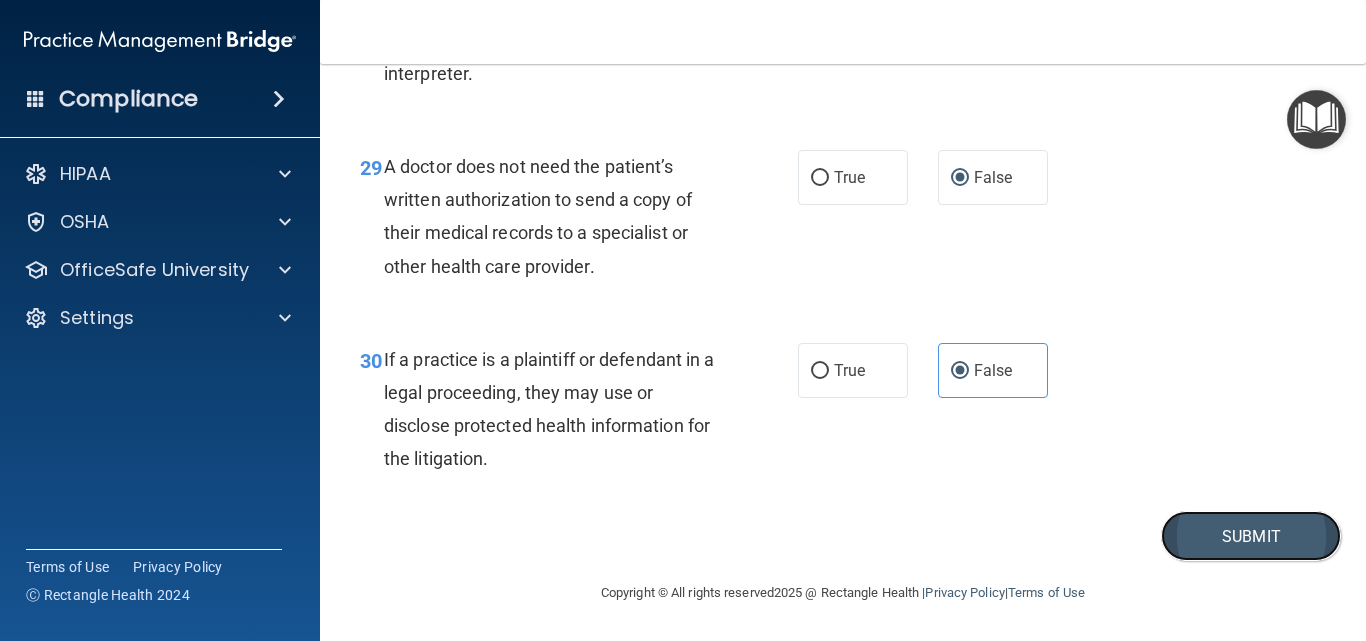 click on "Submit" at bounding box center (1251, 536) 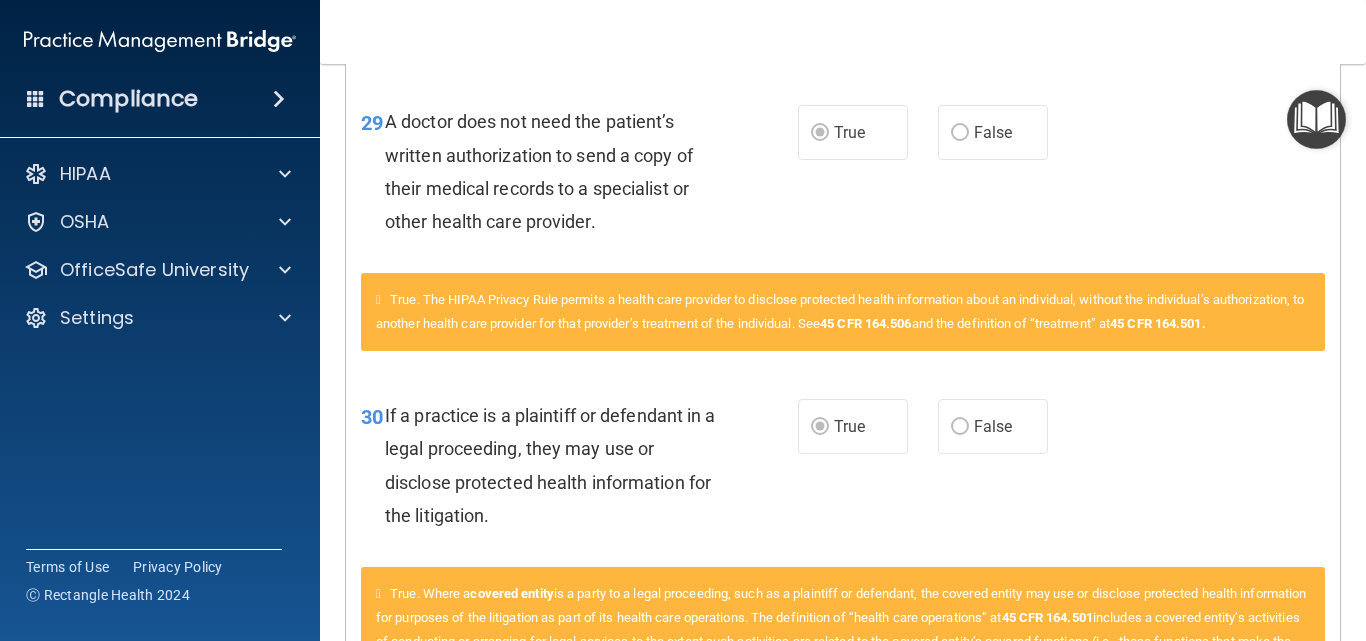scroll, scrollTop: 5788, scrollLeft: 0, axis: vertical 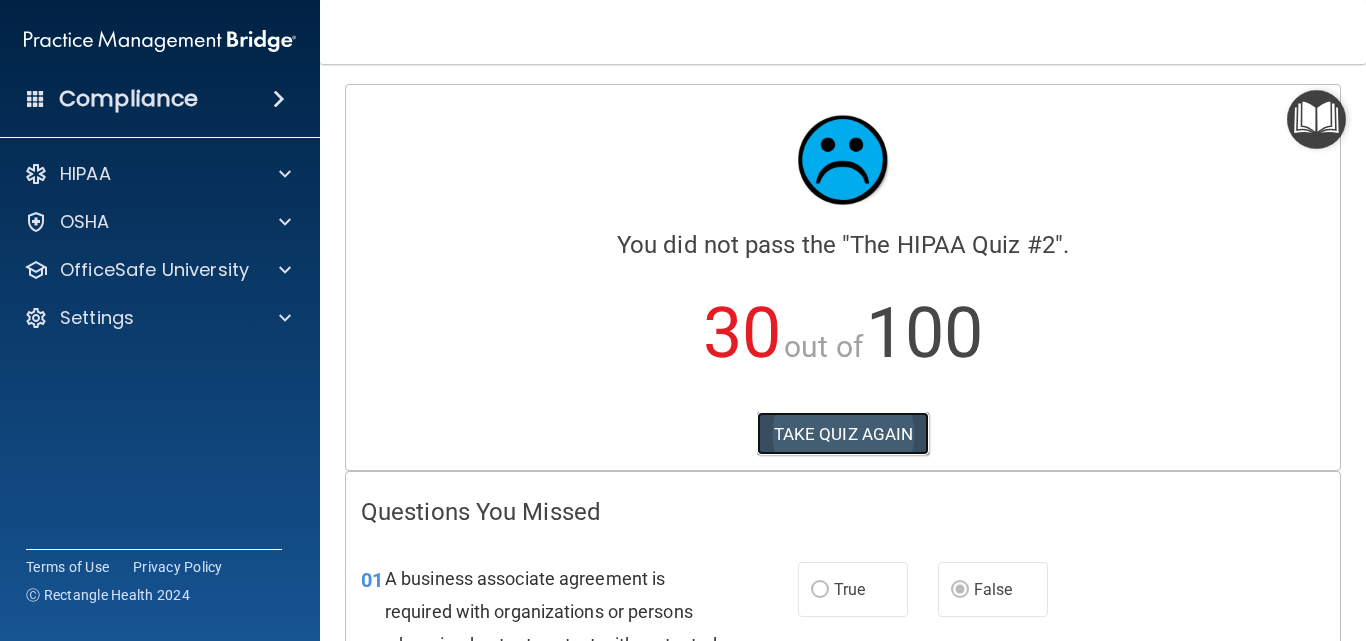 click on "TAKE QUIZ AGAIN" at bounding box center (843, 434) 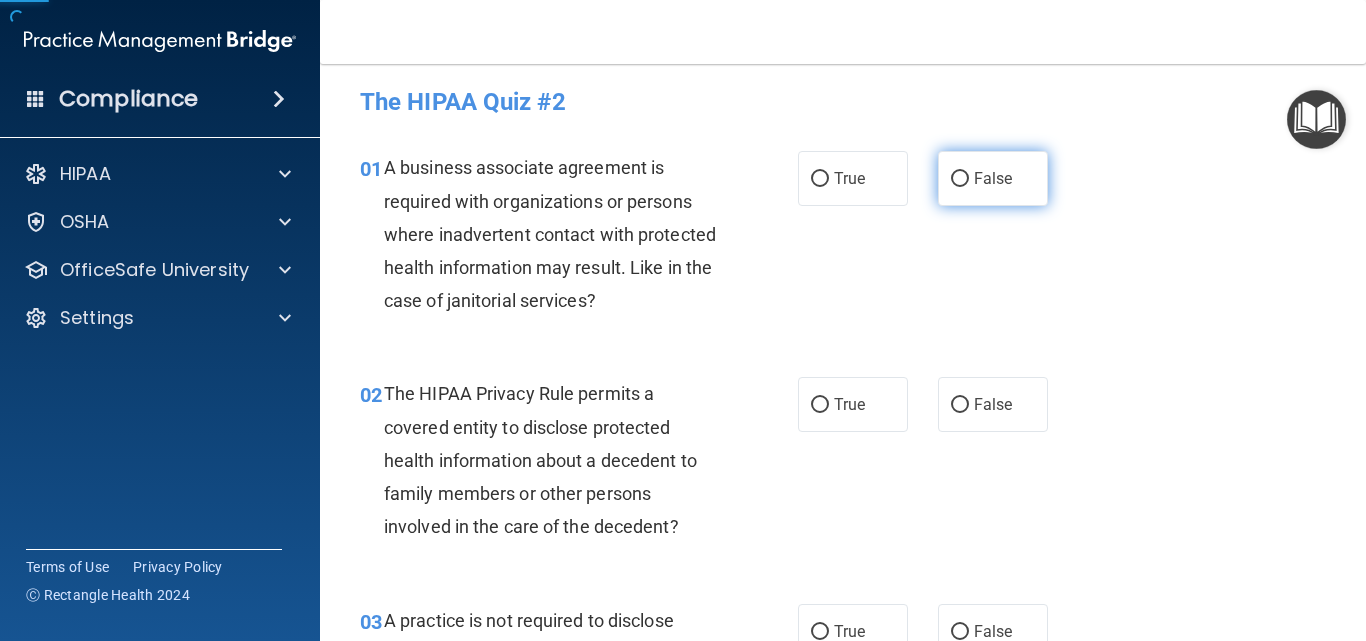 scroll, scrollTop: 0, scrollLeft: 0, axis: both 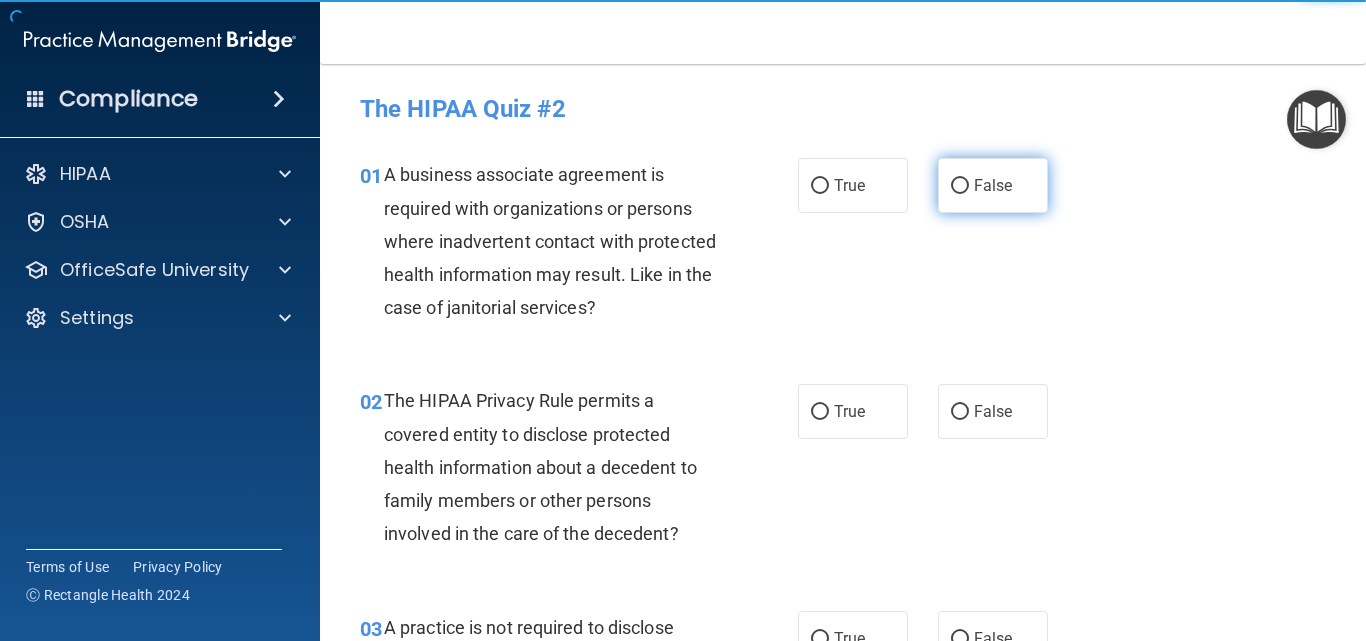 click on "False" at bounding box center (993, 185) 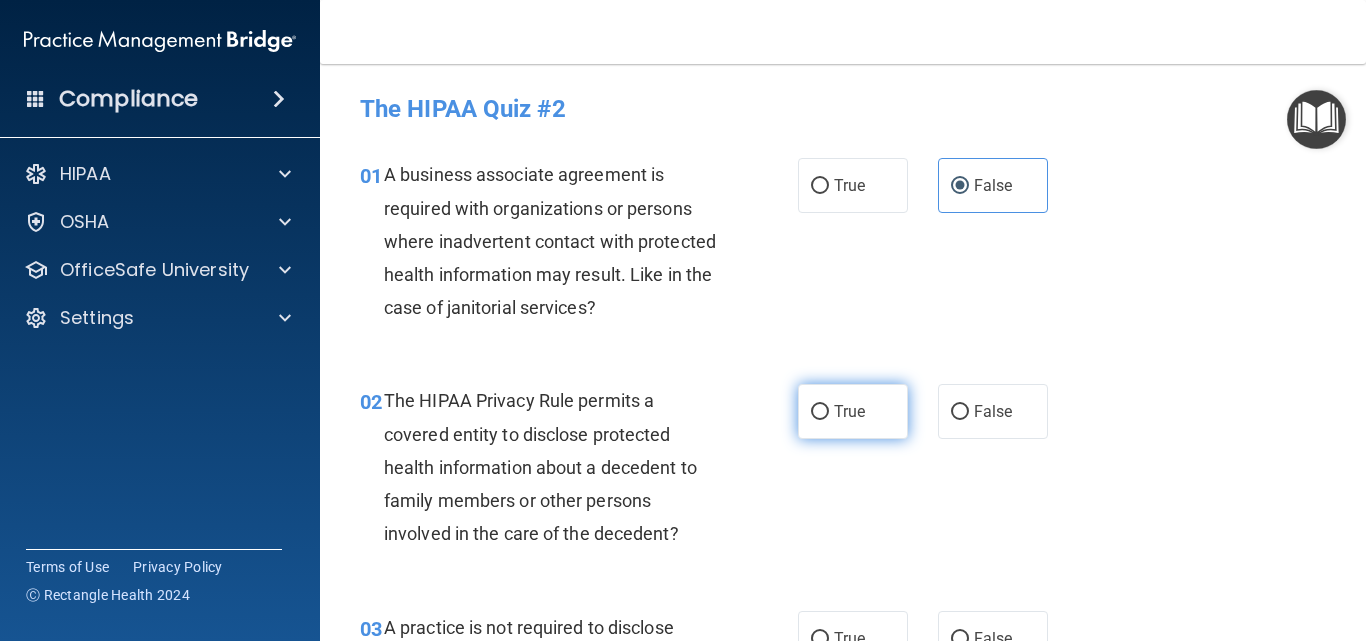 click on "True" at bounding box center [853, 411] 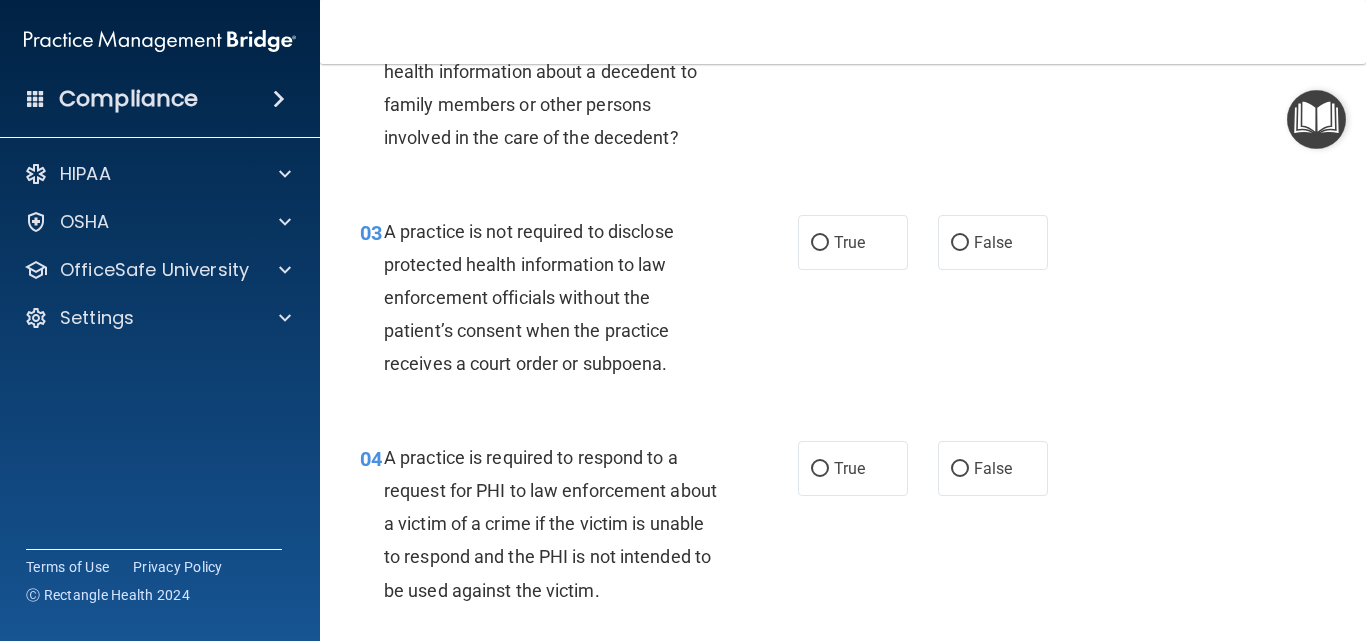 scroll, scrollTop: 400, scrollLeft: 0, axis: vertical 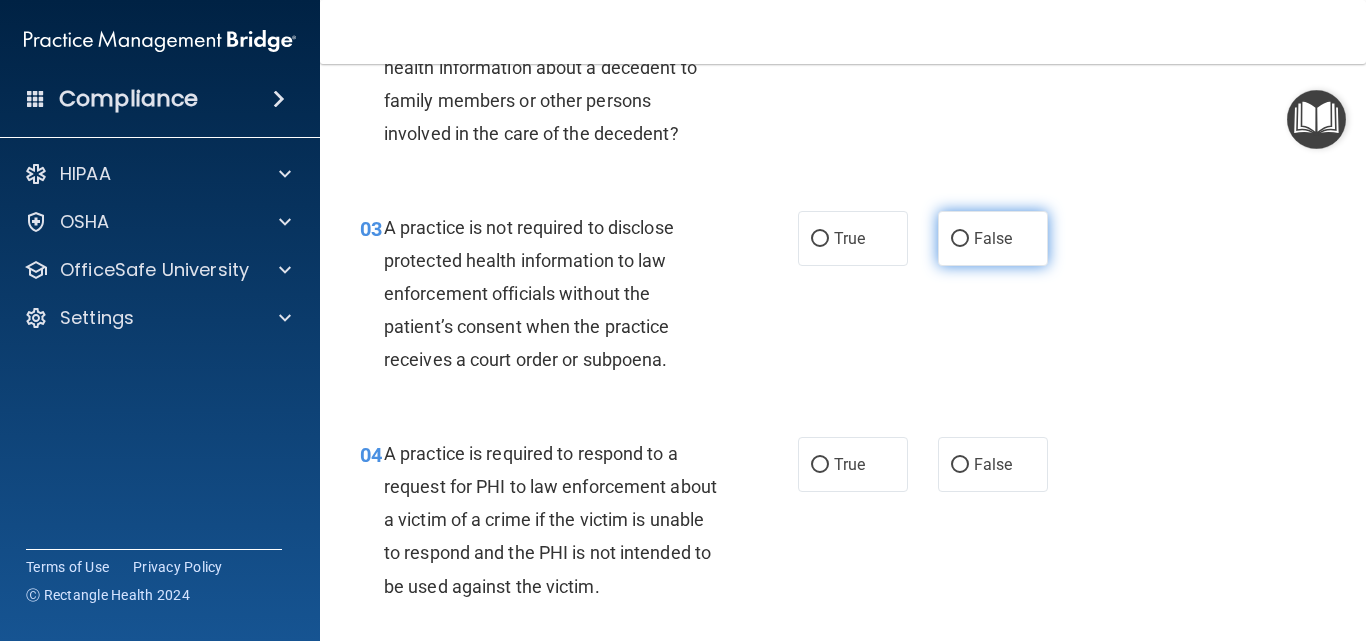 click on "False" at bounding box center (993, 238) 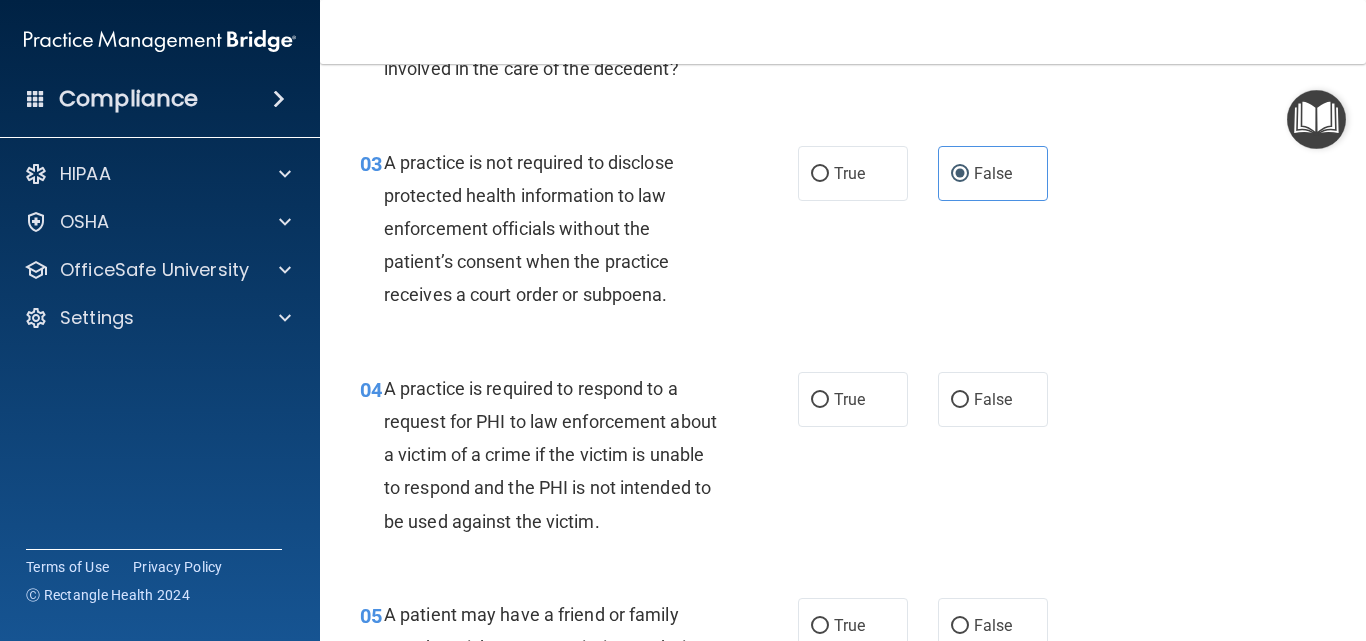 scroll, scrollTop: 500, scrollLeft: 0, axis: vertical 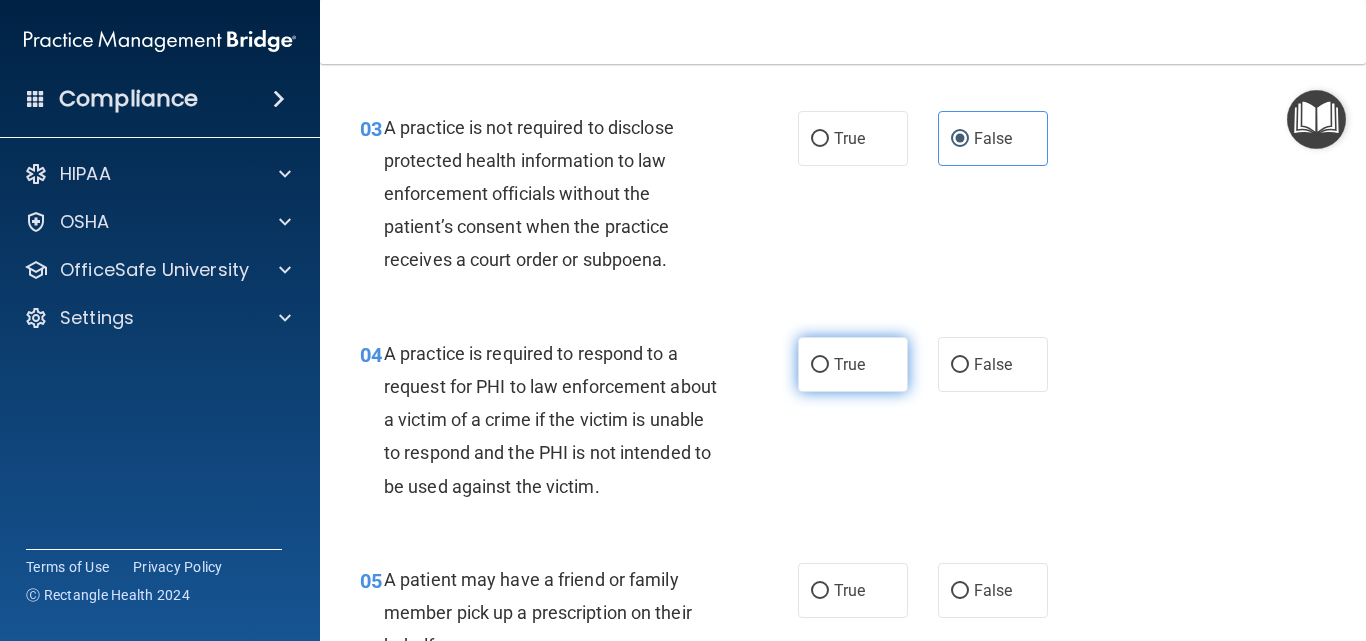 click on "True" at bounding box center (853, 364) 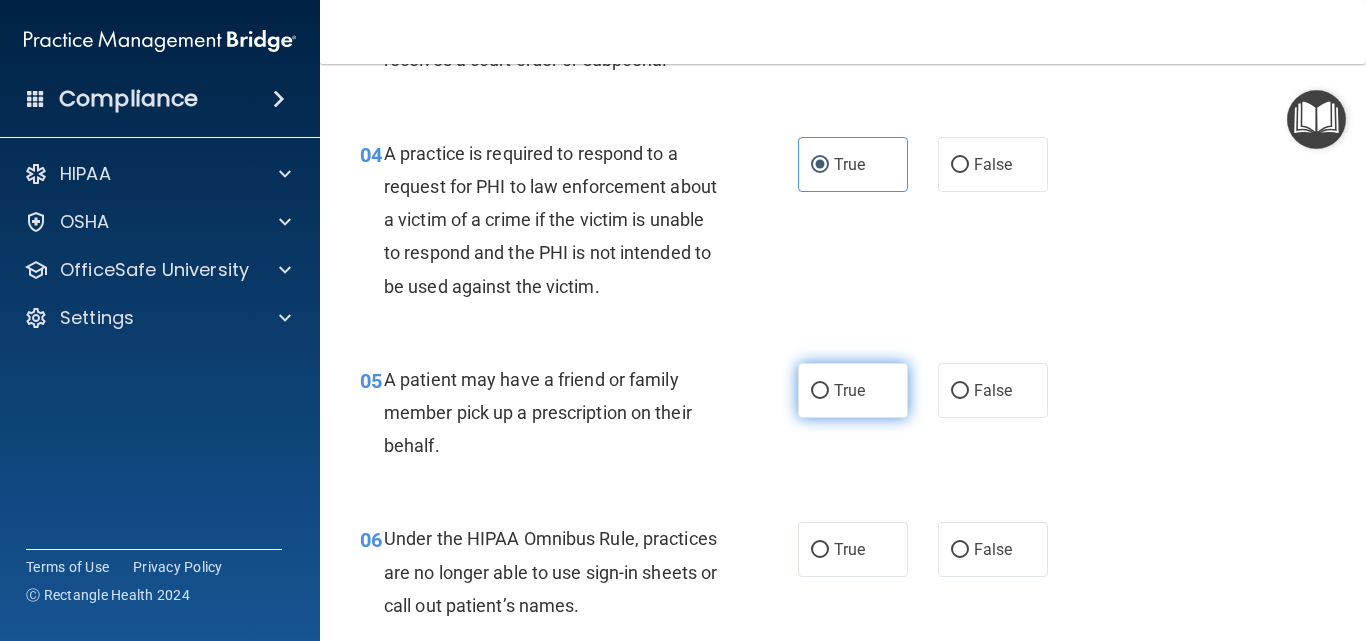 click on "True" at bounding box center [853, 390] 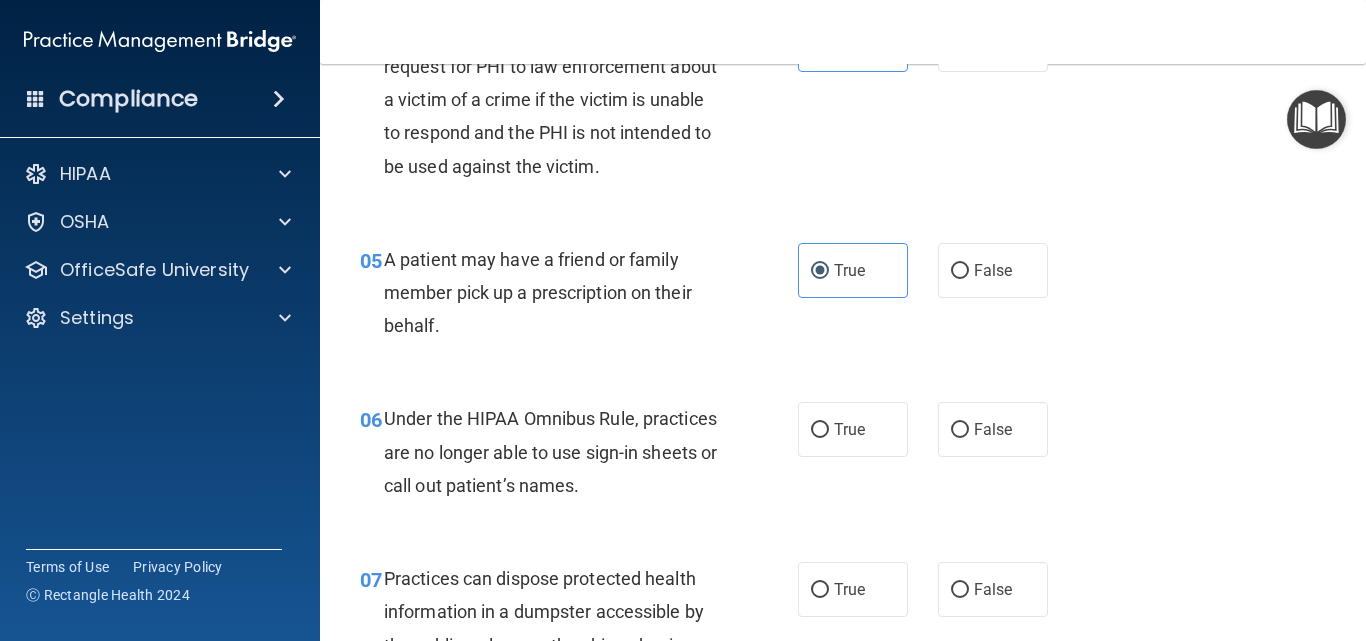 scroll, scrollTop: 900, scrollLeft: 0, axis: vertical 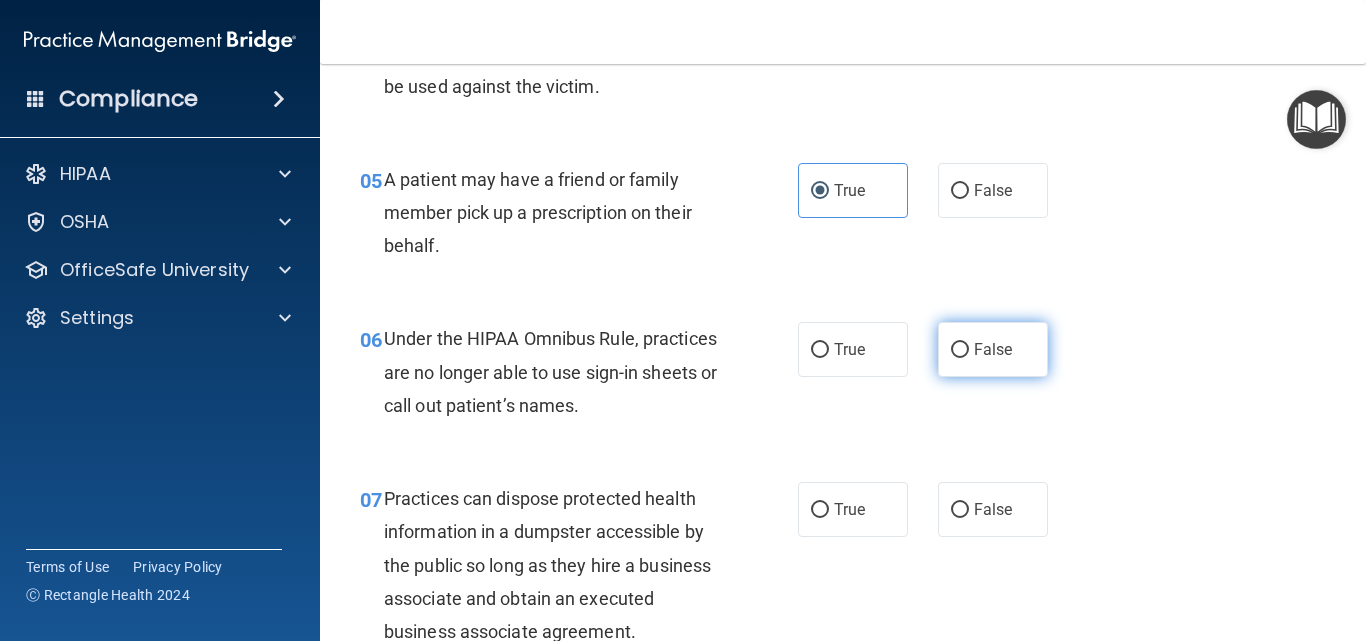 click on "False" at bounding box center (993, 349) 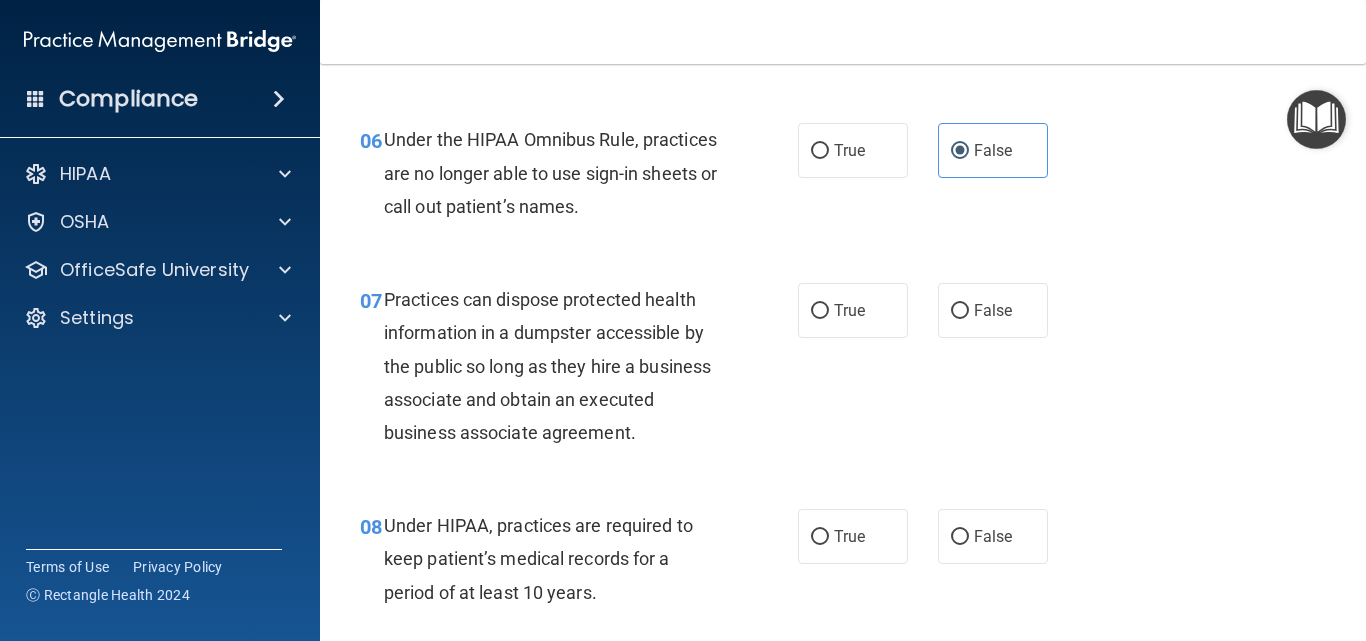 scroll, scrollTop: 1100, scrollLeft: 0, axis: vertical 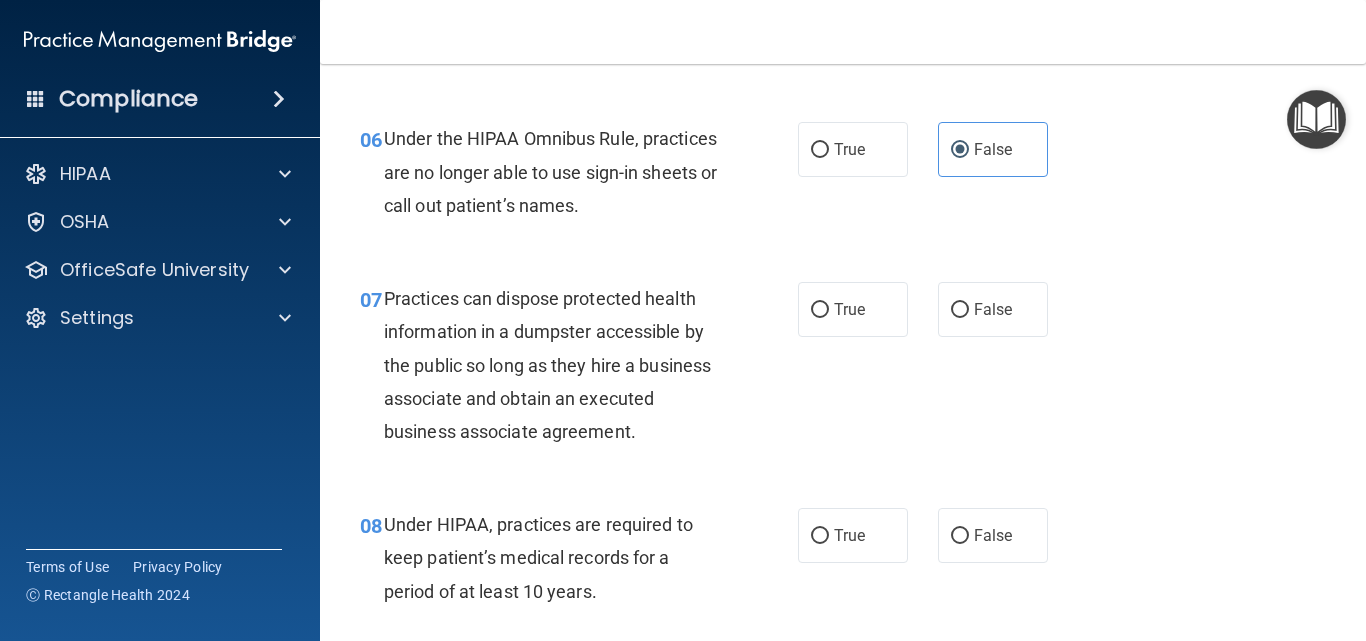 click on "07       Practices can dispose protected health information in a dumpster accessible by the public so long as they hire a business associate and obtain an executed business associate agreement.                 True           False" at bounding box center (843, 370) 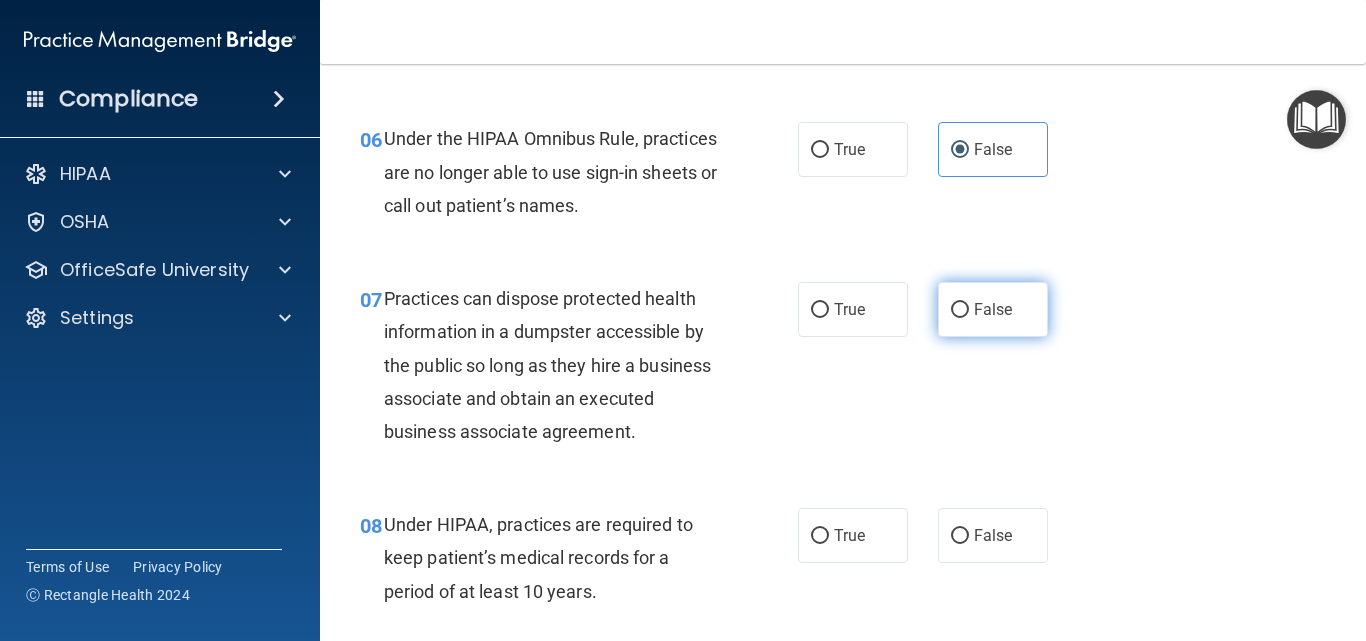 click on "False" at bounding box center [993, 309] 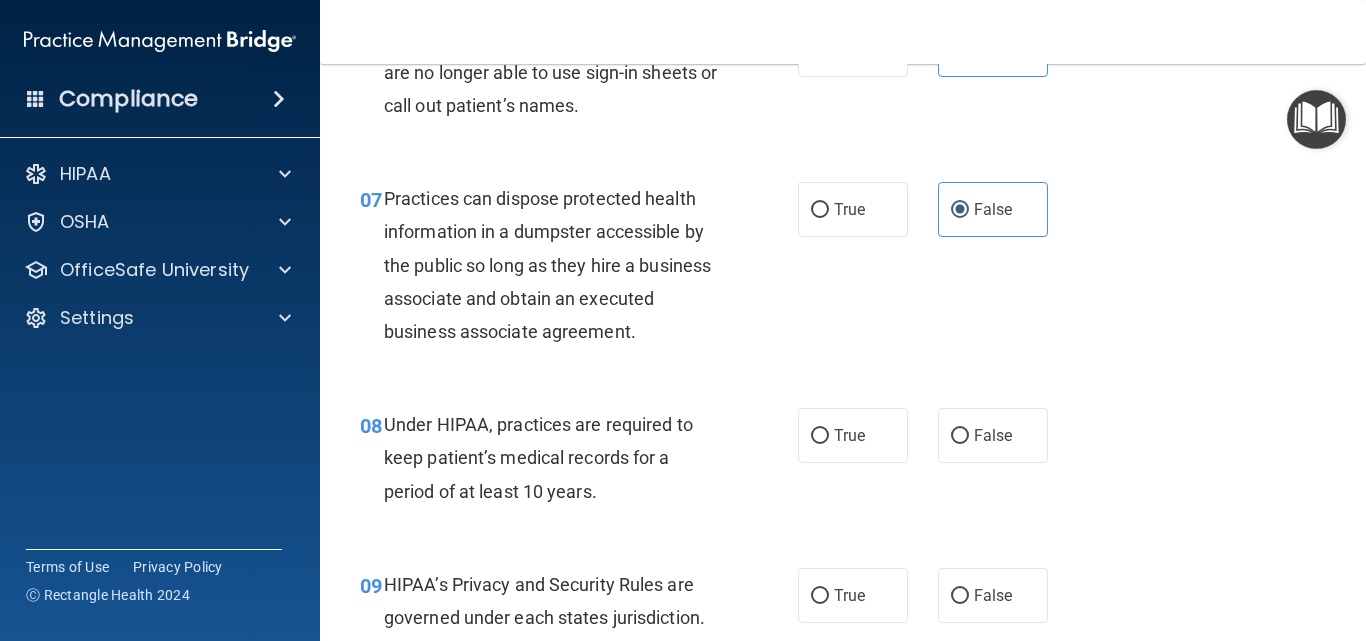 scroll, scrollTop: 1300, scrollLeft: 0, axis: vertical 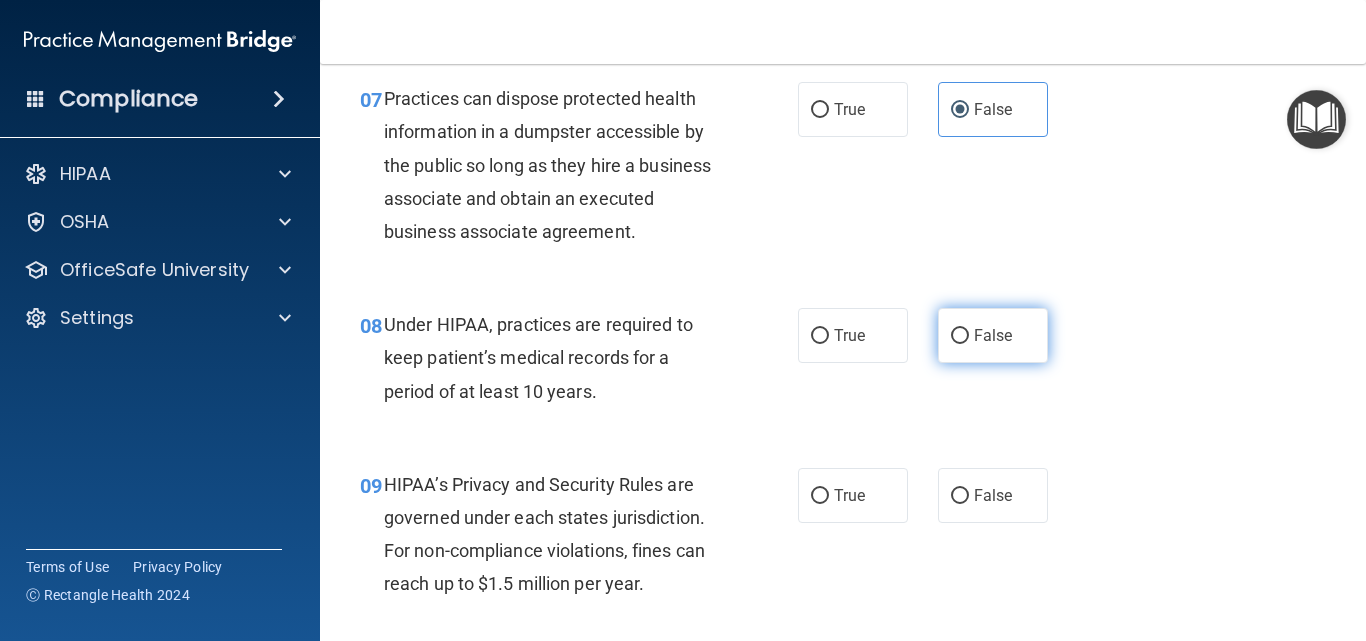 click on "False" at bounding box center [993, 335] 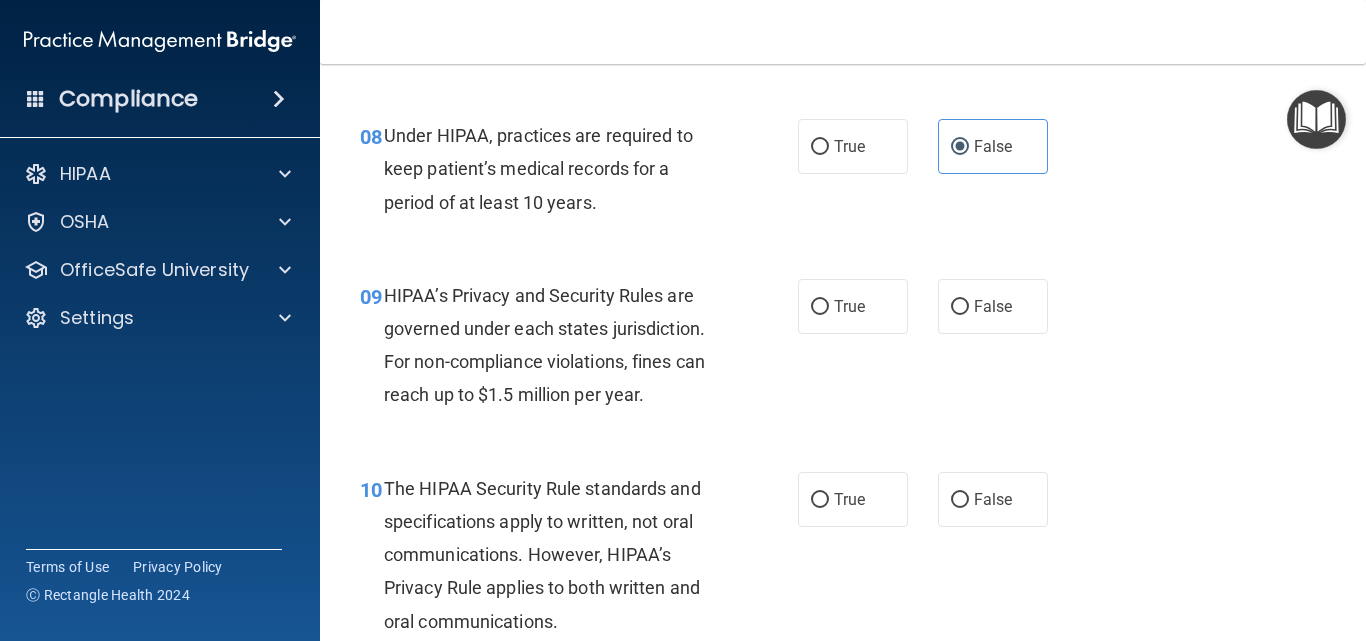 scroll, scrollTop: 1500, scrollLeft: 0, axis: vertical 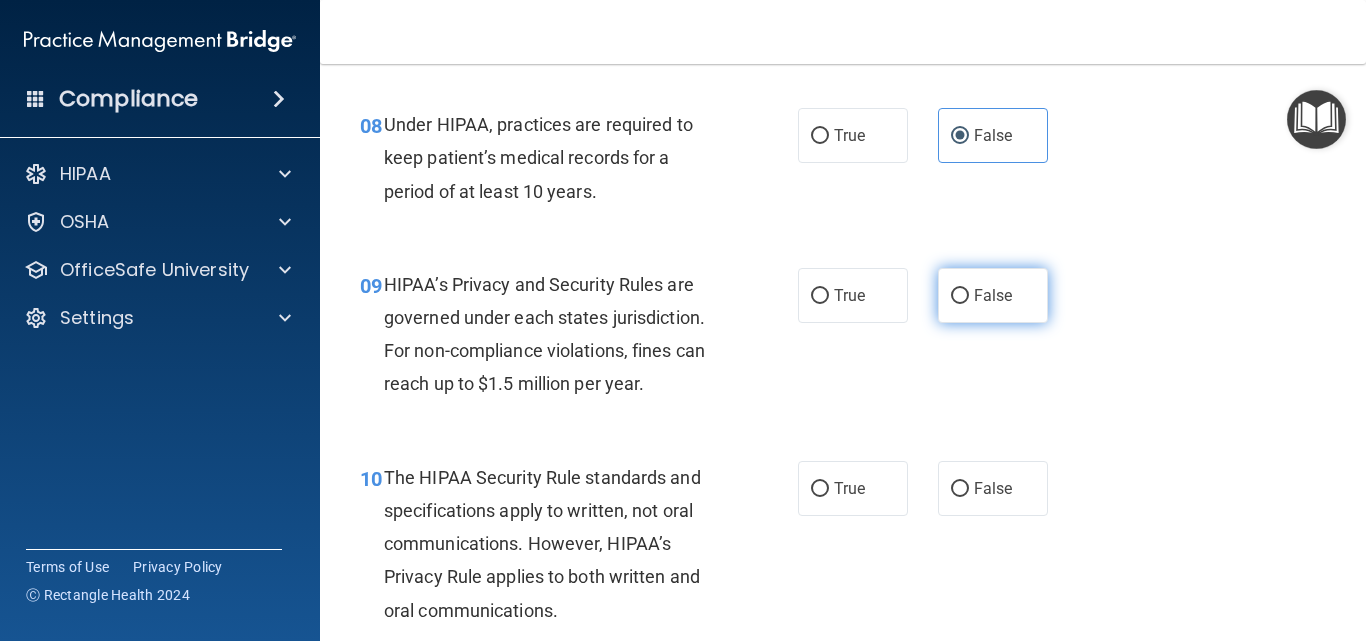 click on "False" at bounding box center (993, 295) 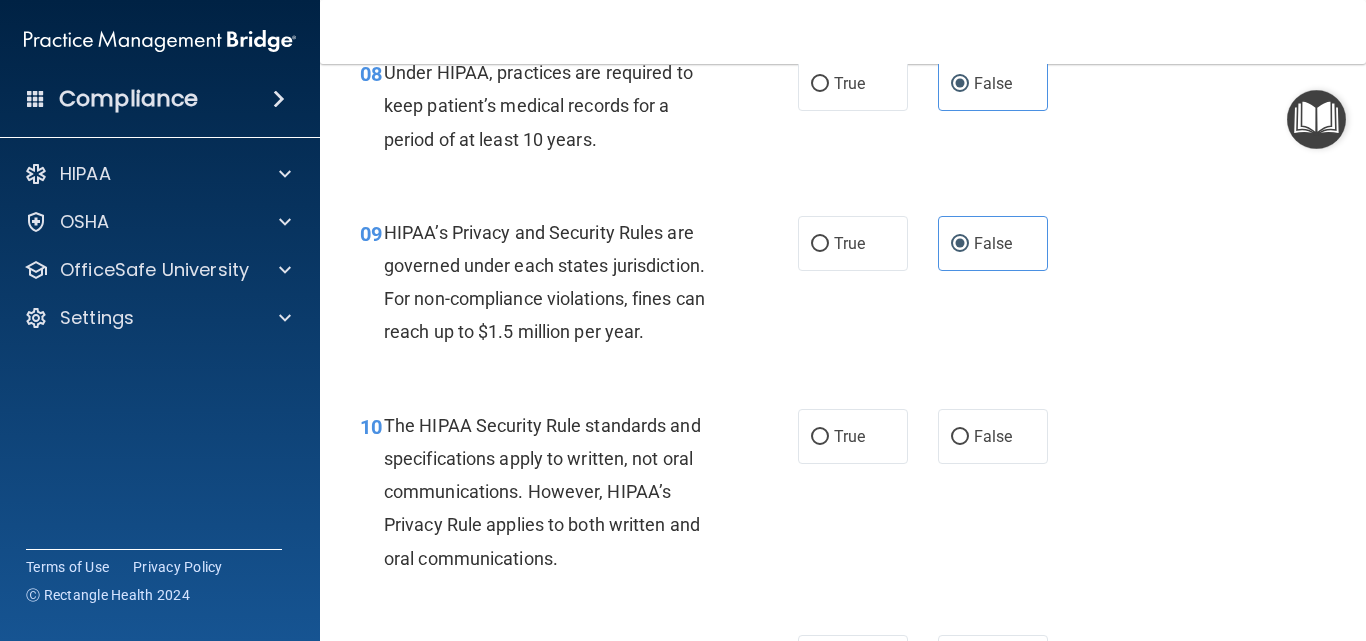 scroll, scrollTop: 1600, scrollLeft: 0, axis: vertical 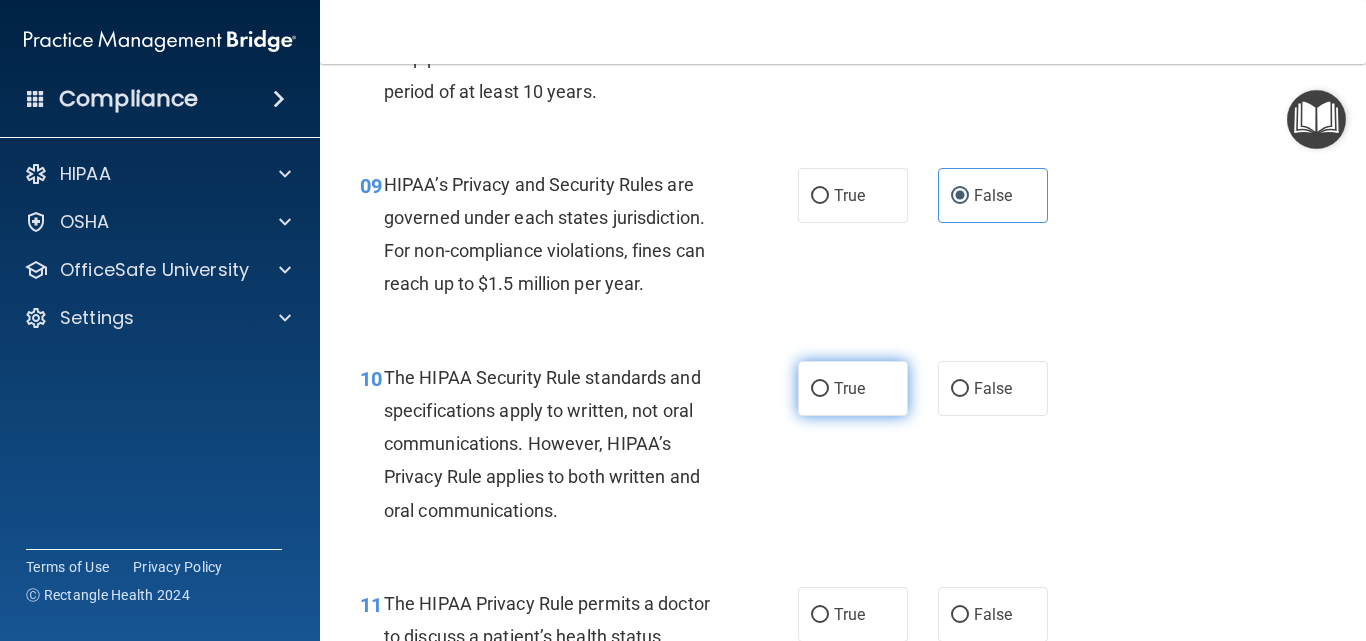 click on "True" at bounding box center [853, 388] 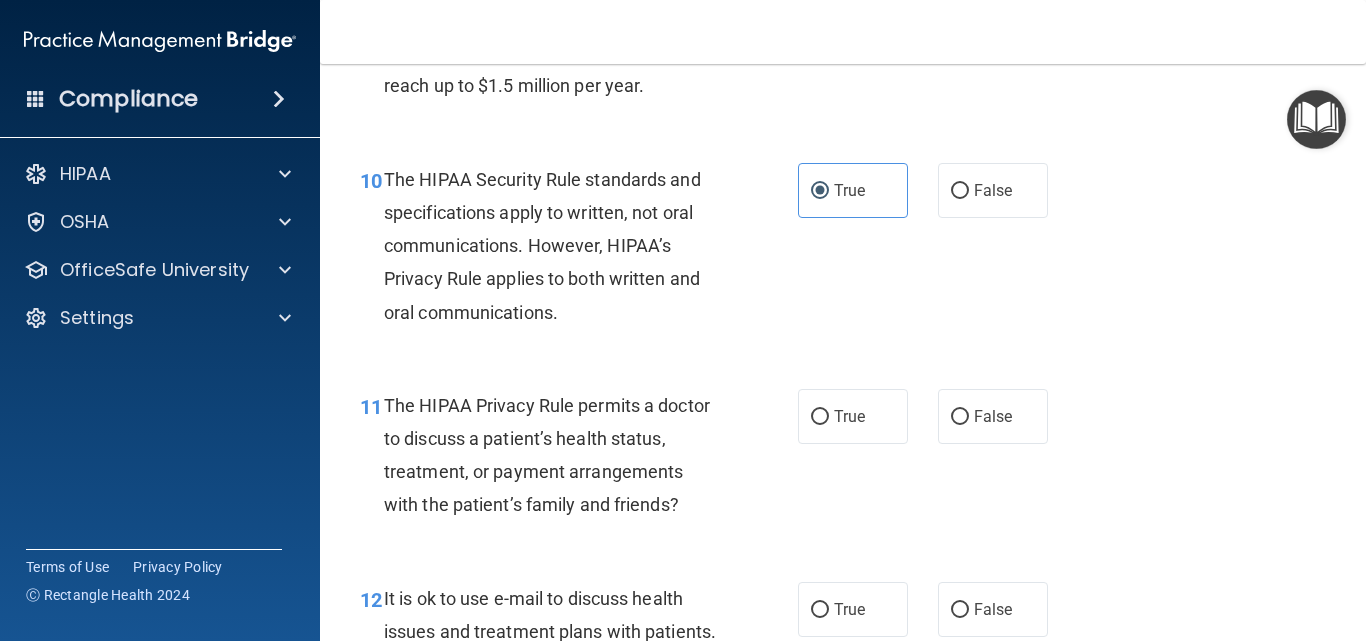 scroll, scrollTop: 1800, scrollLeft: 0, axis: vertical 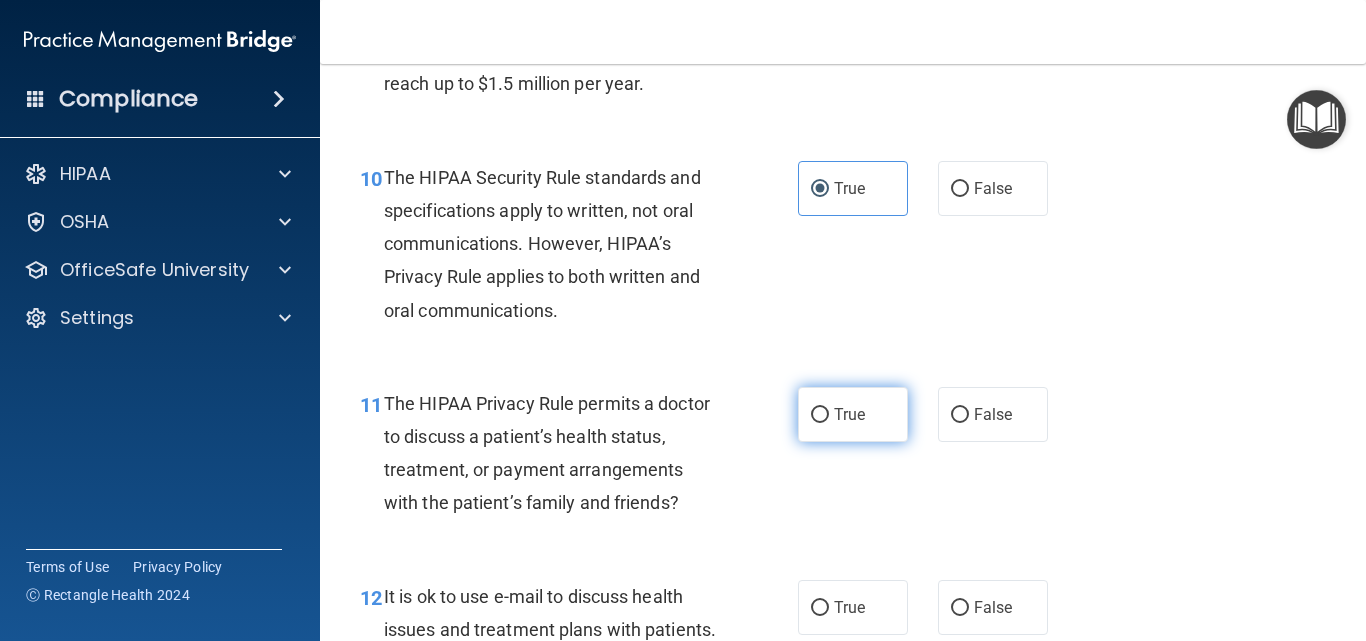 click on "True" at bounding box center [853, 414] 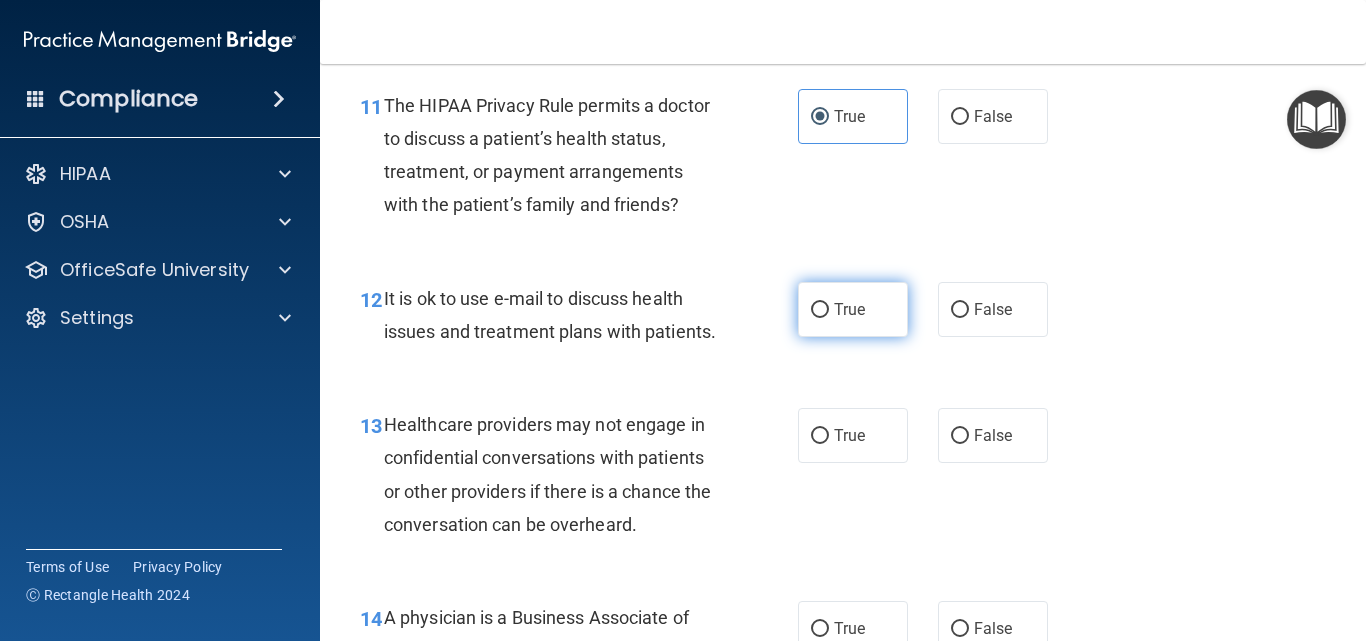 scroll, scrollTop: 2100, scrollLeft: 0, axis: vertical 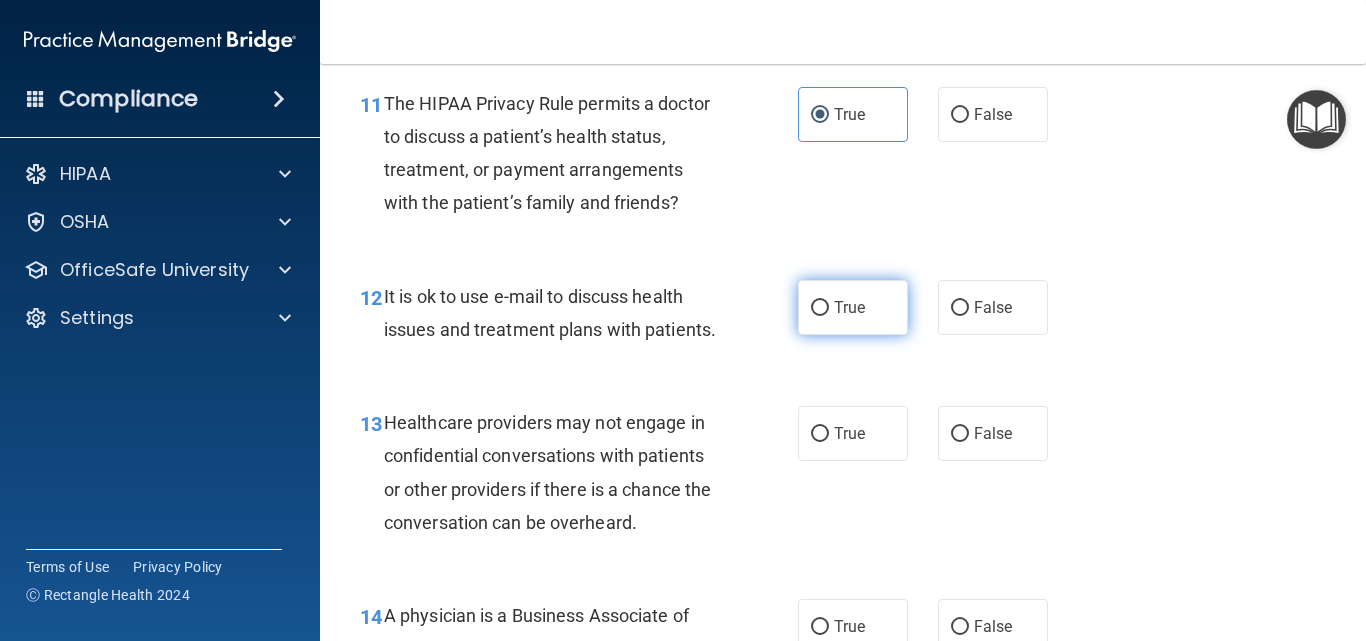 click on "True" at bounding box center [853, 307] 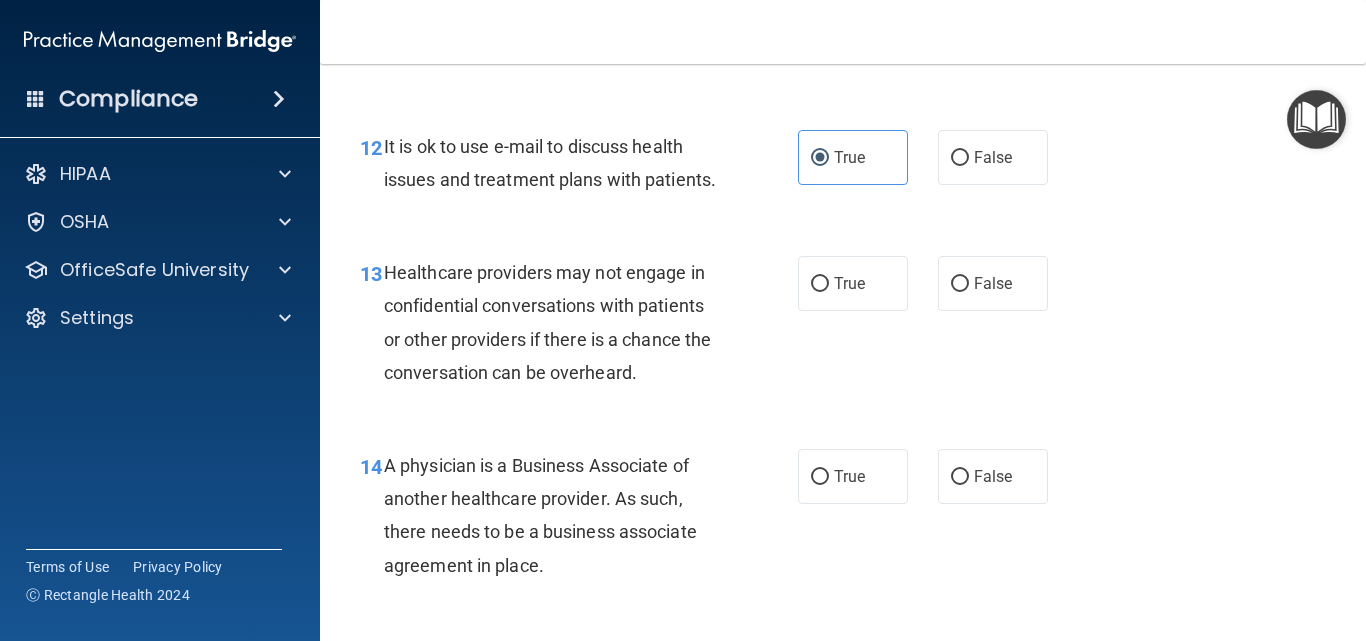 scroll, scrollTop: 2300, scrollLeft: 0, axis: vertical 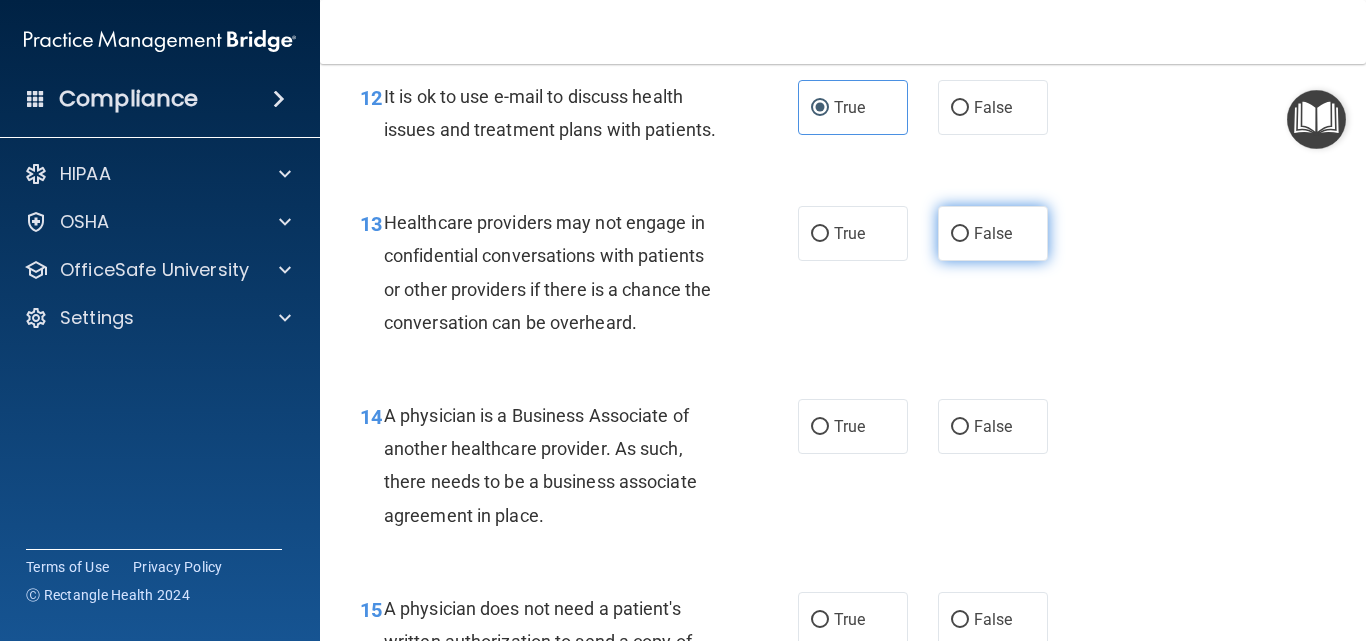 click on "False" at bounding box center [993, 233] 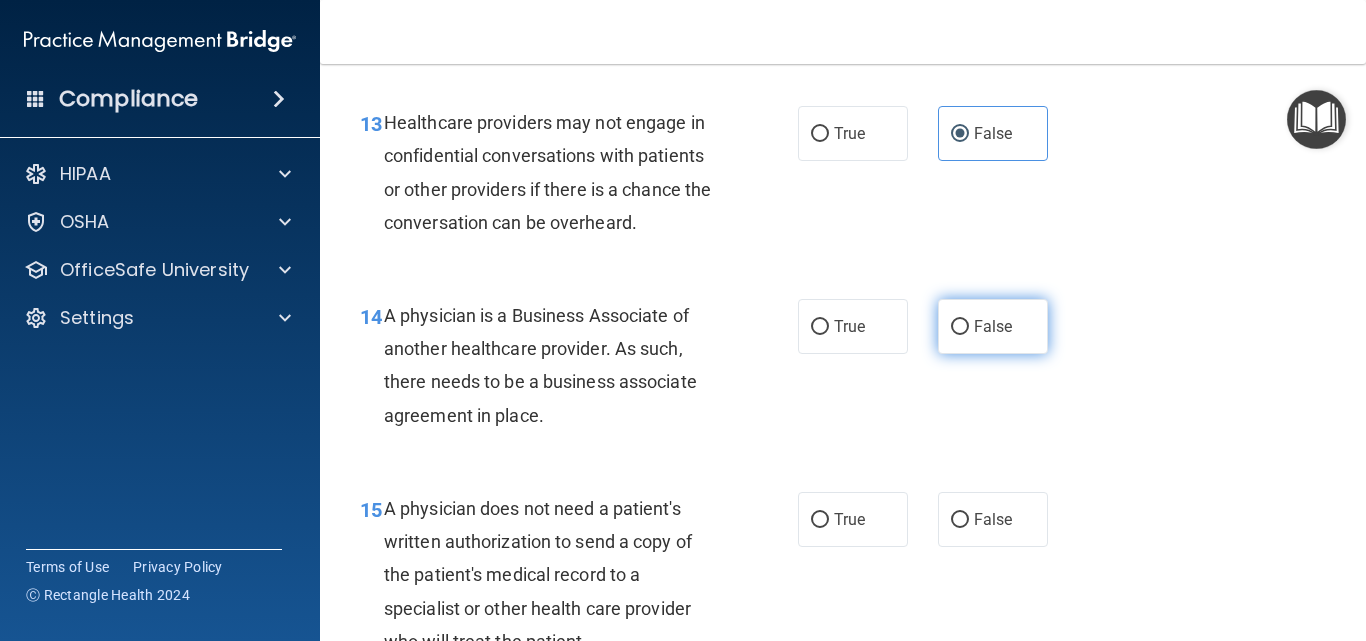 click on "False" at bounding box center [993, 326] 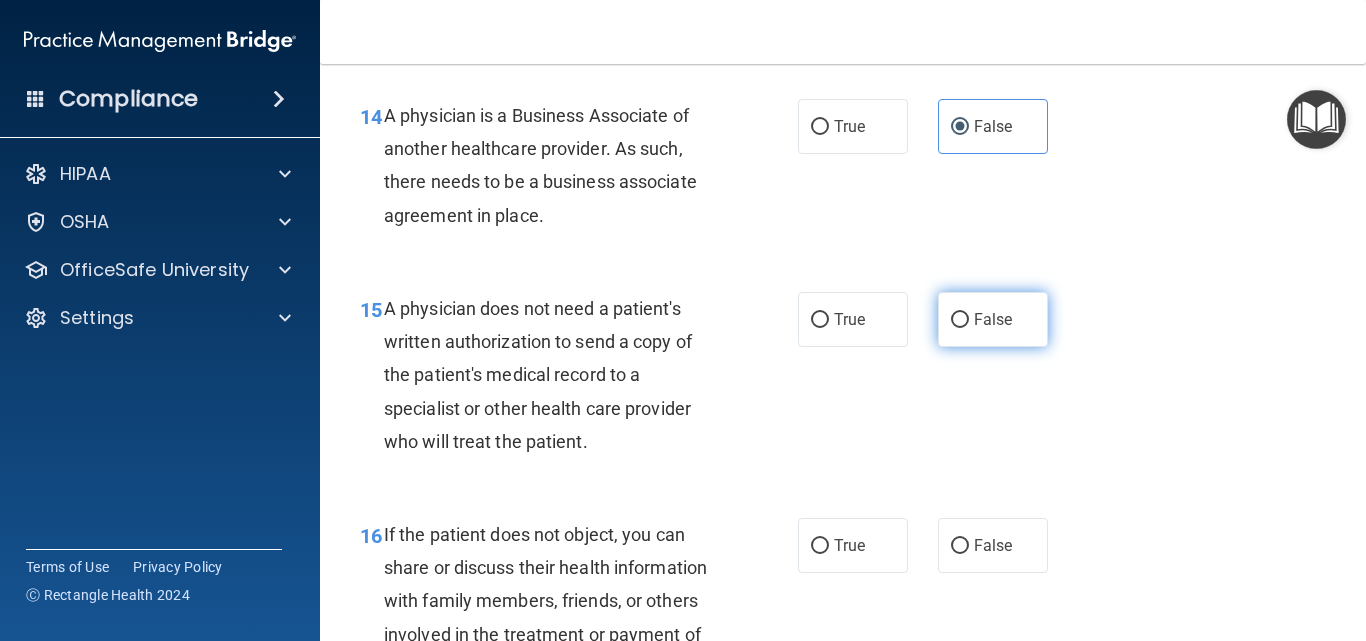 scroll, scrollTop: 2700, scrollLeft: 0, axis: vertical 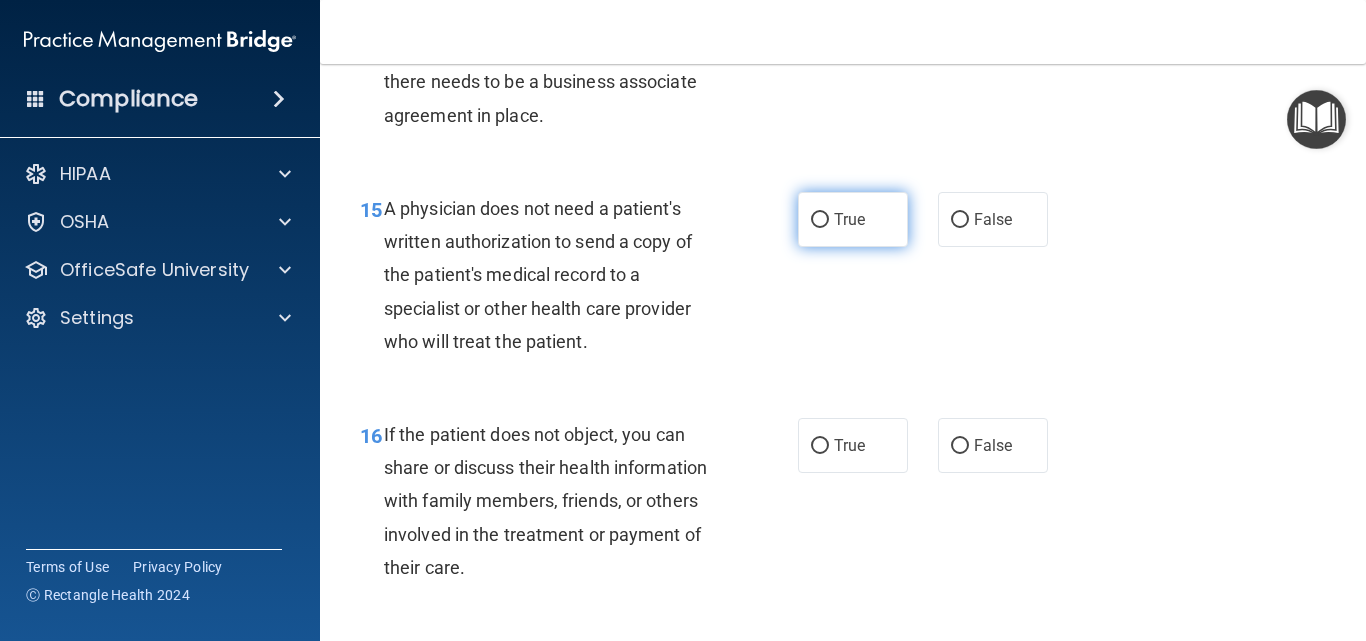 click on "True" at bounding box center (849, 219) 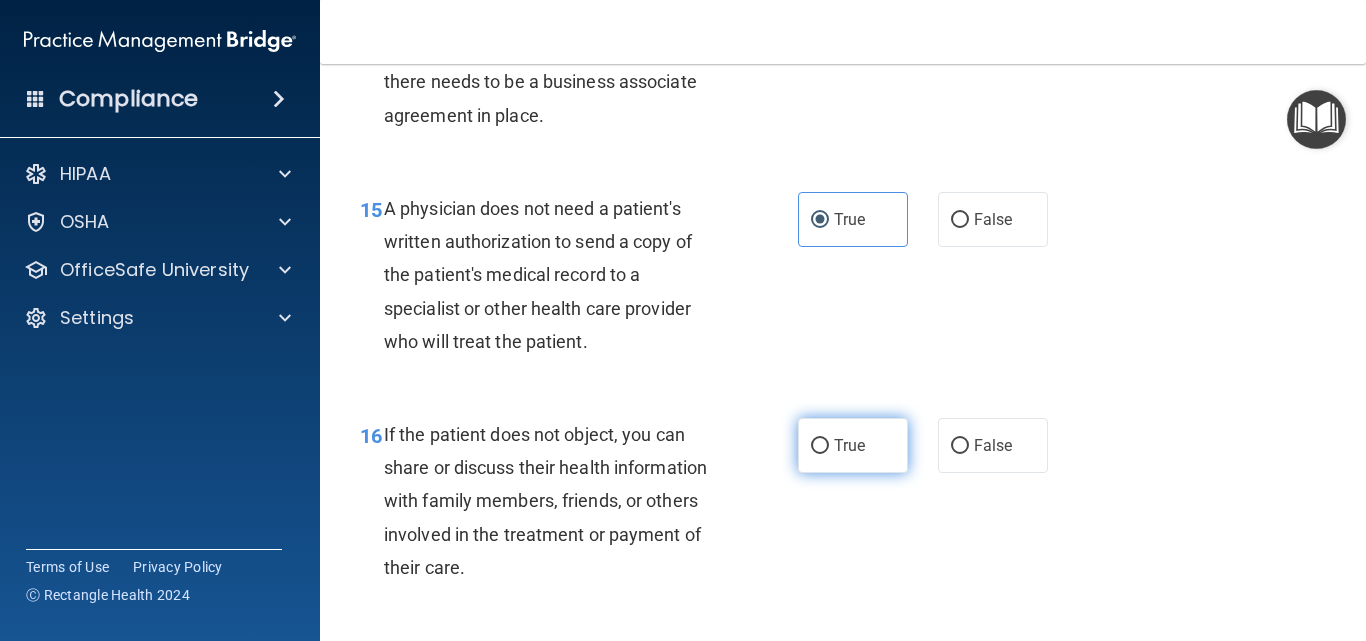 click on "True" at bounding box center [849, 445] 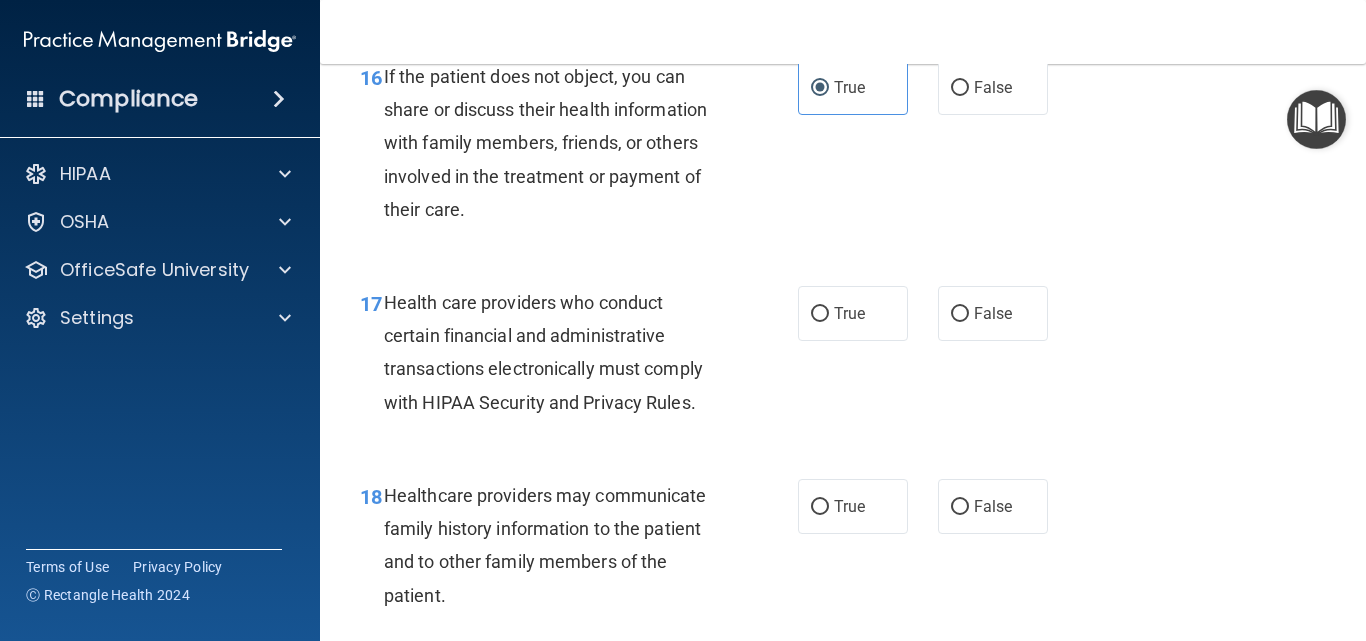 scroll, scrollTop: 3100, scrollLeft: 0, axis: vertical 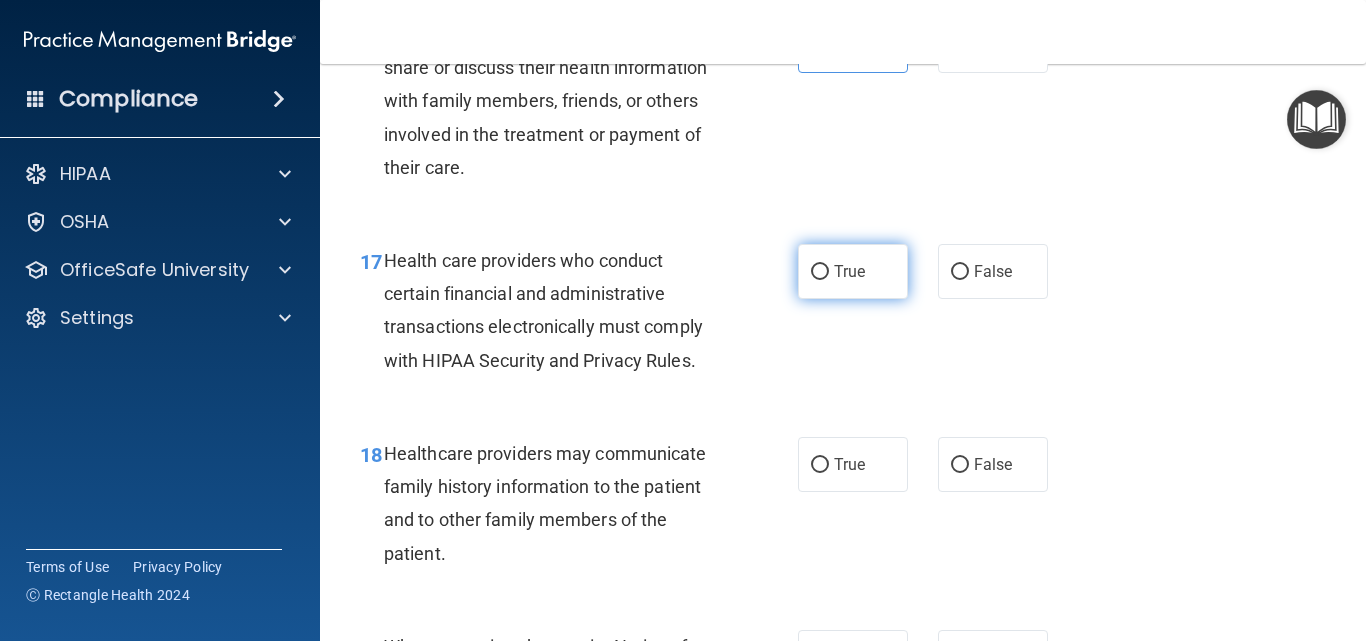 click on "True" at bounding box center (853, 271) 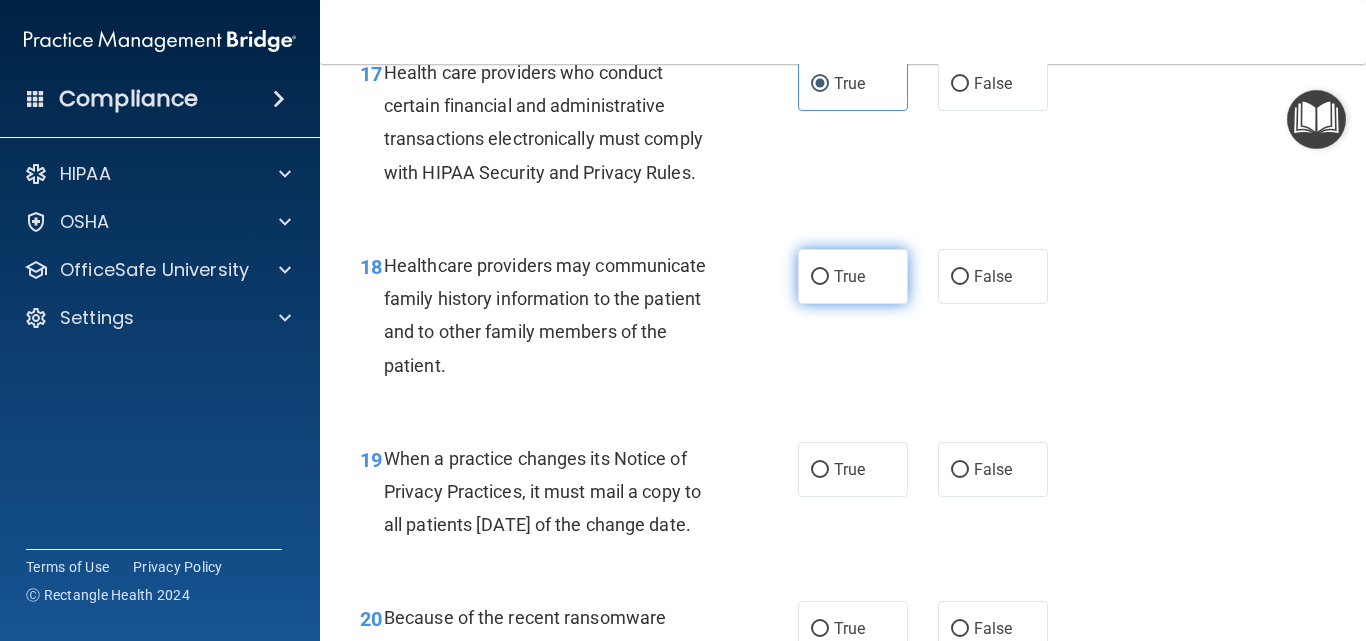 scroll, scrollTop: 3300, scrollLeft: 0, axis: vertical 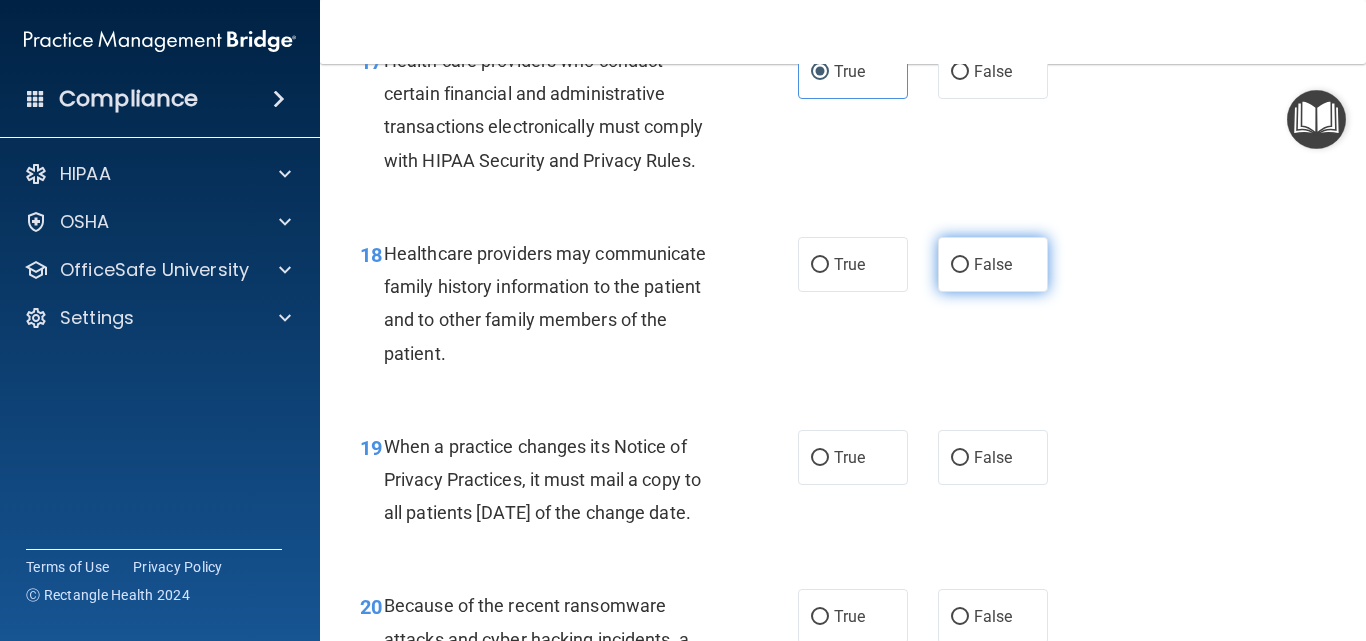 click on "False" at bounding box center (993, 264) 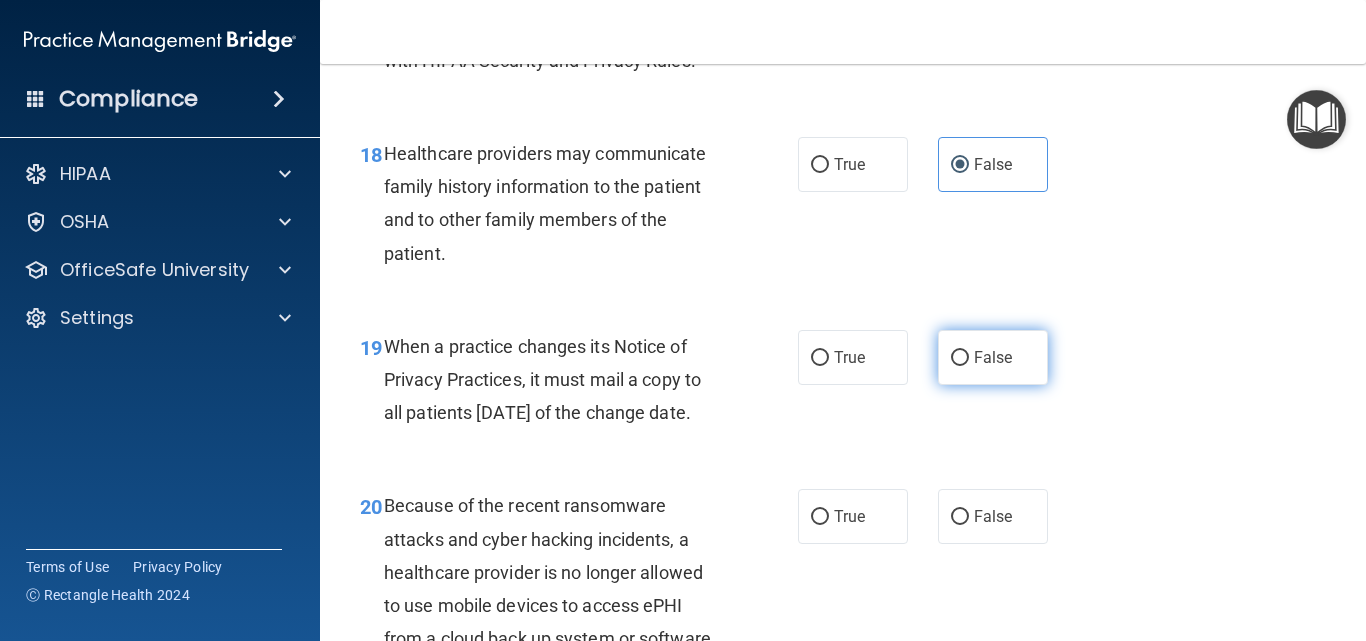 click on "False" at bounding box center (993, 357) 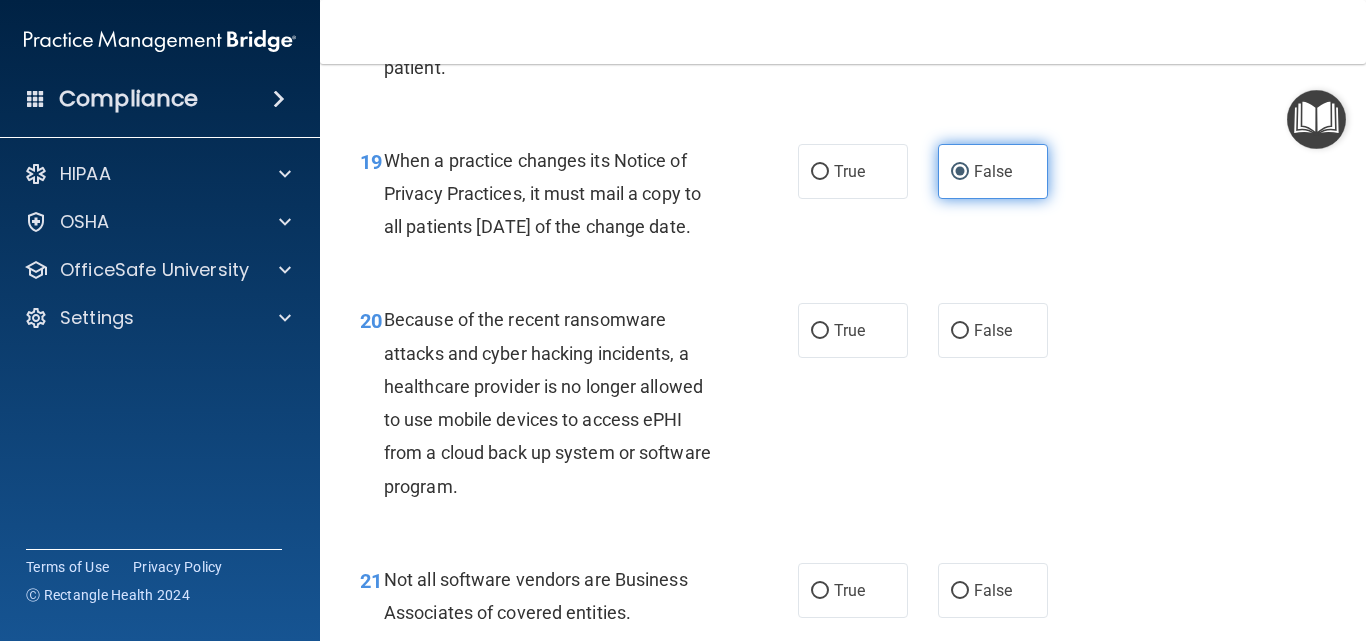 scroll, scrollTop: 3600, scrollLeft: 0, axis: vertical 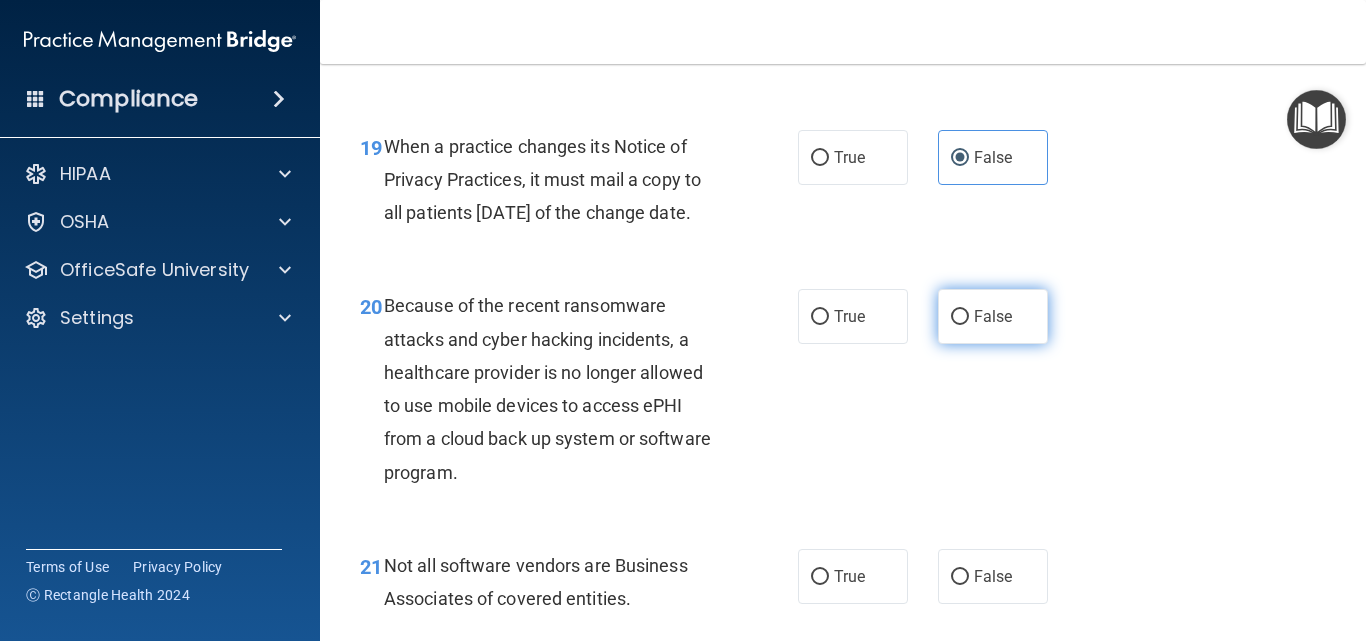 click on "False" at bounding box center [960, 317] 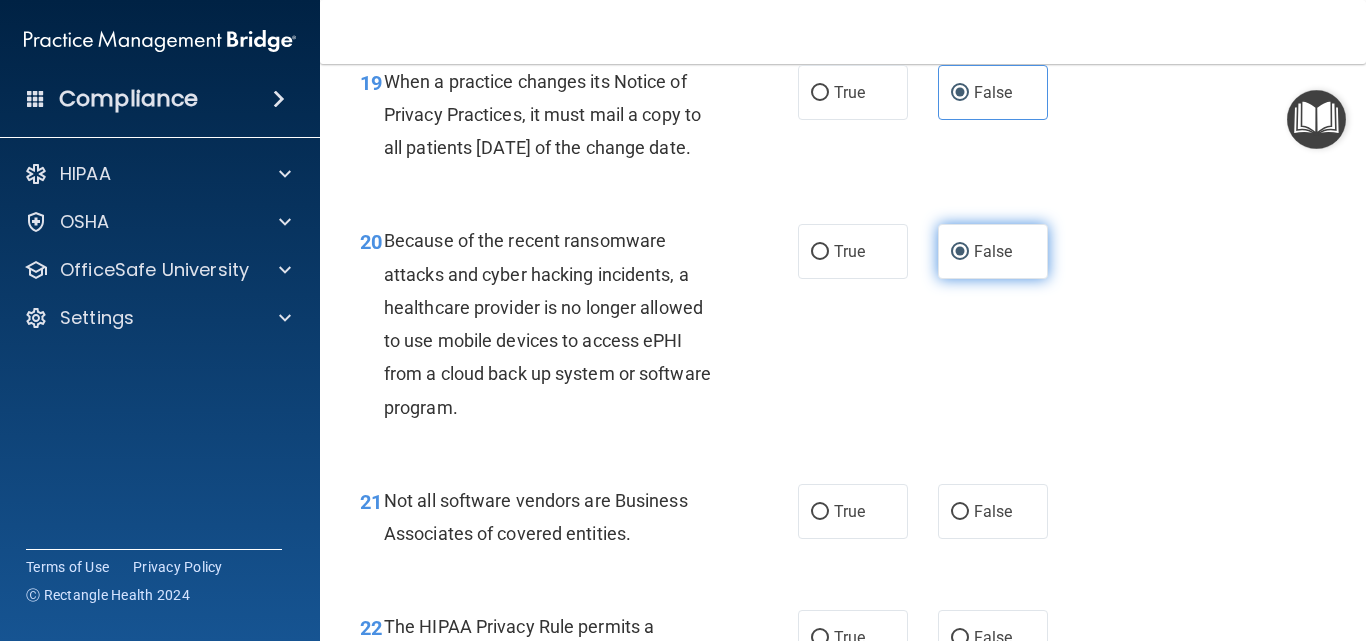 scroll, scrollTop: 3700, scrollLeft: 0, axis: vertical 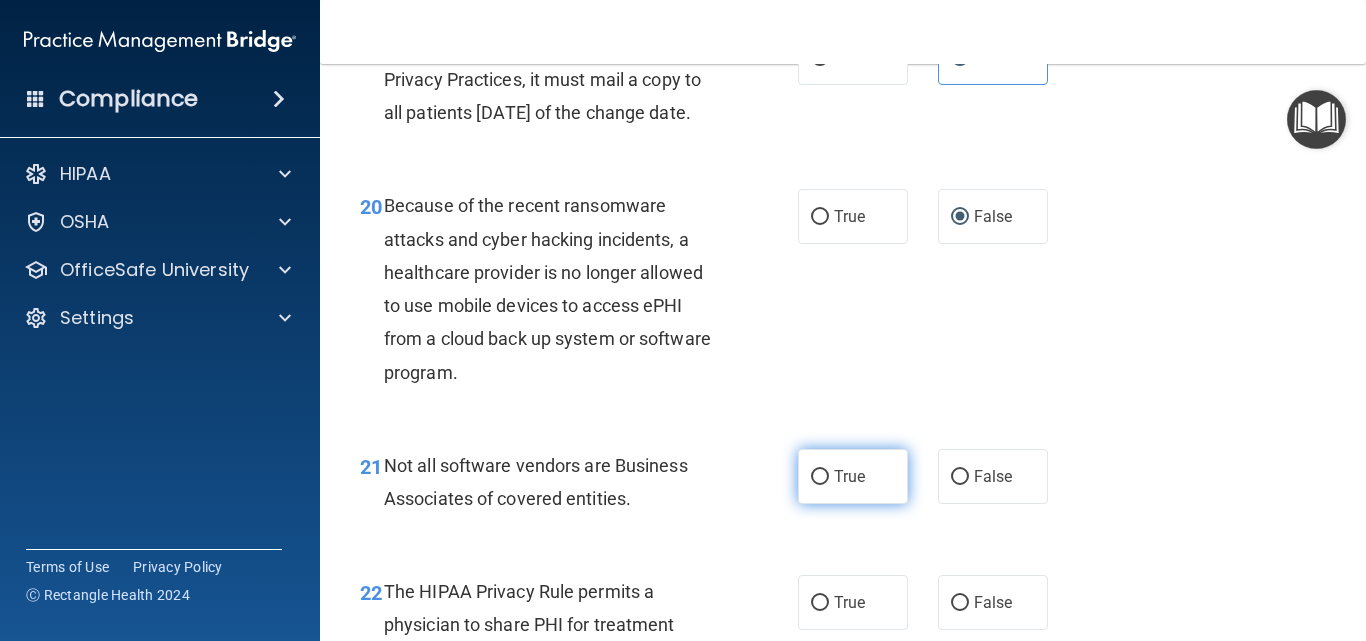 click on "True" at bounding box center [853, 476] 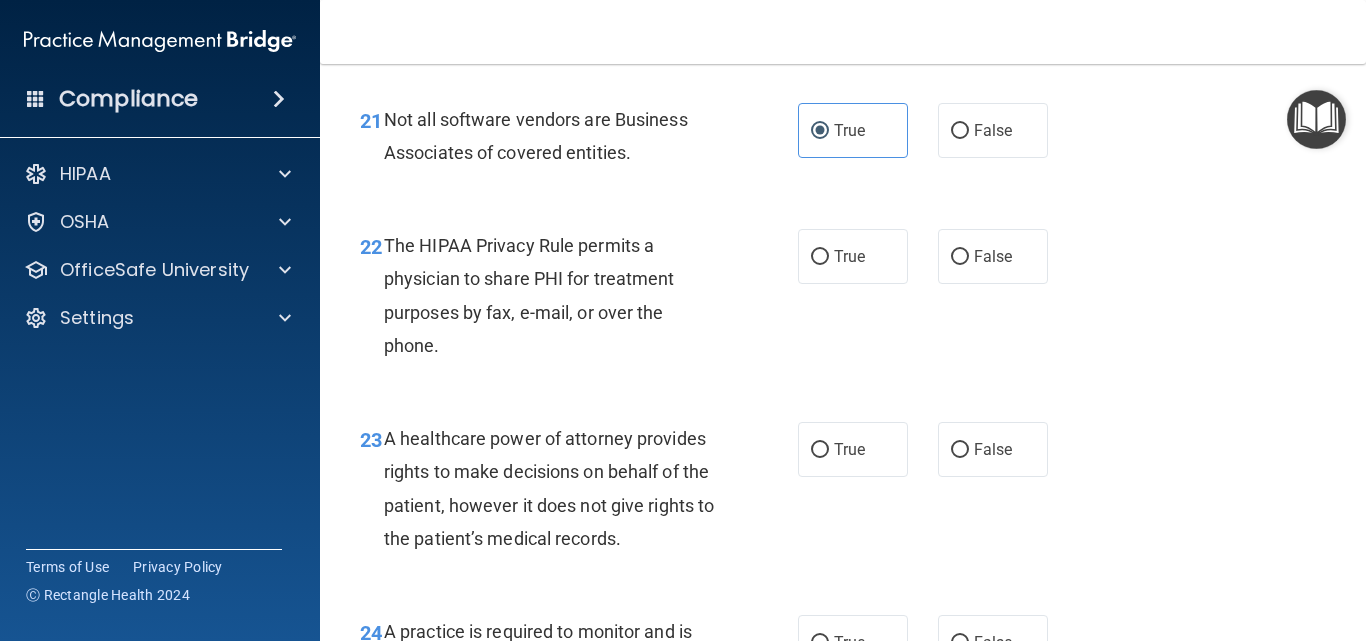scroll, scrollTop: 4100, scrollLeft: 0, axis: vertical 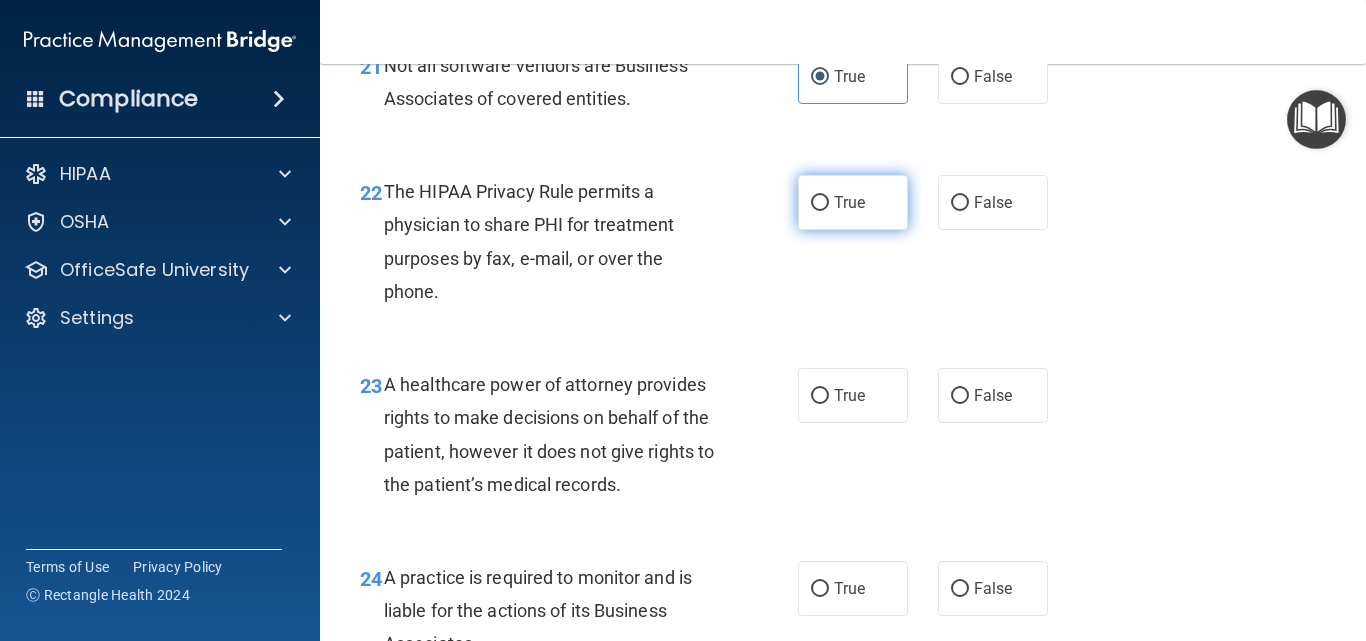 click on "True" at bounding box center [853, 202] 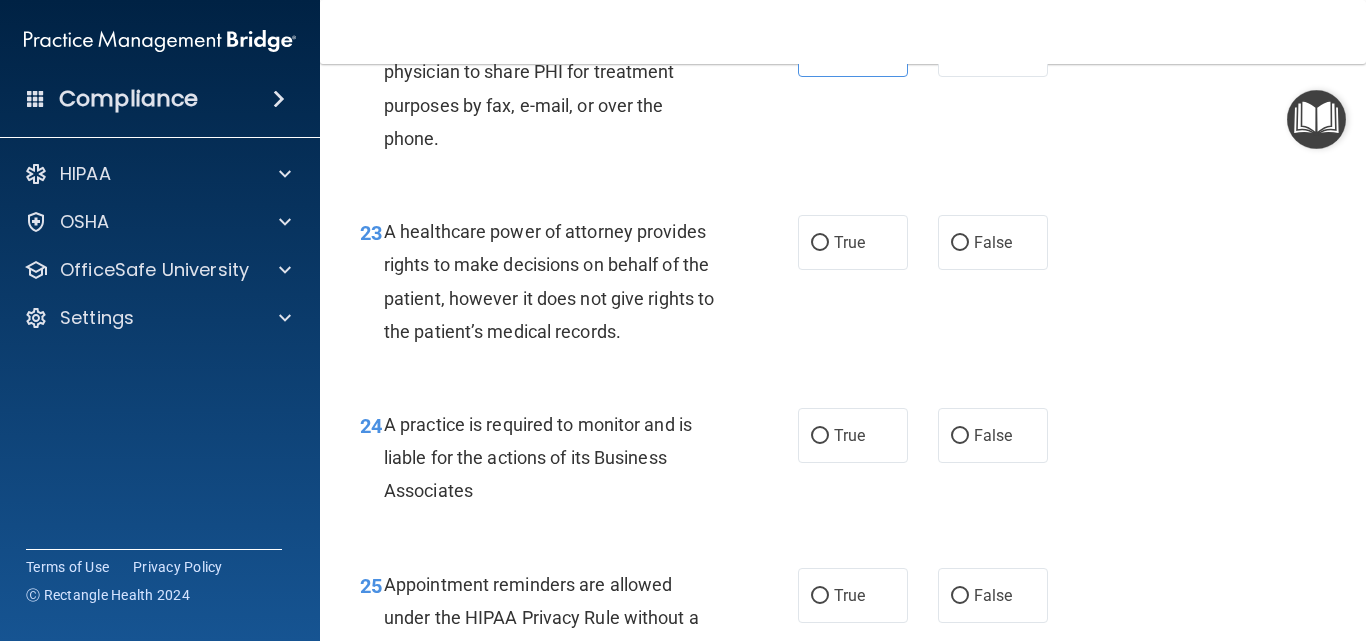 scroll, scrollTop: 4300, scrollLeft: 0, axis: vertical 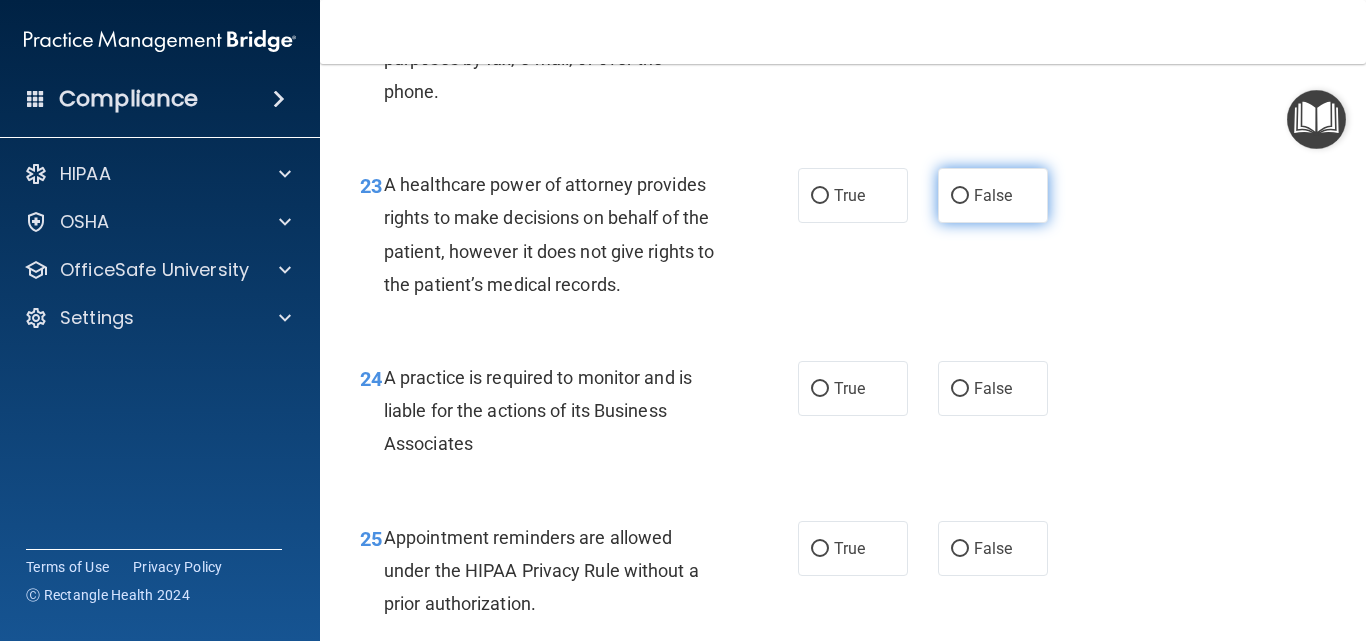 click on "False" at bounding box center [993, 195] 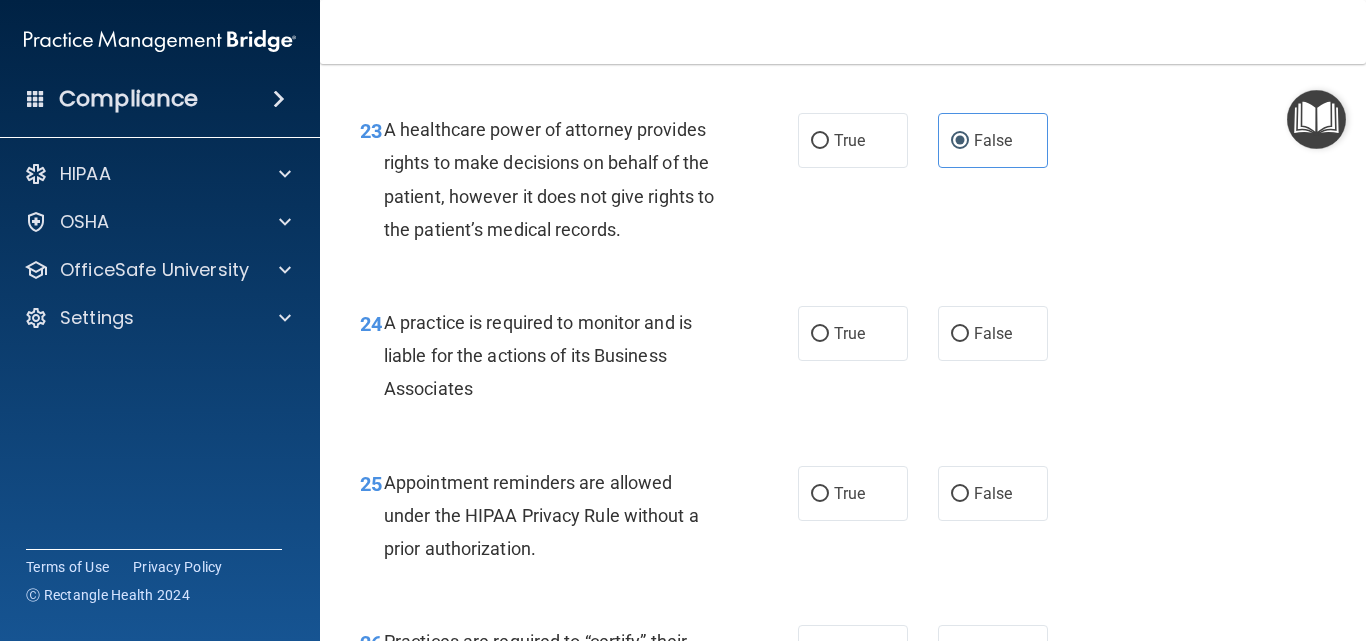 scroll, scrollTop: 4400, scrollLeft: 0, axis: vertical 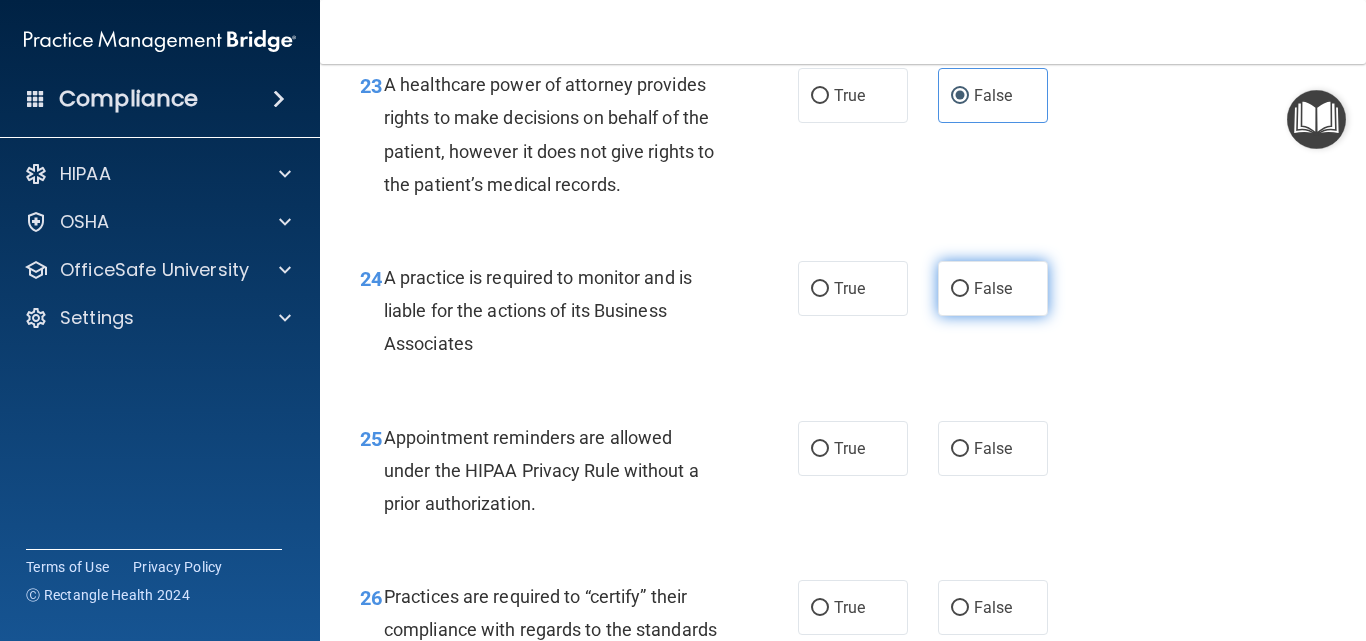 click on "False" at bounding box center (993, 288) 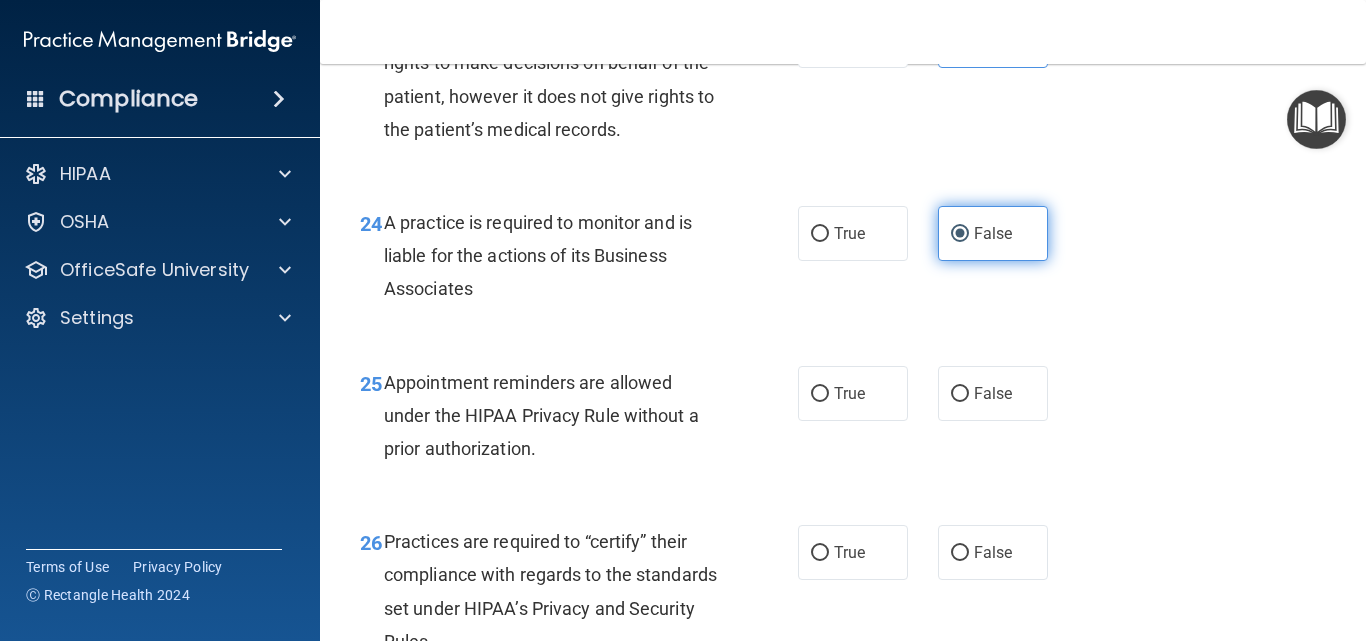 scroll, scrollTop: 4500, scrollLeft: 0, axis: vertical 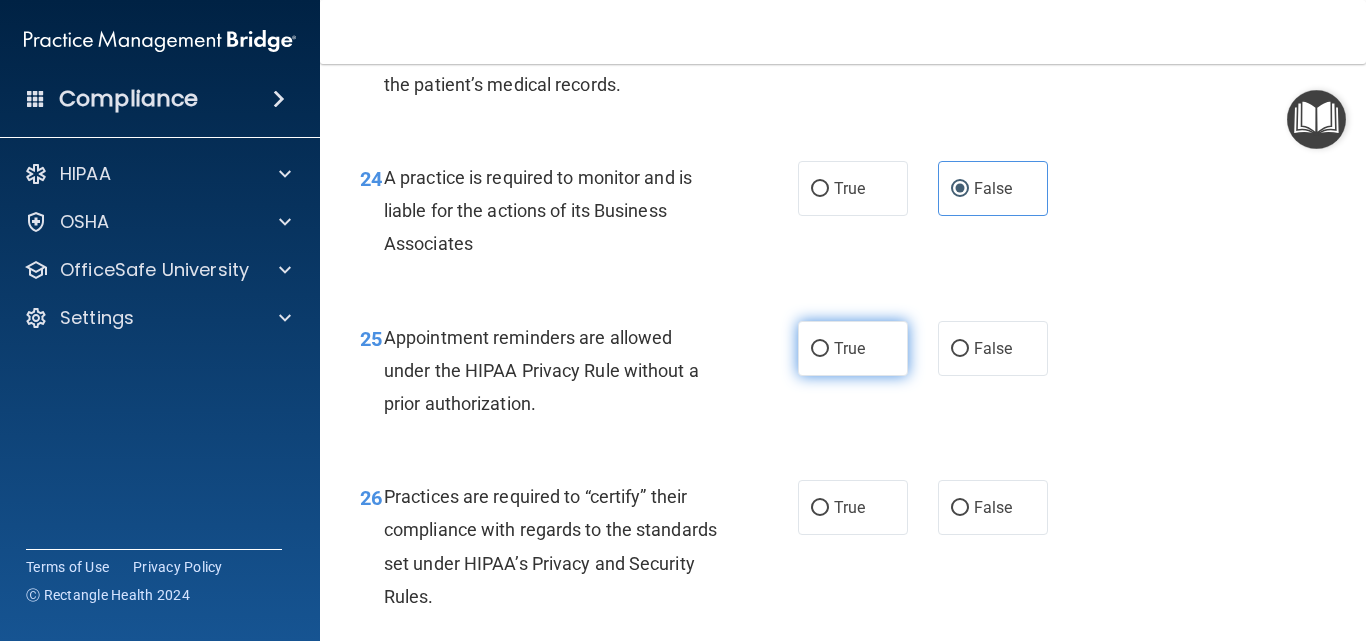 click on "True" at bounding box center (853, 348) 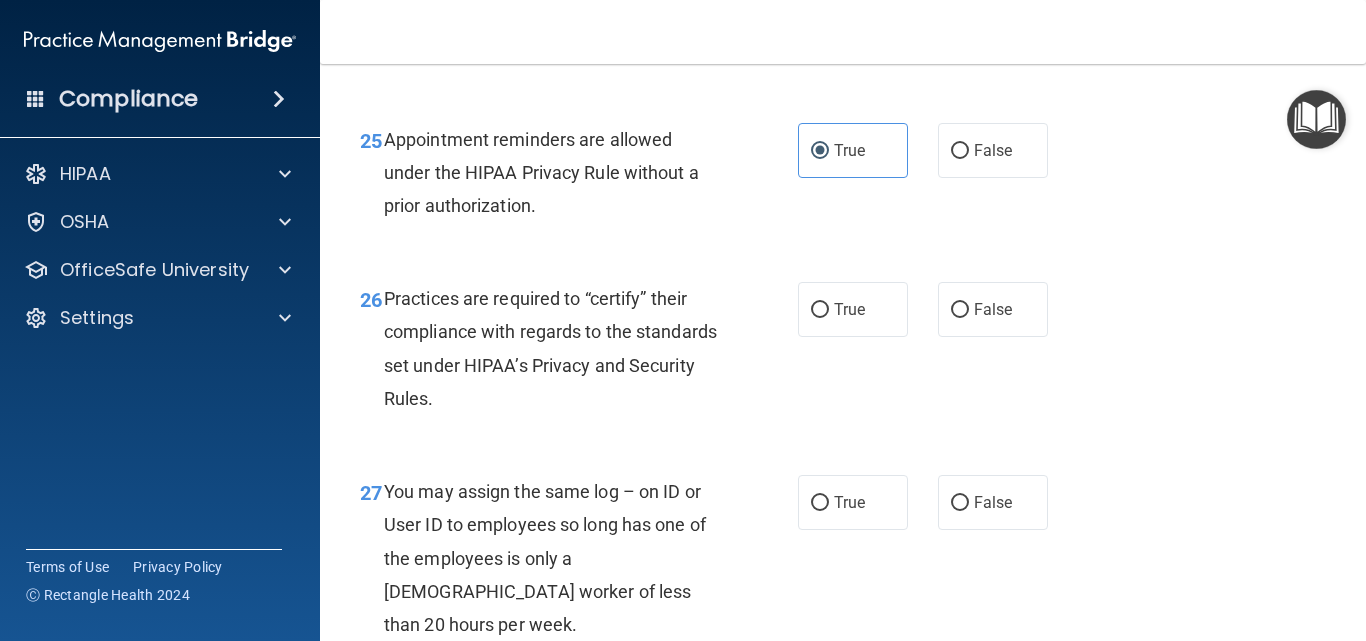 scroll, scrollTop: 4700, scrollLeft: 0, axis: vertical 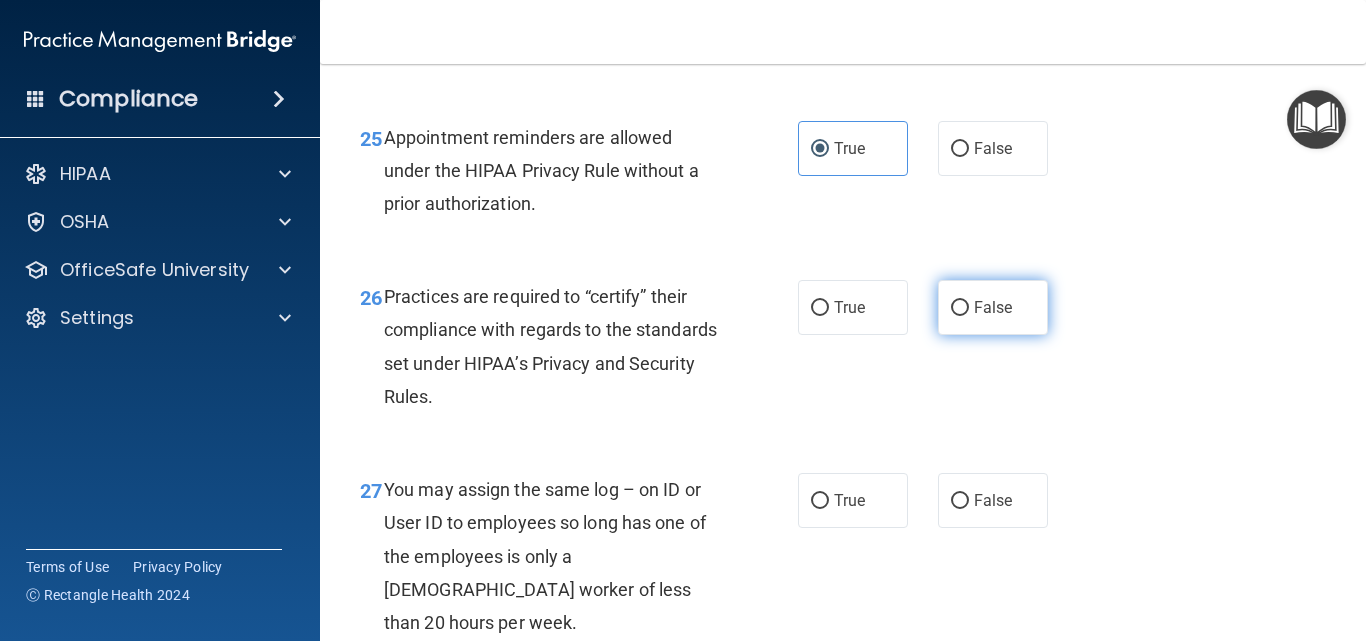 click on "False" at bounding box center (993, 307) 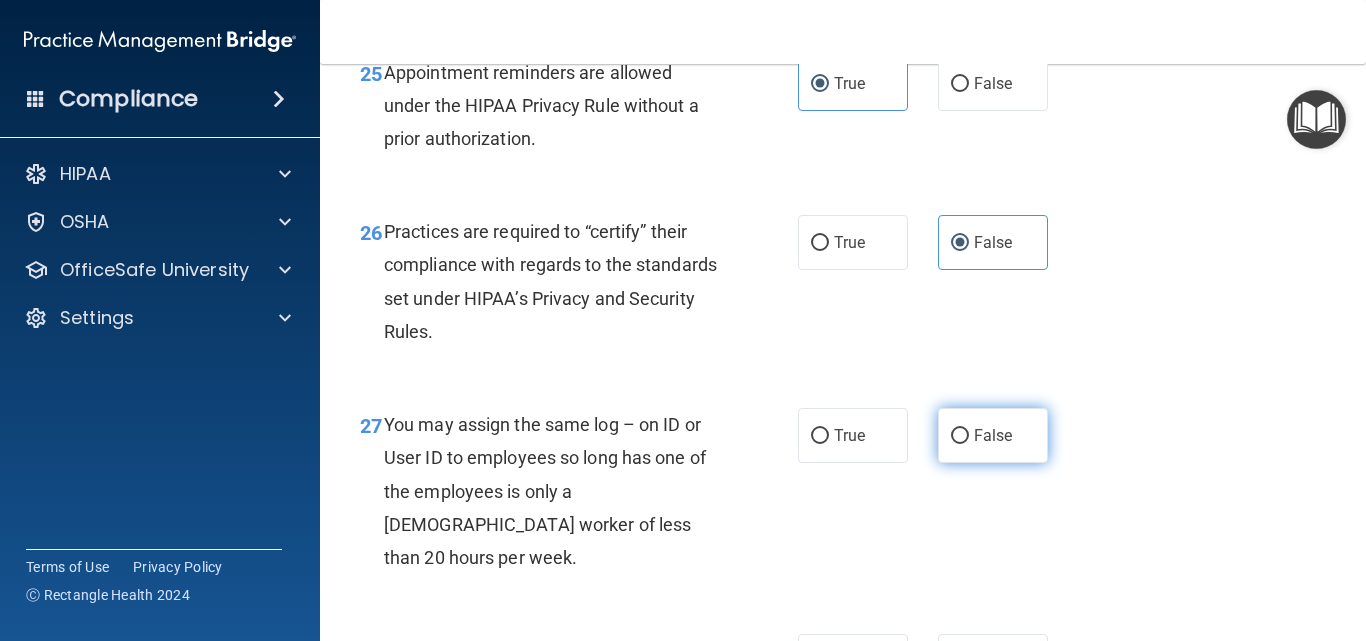 scroll, scrollTop: 4800, scrollLeft: 0, axis: vertical 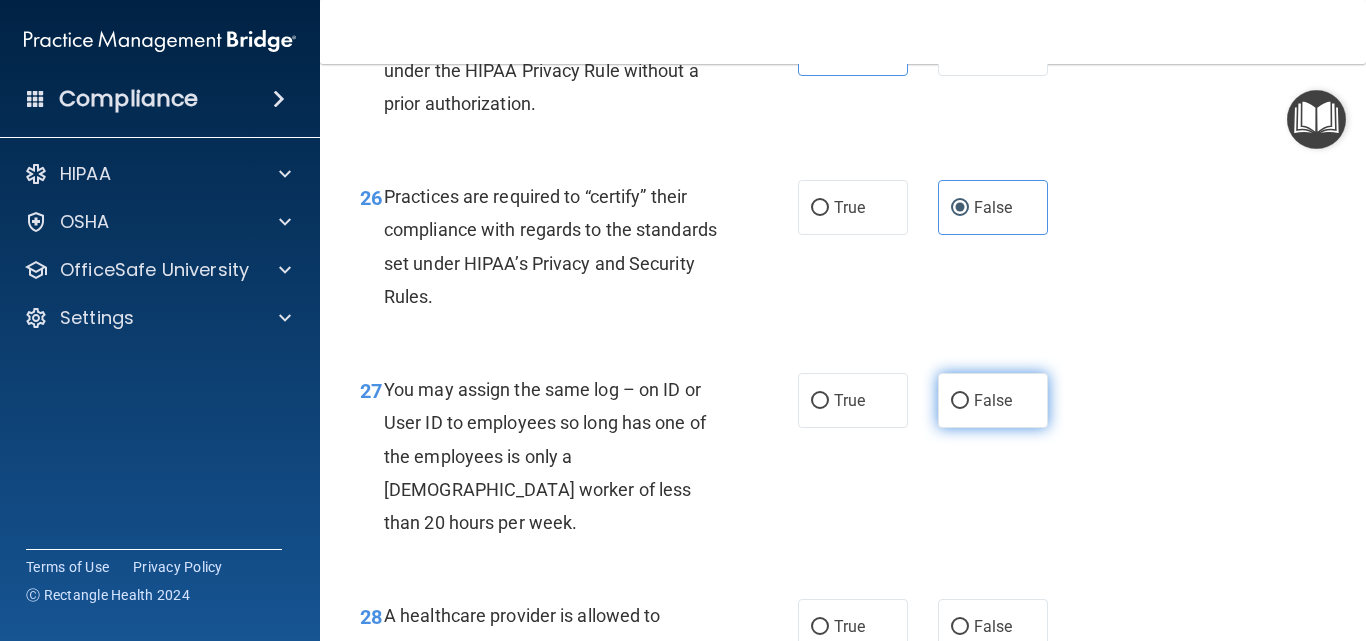 click on "False" at bounding box center (993, 400) 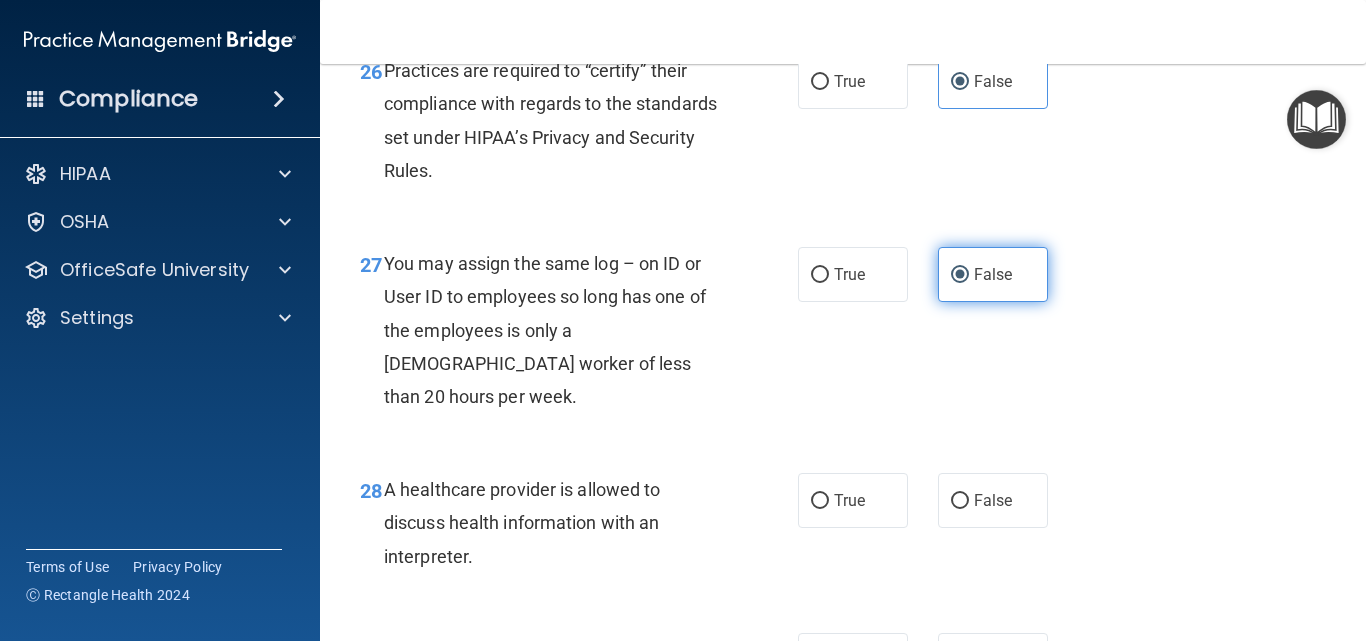 scroll, scrollTop: 5000, scrollLeft: 0, axis: vertical 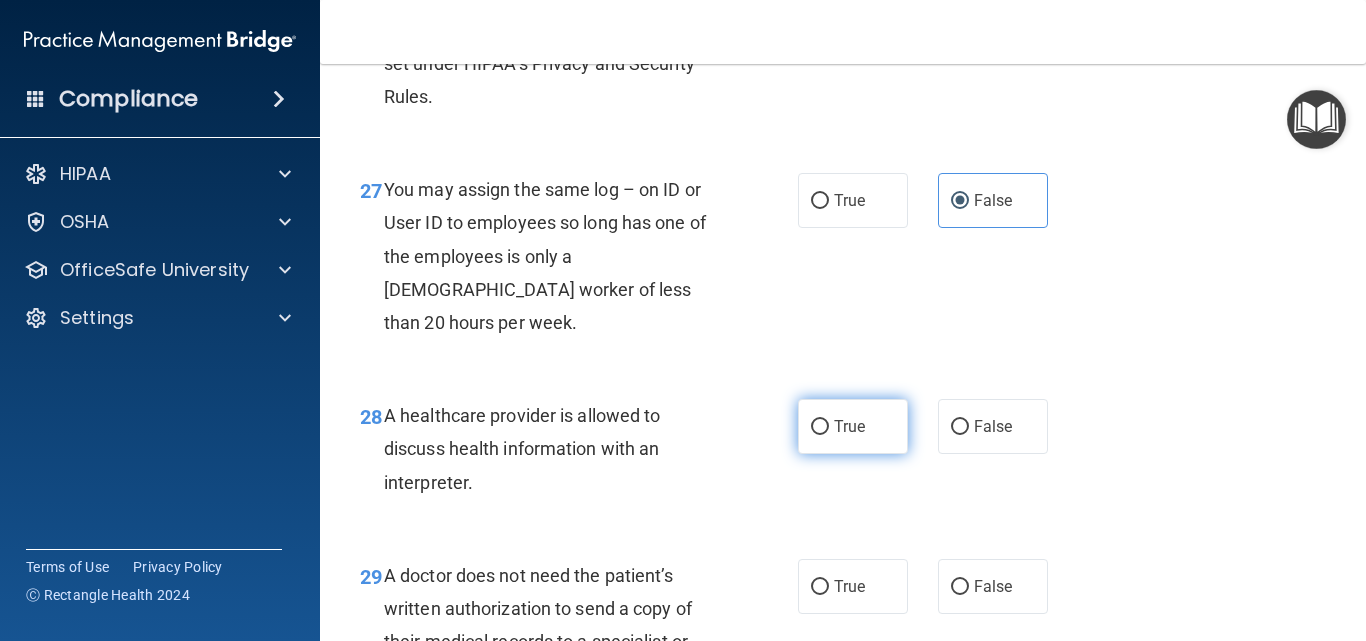 click on "True" at bounding box center [853, 426] 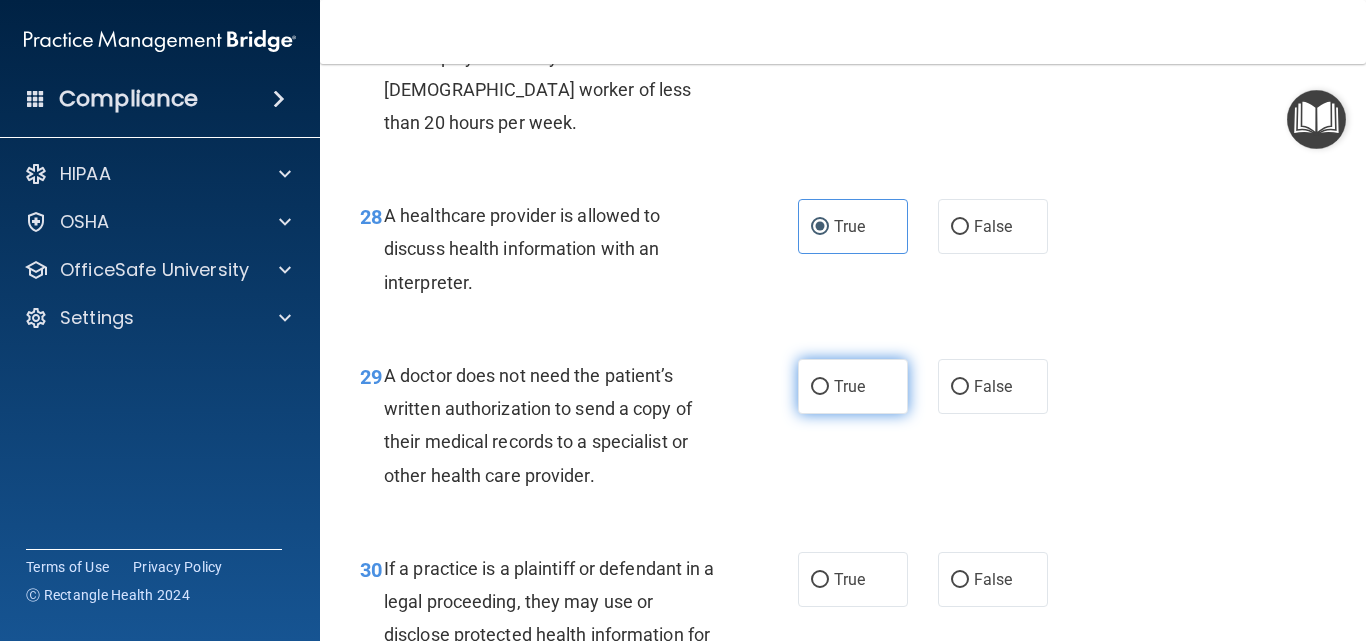 click on "True" at bounding box center [853, 386] 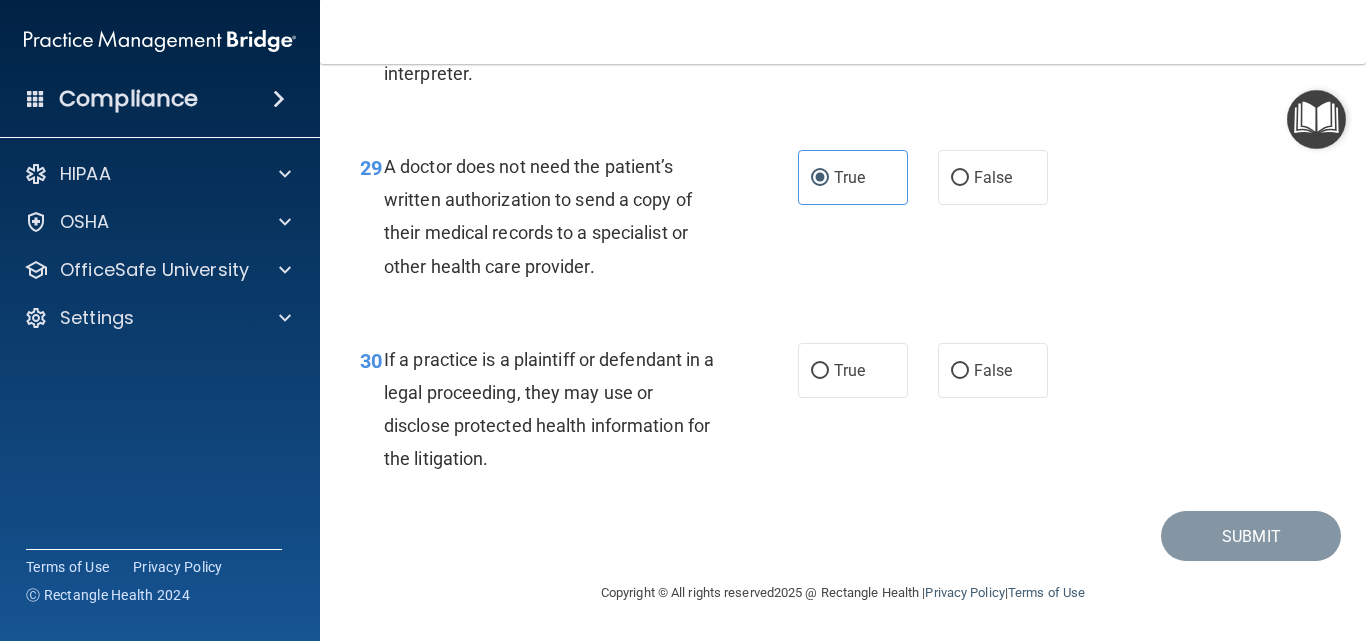 scroll, scrollTop: 5442, scrollLeft: 0, axis: vertical 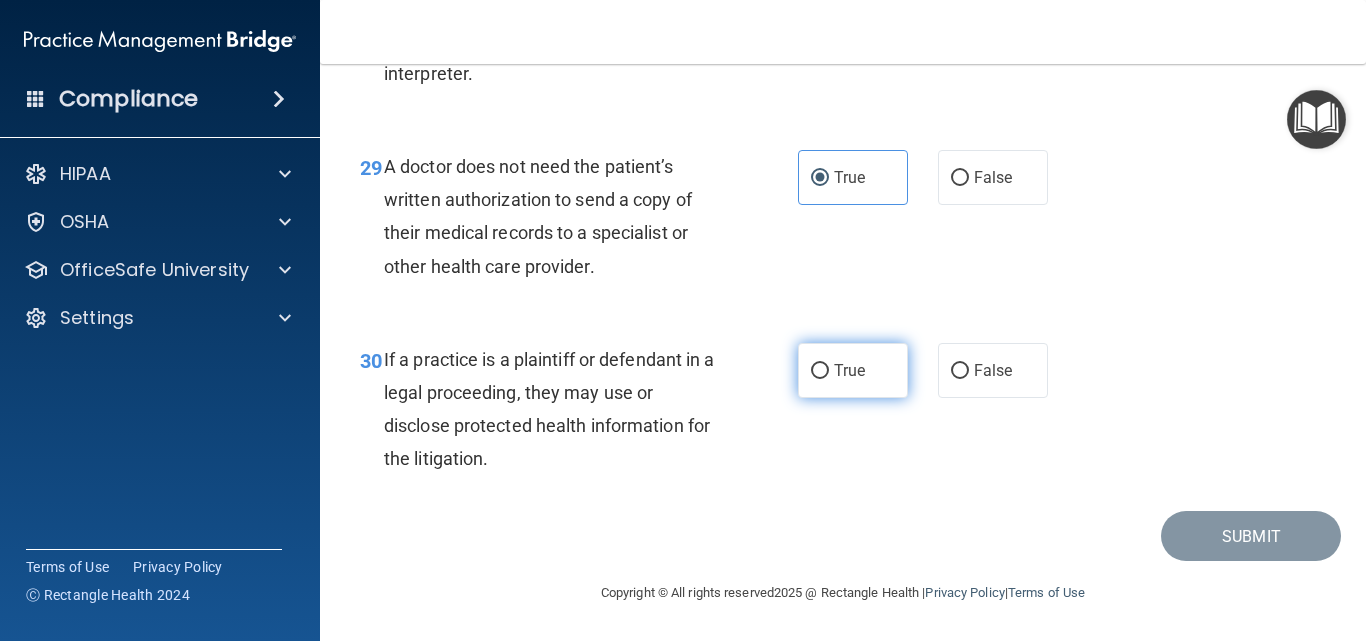 click on "True" at bounding box center [849, 370] 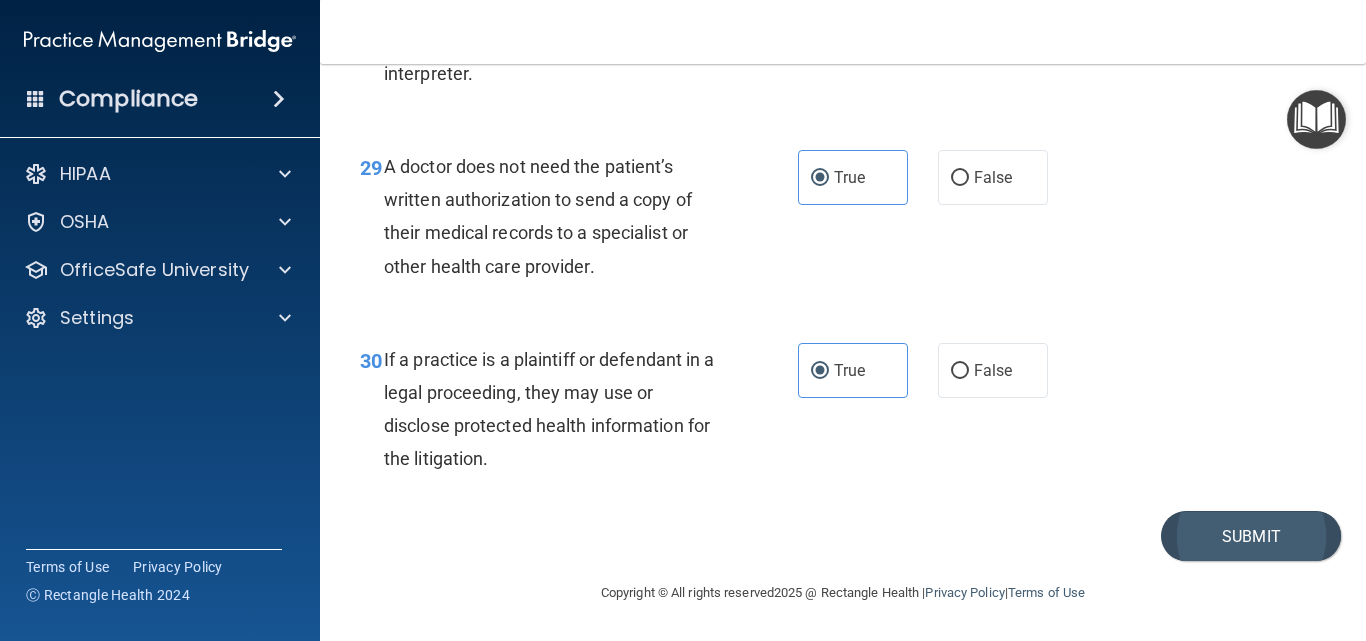 click on "30       If a practice is a plaintiff or defendant in a legal proceeding, they may use or disclose protected health information for the litigation.                 True           False" at bounding box center [843, 414] 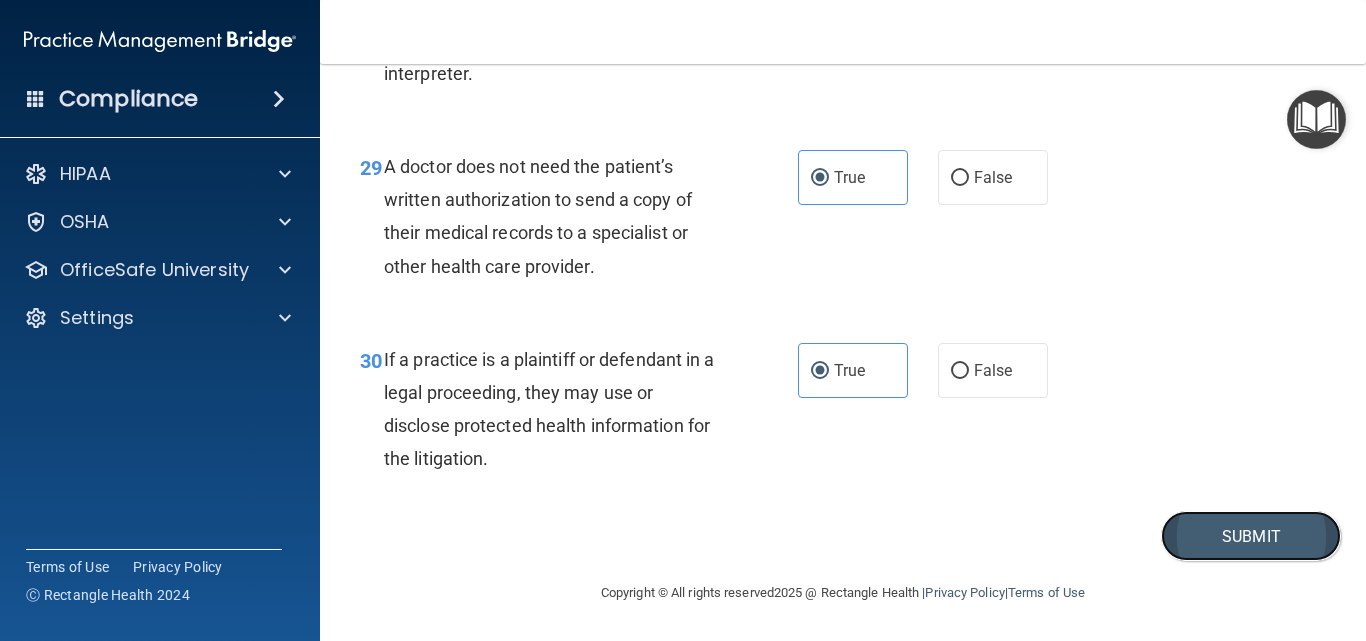 click on "Submit" at bounding box center (1251, 536) 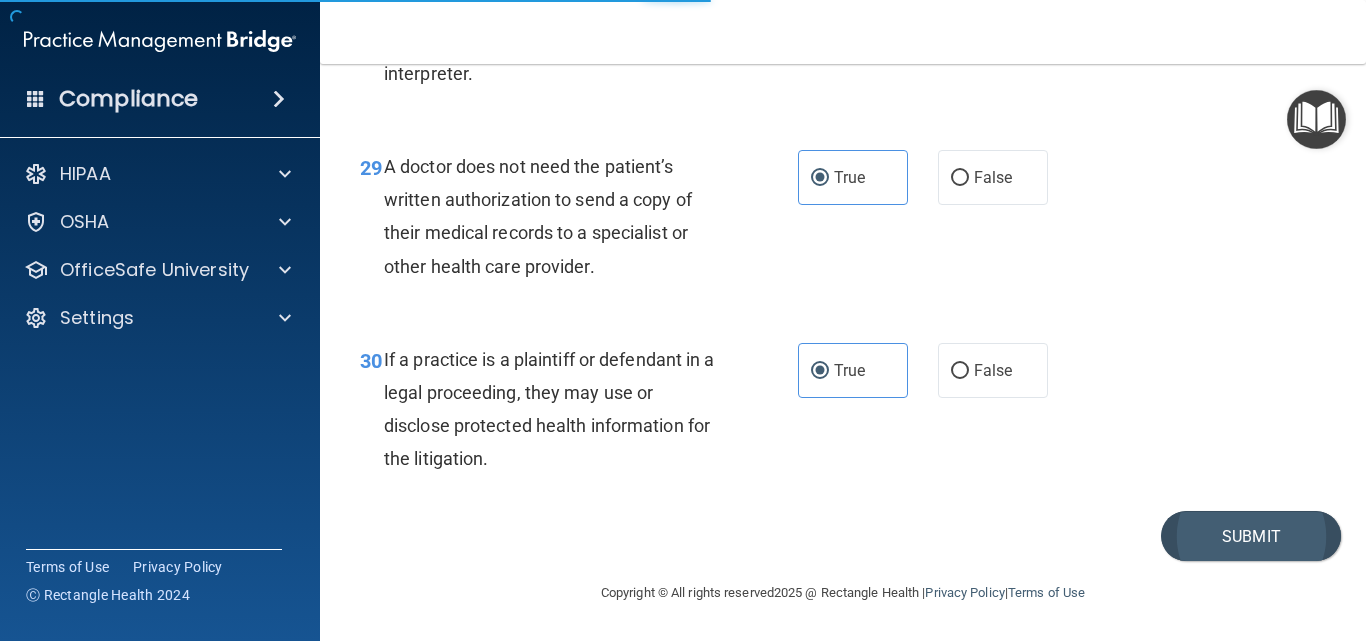 scroll, scrollTop: 0, scrollLeft: 0, axis: both 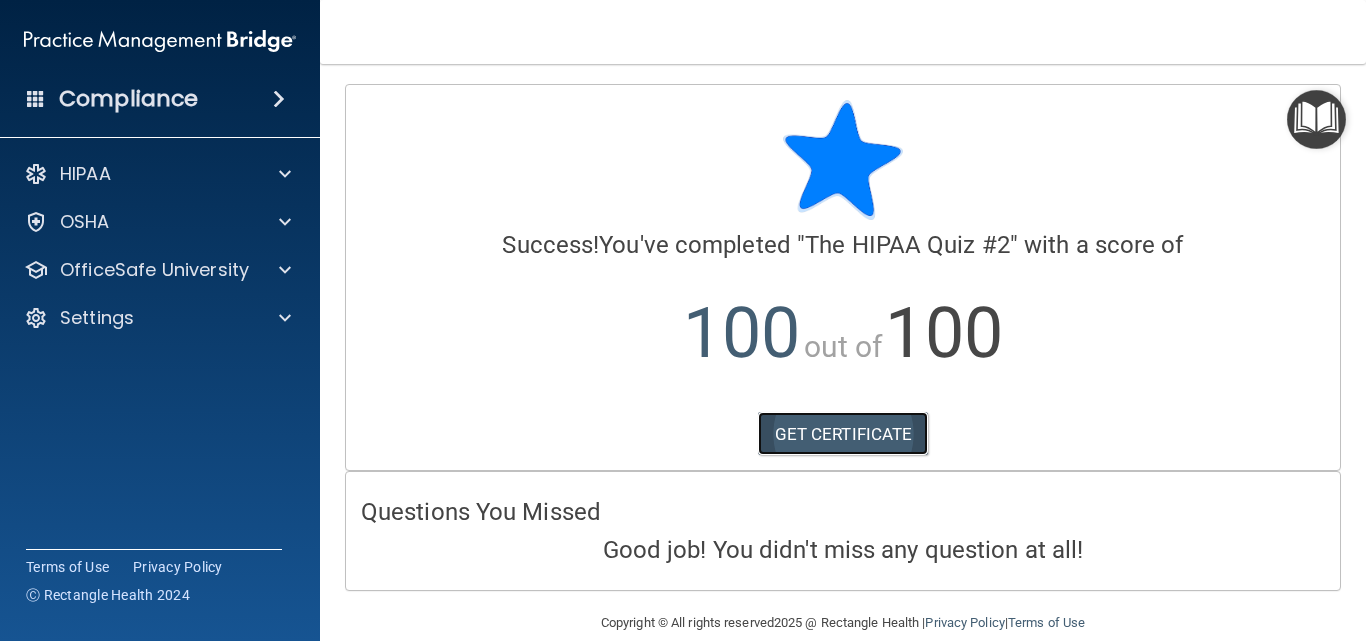 click on "GET CERTIFICATE" at bounding box center (843, 434) 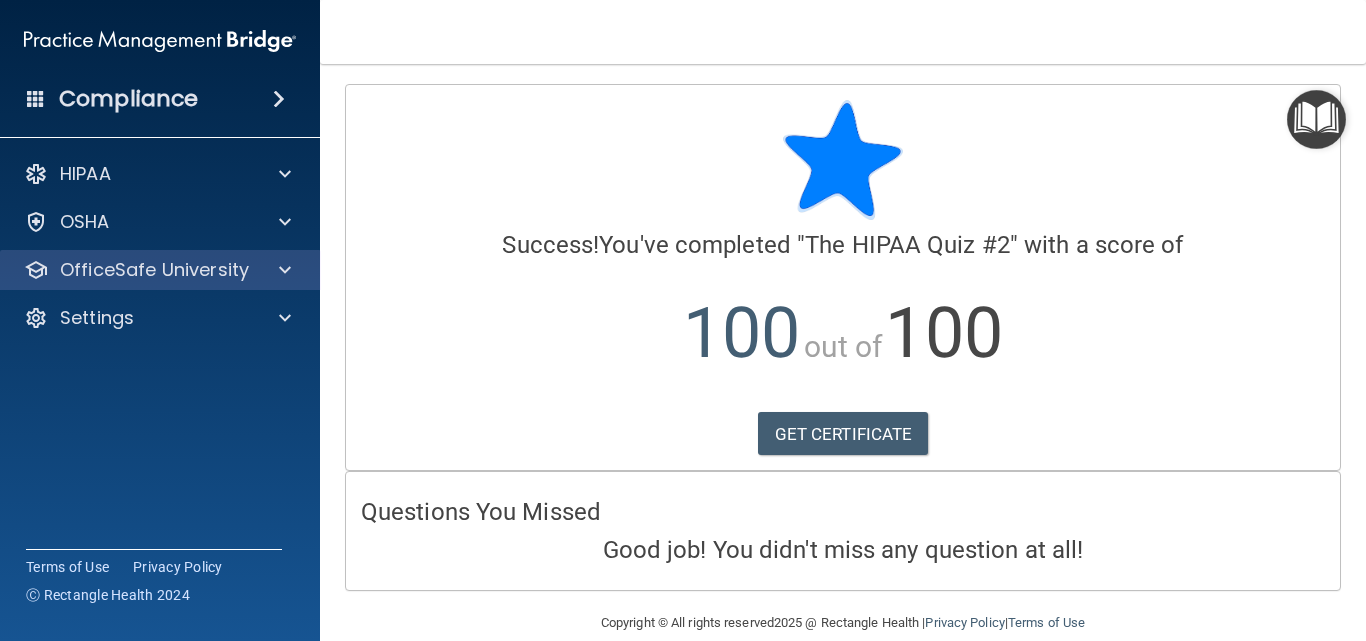 click on "OfficeSafe University" at bounding box center [160, 270] 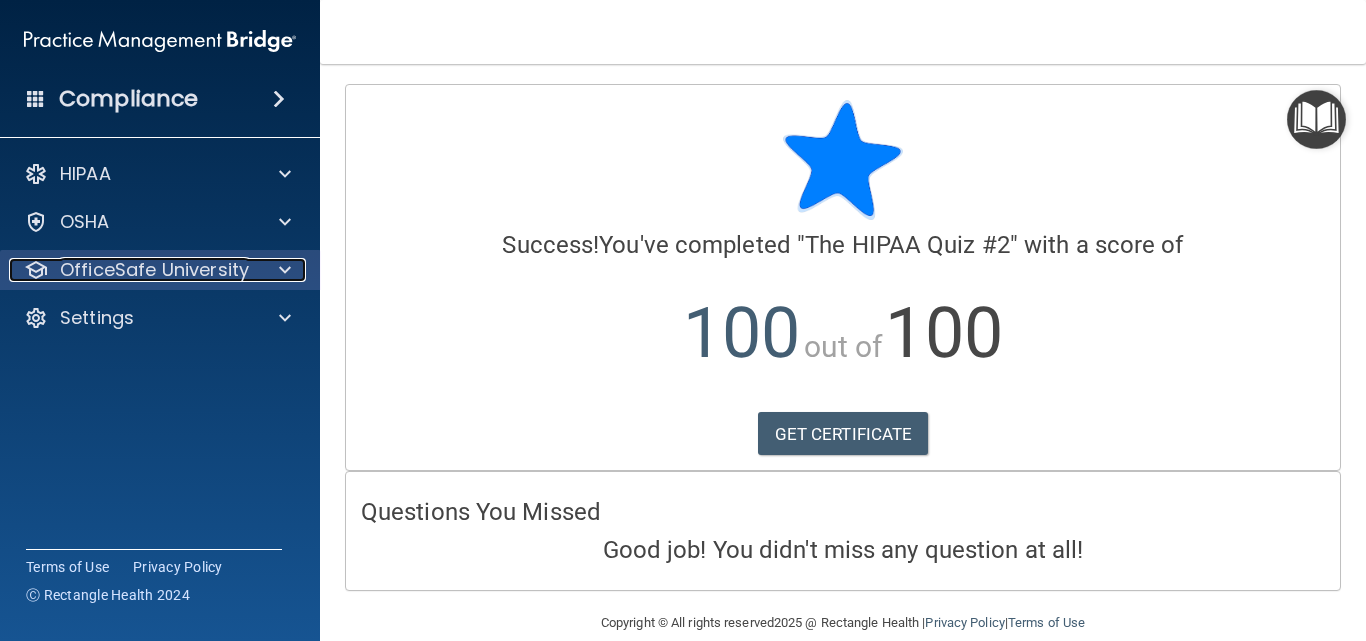click on "OfficeSafe University" at bounding box center [154, 270] 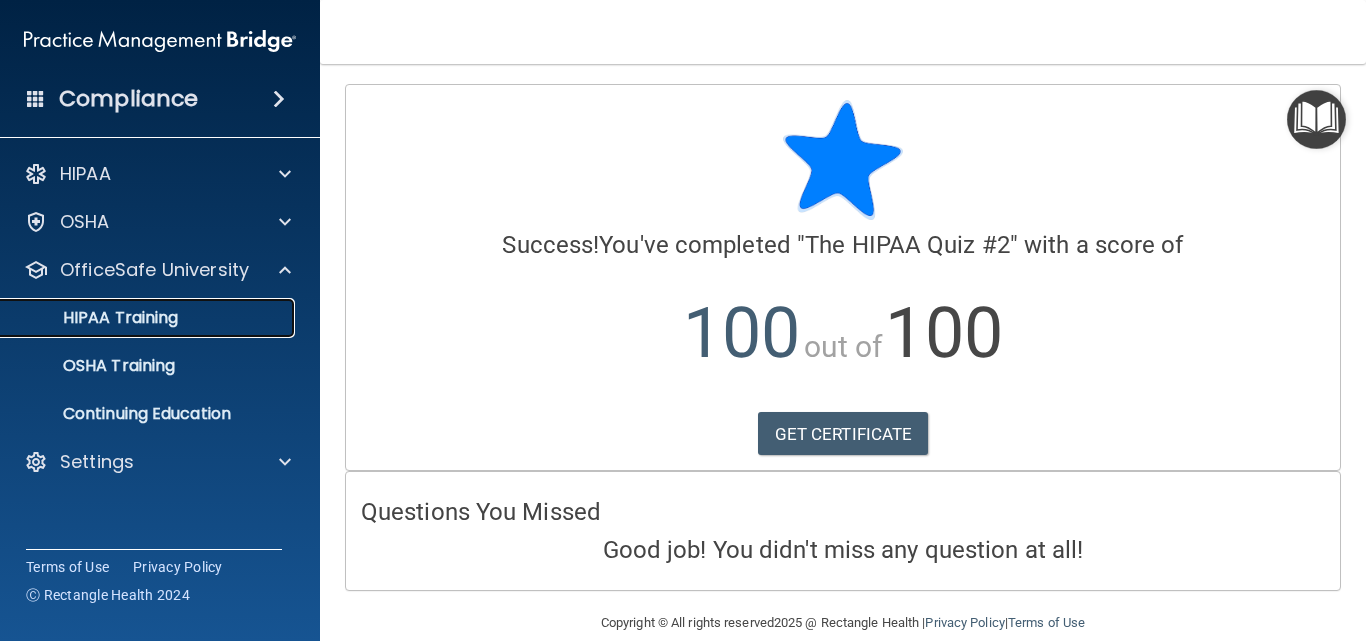 click on "HIPAA Training" at bounding box center [137, 318] 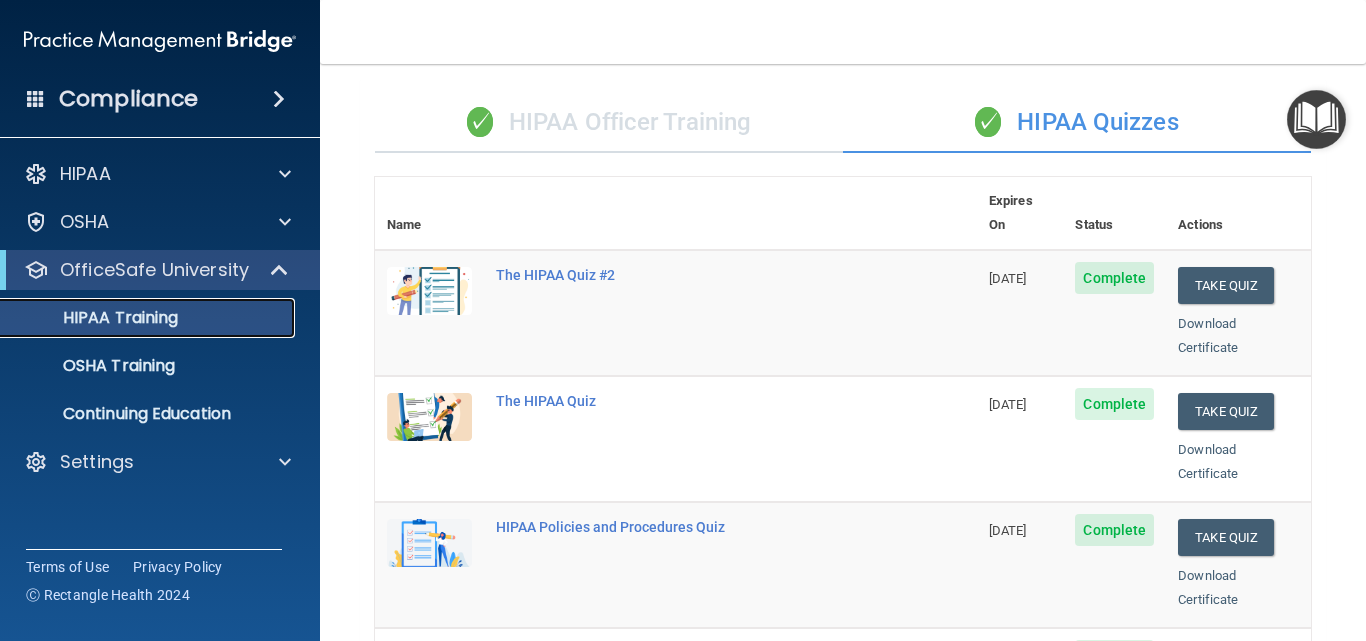 scroll, scrollTop: 0, scrollLeft: 0, axis: both 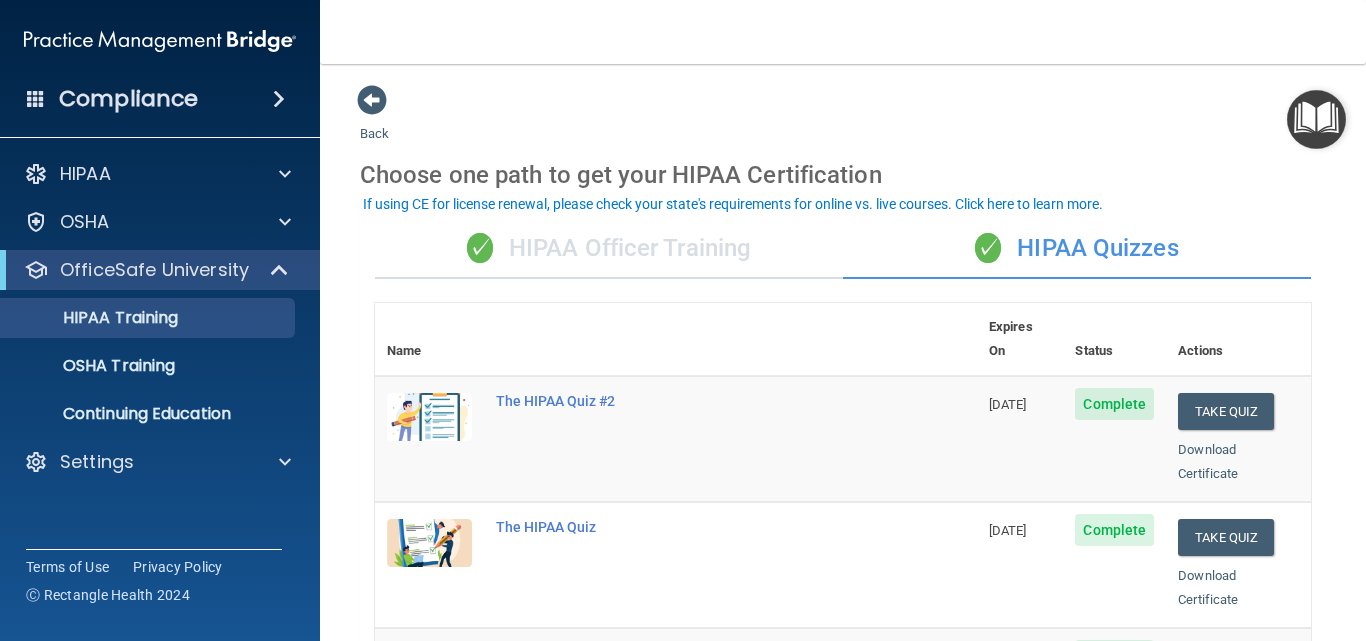 click on "✓   HIPAA Officer Training" at bounding box center [609, 249] 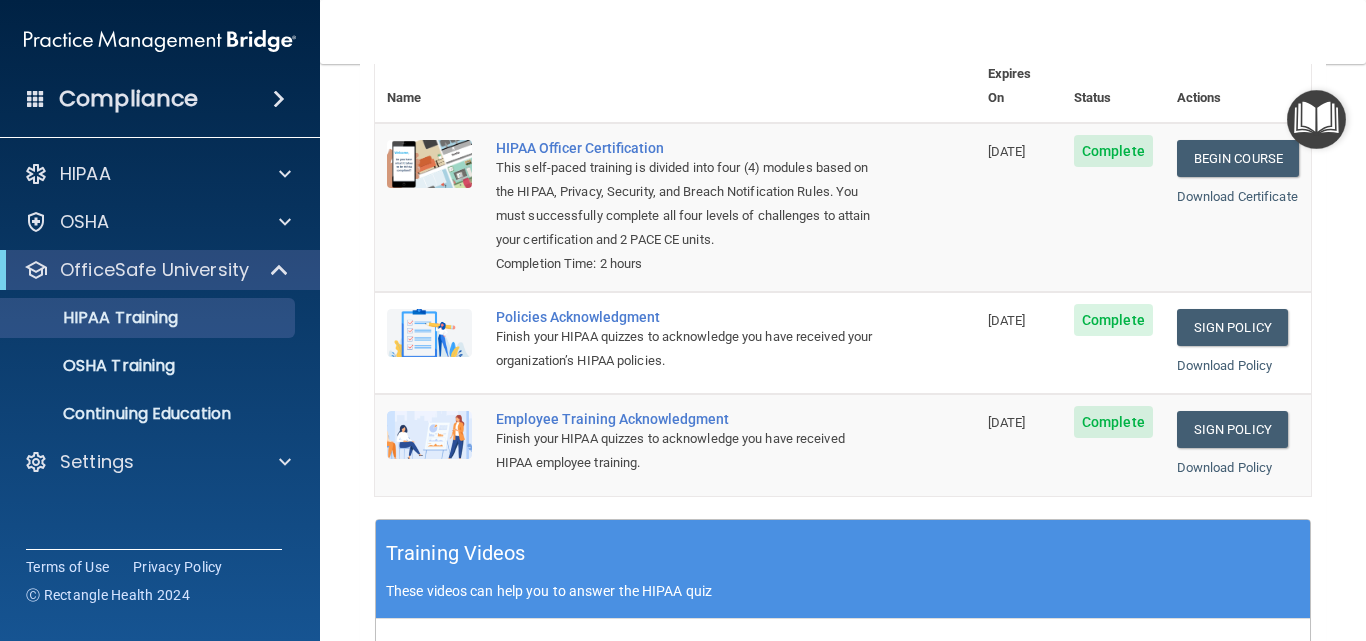 scroll, scrollTop: 300, scrollLeft: 0, axis: vertical 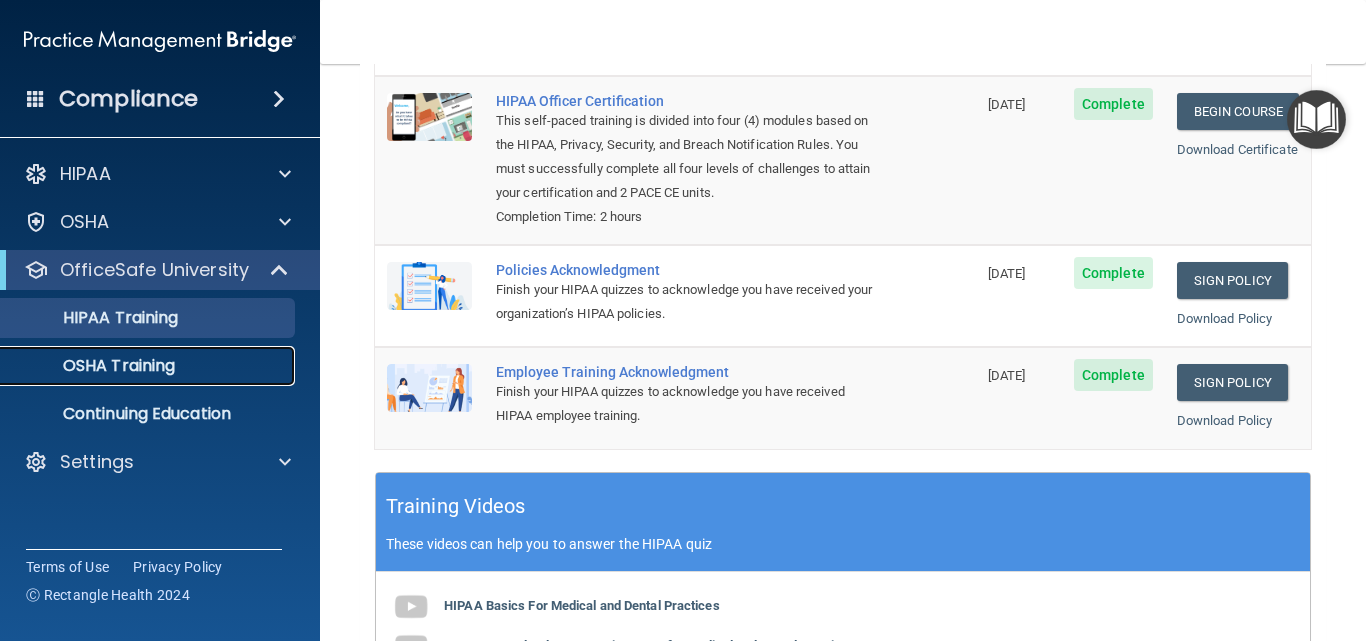 click on "OSHA Training" at bounding box center (94, 366) 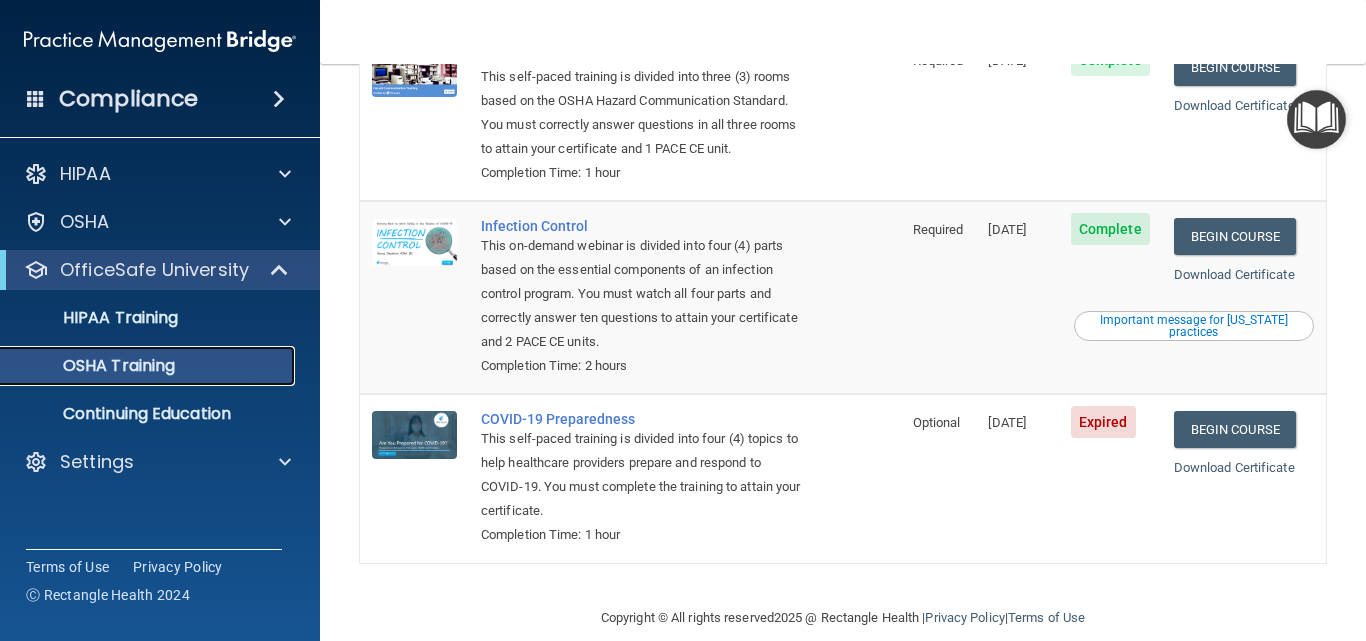 scroll, scrollTop: 439, scrollLeft: 0, axis: vertical 